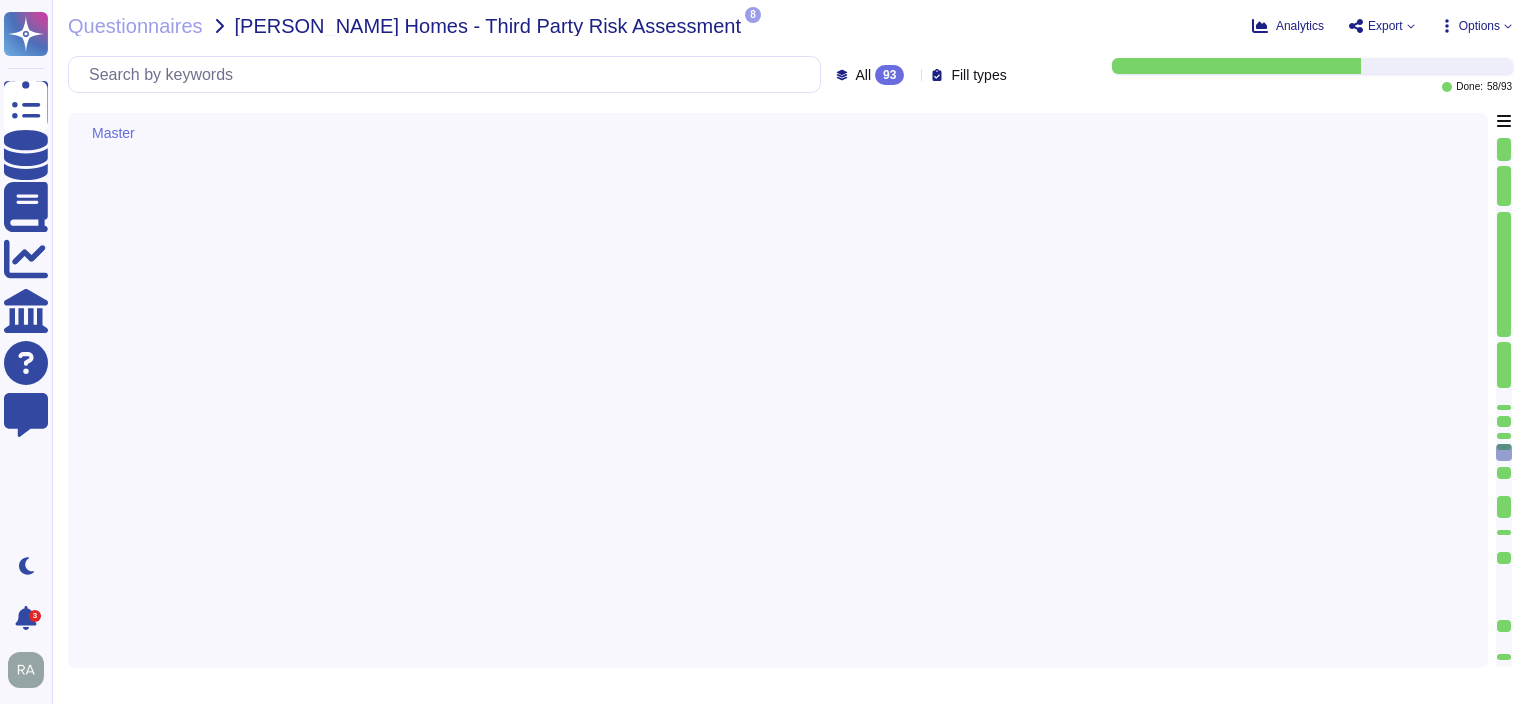 scroll, scrollTop: 0, scrollLeft: 0, axis: both 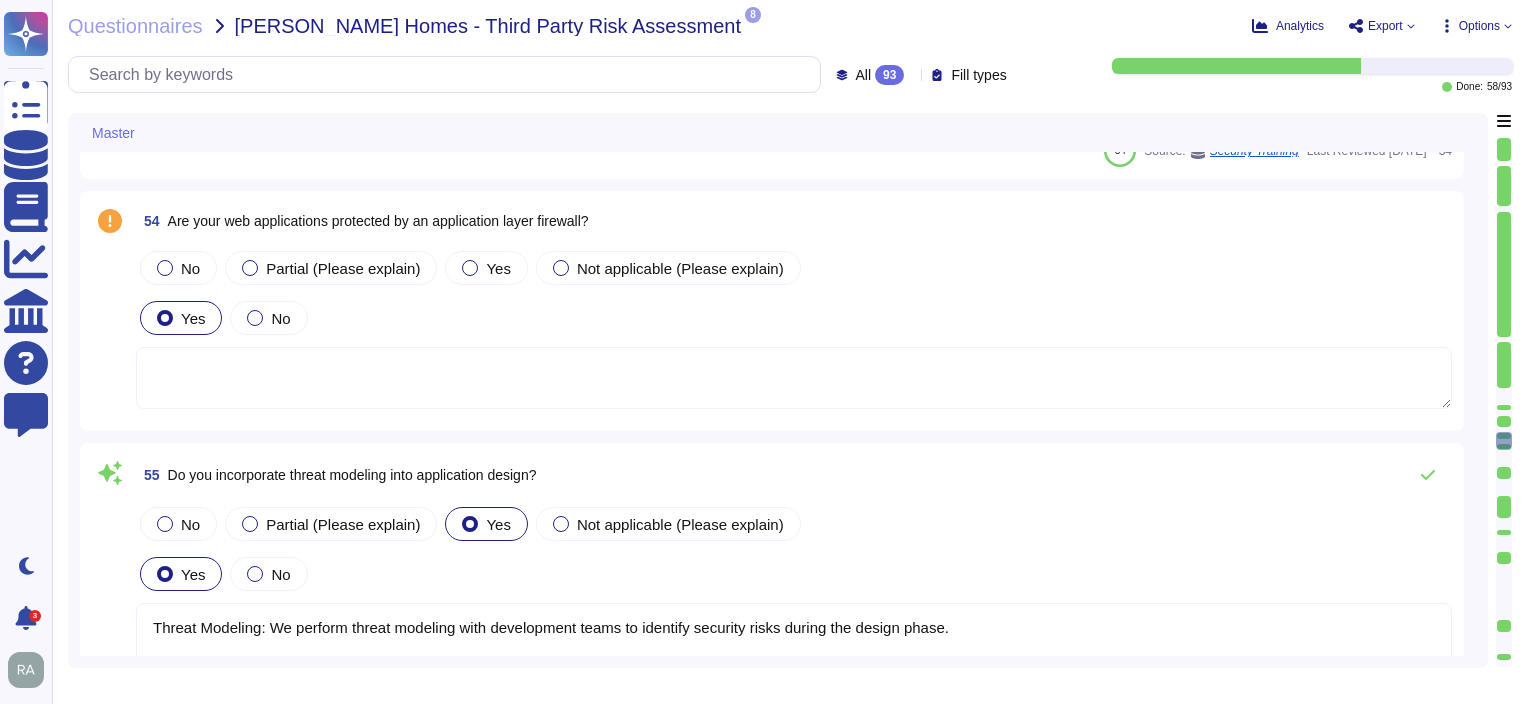 type on "Where possible as part of the disclosure process, anonymization is used." 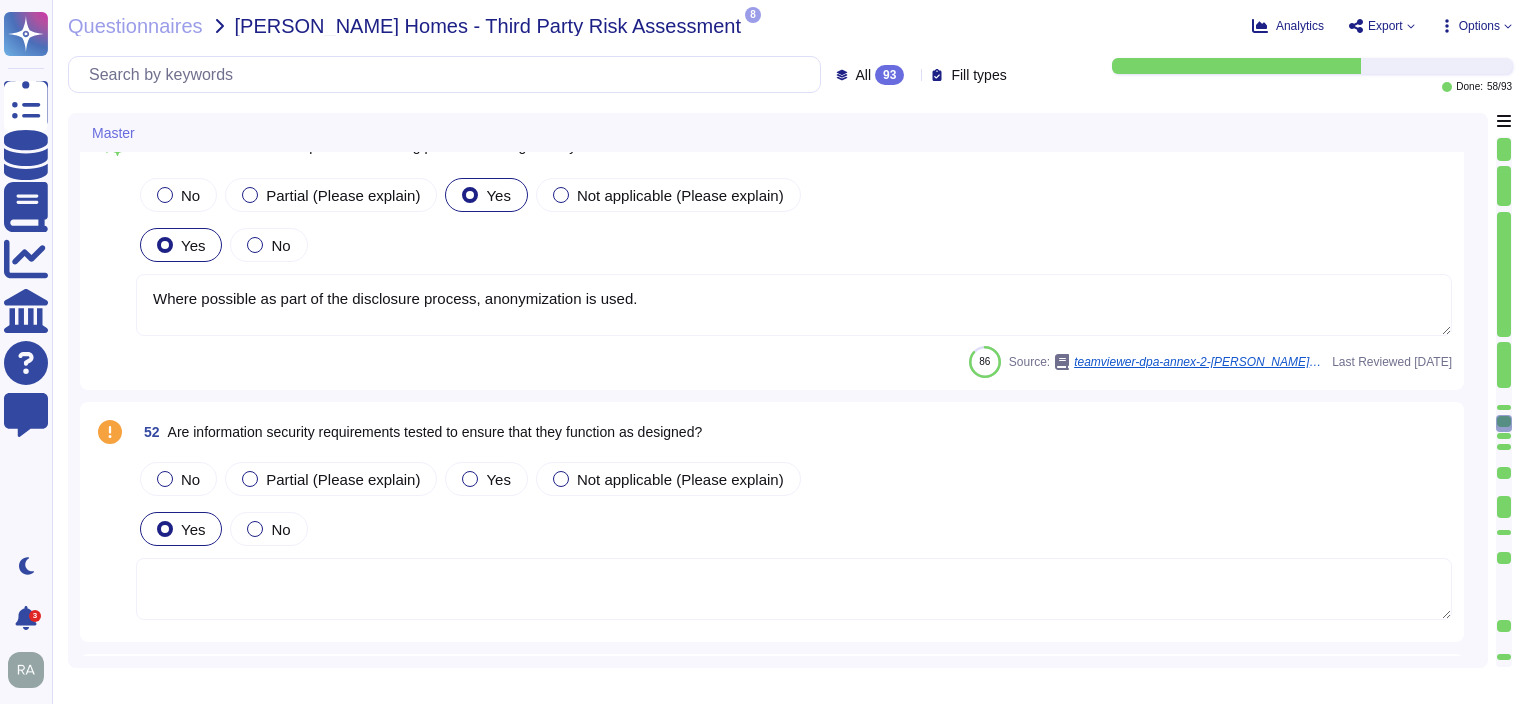type on "Development and testing are performed in an environment that is logically separated from the production environment." 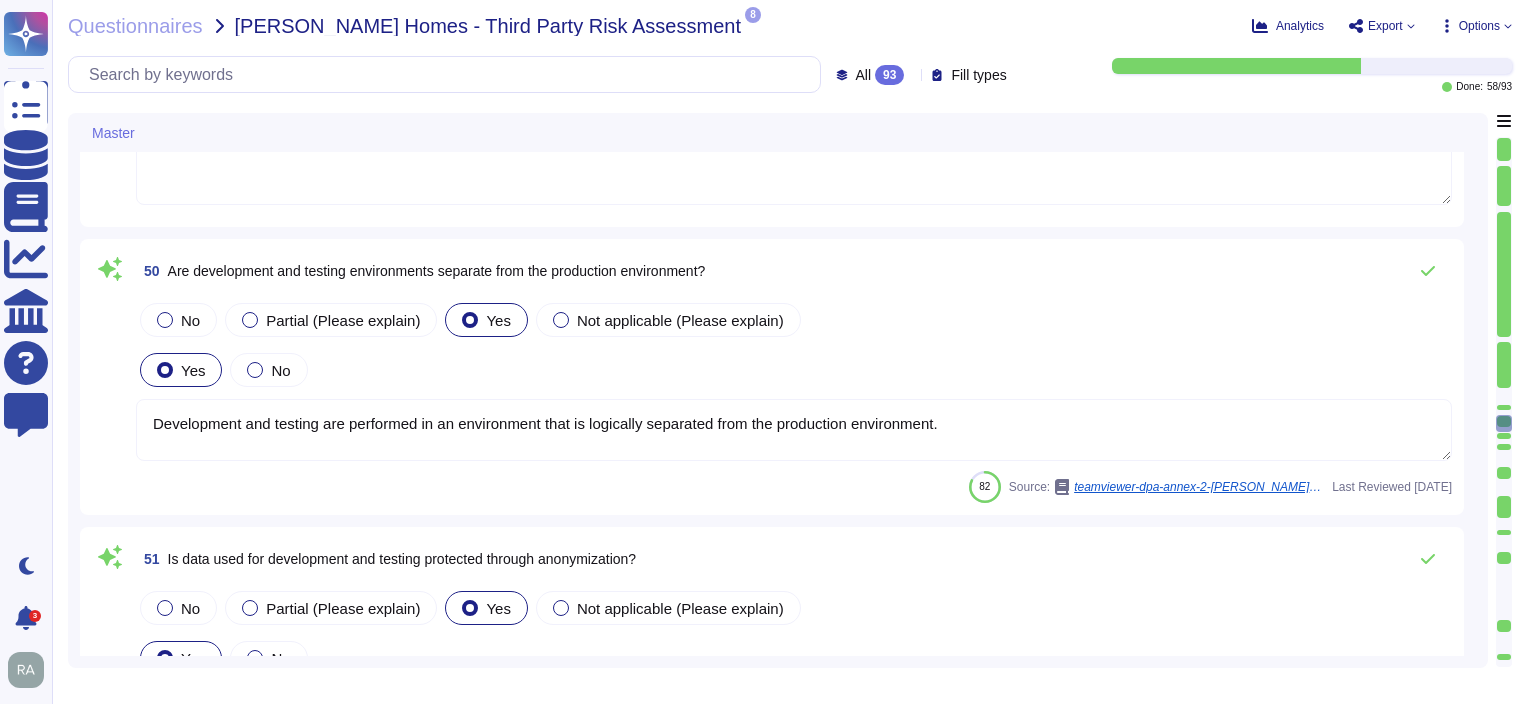 scroll, scrollTop: 13740, scrollLeft: 0, axis: vertical 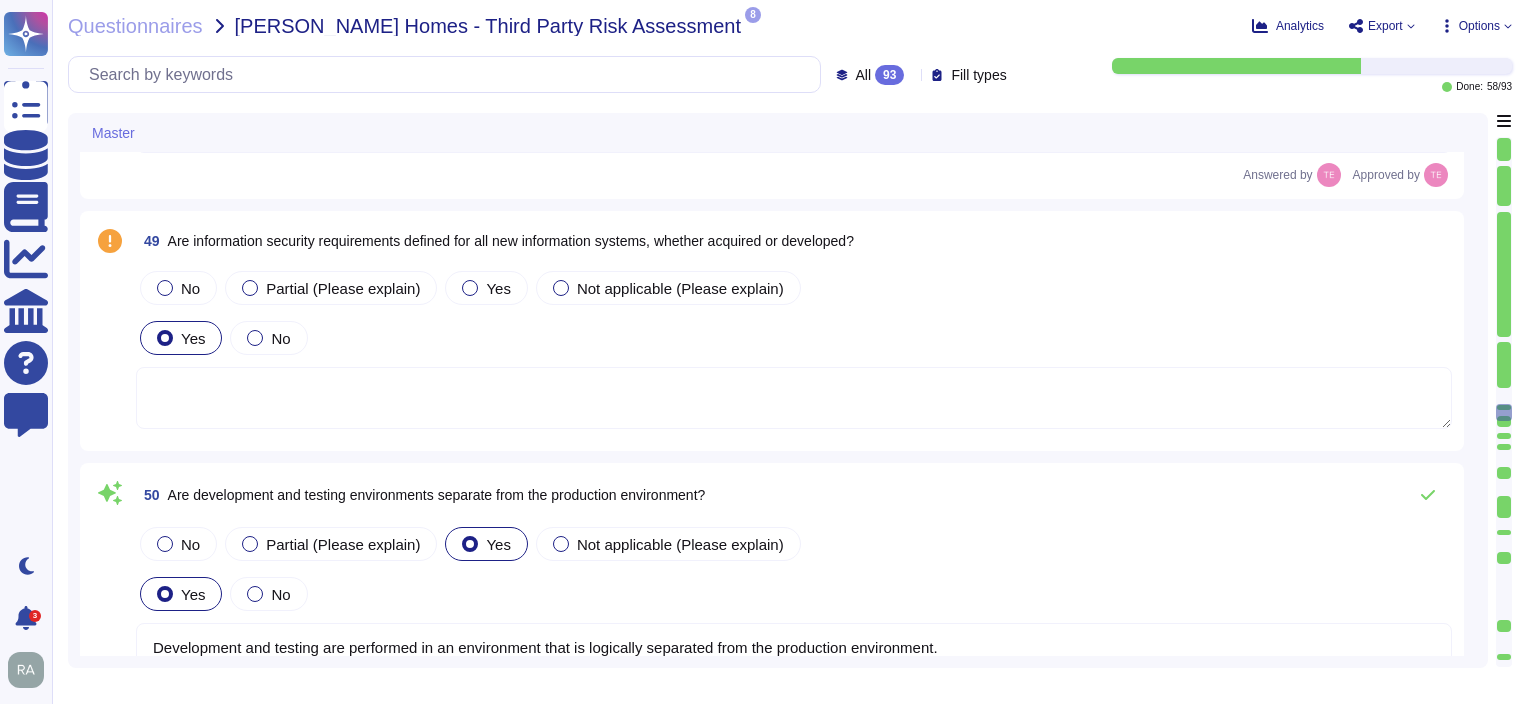 type 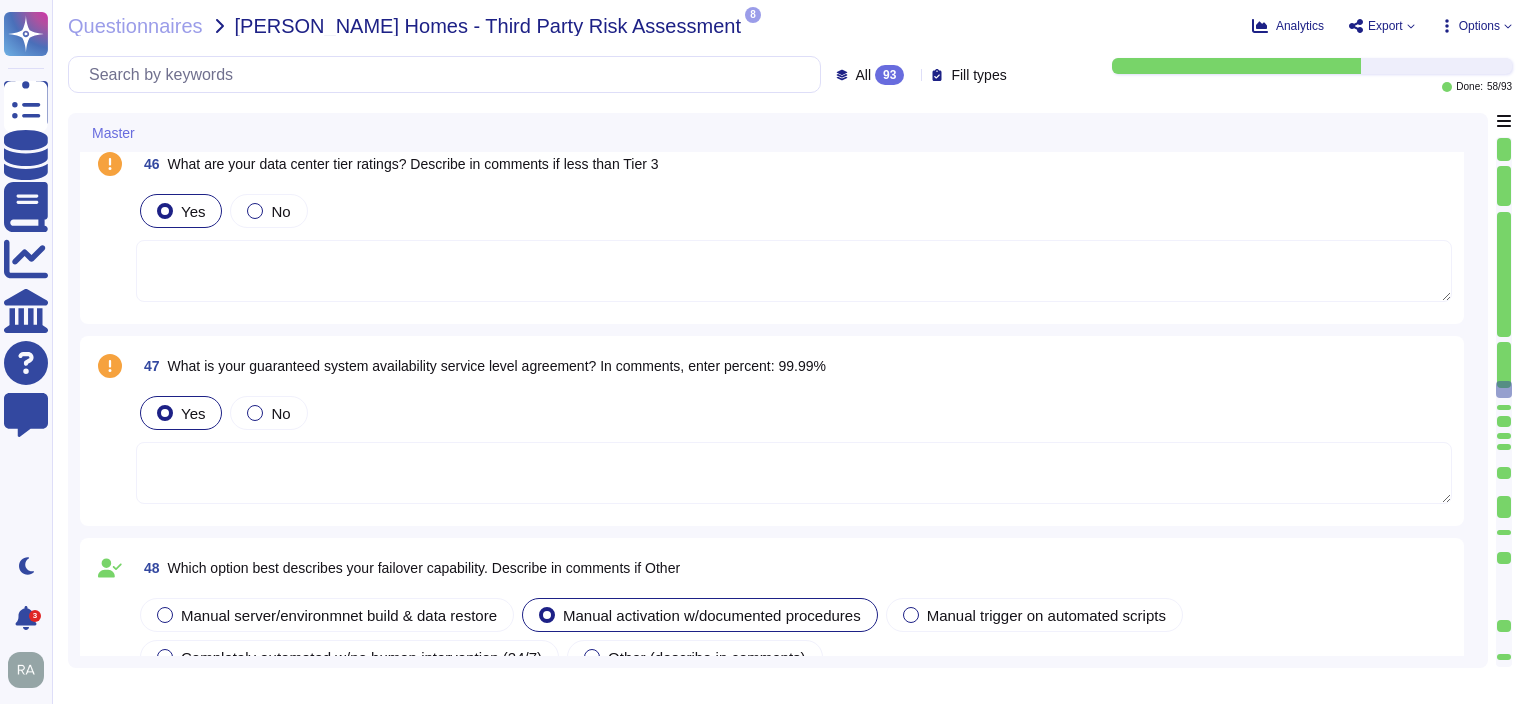 type on "4 hours" 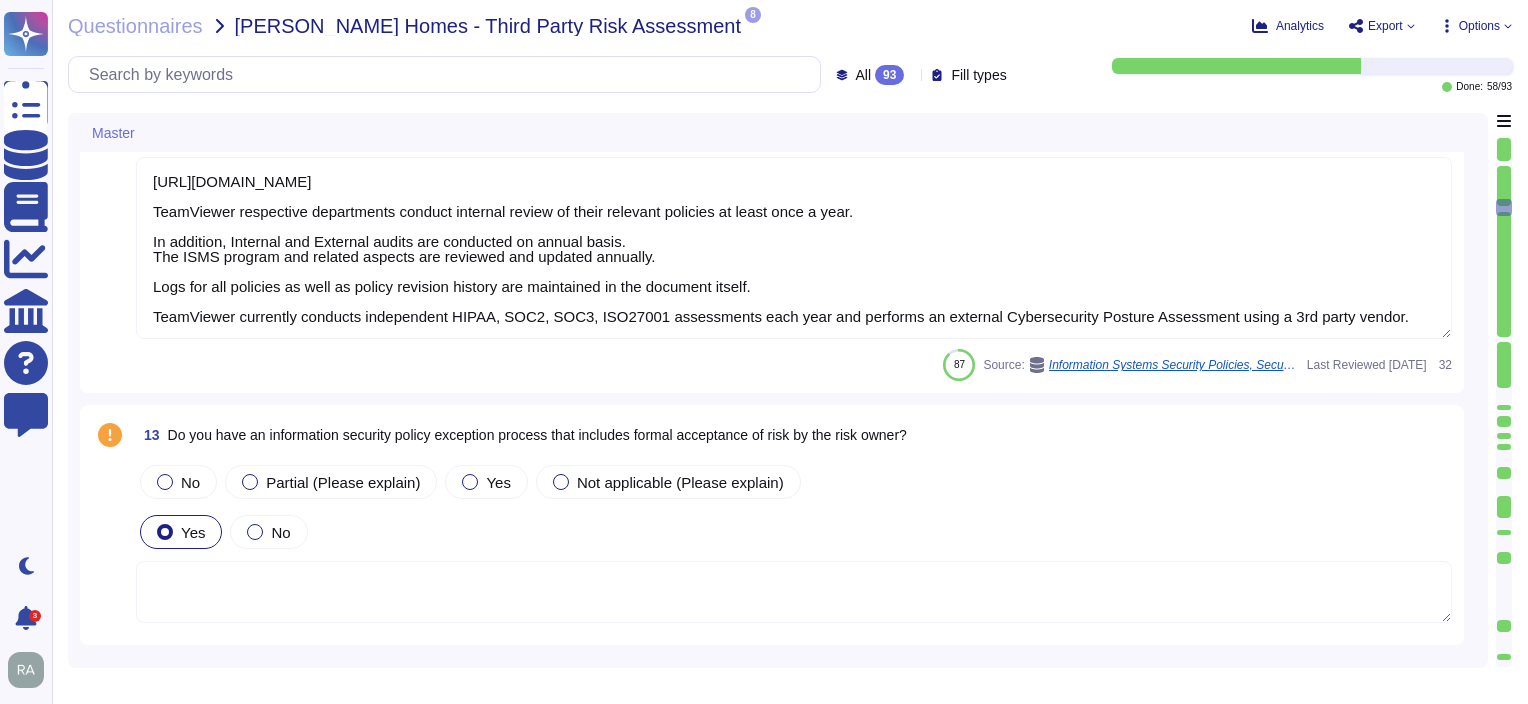 type on "TeamViewer has processes, policies, and procedures that describe physical security, logical access, computer operations, change control and data
communication standards.
All employees are obliged to adhere to TeamViewer policies and procedures that define how services are to be delivered.
These are located on the company intranet and can be viewed by any TeamViewer employee.
Employees are required to review and sign them annually via TeamViewer's e-learning platform.
For more information, please see TeamViewer's Technical and Organizational Measures ([URL][DOMAIN_NAME][PERSON_NAME])." 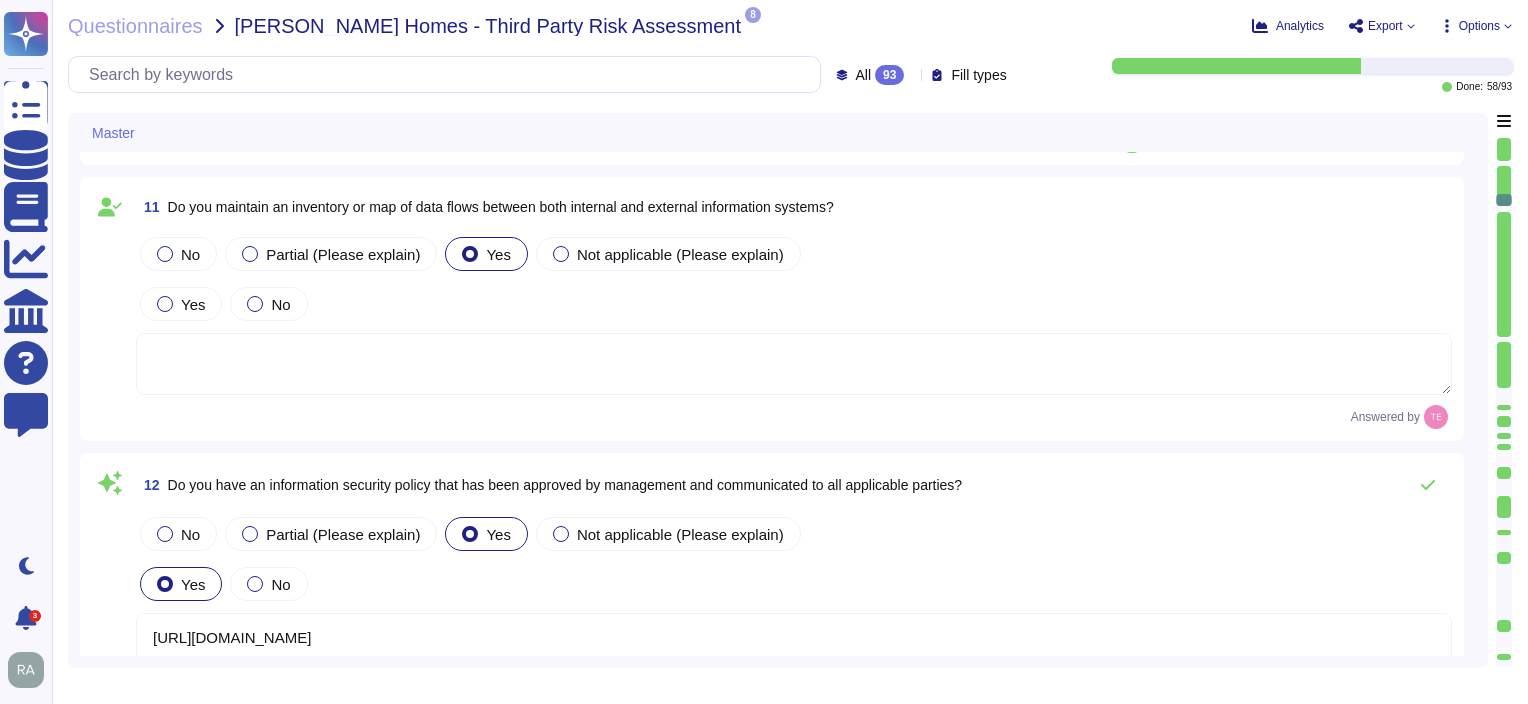 type on "All resources are managed in the asset inventory system and each resource is assigned an owner." 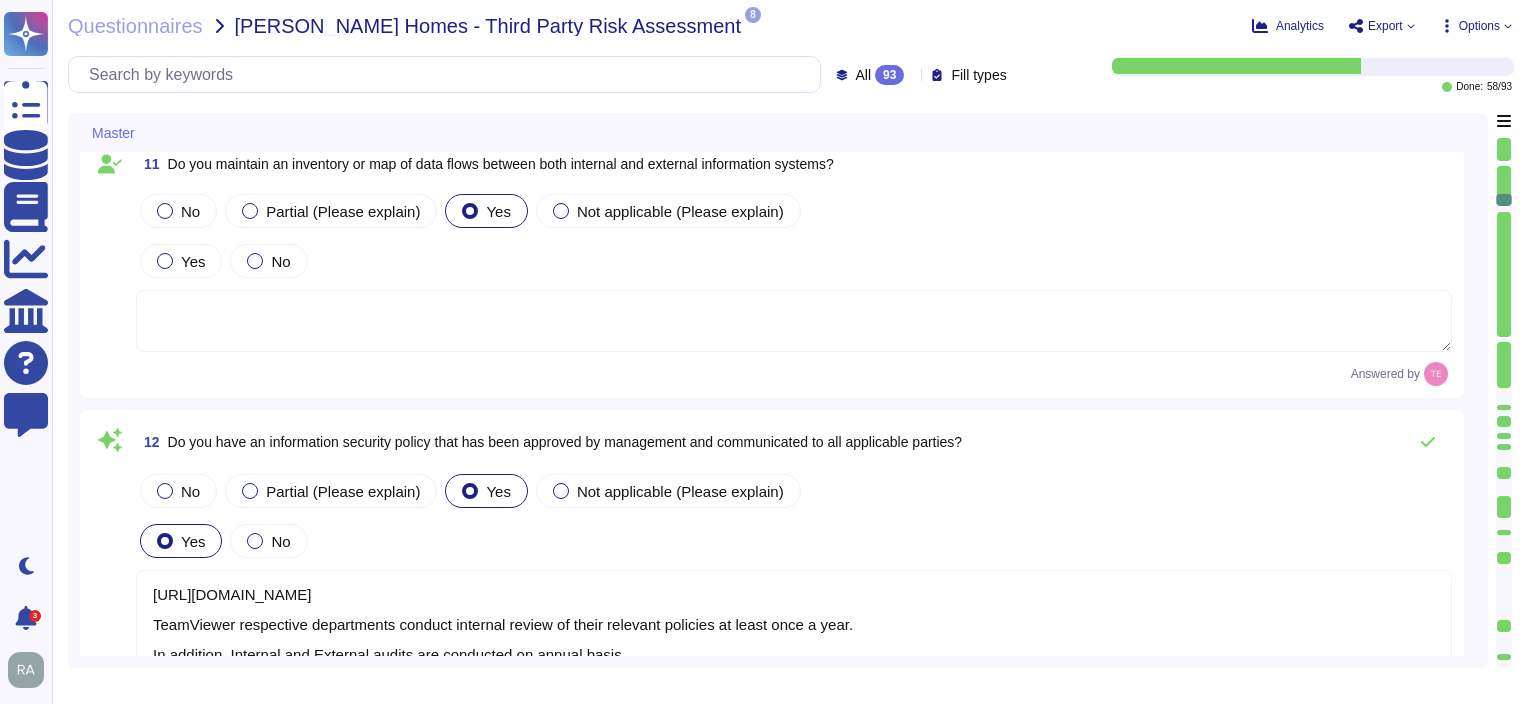 type on "[URL][DOMAIN_NAME]
TeamViewer respective departments conduct internal review of their relevant policies at least once a year.
In addition, Internal and External audits are conducted on annual basis.
The ISMS program and related aspects are reviewed and updated annually.
Logs for all policies as well as policy revision history are maintained in the document itself.
TeamViewer currently conducts independent HIPAA, SOC2, SOC3, ISO27001 assessments each year and performs an external Cybersecurity Posture Assessment using a 3rd party vendor." 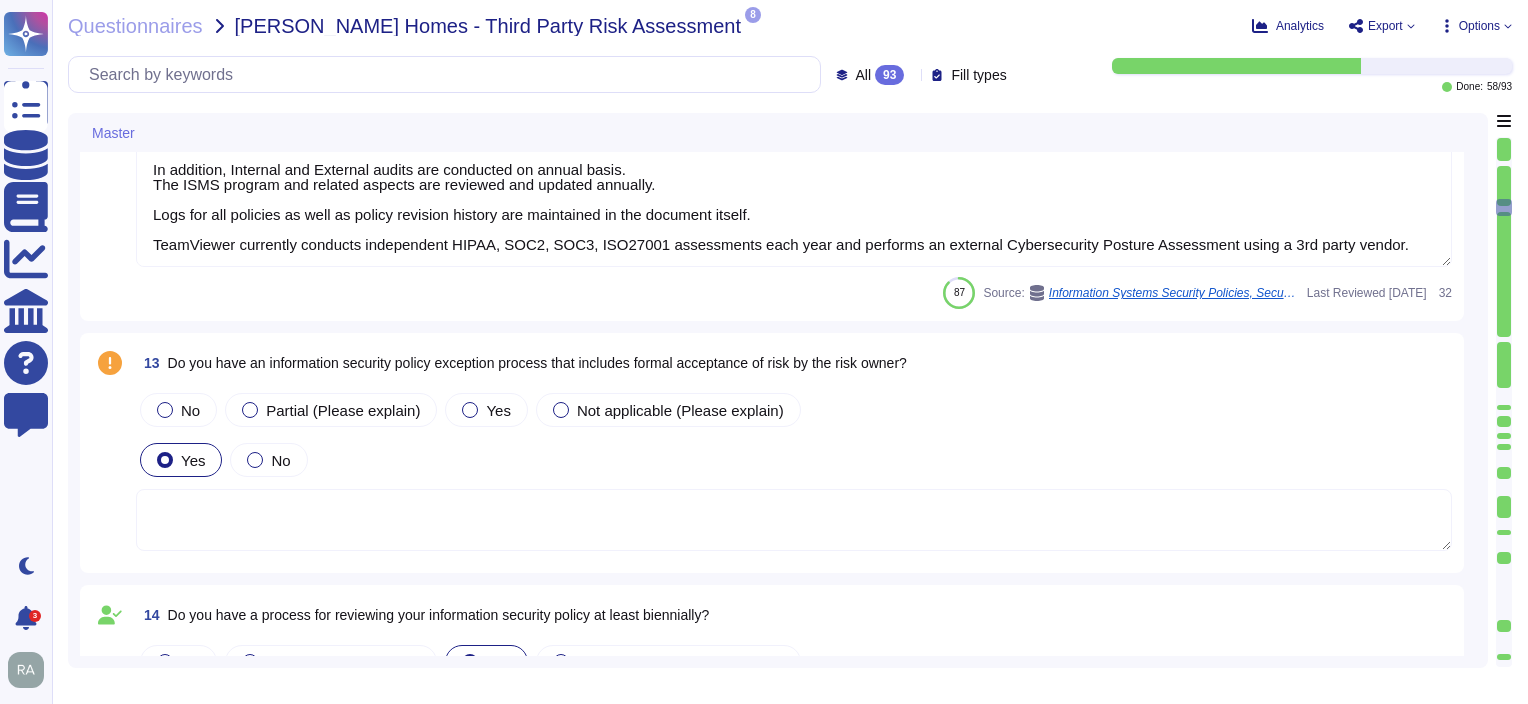 type on "A formal risk assessment is conducted at least annually to identify internal and external threats and vulnerabilities that may affect the organization’s ability to meet its system commitments and requirements." 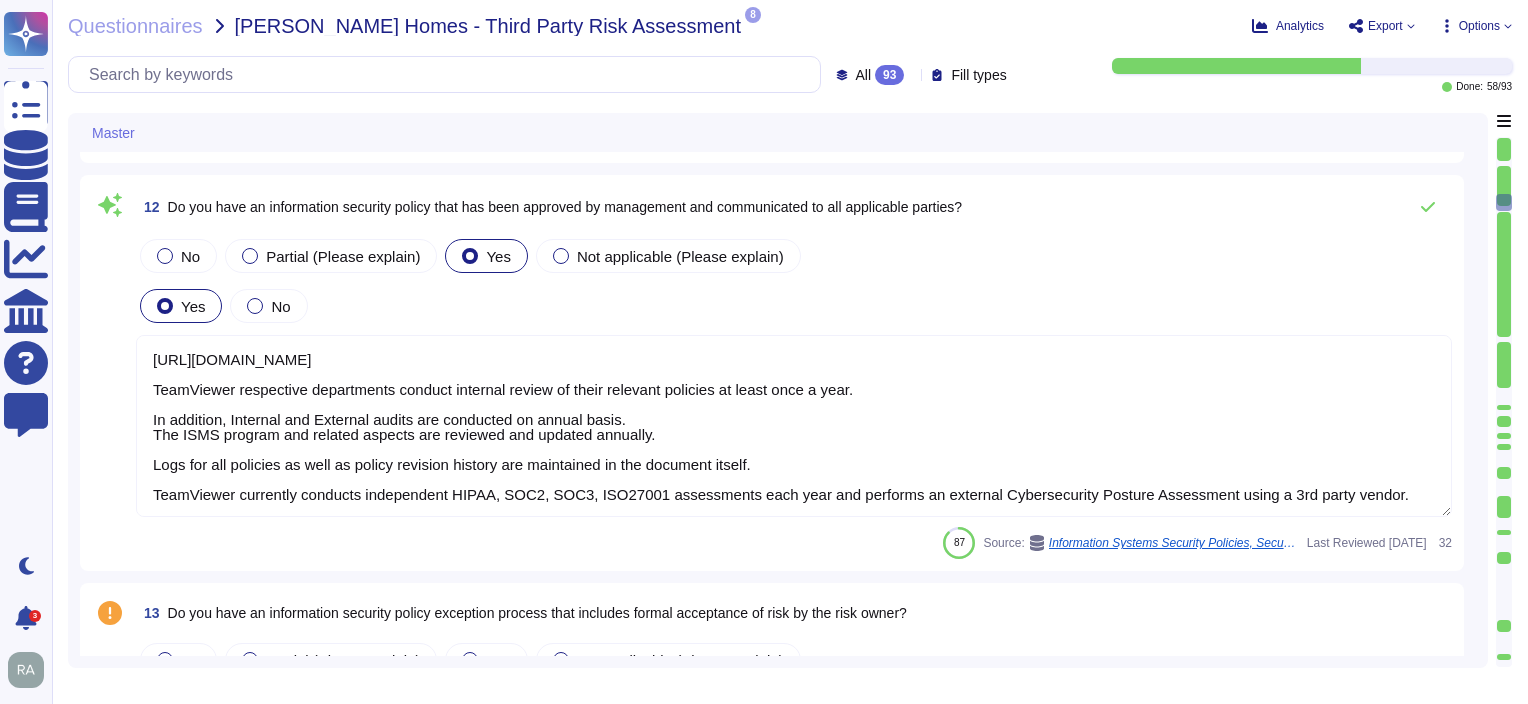 scroll, scrollTop: 3375, scrollLeft: 0, axis: vertical 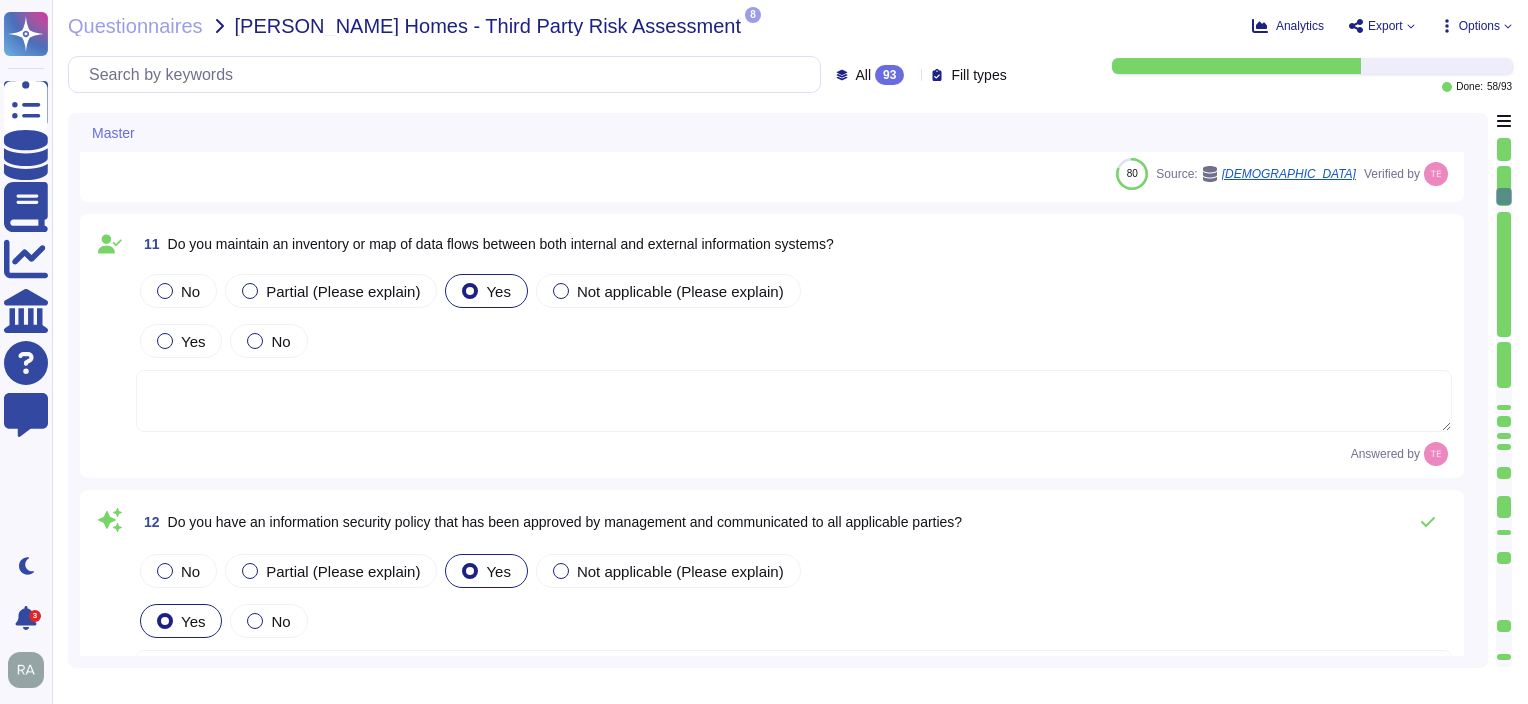 type on "All resources are managed in the asset inventory system and each resource is assigned an owner." 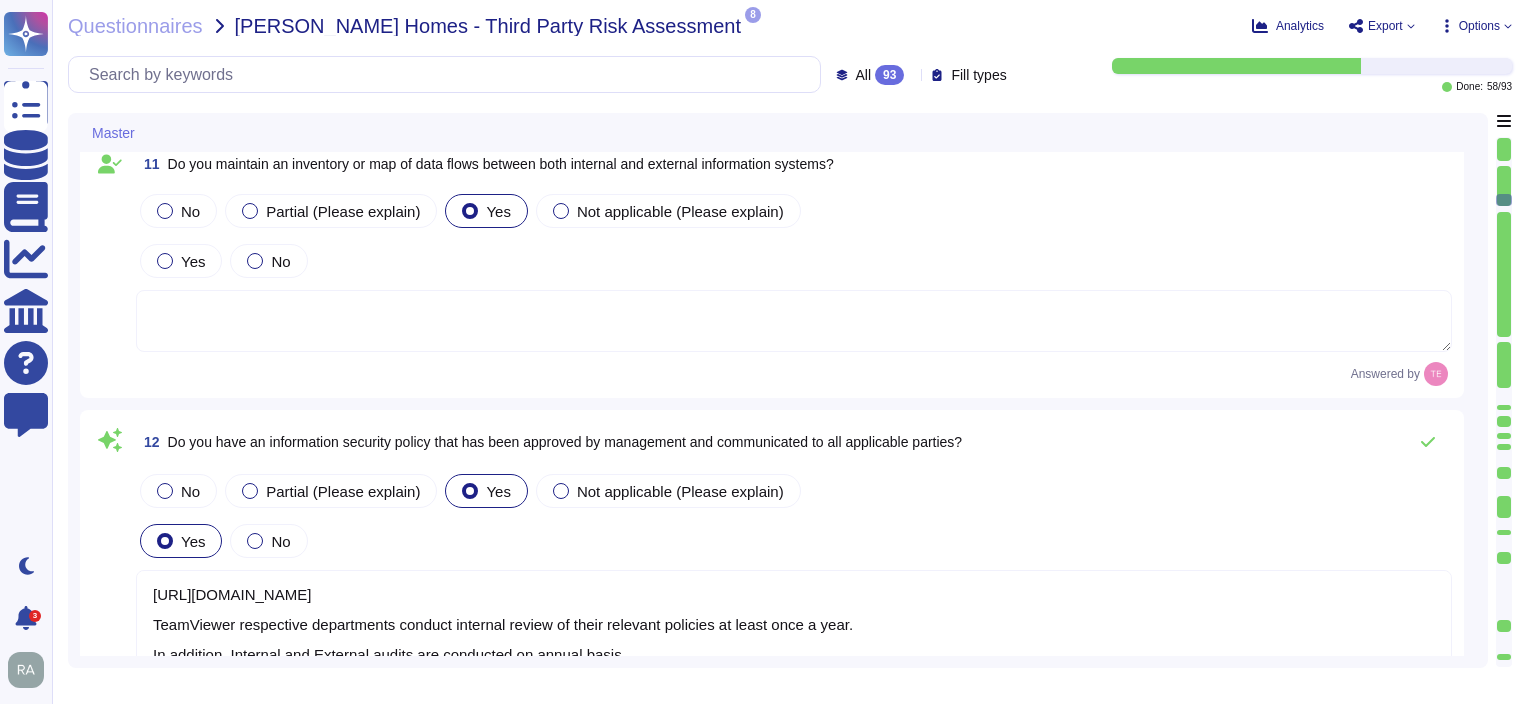 type on "[URL][DOMAIN_NAME]
TeamViewer respective departments conduct internal review of their relevant policies at least once a year.
In addition, Internal and External audits are conducted on annual basis.
The ISMS program and related aspects are reviewed and updated annually.
Logs for all policies as well as policy revision history are maintained in the document itself.
TeamViewer currently conducts independent HIPAA, SOC2, SOC3, ISO27001 assessments each year and performs an external Cybersecurity Posture Assessment using a 3rd party vendor." 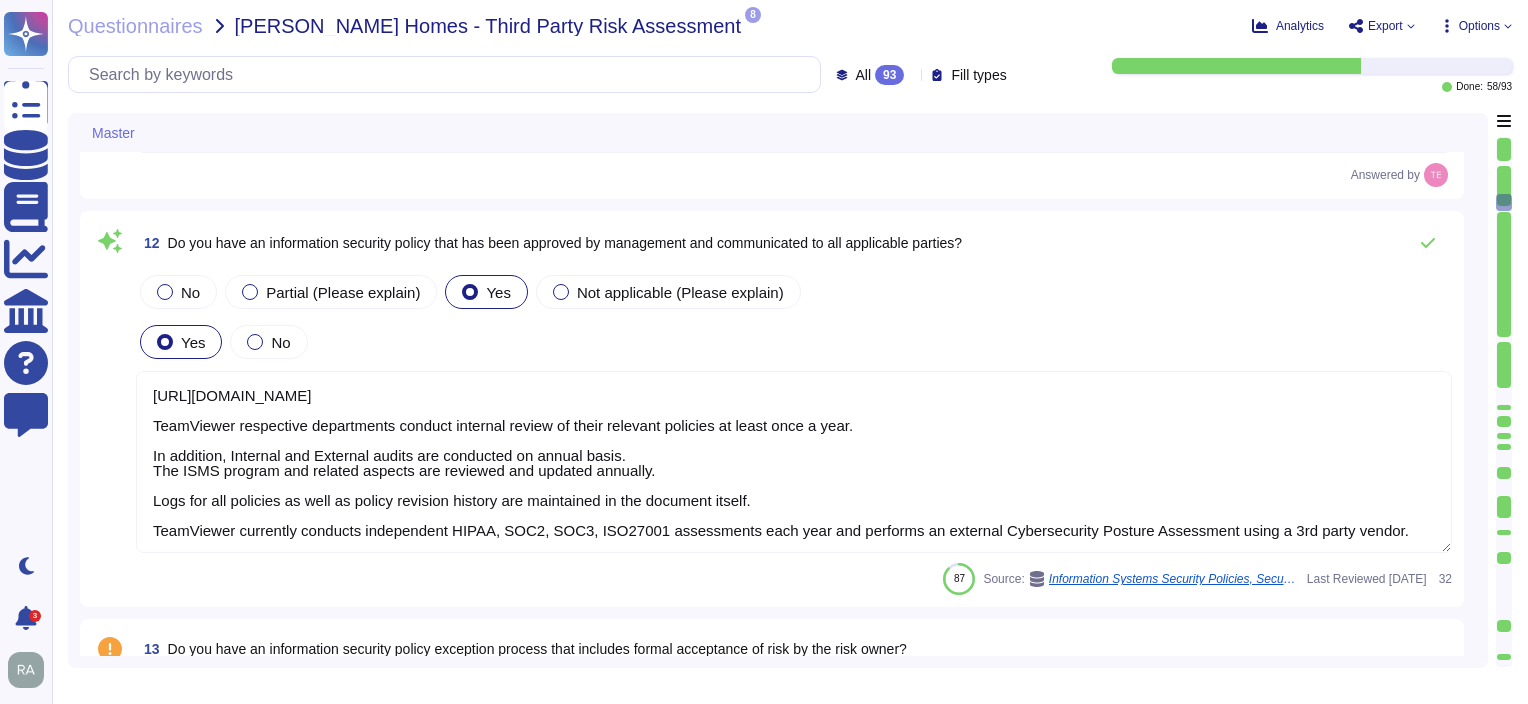 type on "[URL][DOMAIN_NAME]
TeamViewer respective departments conduct internal review of their relevant policies at least once a year.
In addition, Internal and External audits are conducted on annual basis.
The ISMS program and related aspects are reviewed and updated annually.
Logs for all policies as well as policy revision history are maintained in the document itself.
TeamViewer currently conducts independent HIPAA, SOC2, SOC3, ISO27001 assessments each year and performs an external Cybersecurity Posture Assessment using a 3rd party vendor." 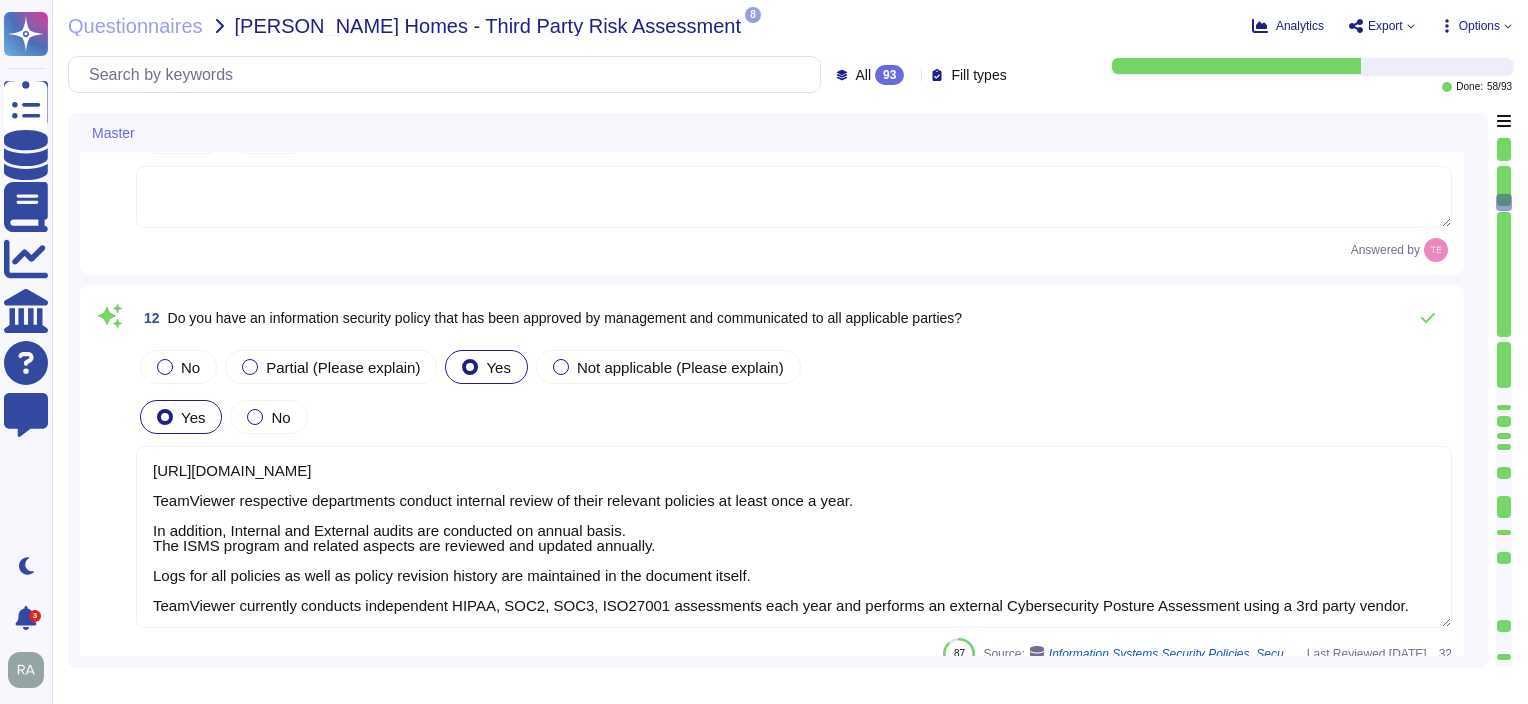 type on "[URL][DOMAIN_NAME]
TeamViewer respective departments conduct internal review of their relevant policies at least once a year.
In addition, Internal and External audits are conducted on annual basis.
The ISMS program and related aspects are reviewed and updated annually.
Logs for all policies as well as policy revision history are maintained in the document itself.
TeamViewer currently conducts independent HIPAA, SOC2, SOC3, ISO27001 assessments each year and performs an external Cybersecurity Posture Assessment using a 3rd party vendor." 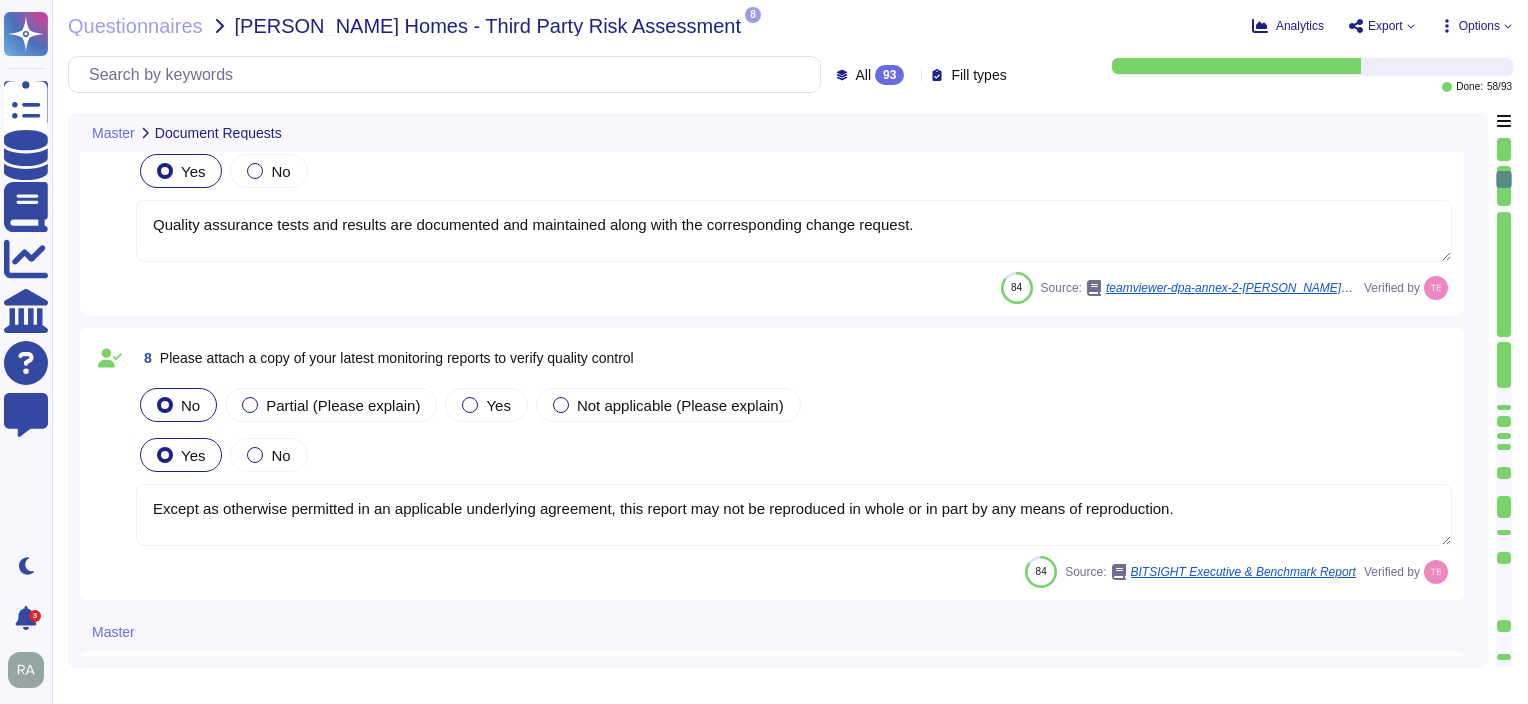 type on "TeamViewer respects the international standards for protecting human rights and is committed to observing these standards within its scope of influence.
The provisions to this effect are set out in TeamViewer's Code of Conduct, Non-Financial Report and in TeamViewer's UN Global Compact letter of Commitment.
[URL][DOMAIN_NAME]
[URL][DOMAIN_NAME]" 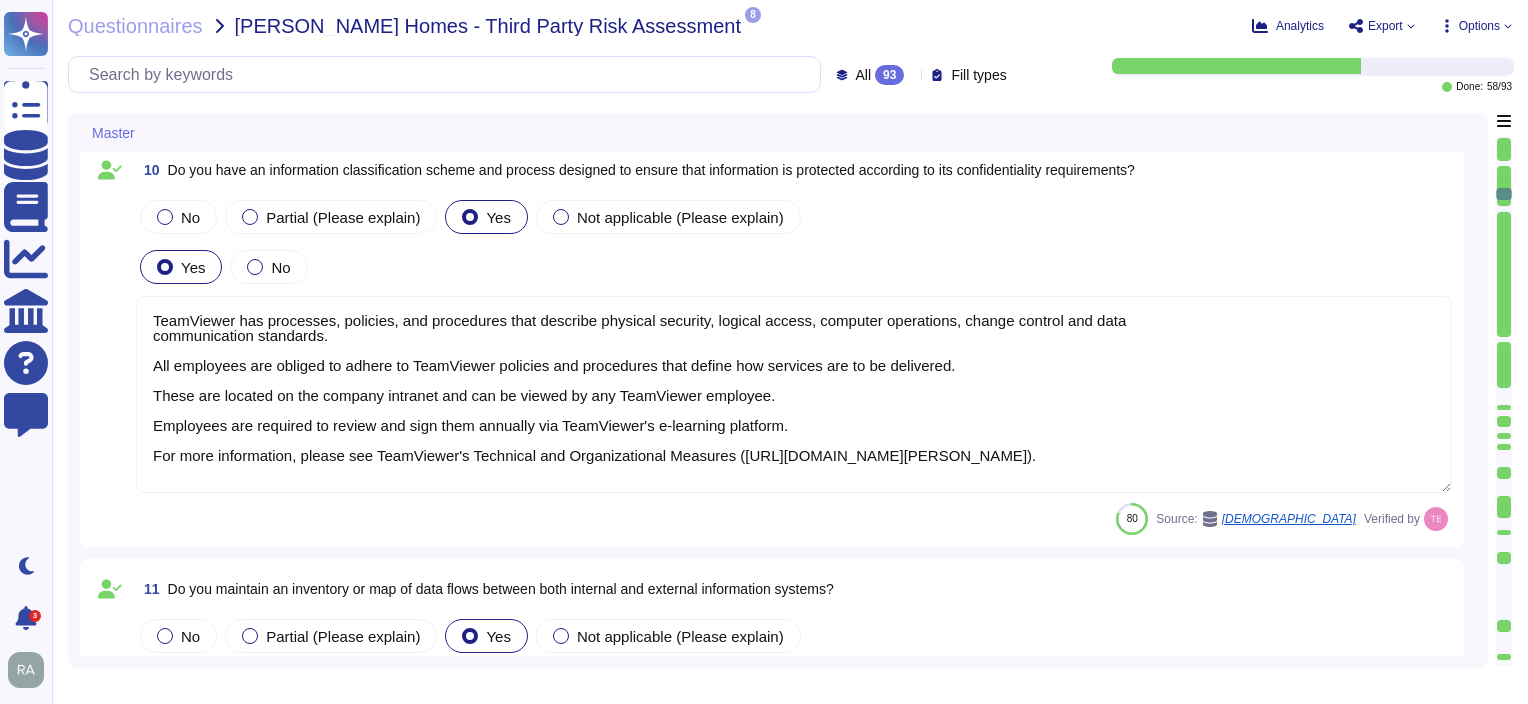 type on "[URL][DOMAIN_NAME]
TeamViewer respective departments conduct internal review of their relevant policies at least once a year.
In addition, Internal and External audits are conducted on annual basis.
The ISMS program and related aspects are reviewed and updated annually.
Logs for all policies as well as policy revision history are maintained in the document itself.
TeamViewer currently conducts independent HIPAA, SOC2, SOC3, ISO27001 assessments each year and performs an external Cybersecurity Posture Assessment using a 3rd party vendor." 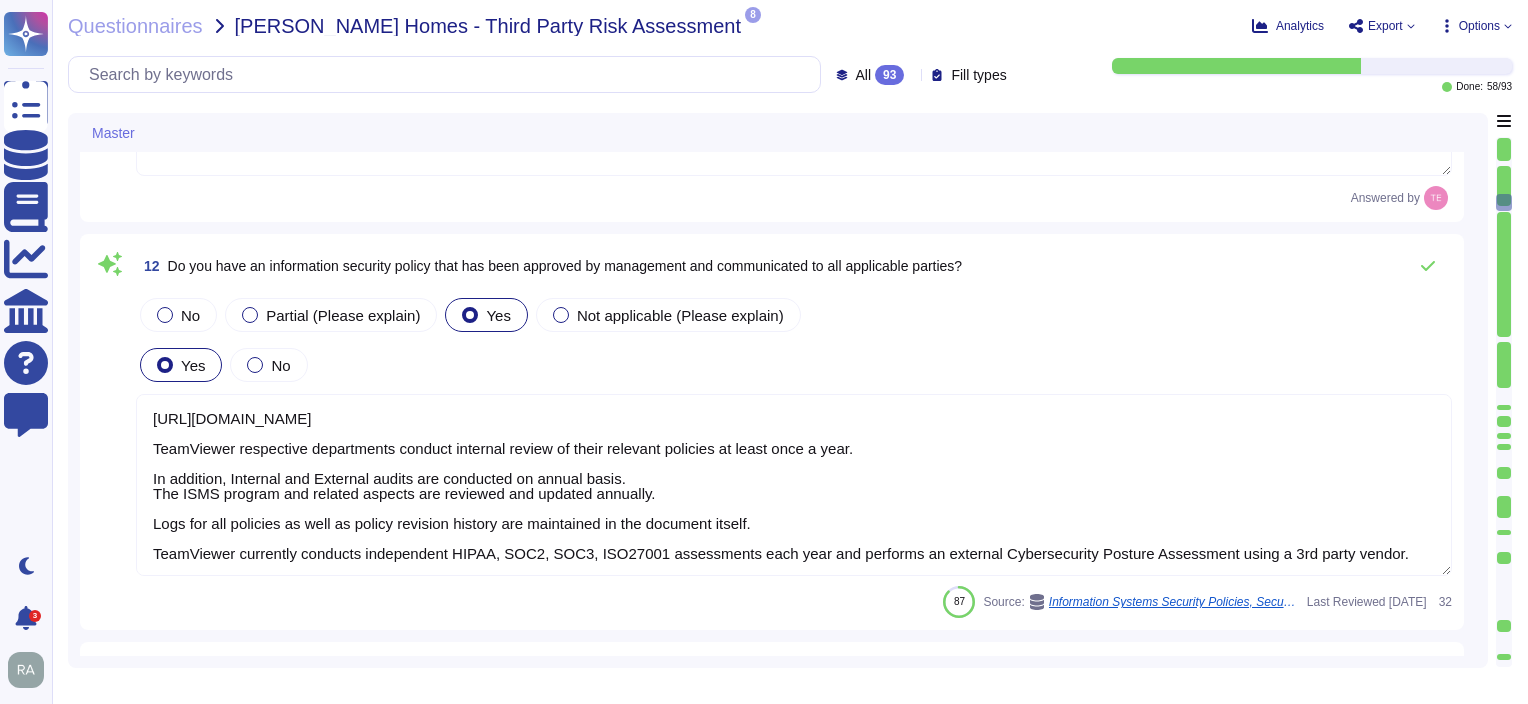 type on "[URL][DOMAIN_NAME]
TeamViewer respective departments conduct internal review of their relevant policies at least once a year.
In addition, Internal and External audits are conducted on annual basis.
The ISMS program and related aspects are reviewed and updated annually.
Logs for all policies as well as policy revision history are maintained in the document itself.
TeamViewer currently conducts independent HIPAA, SOC2, SOC3, ISO27001 assessments each year and performs an external Cybersecurity Posture Assessment using a 3rd party vendor." 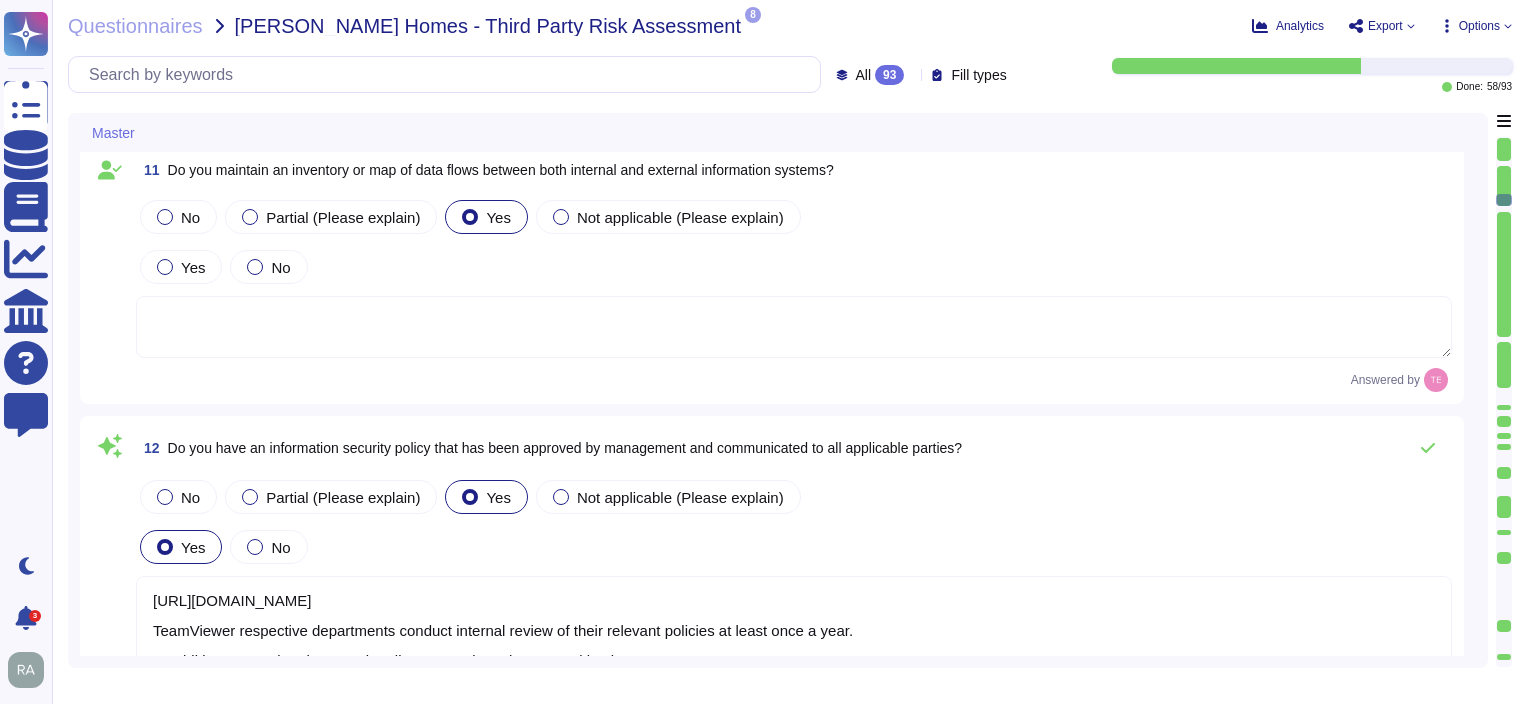 type on "[URL][DOMAIN_NAME]
TeamViewer respective departments conduct internal review of their relevant policies at least once a year.
In addition, Internal and External audits are conducted on annual basis.
The ISMS program and related aspects are reviewed and updated annually.
Logs for all policies as well as policy revision history are maintained in the document itself.
TeamViewer currently conducts independent HIPAA, SOC2, SOC3, ISO27001 assessments each year and performs an external Cybersecurity Posture Assessment using a 3rd party vendor." 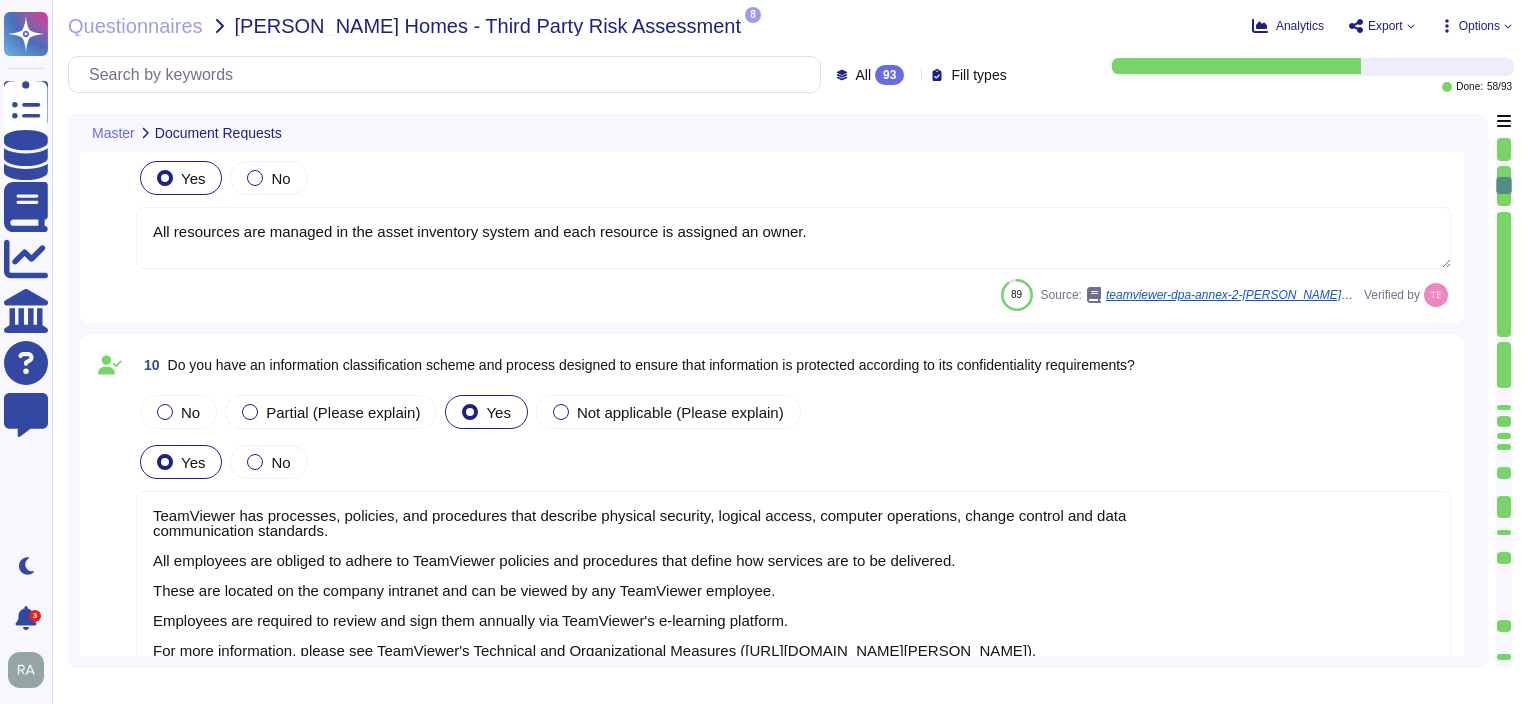 type on "TeamViewer respects the international standards for protecting human rights and is committed to observing these standards within its scope of influence.
The provisions to this effect are set out in TeamViewer's Code of Conduct, Non-Financial Report and in TeamViewer's UN Global Compact letter of Commitment.
[URL][DOMAIN_NAME]
[URL][DOMAIN_NAME]" 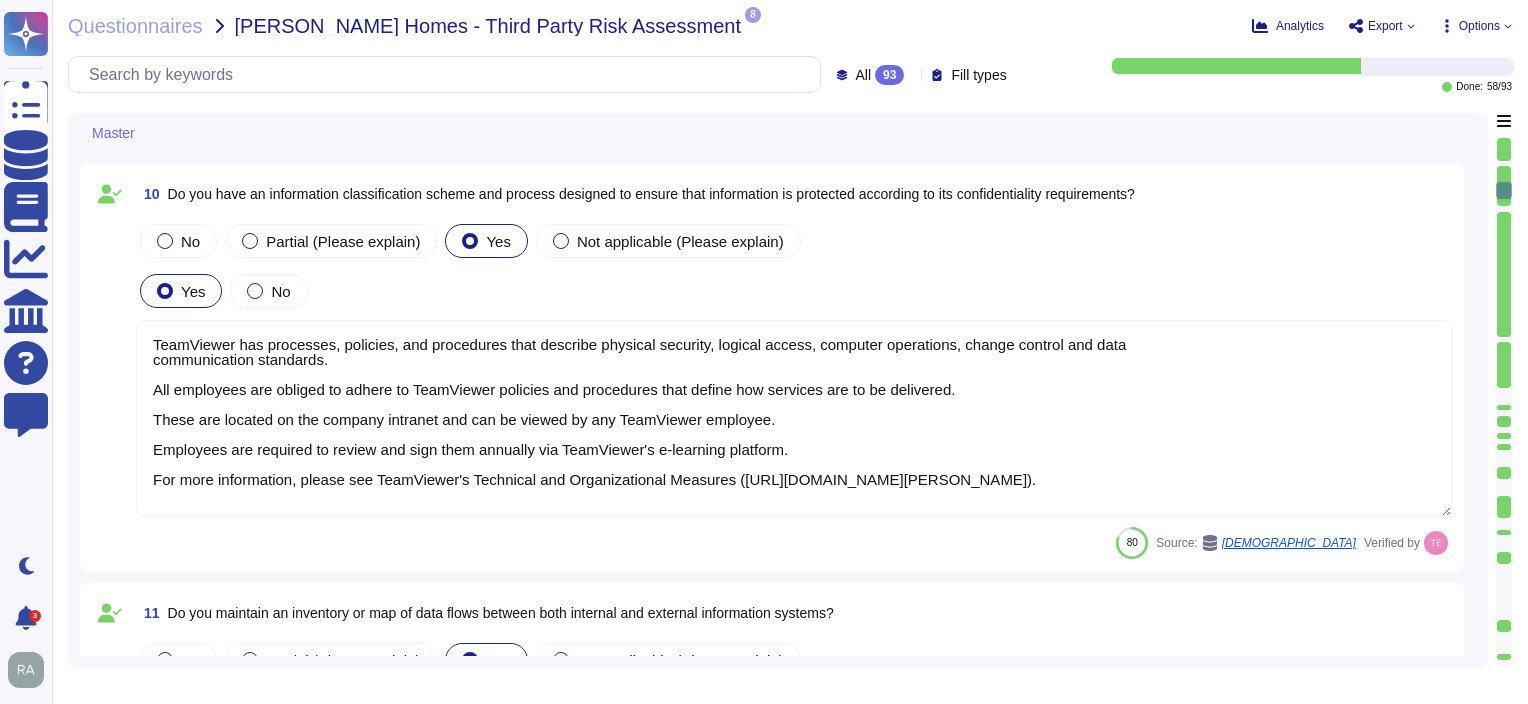 type on "[URL][DOMAIN_NAME]
TeamViewer respective departments conduct internal review of their relevant policies at least once a year.
In addition, Internal and External audits are conducted on annual basis.
The ISMS program and related aspects are reviewed and updated annually.
Logs for all policies as well as policy revision history are maintained in the document itself.
TeamViewer currently conducts independent HIPAA, SOC2, SOC3, ISO27001 assessments each year and performs an external Cybersecurity Posture Assessment using a 3rd party vendor." 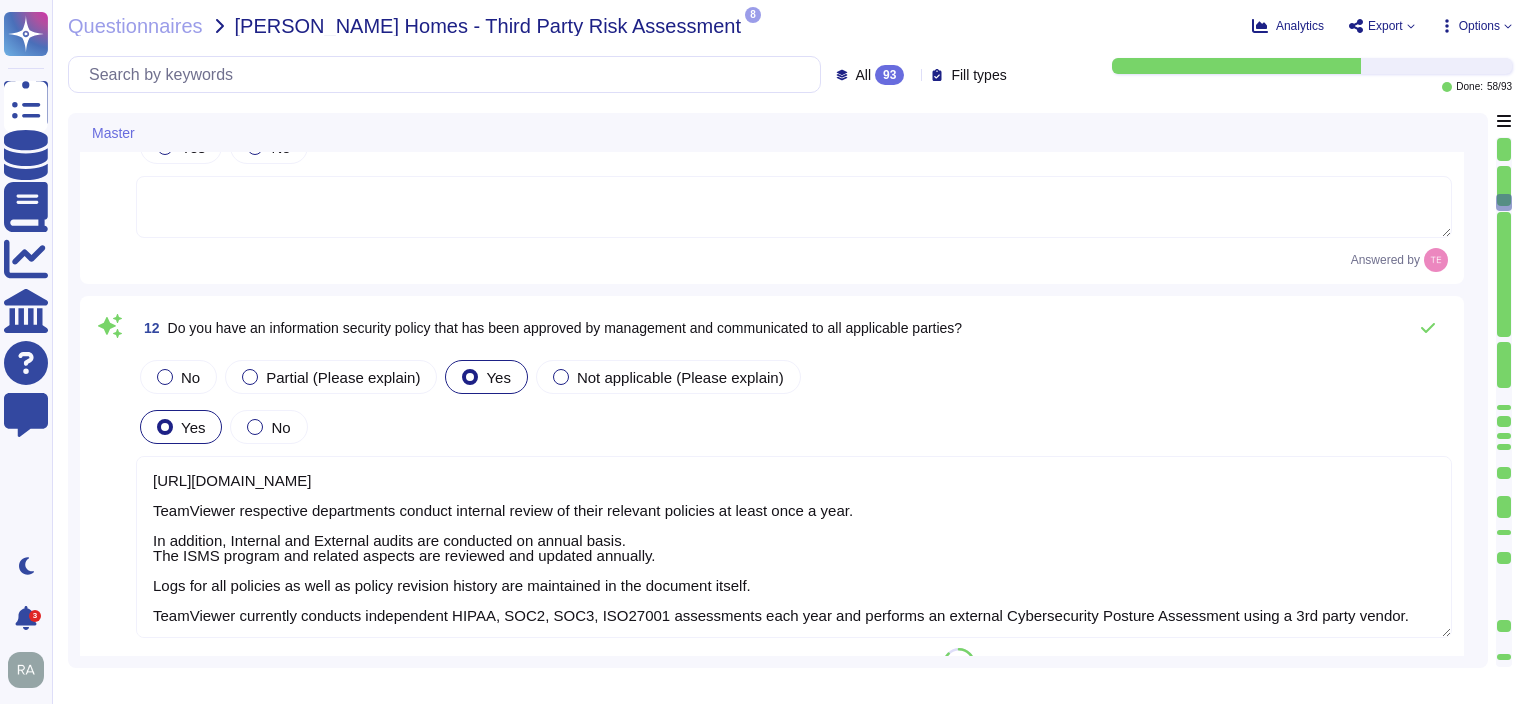 type on "[URL][DOMAIN_NAME]
TeamViewer respective departments conduct internal review of their relevant policies at least once a year.
In addition, Internal and External audits are conducted on annual basis.
The ISMS program and related aspects are reviewed and updated annually.
Logs for all policies as well as policy revision history are maintained in the document itself.
TeamViewer currently conducts independent HIPAA, SOC2, SOC3, ISO27001 assessments each year and performs an external Cybersecurity Posture Assessment using a 3rd party vendor." 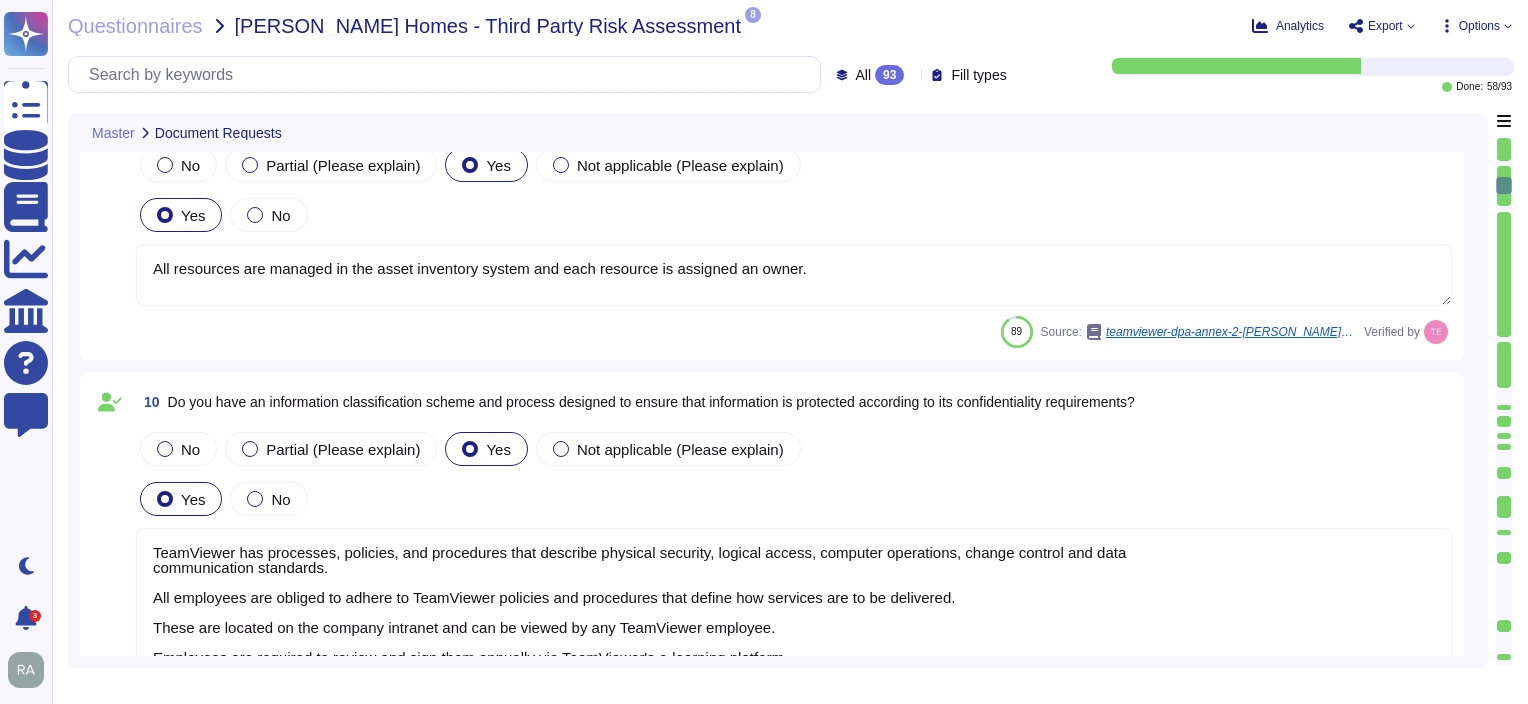 type on "Quality assurance tests and results are documented and maintained along with the corresponding change request." 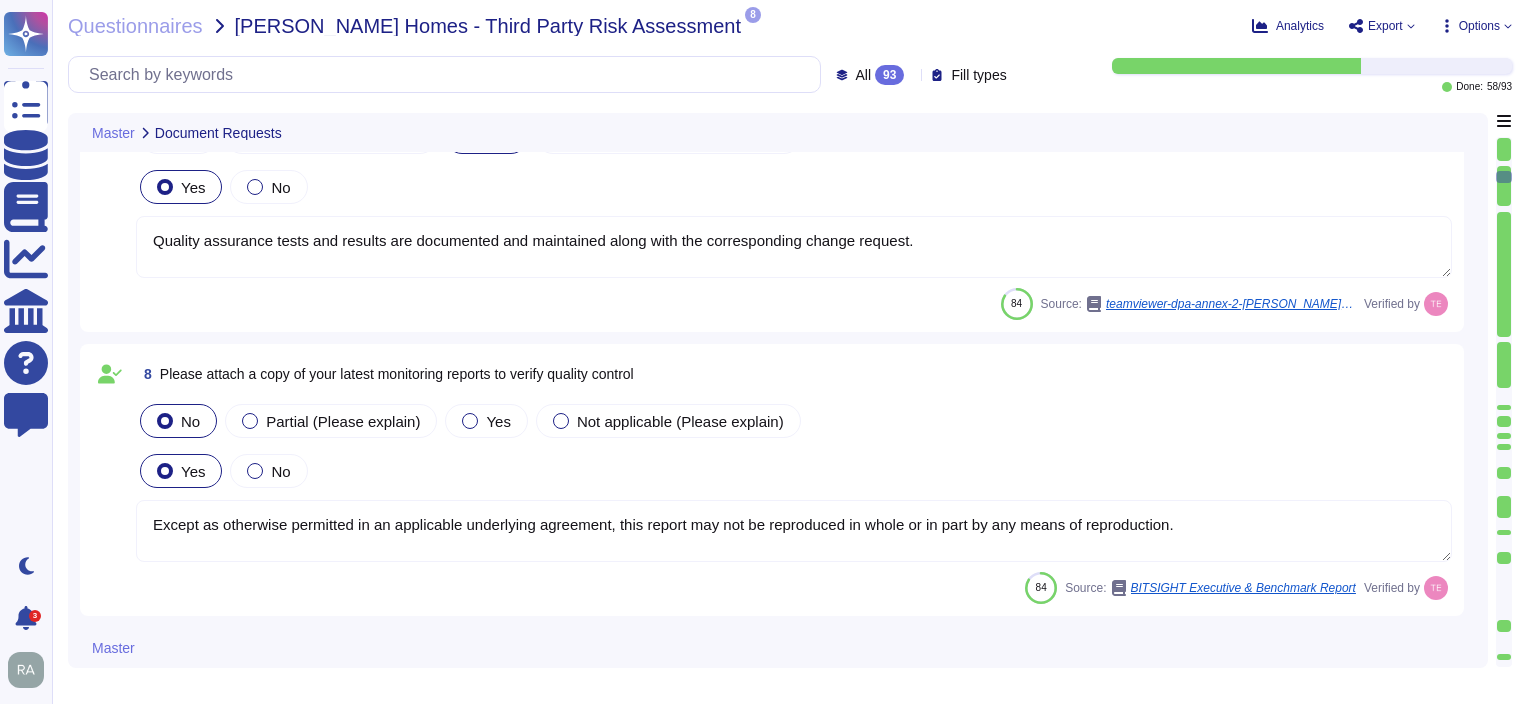 type on "TeamViewer respects the international standards for protecting human rights and is committed to observing these standards within its scope of influence.
The provisions to this effect are set out in TeamViewer's Code of Conduct, Non-Financial Report and in TeamViewer's UN Global Compact letter of Commitment.
[URL][DOMAIN_NAME]
[URL][DOMAIN_NAME]" 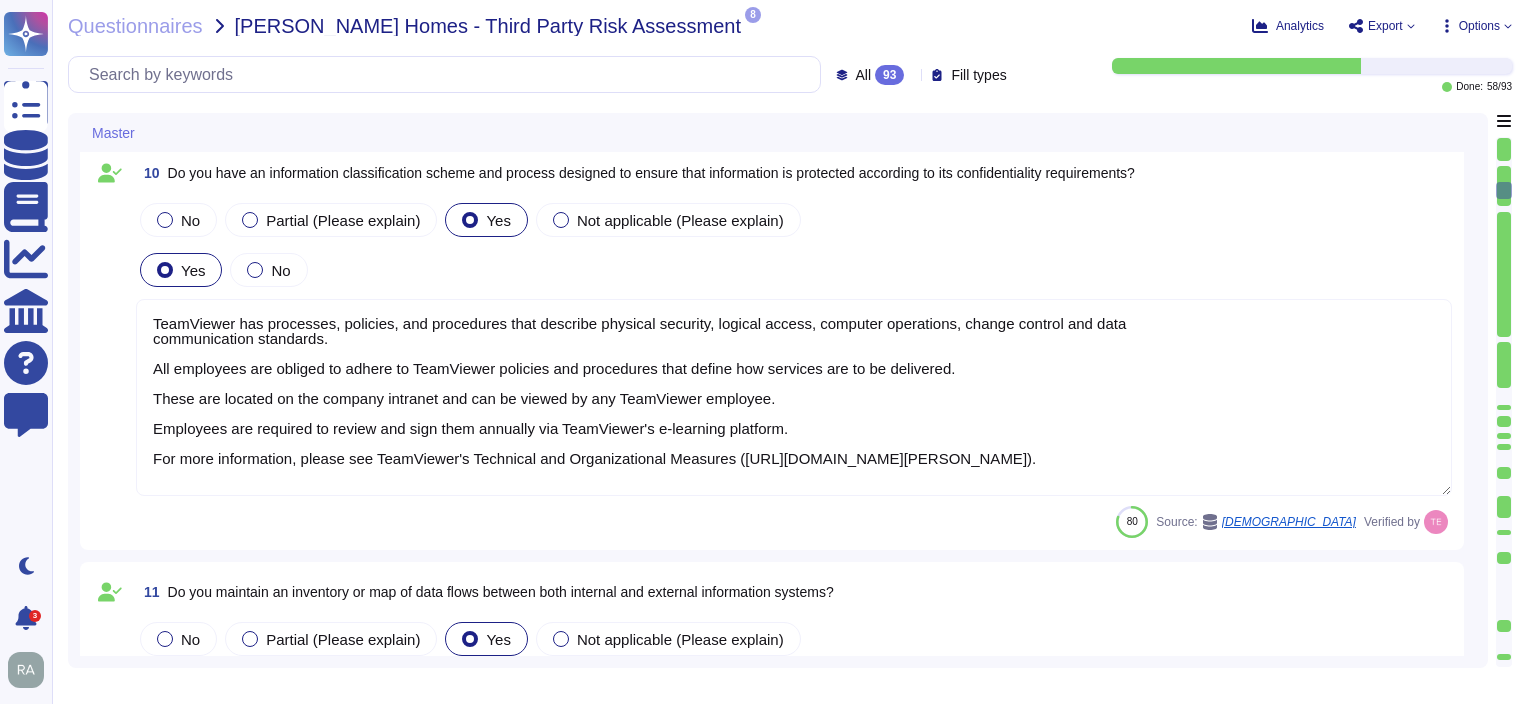 type on "[URL][DOMAIN_NAME]
TeamViewer respective departments conduct internal review of their relevant policies at least once a year.
In addition, Internal and External audits are conducted on annual basis.
The ISMS program and related aspects are reviewed and updated annually.
Logs for all policies as well as policy revision history are maintained in the document itself.
TeamViewer currently conducts independent HIPAA, SOC2, SOC3, ISO27001 assessments each year and performs an external Cybersecurity Posture Assessment using a 3rd party vendor." 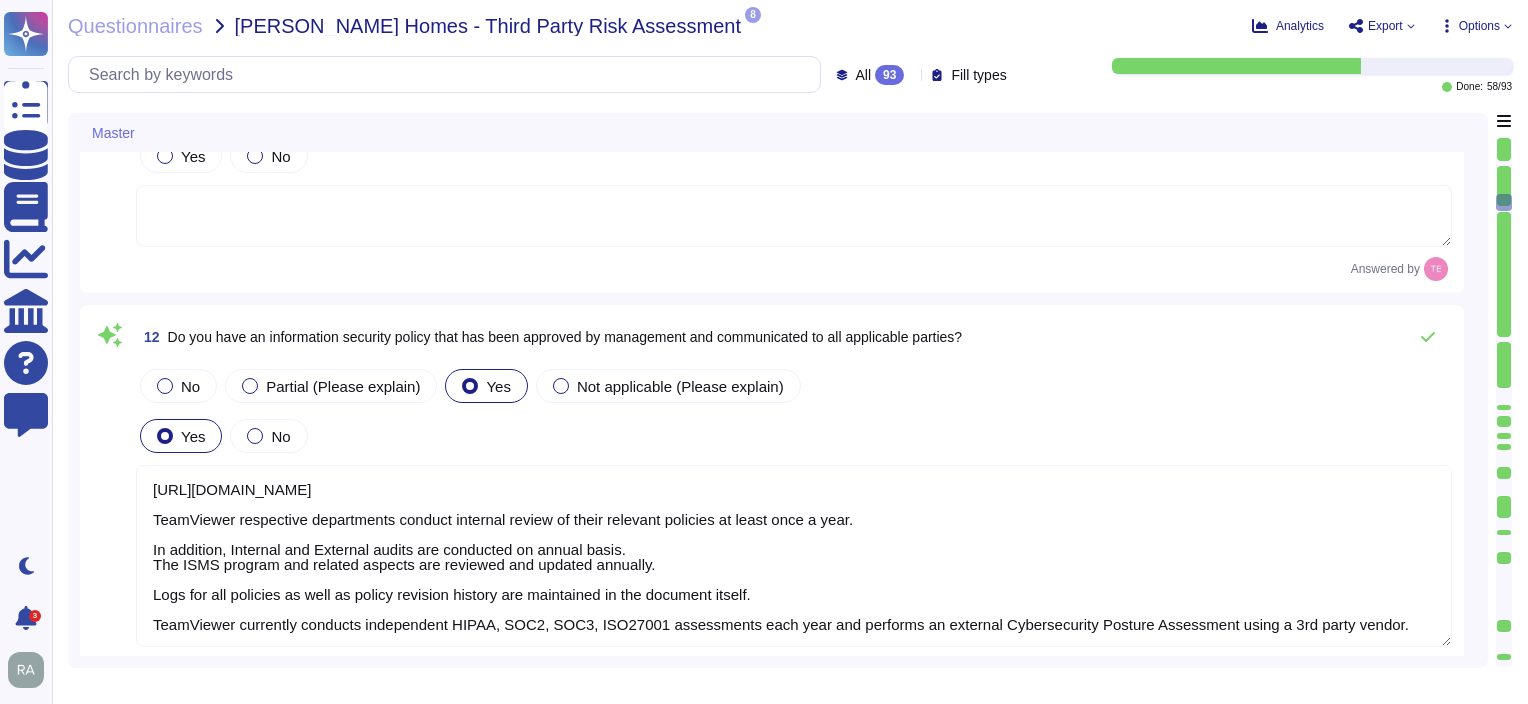 scroll, scrollTop: 3375, scrollLeft: 0, axis: vertical 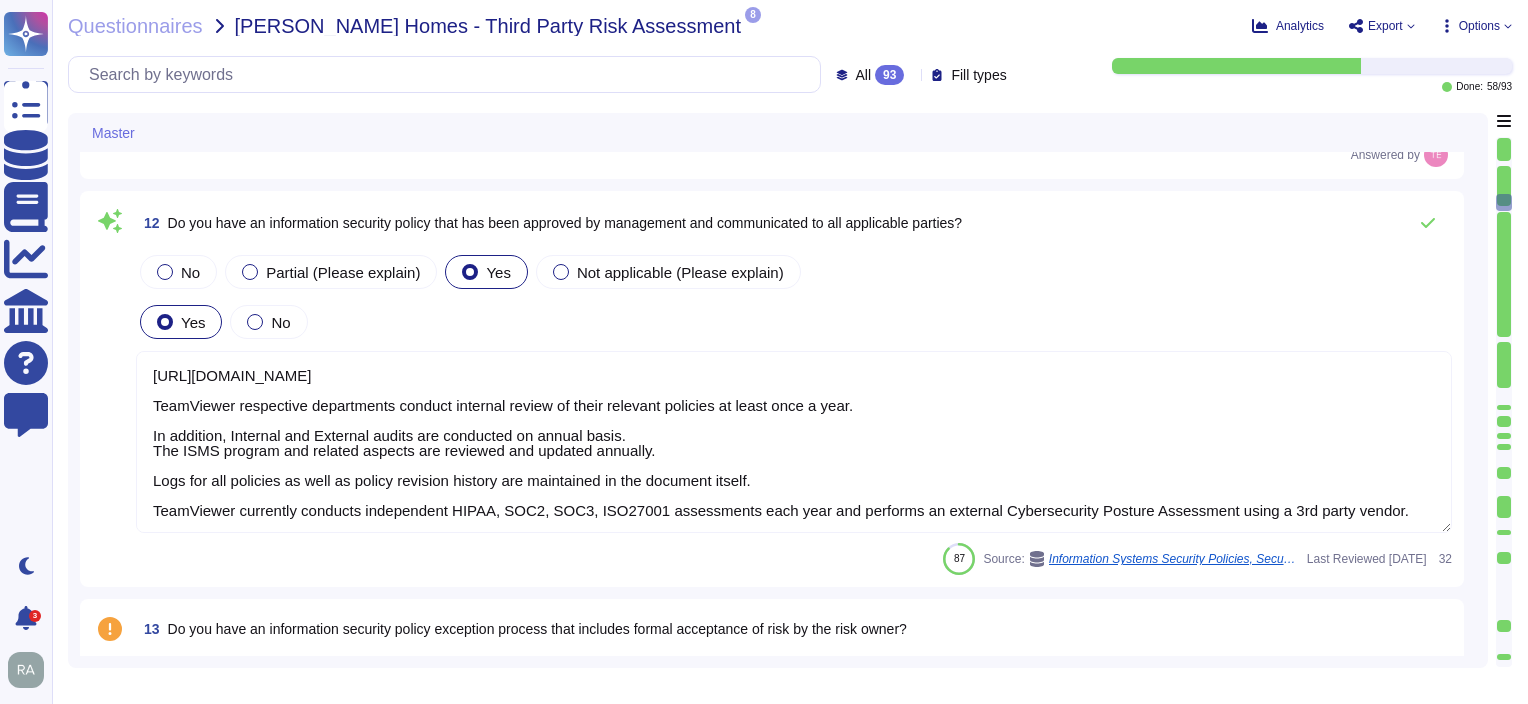 drag, startPoint x: 1509, startPoint y: 196, endPoint x: 1508, endPoint y: 137, distance: 59.008472 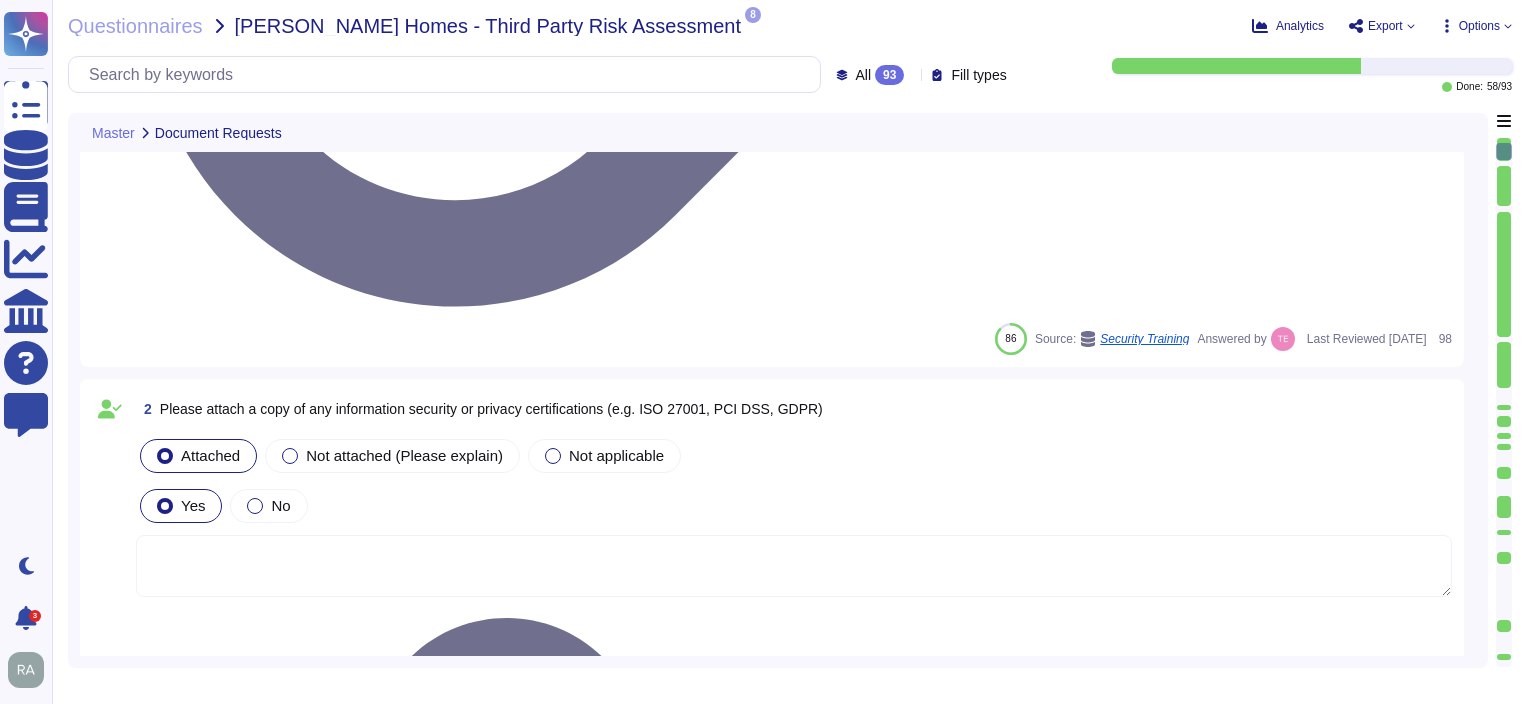 type on "The Employees receive regular data protection training and are bound to confidentiality.
TeamViewer conducts regular awareness training for employees at least once a year, but the frequency may increase as needed.
New employees were trained for an average of two months as part of TeamViewer's onboarding process.
On a regular basis, the Corporate Security department is doing attack simulation training to make employees aware of security vulnerabilities.
Phishing campaigns are an example of how to raise awareness and take action, such as publishing further security training." 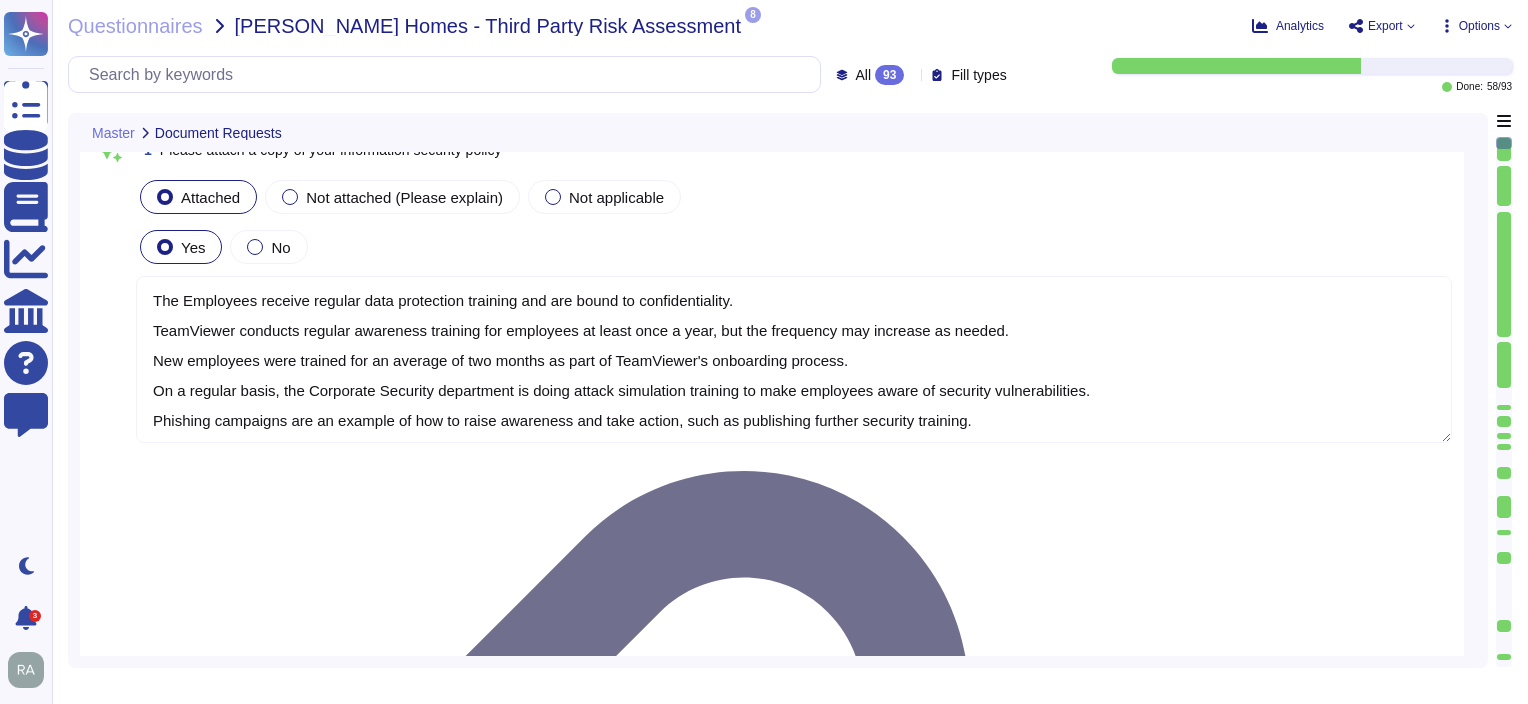 scroll, scrollTop: 0, scrollLeft: 0, axis: both 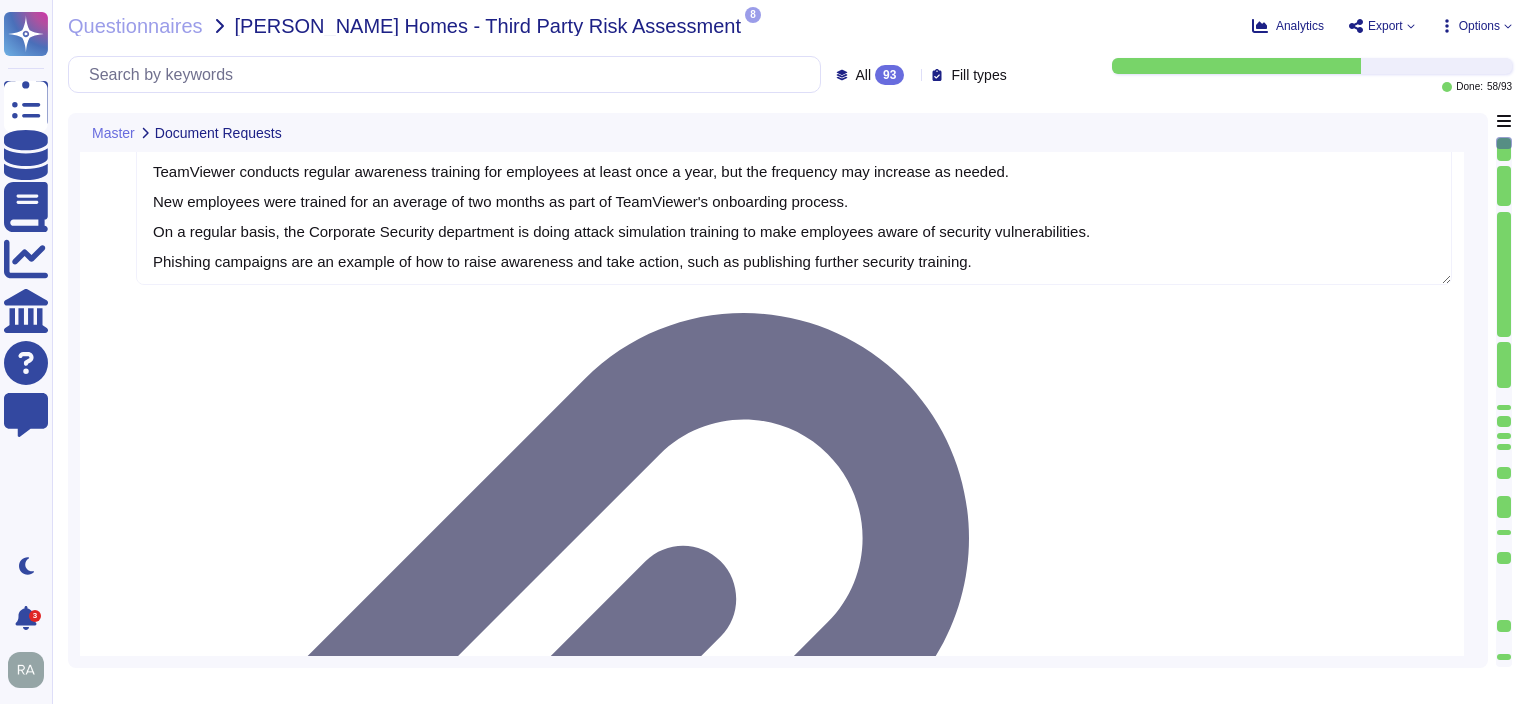 type on "Except as otherwise permitted in an applicable underlying agreement, this report may not be reproduced in whole or in part by any means of reproduction." 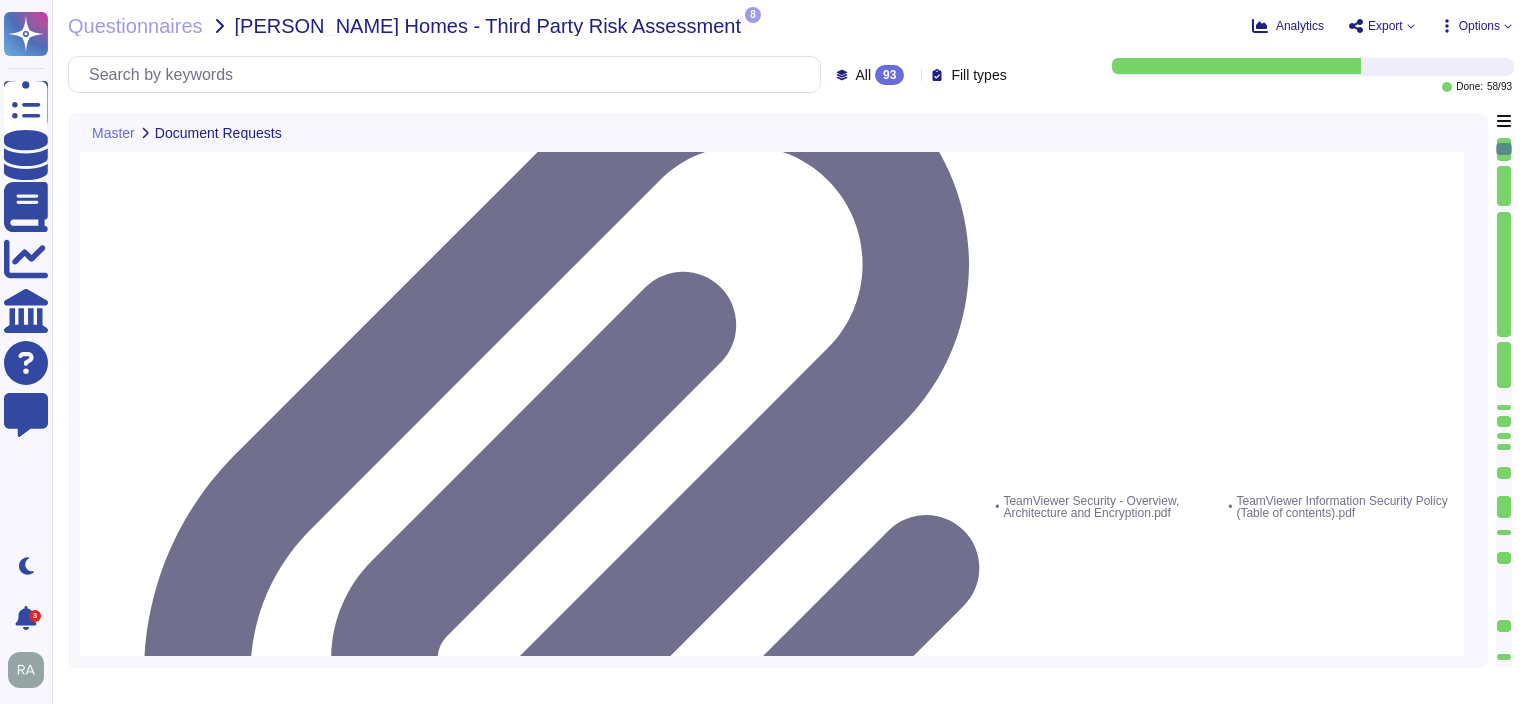 scroll, scrollTop: 500, scrollLeft: 0, axis: vertical 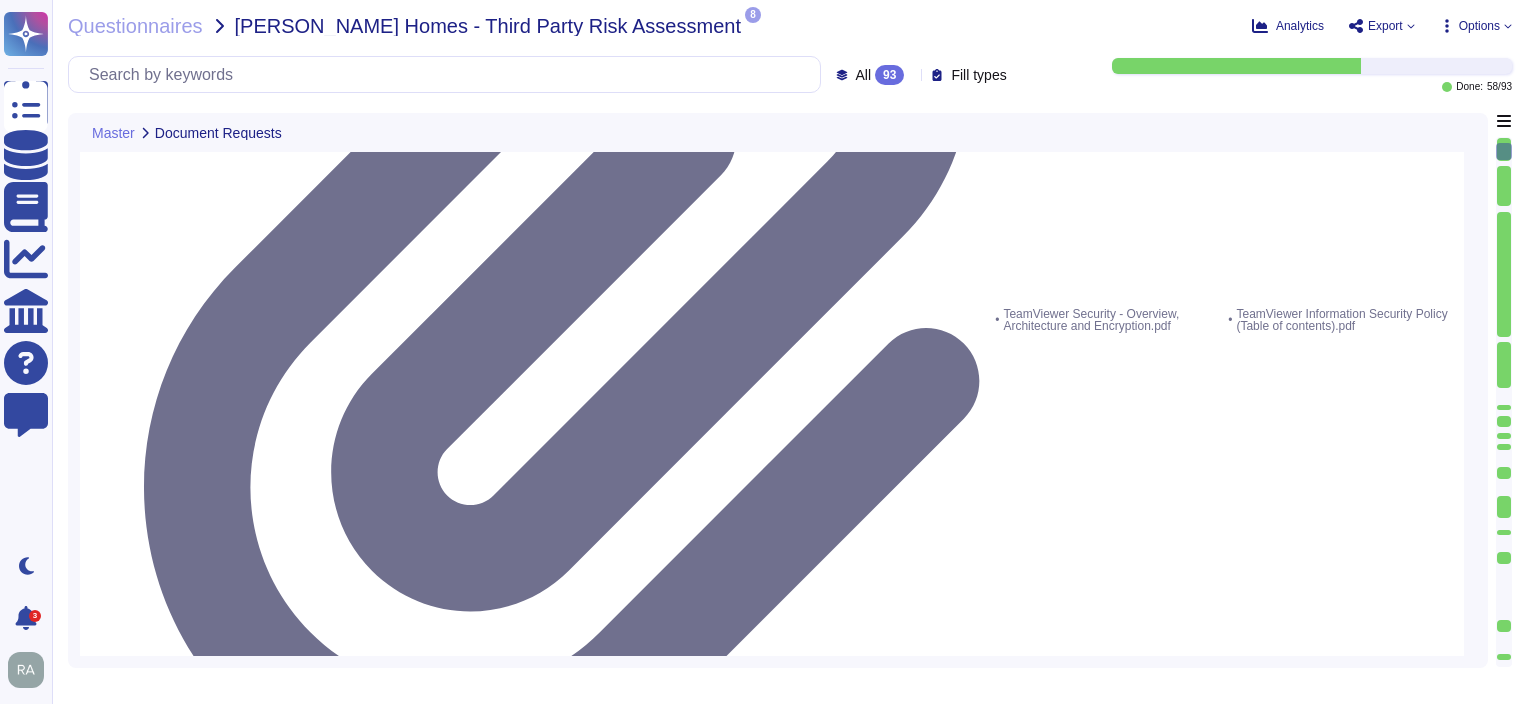 type on "TeamViewer respects the international standards for protecting human rights and is committed to observing these standards within its scope of influence.
The provisions to this effect are set out in TeamViewer's Code of Conduct, Non-Financial Report and in TeamViewer's UN Global Compact letter of Commitment.
[URL][DOMAIN_NAME]
[URL][DOMAIN_NAME]" 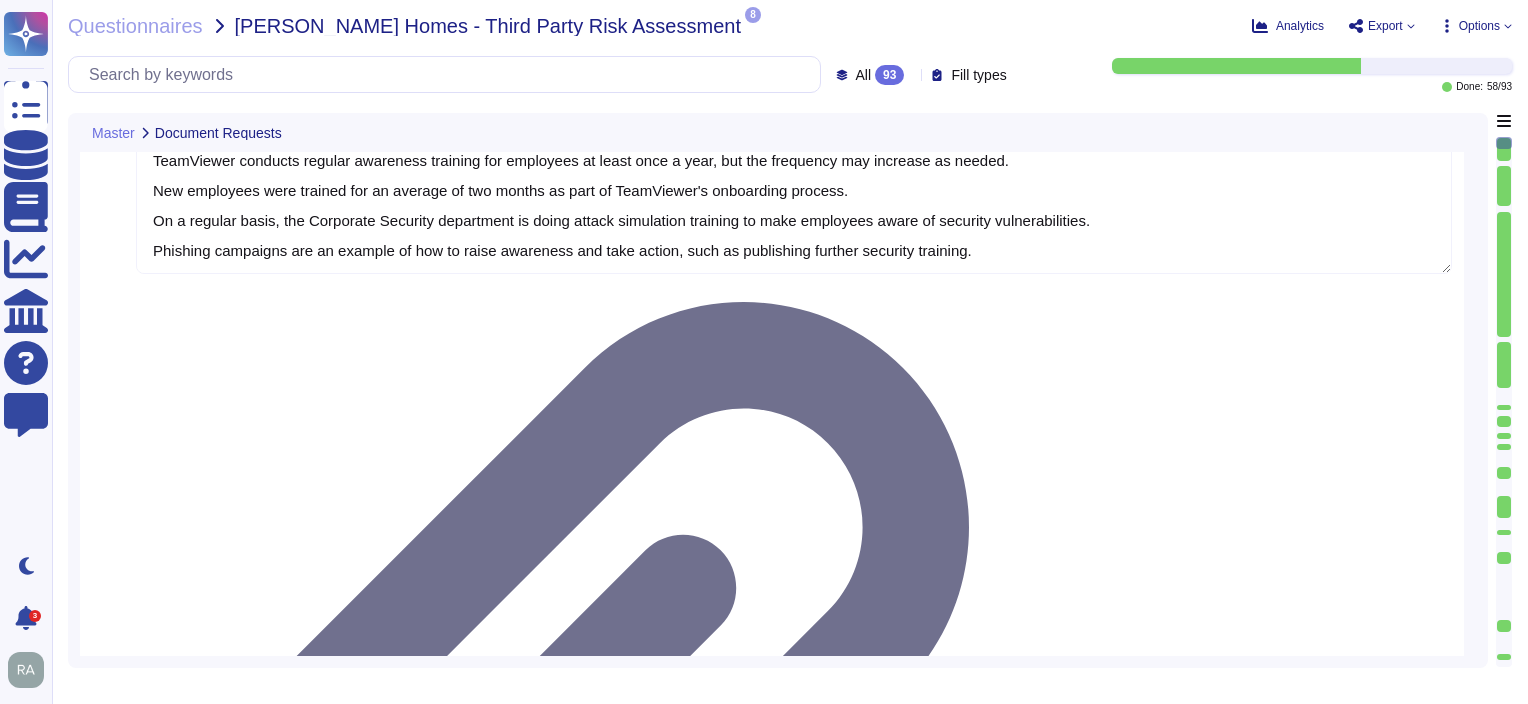 scroll, scrollTop: 200, scrollLeft: 0, axis: vertical 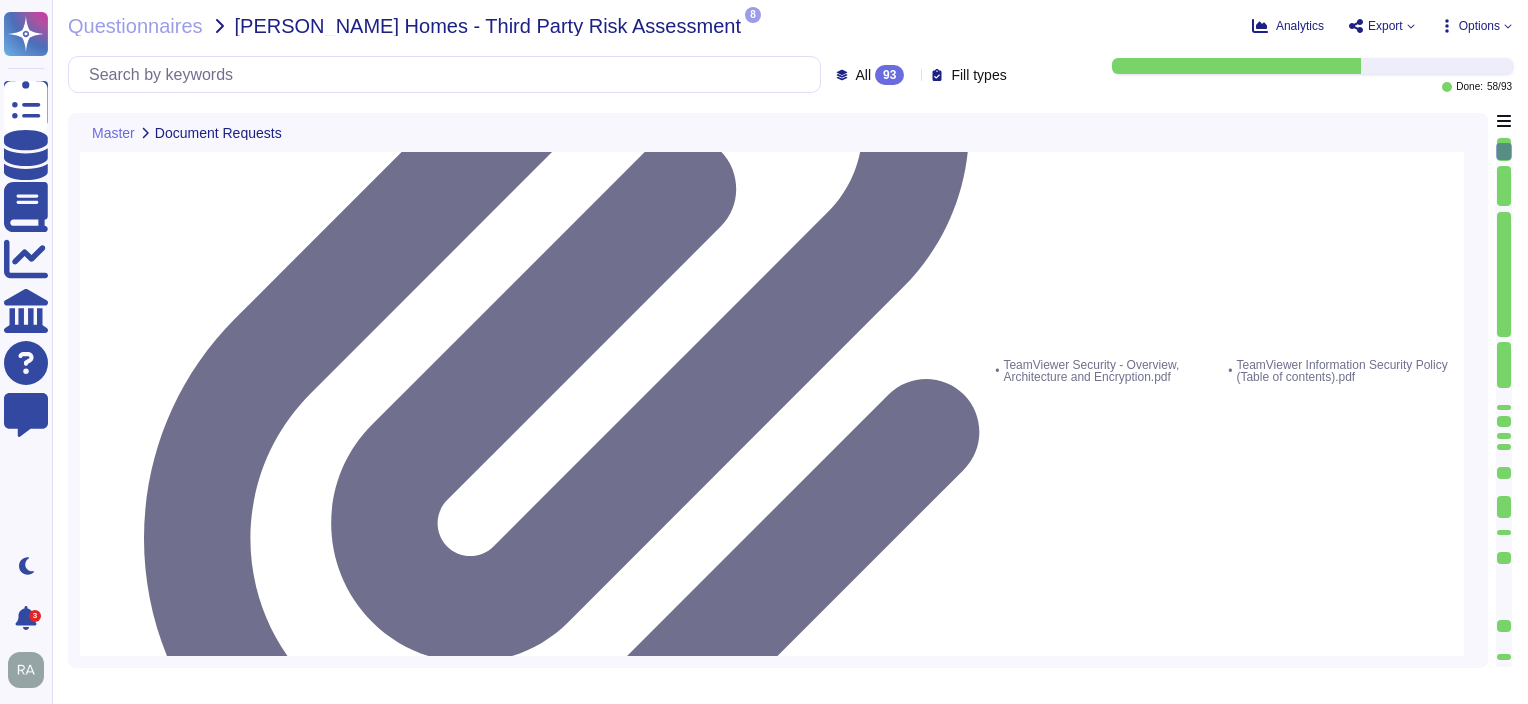 type on "TeamViewer respects the international standards for protecting human rights and is committed to observing these standards within its scope of influence.
The provisions to this effect are set out in TeamViewer's Code of Conduct, Non-Financial Report and in TeamViewer's UN Global Compact letter of Commitment.
[URL][DOMAIN_NAME]
[URL][DOMAIN_NAME]" 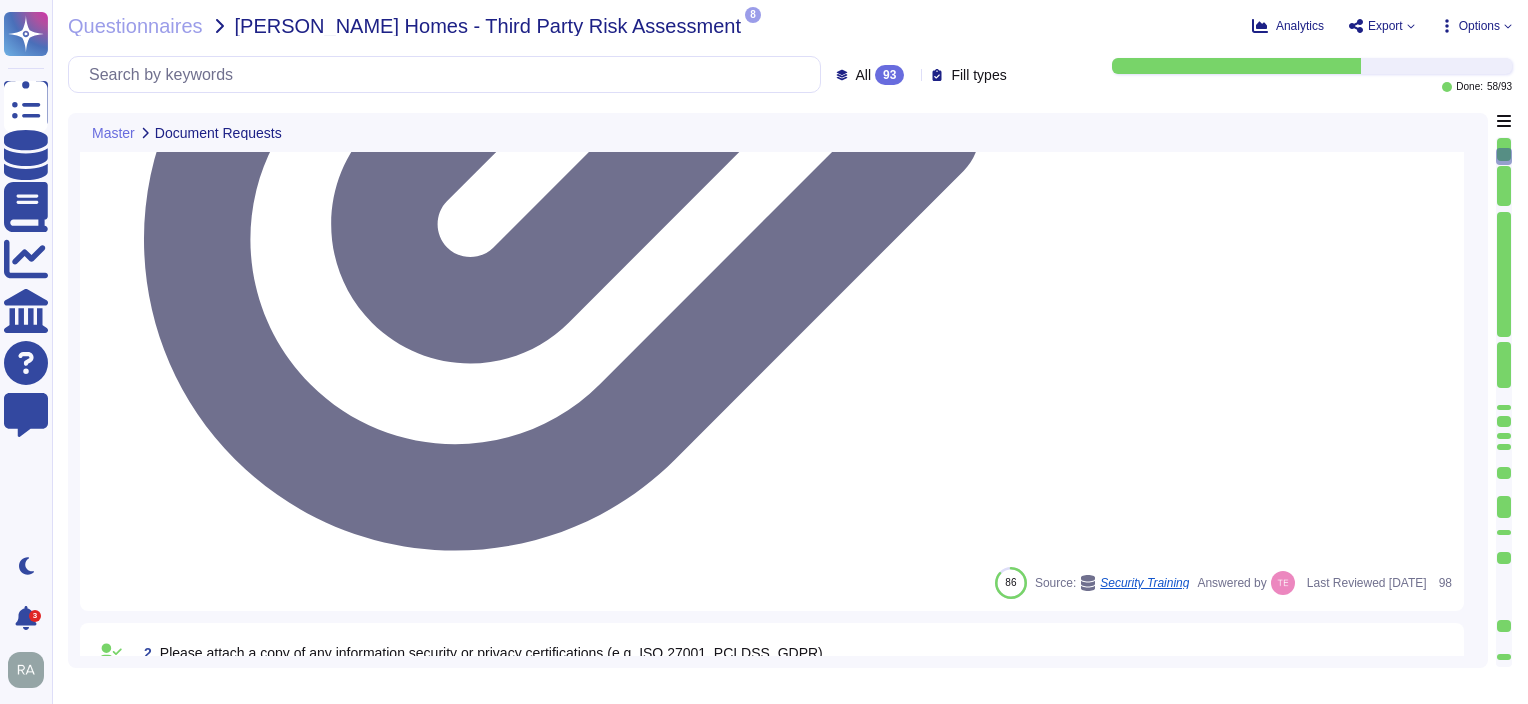 scroll, scrollTop: 900, scrollLeft: 0, axis: vertical 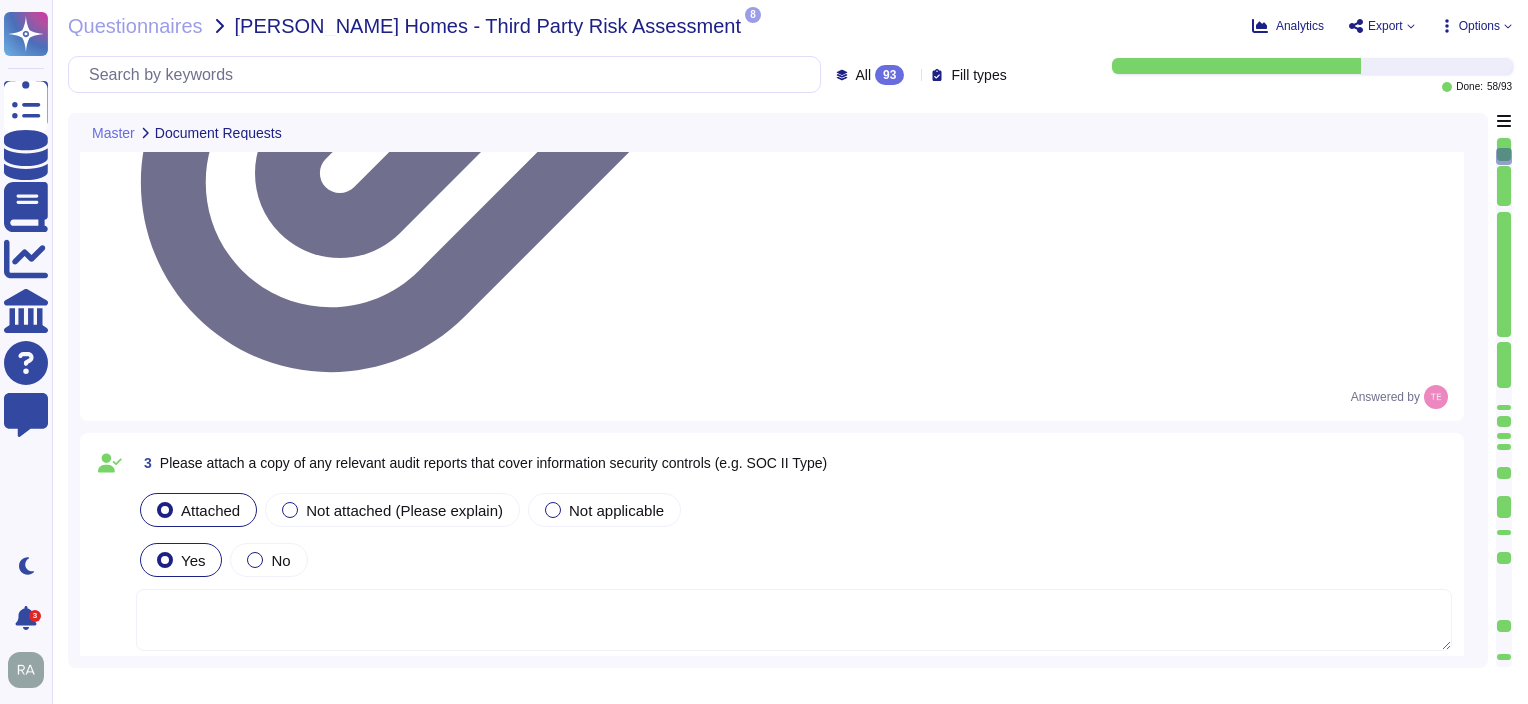 type on "Quality assurance tests and results are documented and maintained along with the corresponding change request." 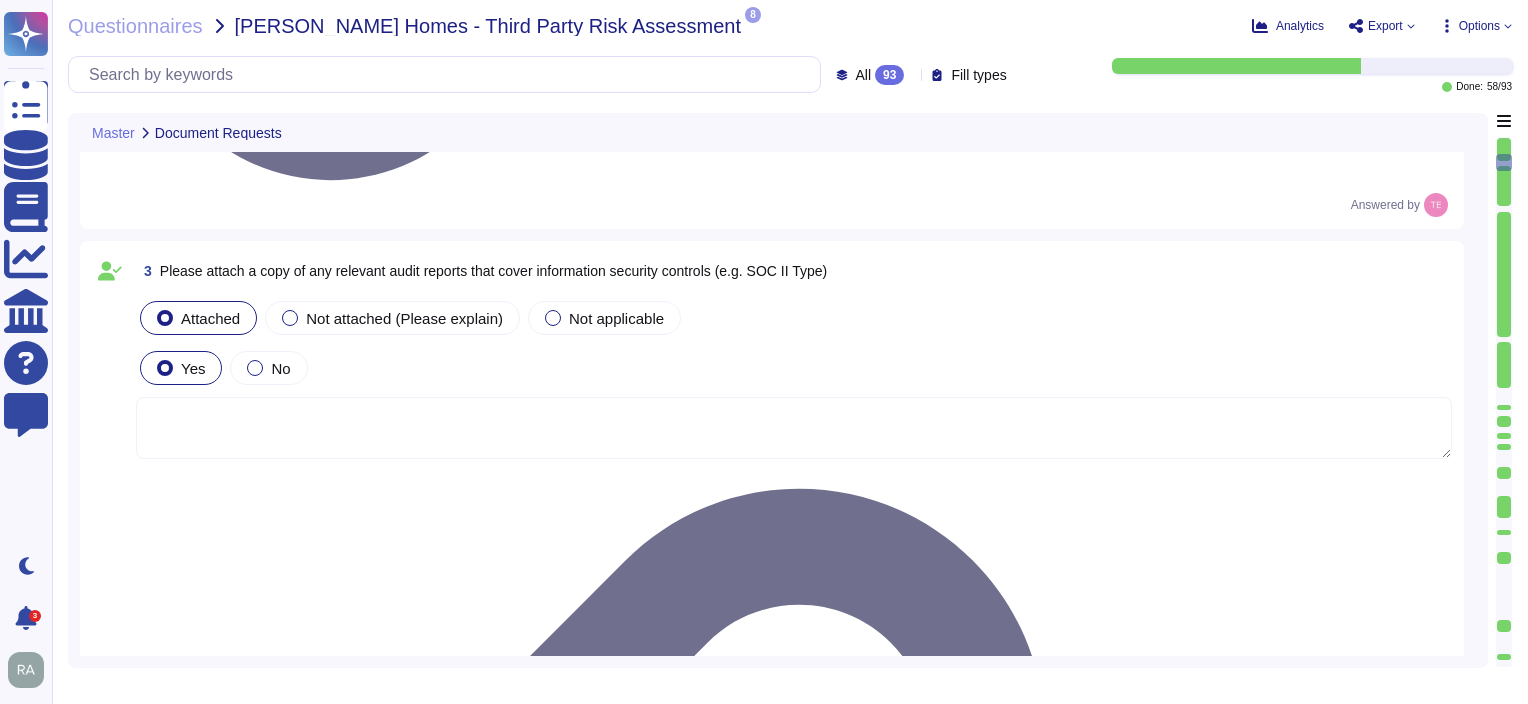 scroll, scrollTop: 1200, scrollLeft: 0, axis: vertical 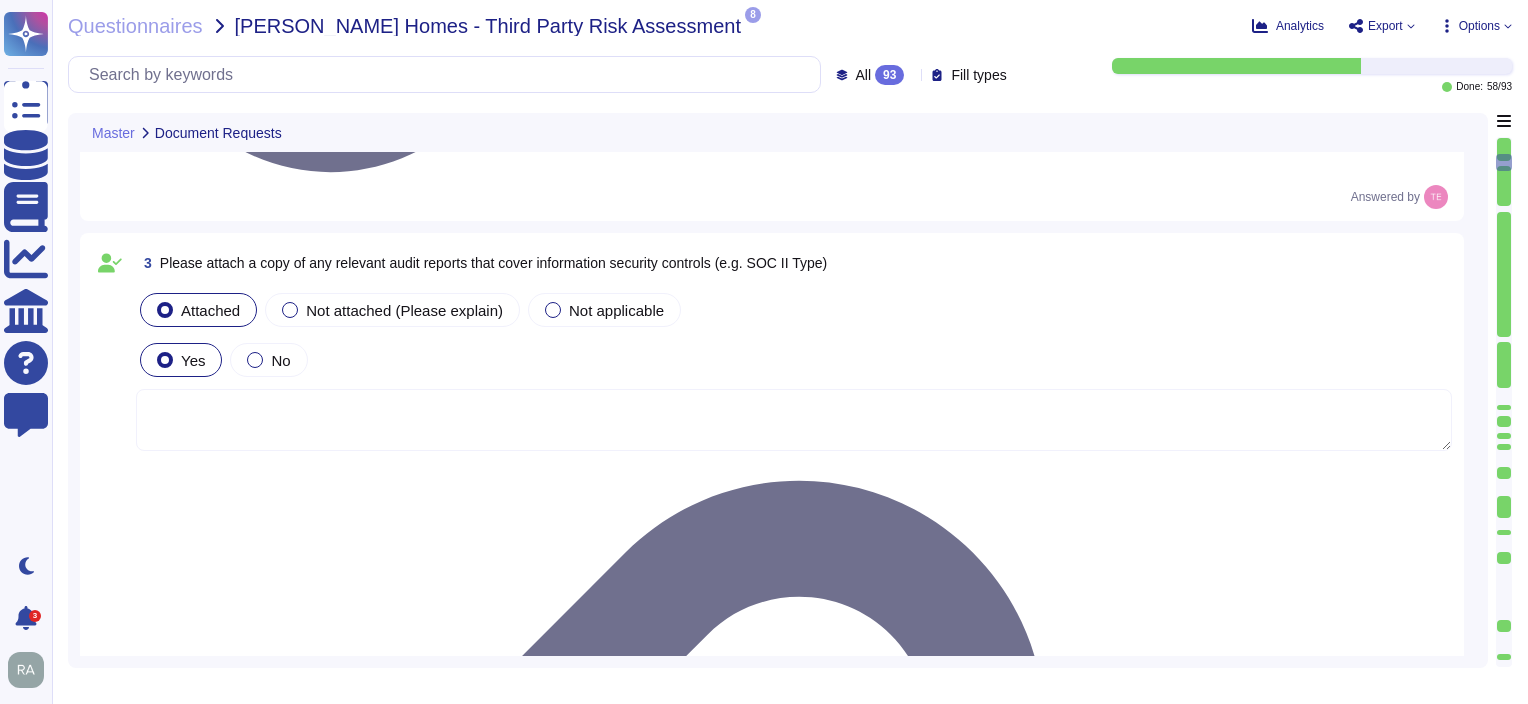 click at bounding box center (553, 1939) 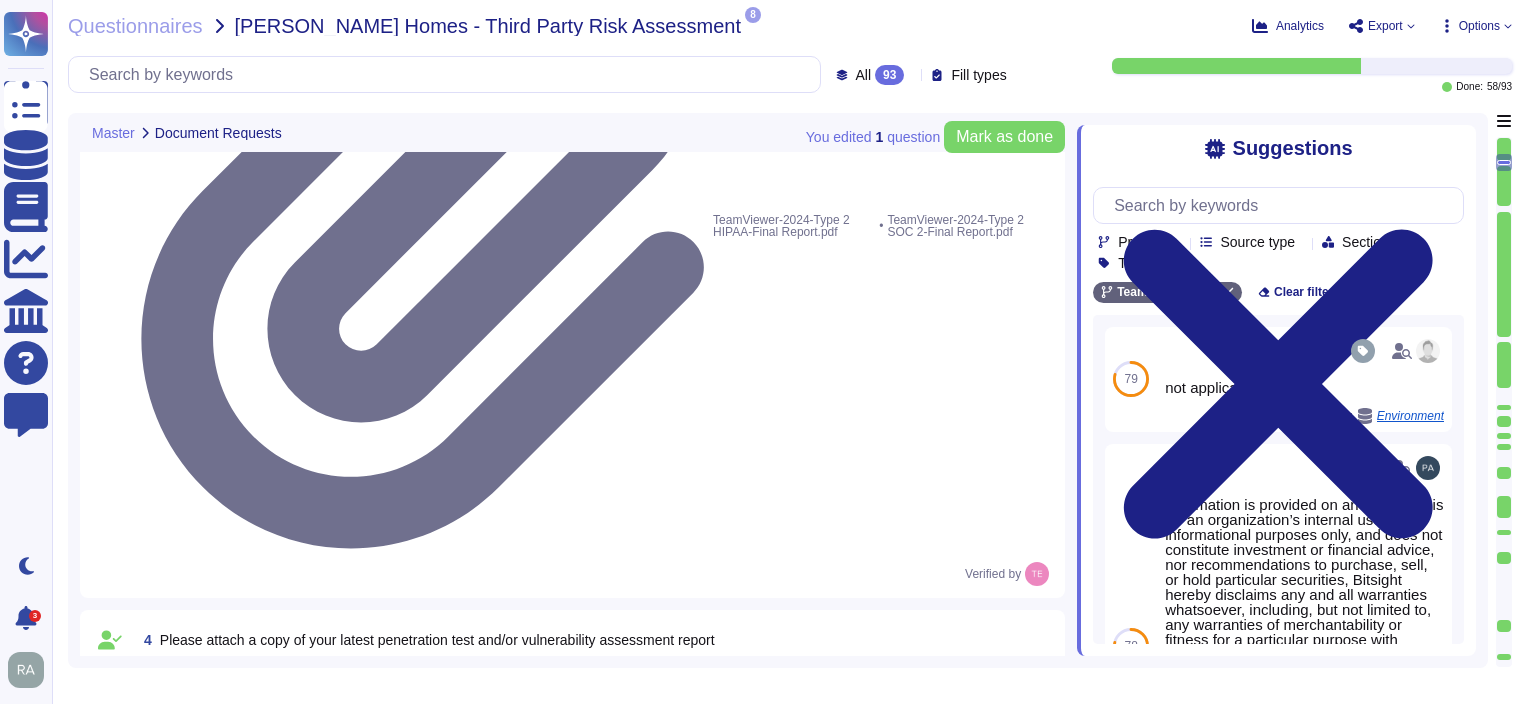 click on "No" at bounding box center [272, 1021] 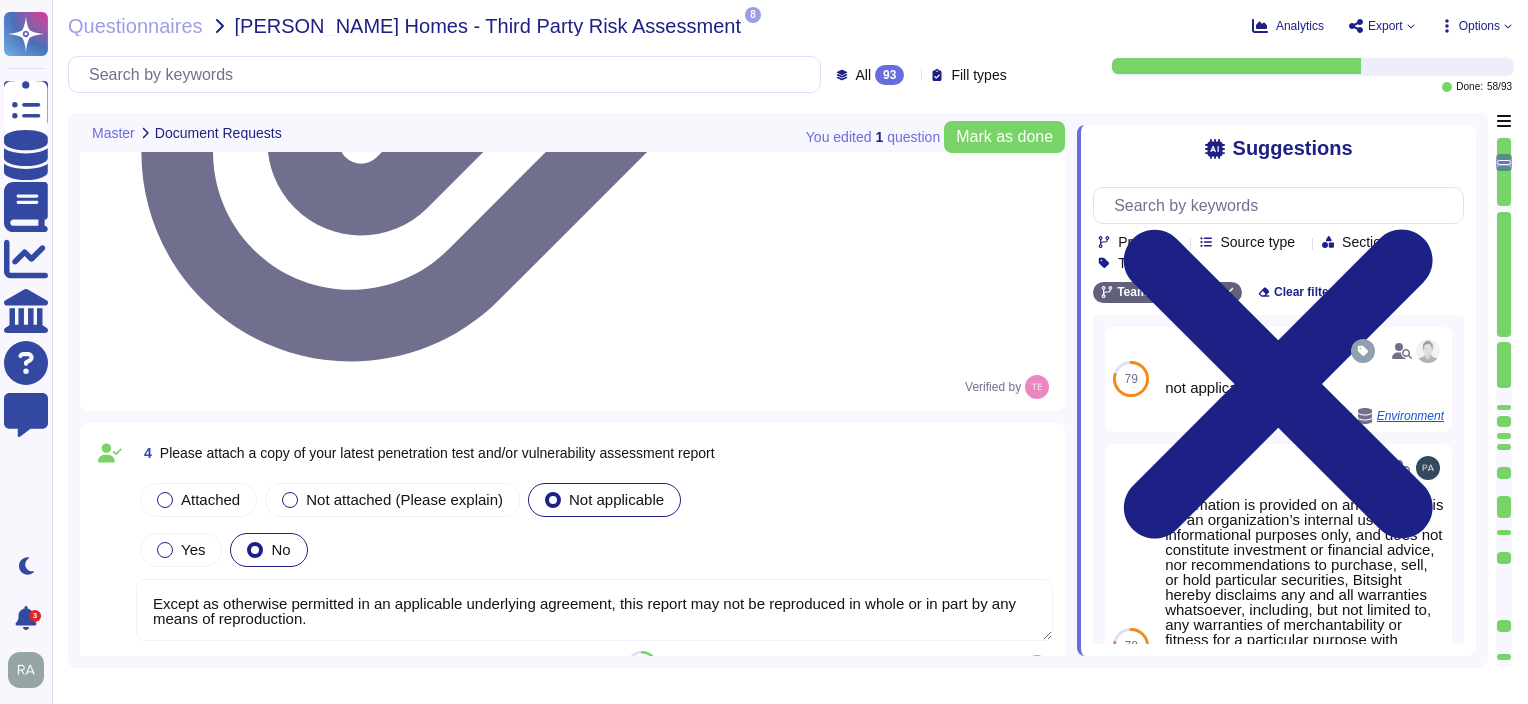 scroll, scrollTop: 1400, scrollLeft: 0, axis: vertical 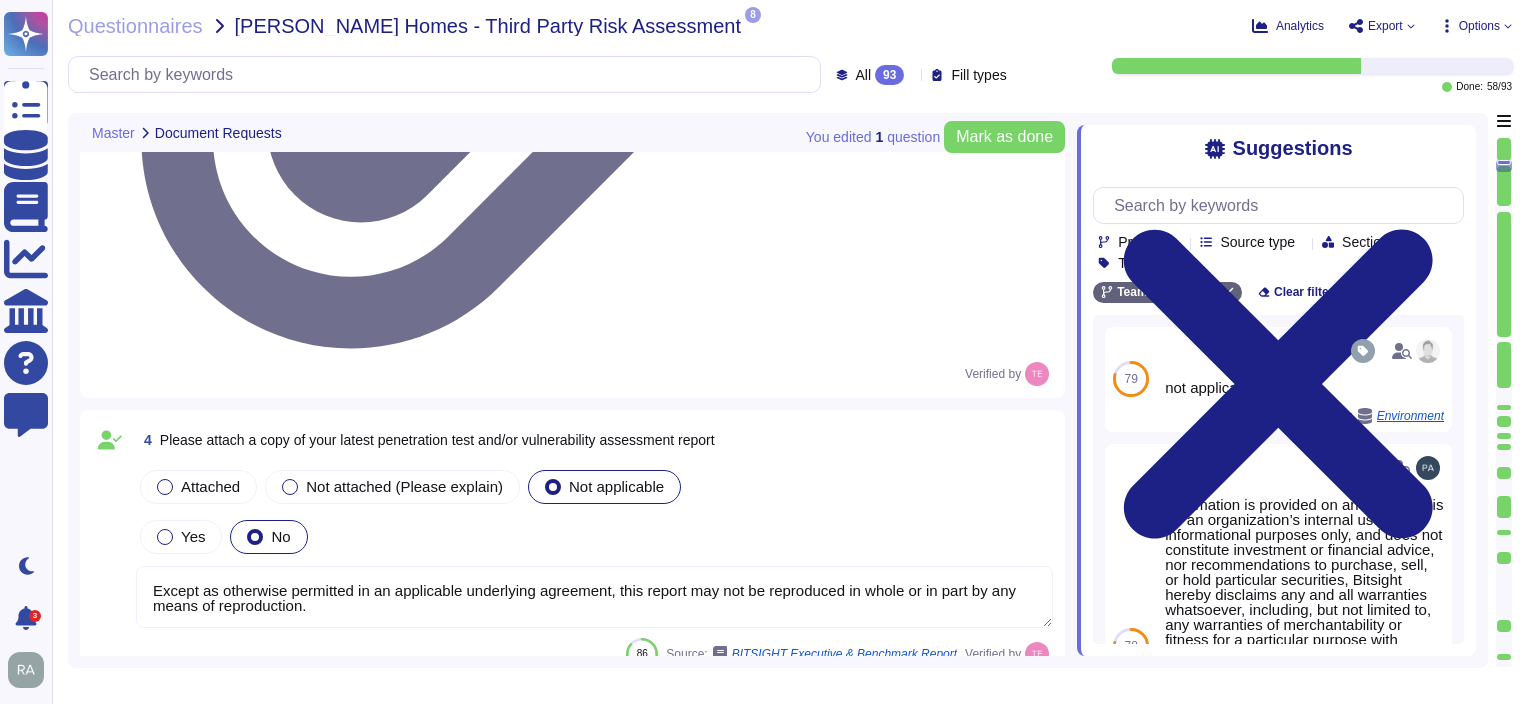 type on "Except as otherwise permitted in an applicable underlying agreement, this report may not be reproduced in whole or in part by any means of reproduction." 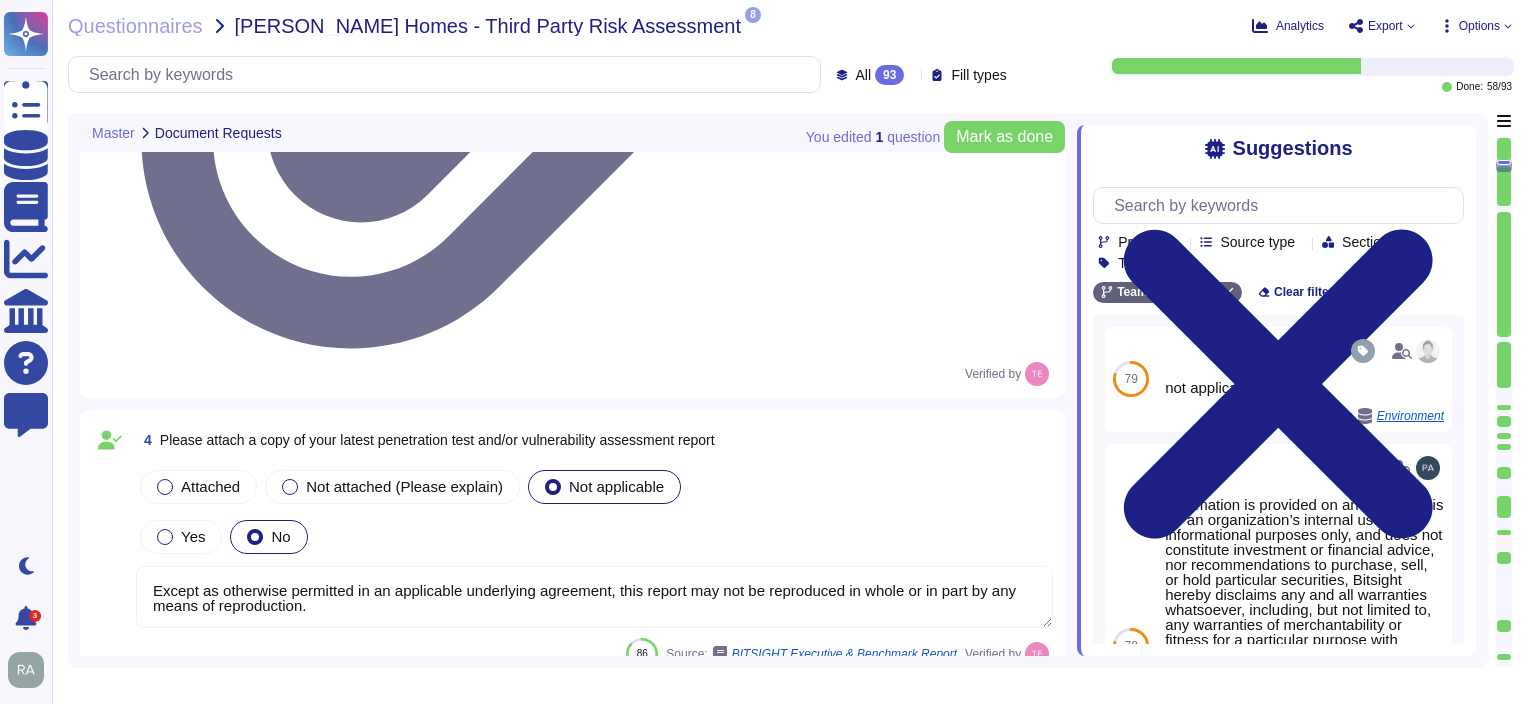 click on "Suggestions Products Source type Section Tags TeamViewer Wide Clear filters 79 4 not applicable Source: Environment Use 78 Information is provided on an "as is" basis for an organization’s internal use and informational purposes only, and does not constitute investment or financial advice, nor recommendations to purchase, sell, or hold particular securities, Bitsight hereby disclaims any and all warranties whatsoever, including, but not limited to, any warranties of merchantability or fitness for a particular purpose with respect to the Information. Bitsight shall not be responsible for any reliance or decisions made based upon Information, and to the extent permitted by law, shall not be liable for any direct, indirect, incidental, consequential, special, or punitive damages associated therewith. Except as otherwise permitted in an applicable underlying agreement, this report may not be reproduced in whole or part by any means of reproduction. Source: BITSIGHT Executive & Benchmark Report Use 77 Source: 77" at bounding box center [1276, 390] 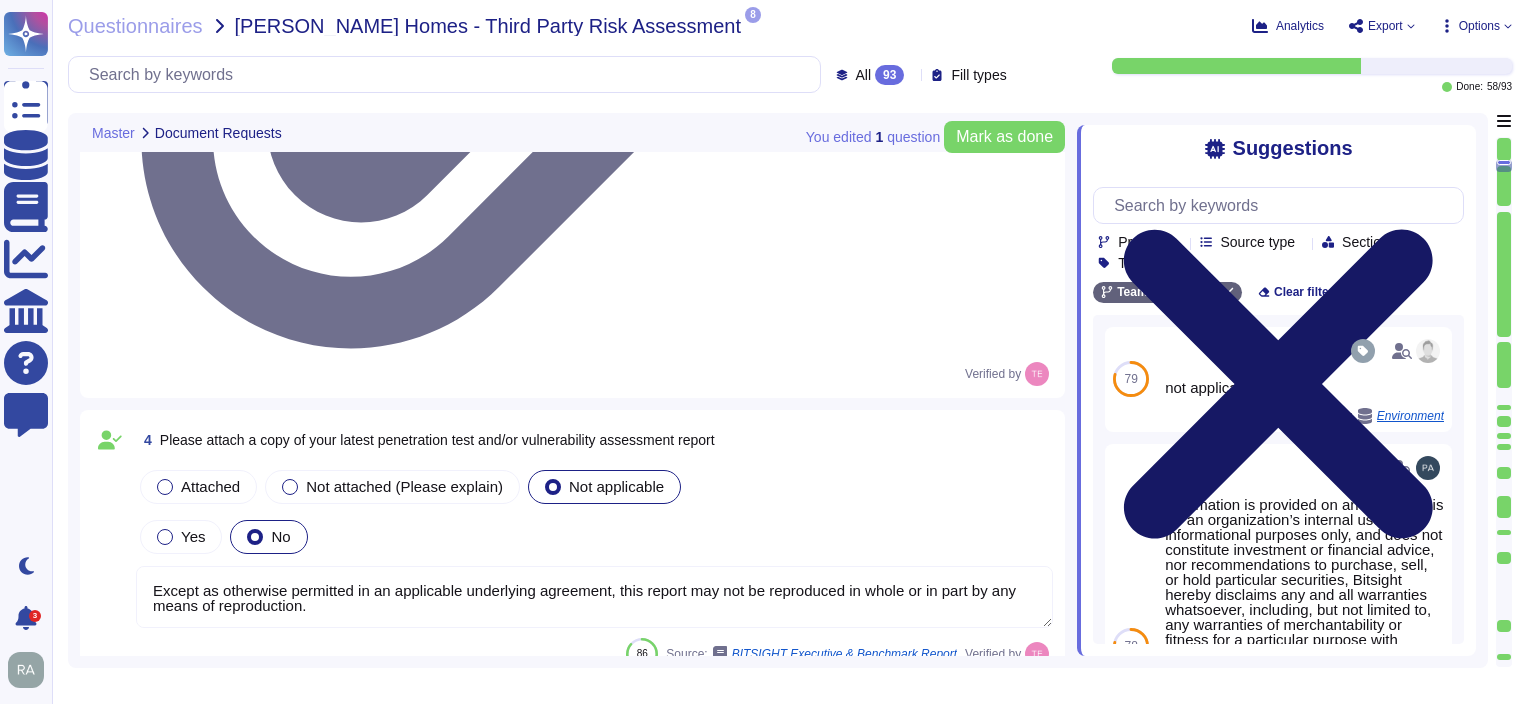 click 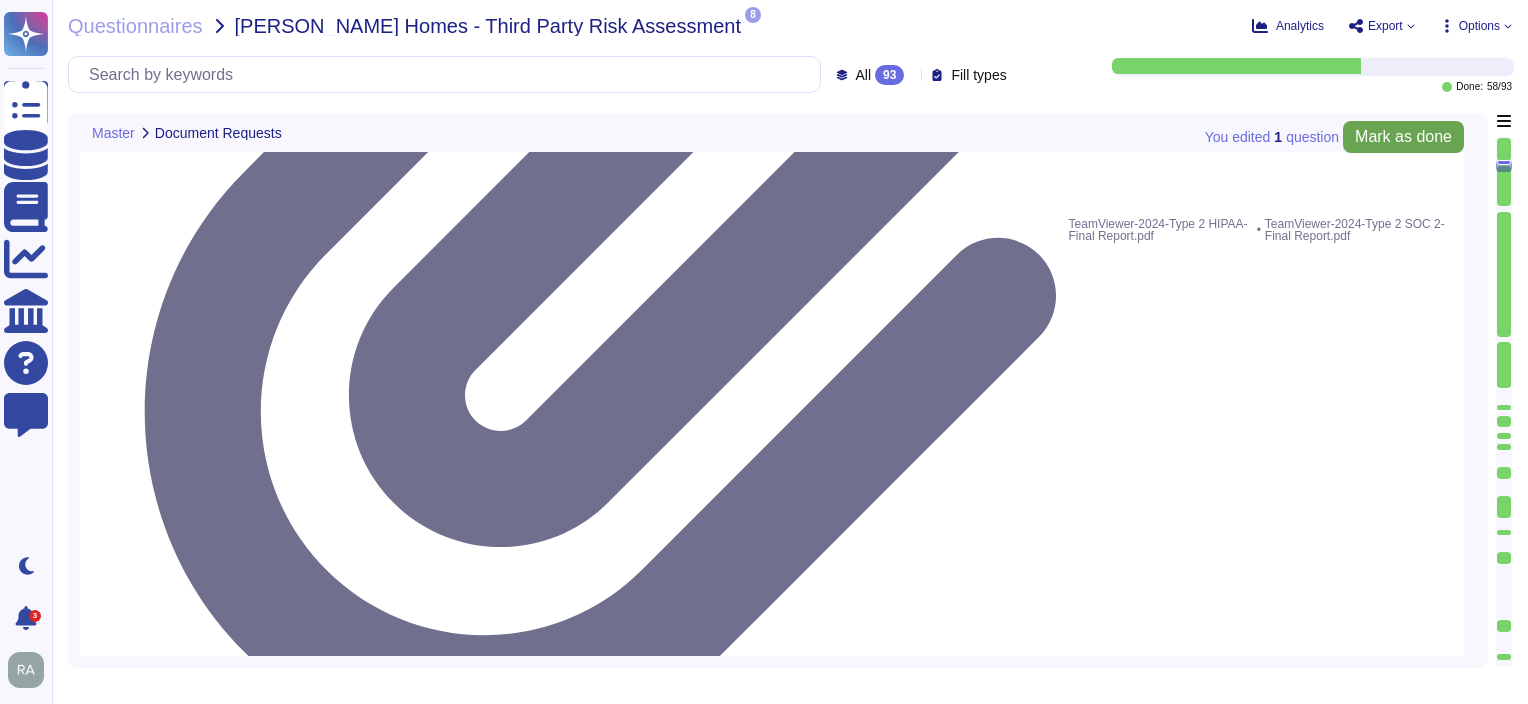 click on "Mark as done" at bounding box center [1403, 137] 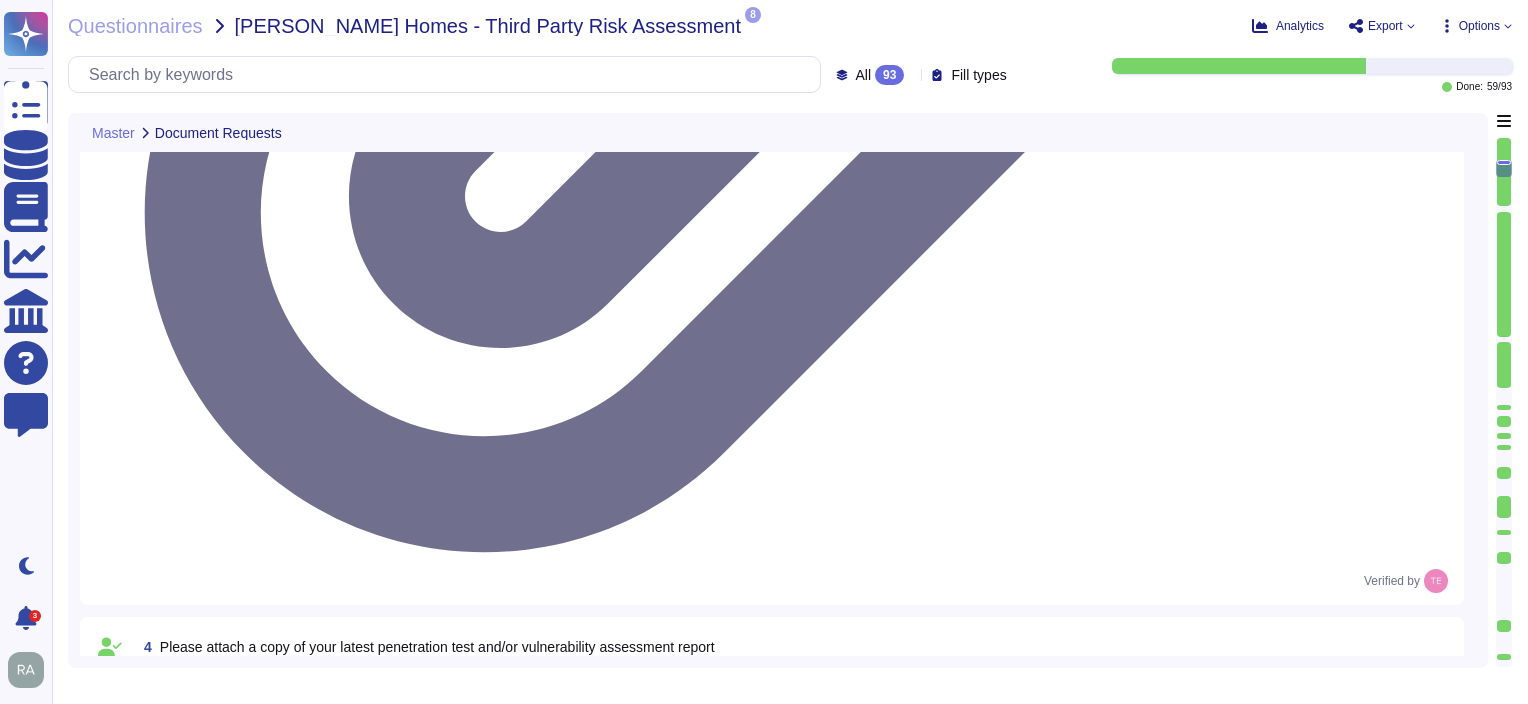 scroll, scrollTop: 1600, scrollLeft: 0, axis: vertical 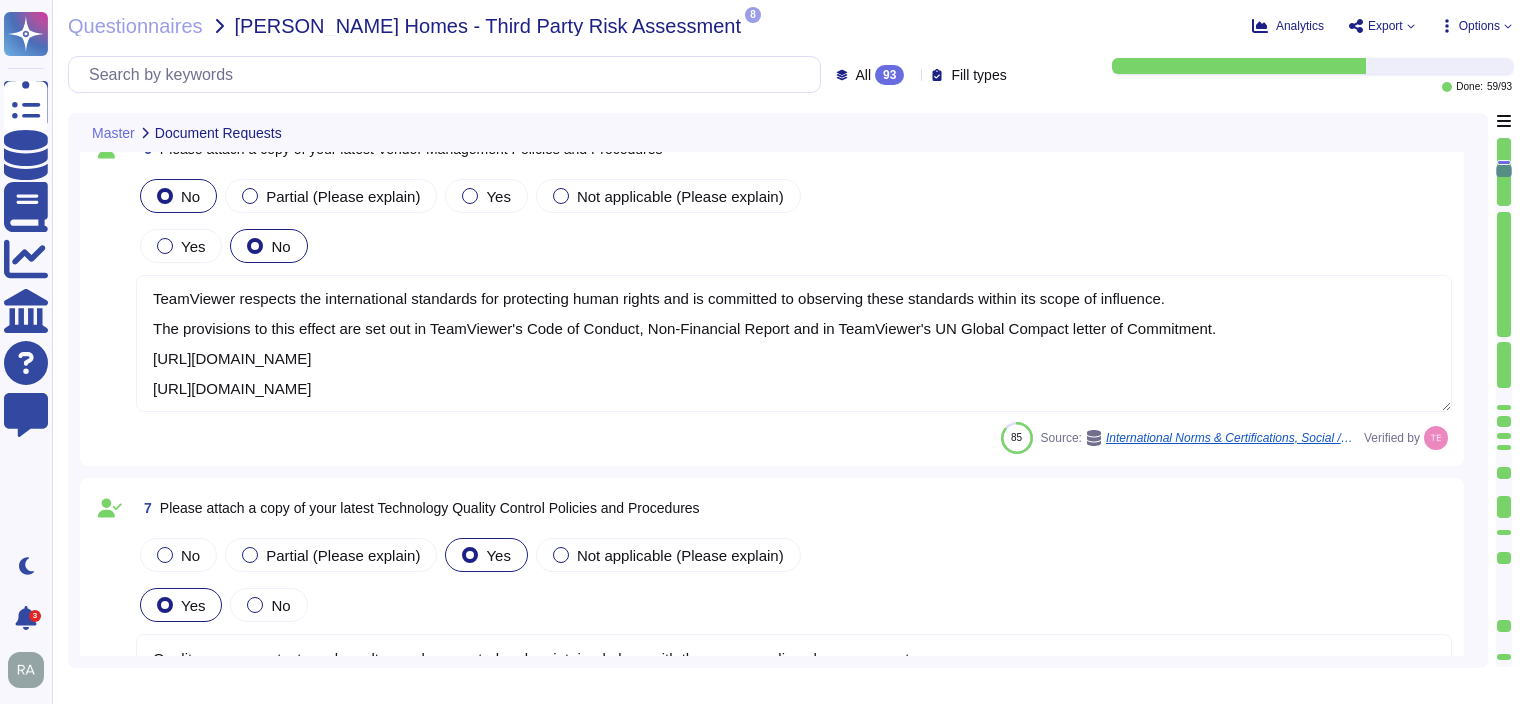 type on "All resources are managed in the asset inventory system and each resource is assigned an owner." 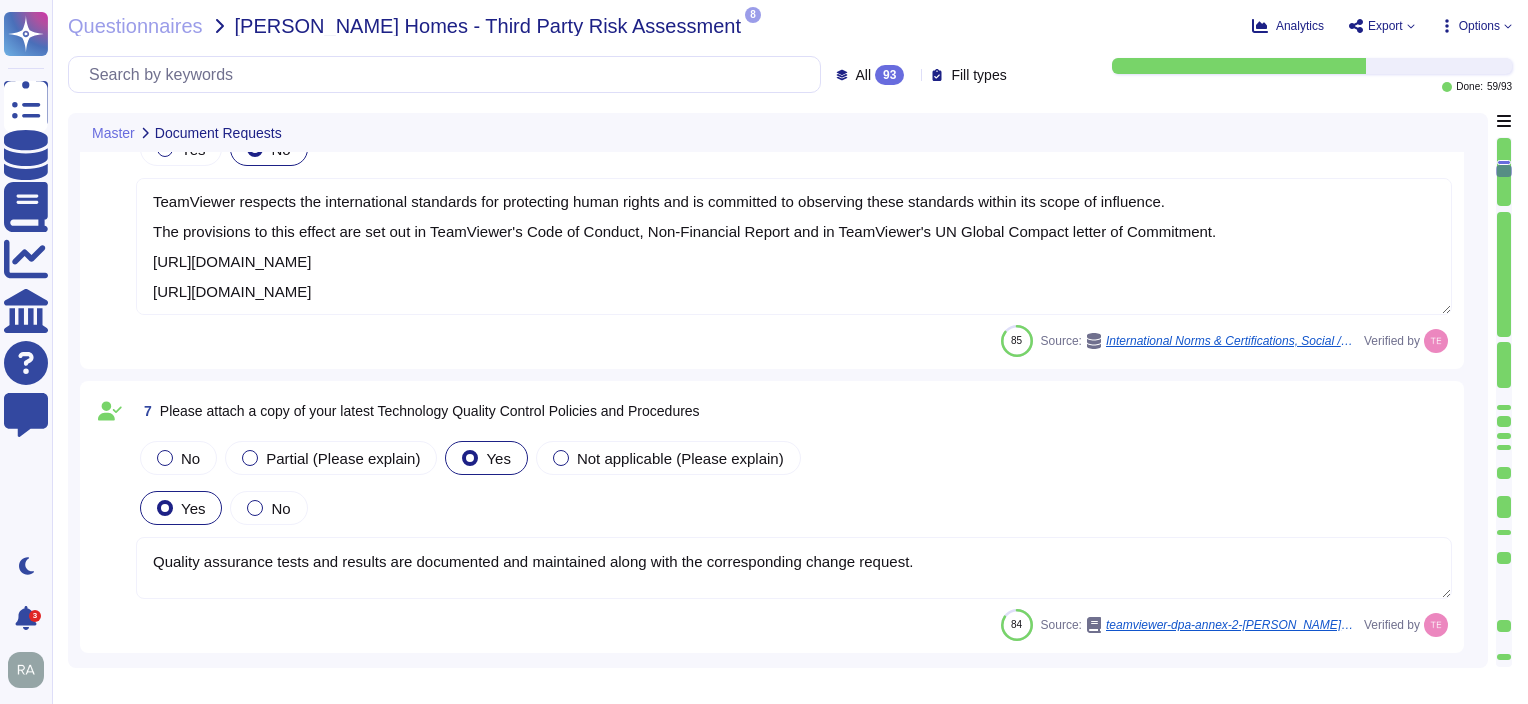 scroll, scrollTop: 1800, scrollLeft: 0, axis: vertical 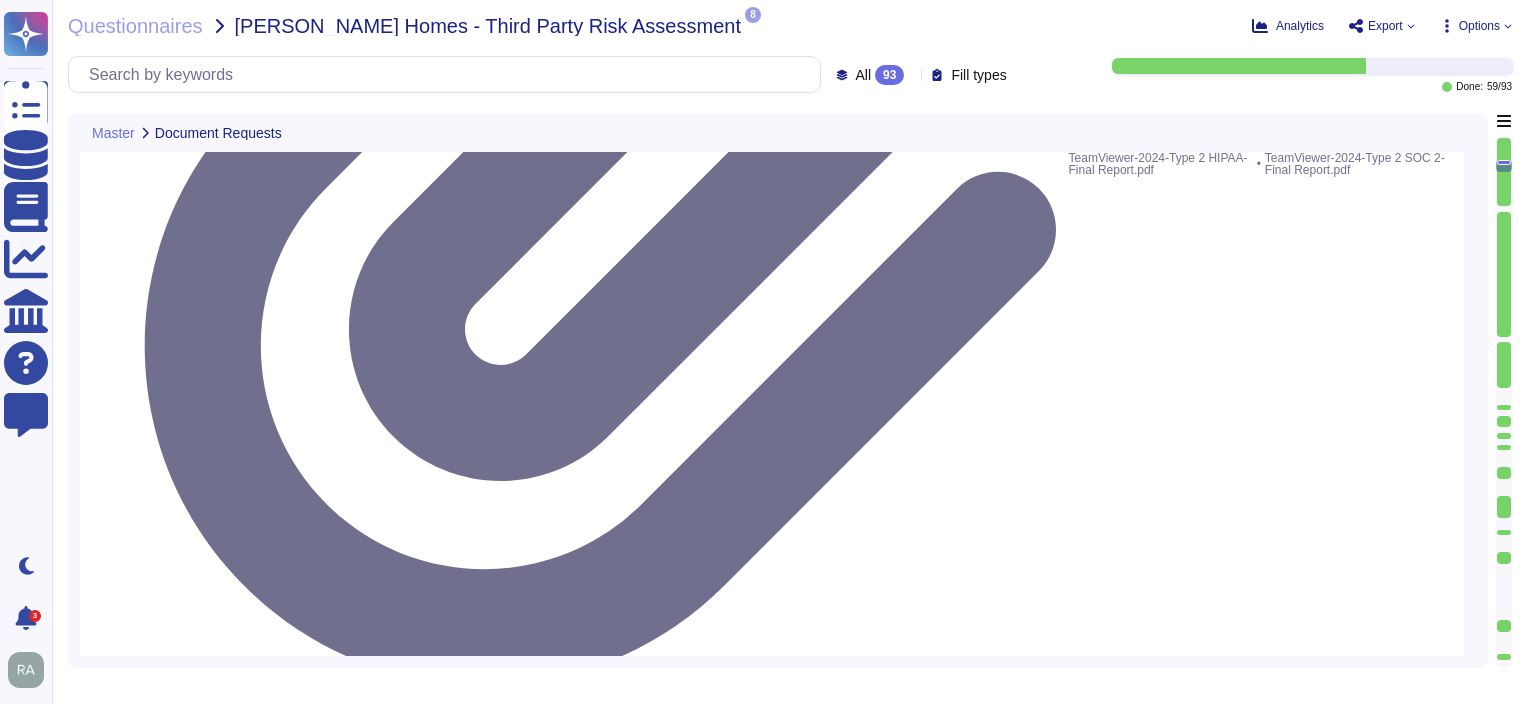 type on "Except as otherwise permitted in an applicable underlying agreement, this report may not be reproduced in whole or in part by any means of reproduction." 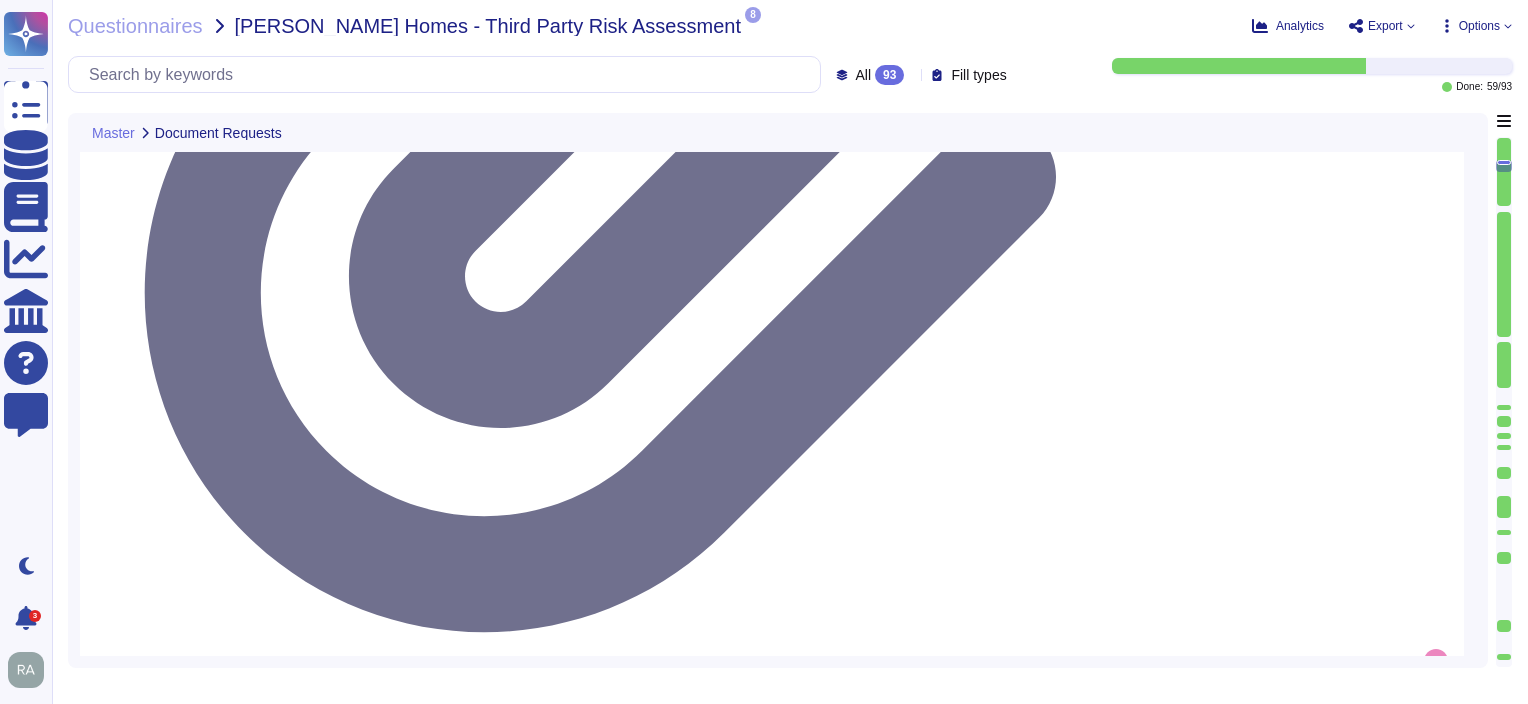 scroll, scrollTop: 1566, scrollLeft: 0, axis: vertical 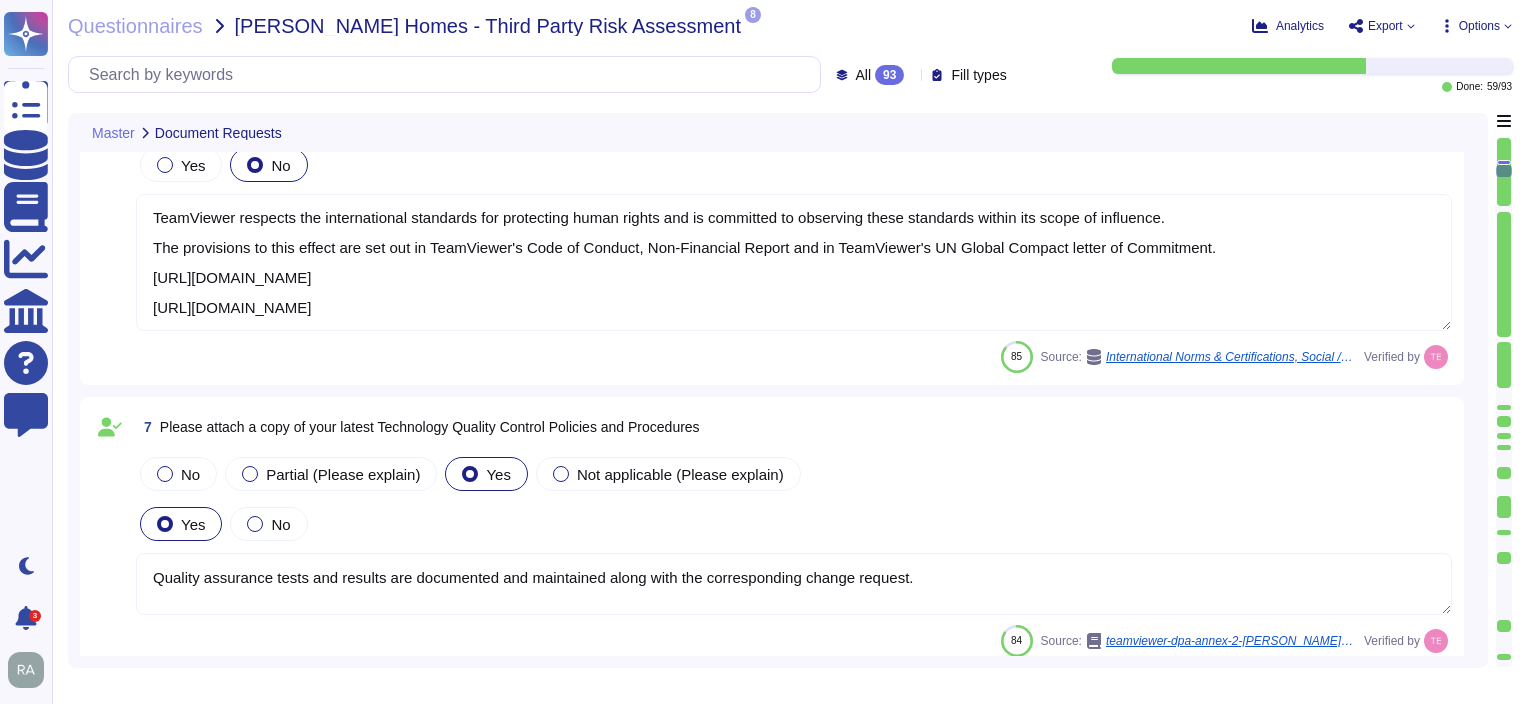 type on "All resources are managed in the asset inventory system and each resource is assigned an owner." 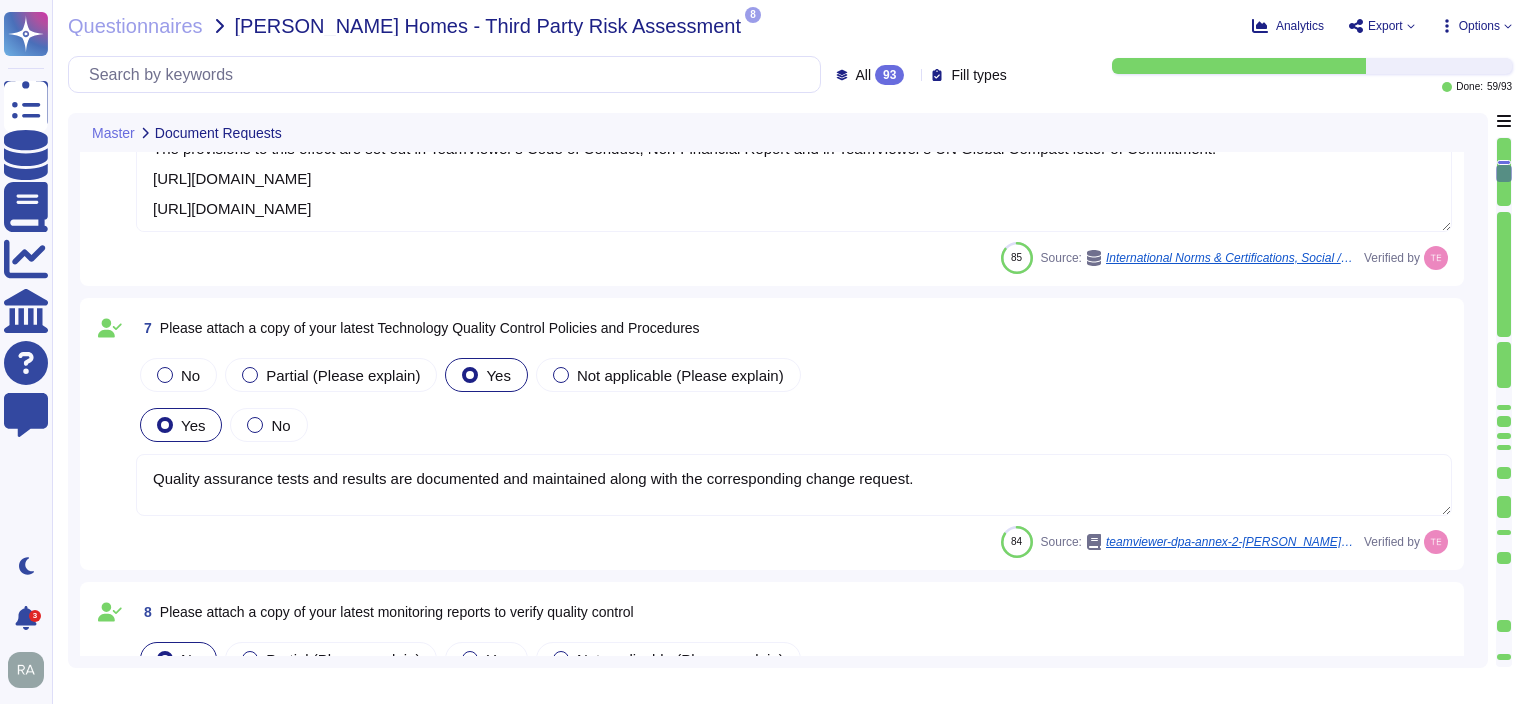 scroll, scrollTop: 1866, scrollLeft: 0, axis: vertical 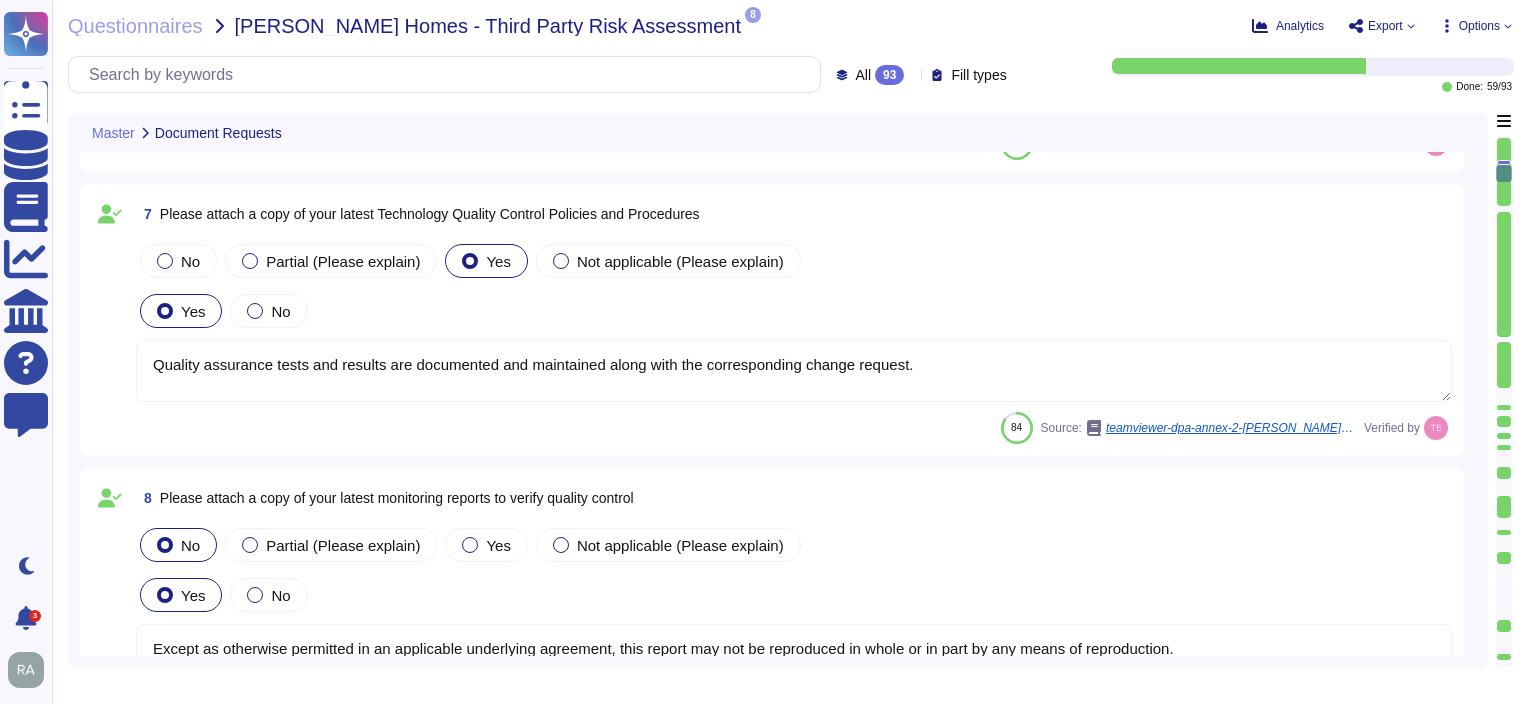 type on "TeamViewer has processes, policies, and procedures that describe physical security, logical access, computer operations, change control and data
communication standards.
All employees are obliged to adhere to TeamViewer policies and procedures that define how services are to be delivered.
These are located on the company intranet and can be viewed by any TeamViewer employee.
Employees are required to review and sign them annually via TeamViewer's e-learning platform.
For more information, please see TeamViewer's Technical and Organizational Measures ([URL][DOMAIN_NAME][PERSON_NAME])." 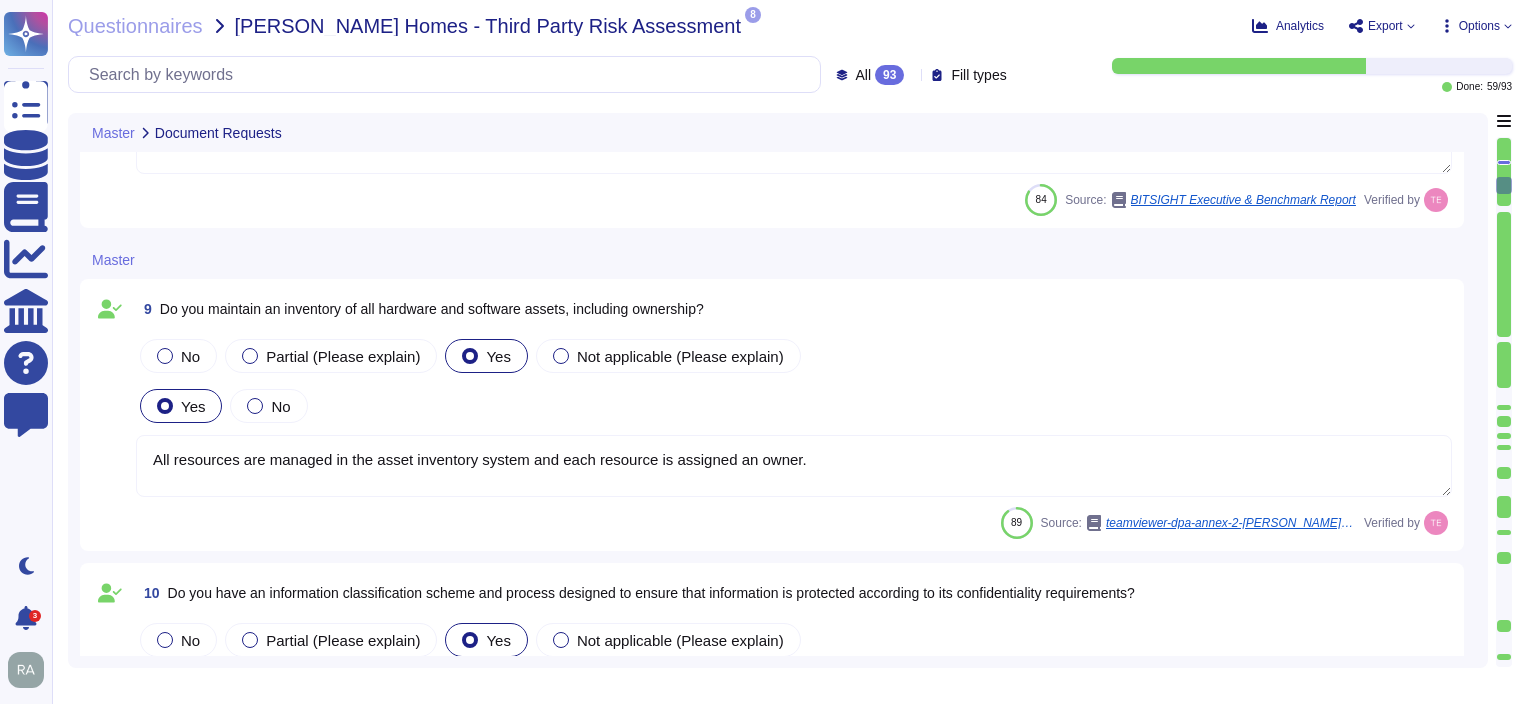 scroll, scrollTop: 2466, scrollLeft: 0, axis: vertical 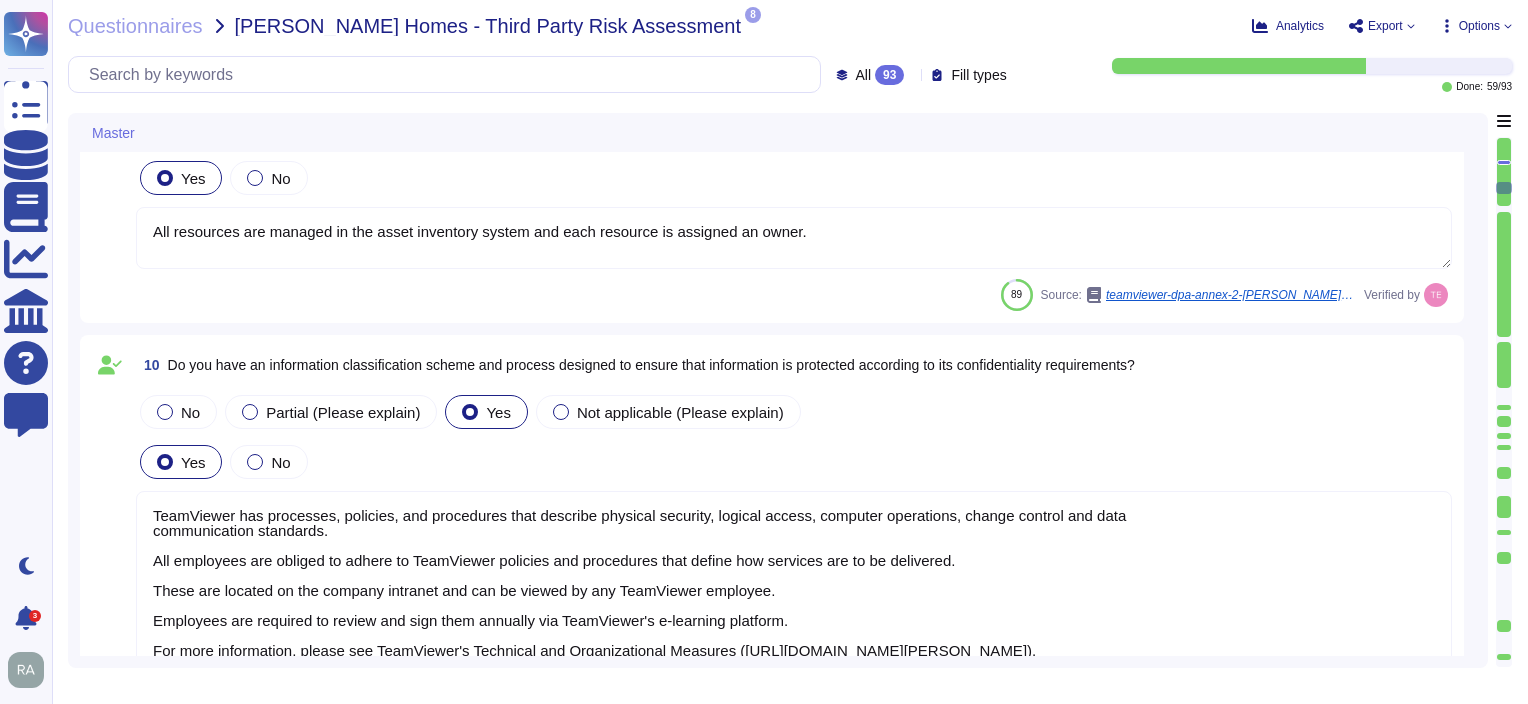 type on "[URL][DOMAIN_NAME]
TeamViewer respective departments conduct internal review of their relevant policies at least once a year.
In addition, Internal and External audits are conducted on annual basis.
The ISMS program and related aspects are reviewed and updated annually.
Logs for all policies as well as policy revision history are maintained in the document itself.
TeamViewer currently conducts independent HIPAA, SOC2, SOC3, ISO27001 assessments each year and performs an external Cybersecurity Posture Assessment using a 3rd party vendor." 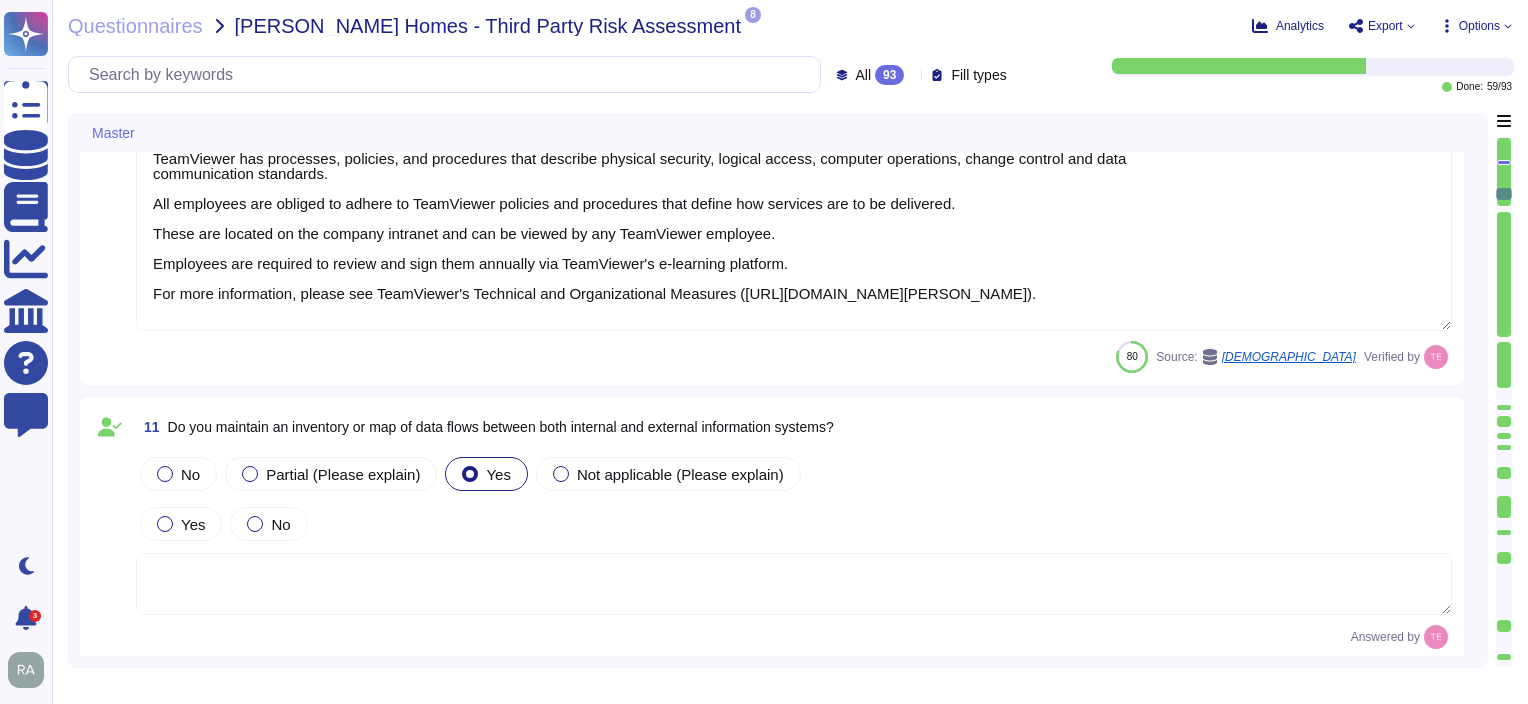 scroll, scrollTop: 2966, scrollLeft: 0, axis: vertical 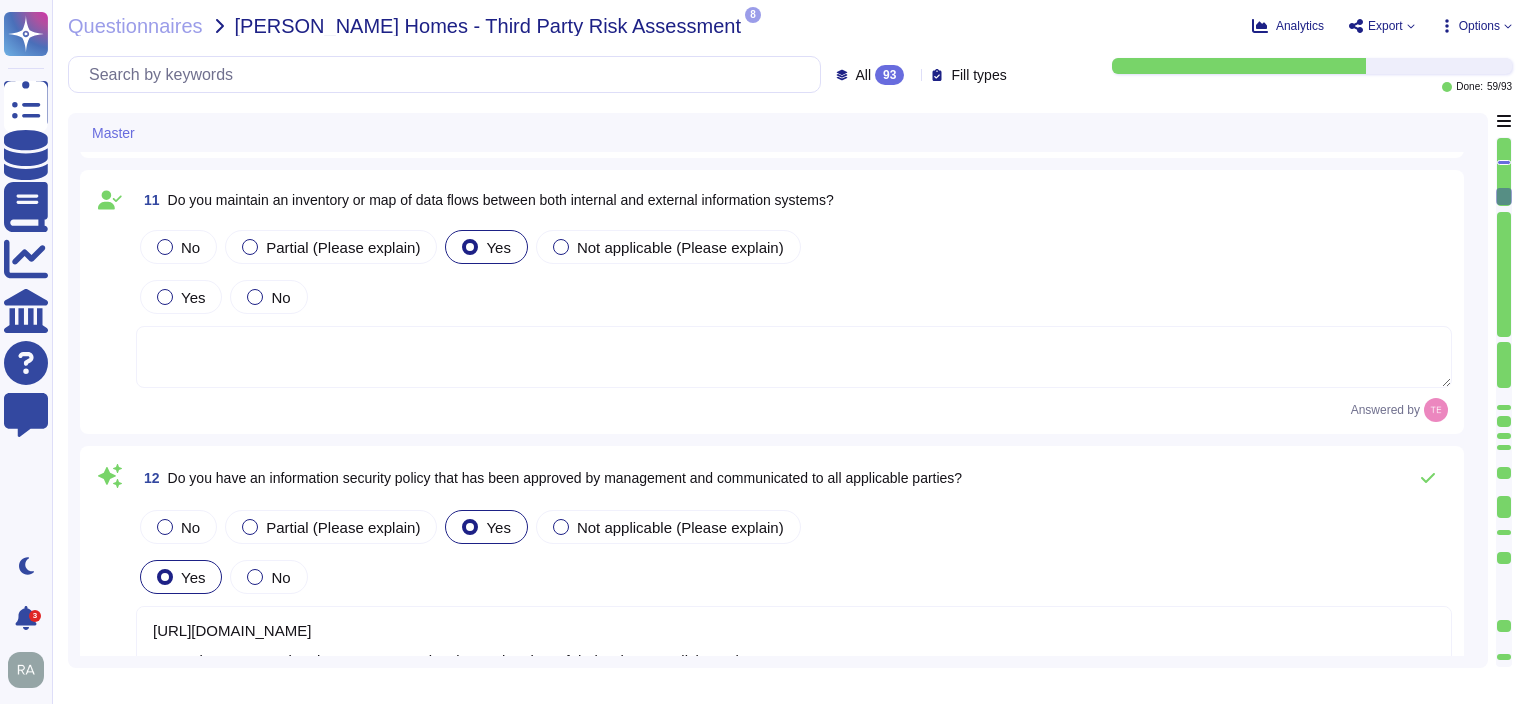 type on "[URL][DOMAIN_NAME]
TeamViewer respective departments conduct internal review of their relevant policies at least once a year.
In addition, Internal and External audits are conducted on annual basis.
The ISMS program and related aspects are reviewed and updated annually.
Logs for all policies as well as policy revision history are maintained in the document itself.
TeamViewer currently conducts independent HIPAA, SOC2, SOC3, ISO27001 assessments each year and performs an external Cybersecurity Posture Assessment using a 3rd party vendor." 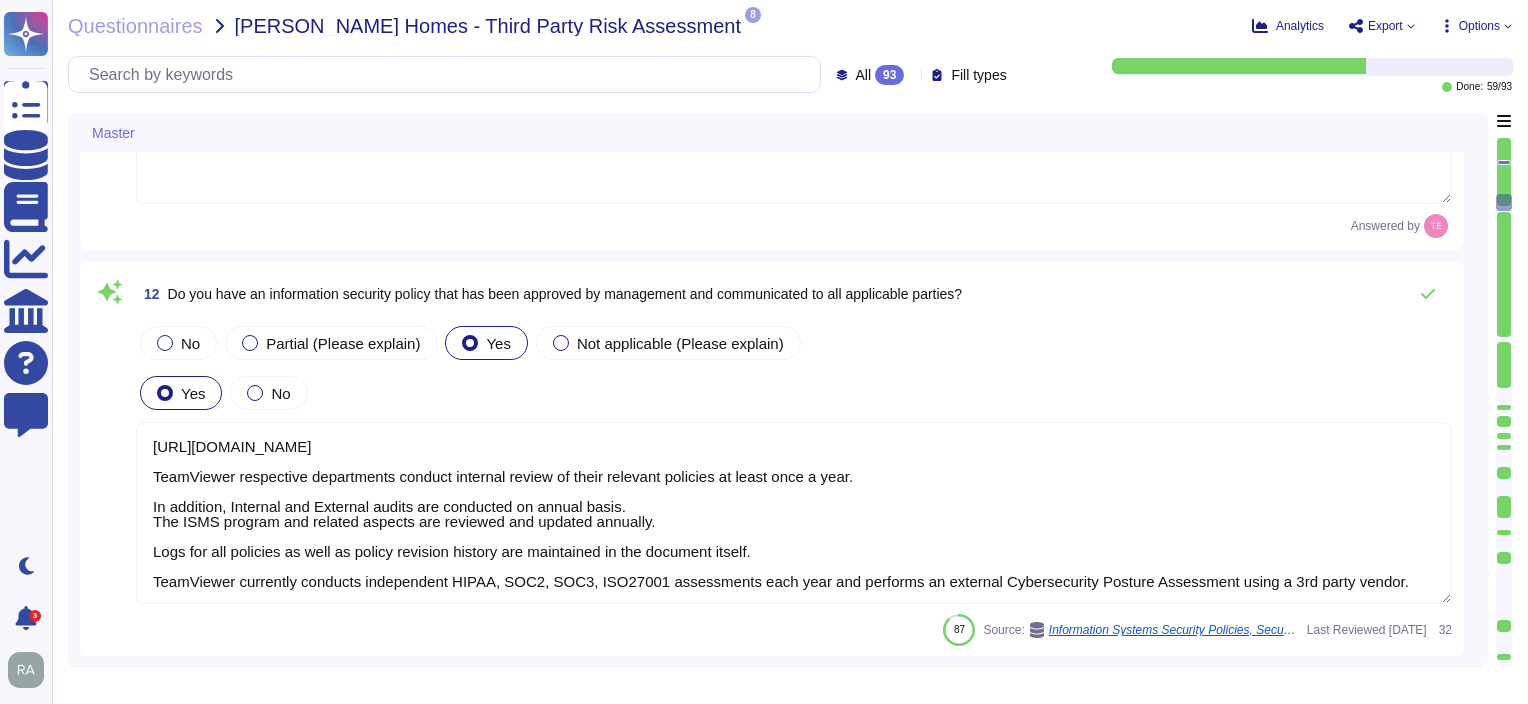 scroll, scrollTop: 3466, scrollLeft: 0, axis: vertical 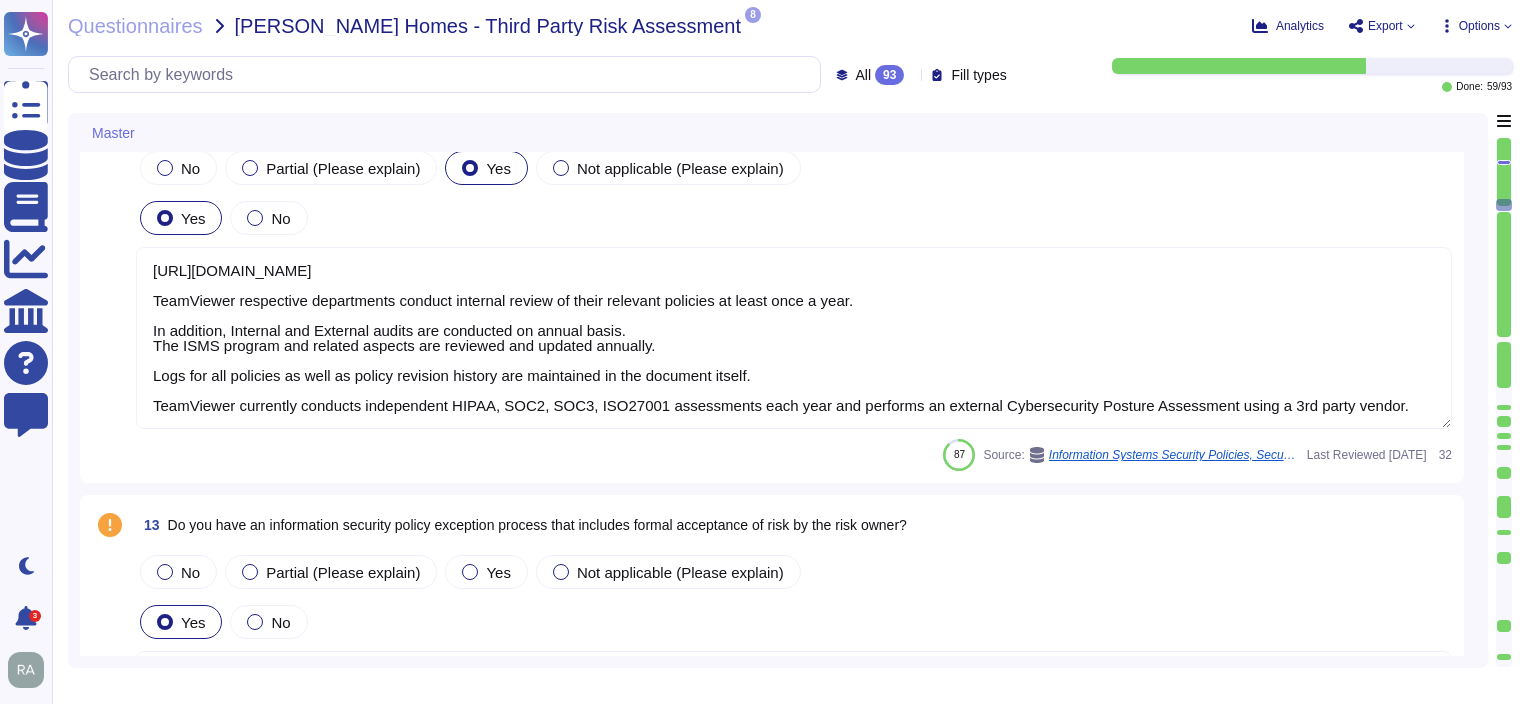 type on "A formal risk assessment is conducted at least annually to identify internal and external threats and vulnerabilities that may affect the organization’s ability to meet its system commitments and requirements." 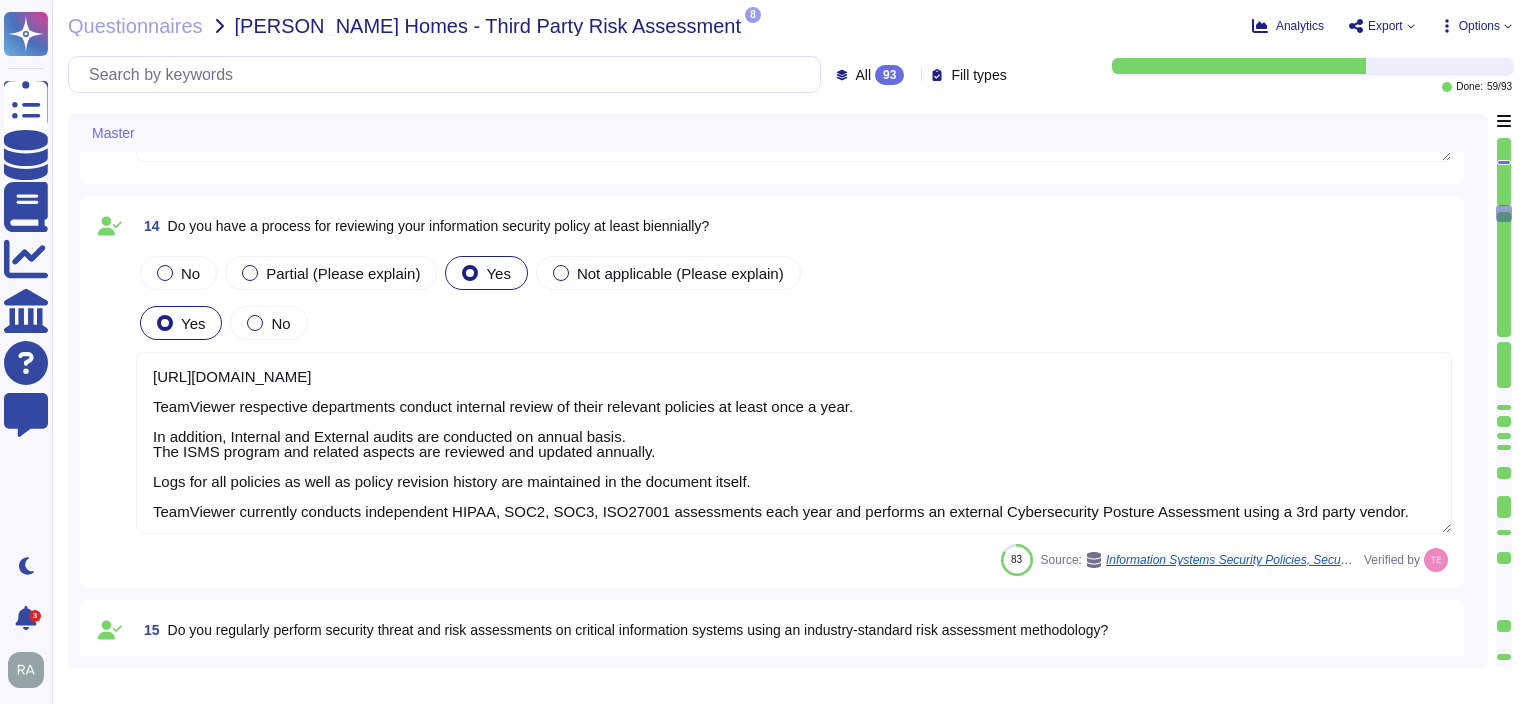 scroll, scrollTop: 4166, scrollLeft: 0, axis: vertical 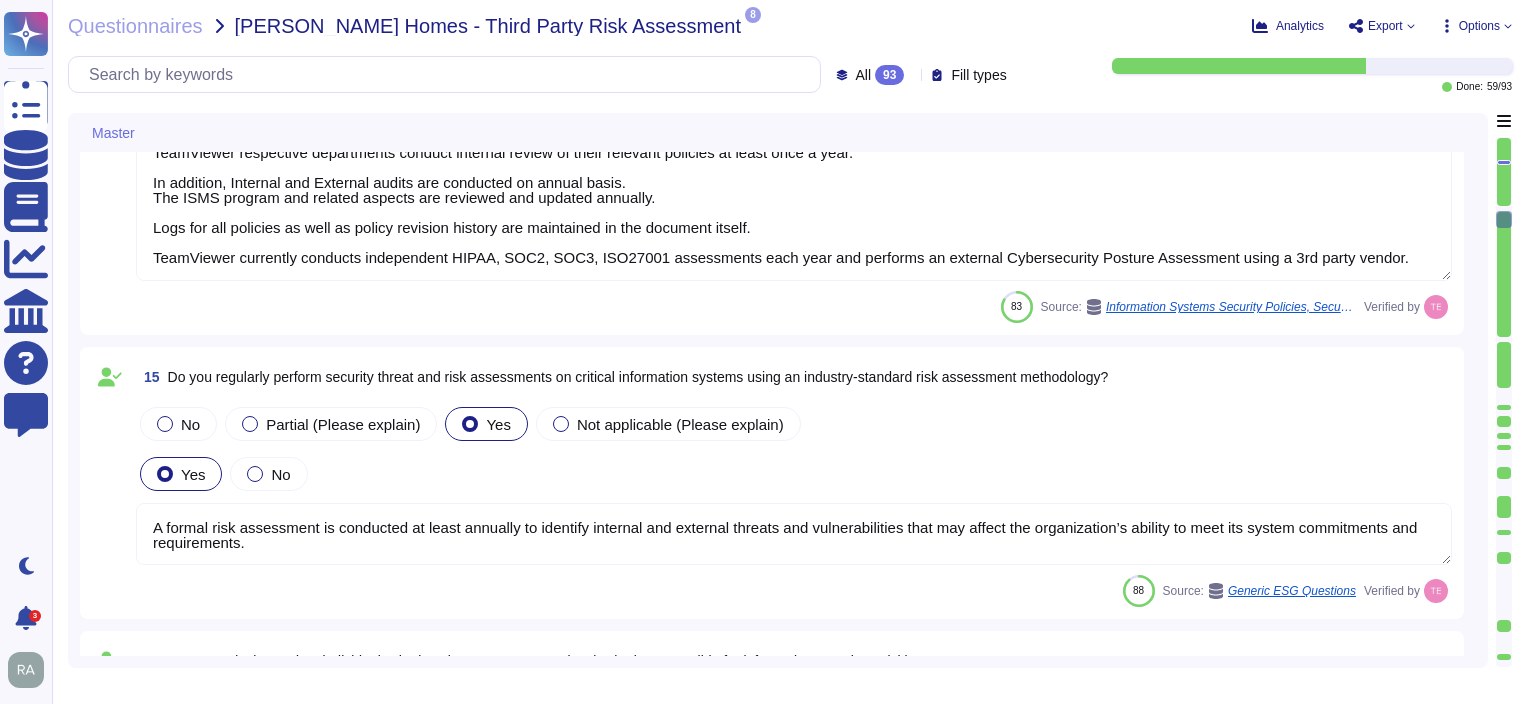 type on "All employees are trained internally in accordance with Art. 32 (4) GDPR and are obliged to ensure that personal data is handled in accordance with data protection requirements.
Employees are considered as external and should not have access to company information as long as their onboarding has not been completed and their administrative engagement such as signing clause of confidentiality is not done." 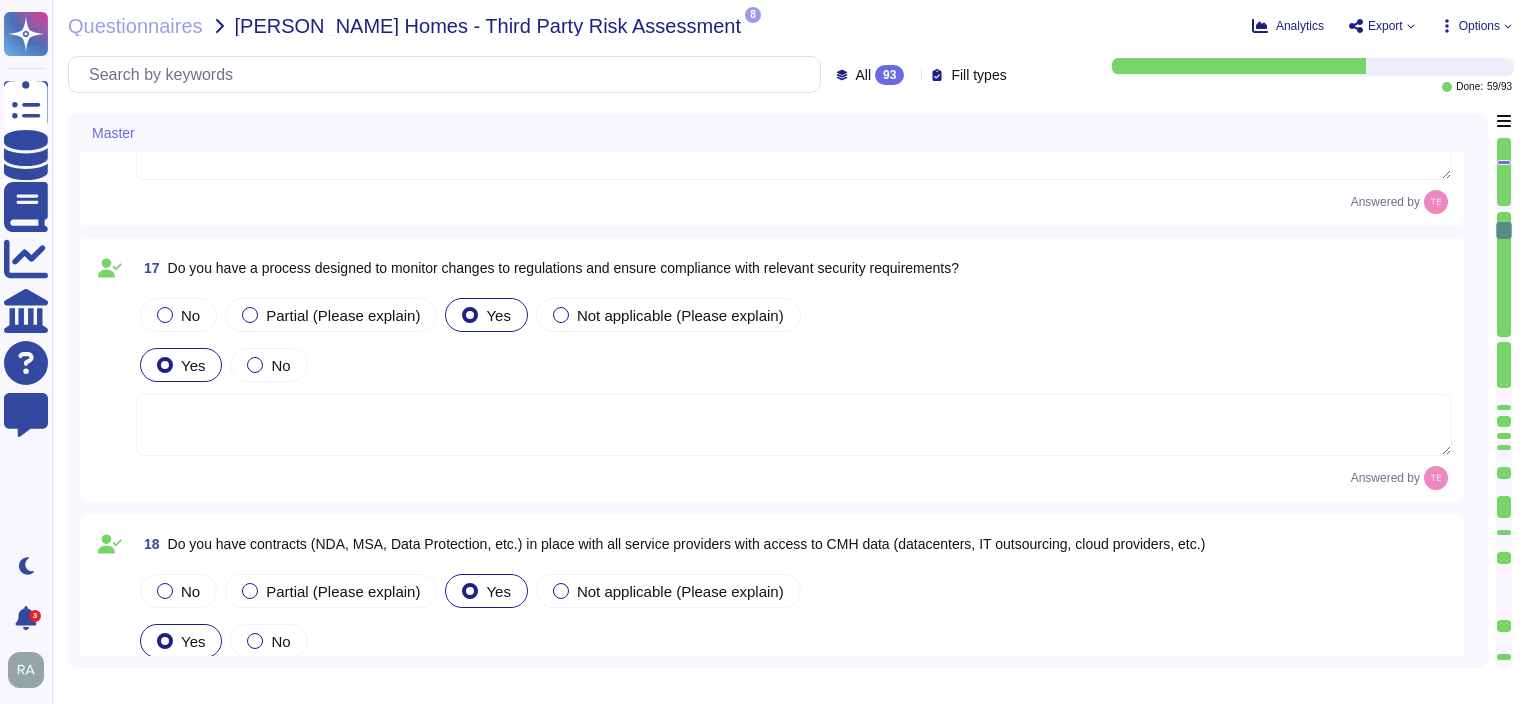 scroll, scrollTop: 5066, scrollLeft: 0, axis: vertical 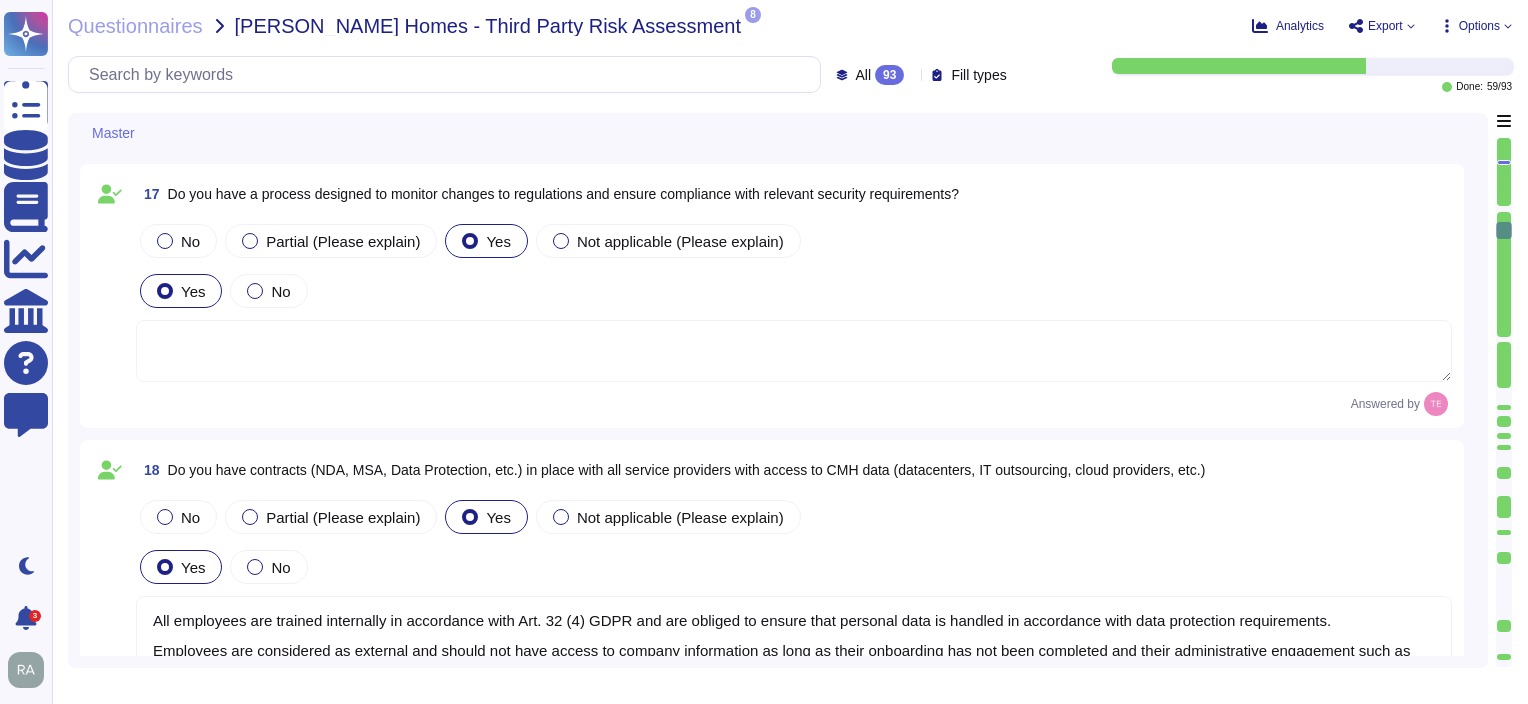 type on "TeamViewer ensures that all subprocessors comply with the relevant security and data protection standards and that these requirements and obligations are included as part of the DPA." 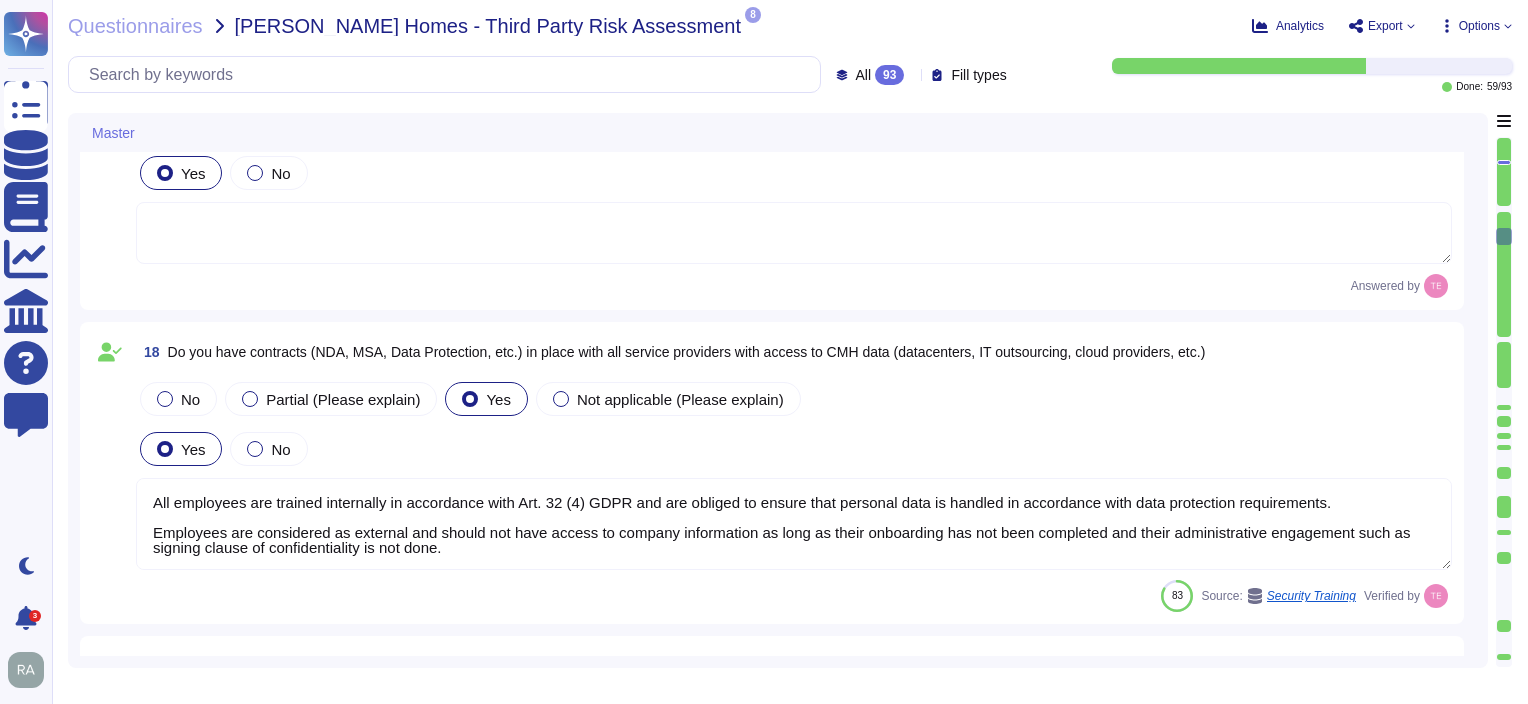 type on "In the case of long-term cooperation, there is an ongoing review of subprocessors and the level of protection afforded to data processed with each one." 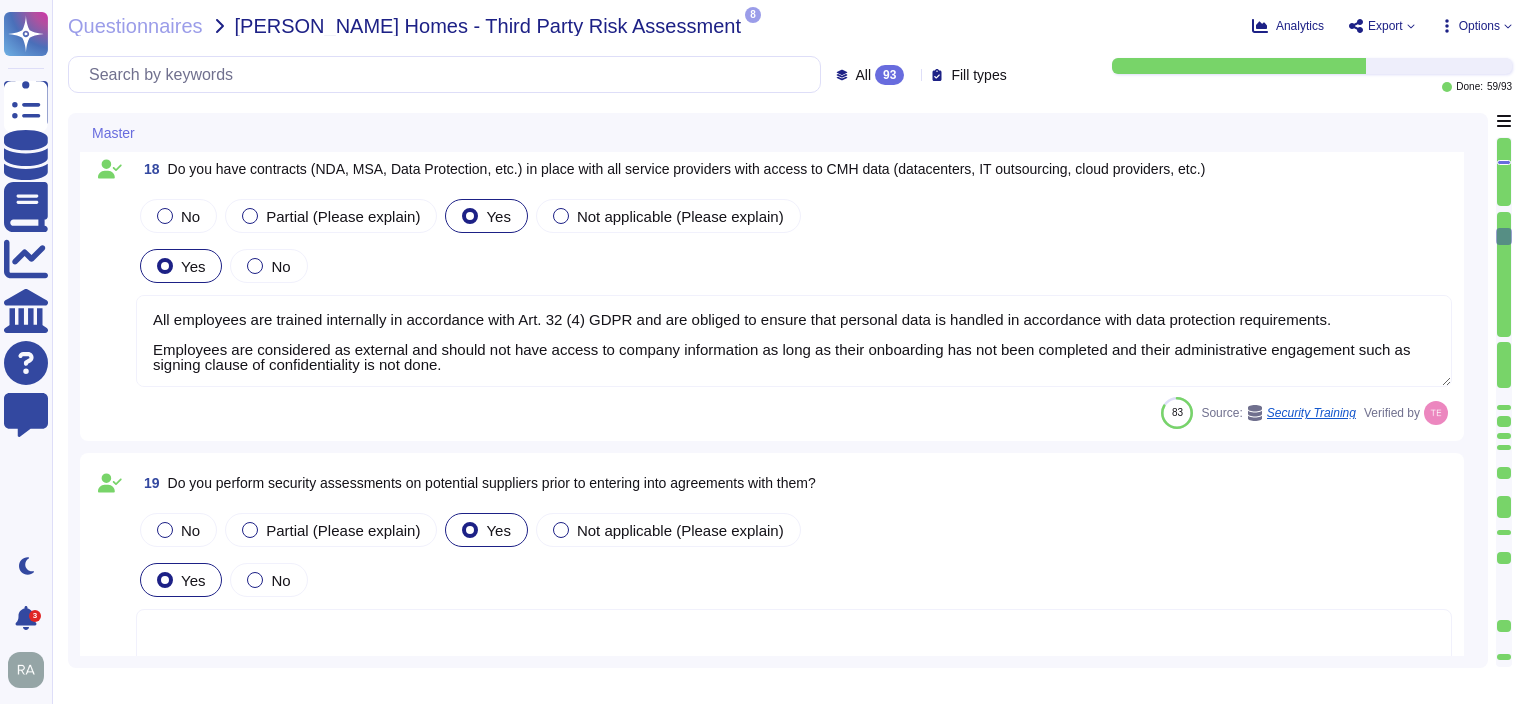 scroll, scrollTop: 5366, scrollLeft: 0, axis: vertical 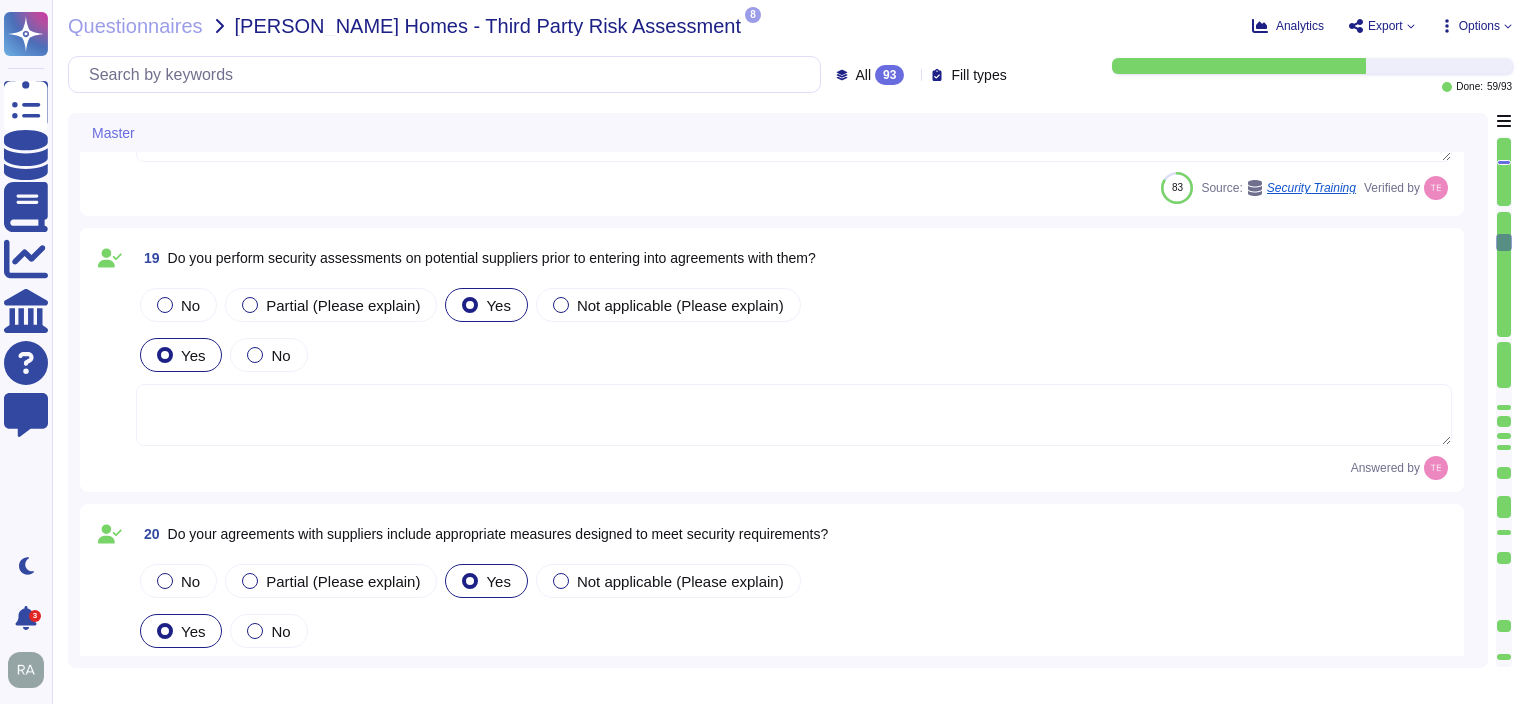 type on "The owners are responsible for approving access to the resource and performing checks on access by role." 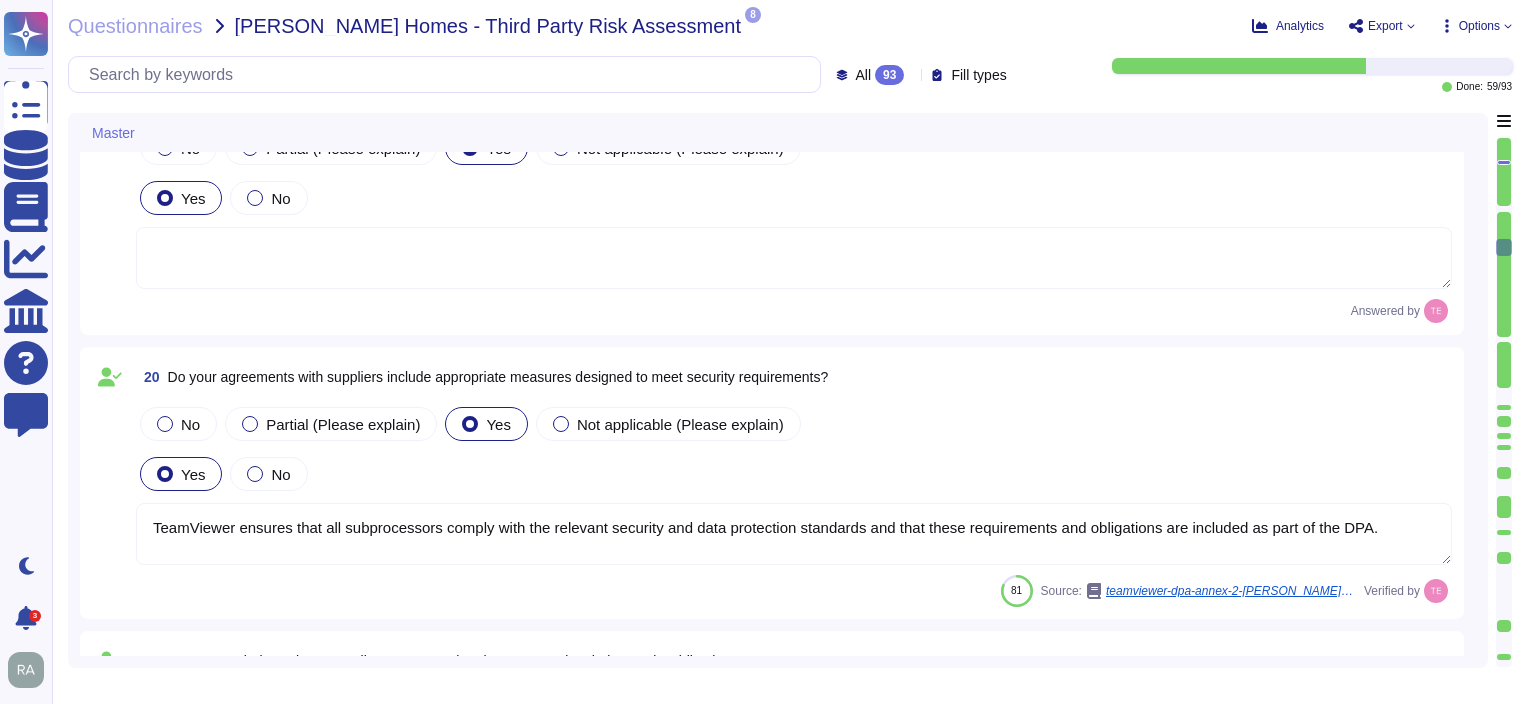 scroll, scrollTop: 5866, scrollLeft: 0, axis: vertical 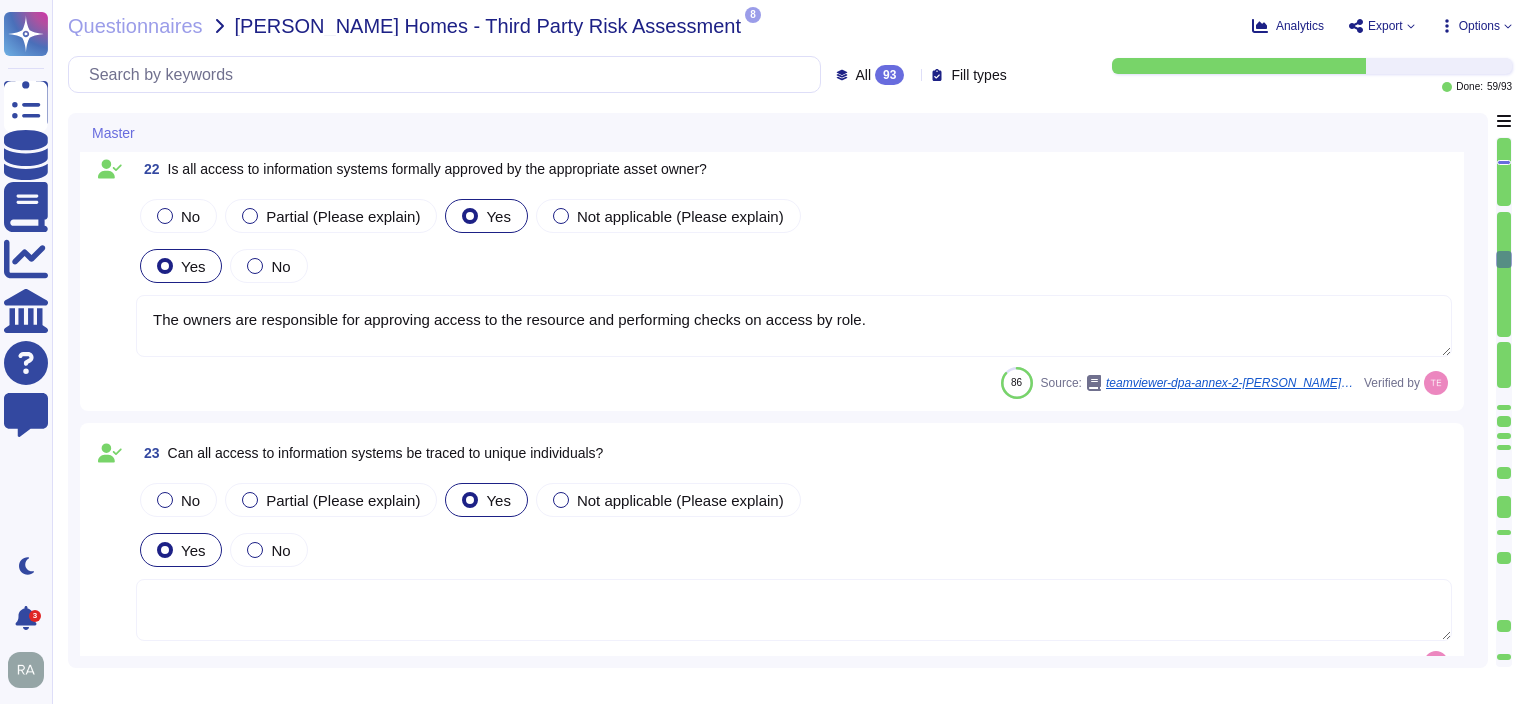 type on "Access rights of technical owners are reviewed regularly to determine if they need to be revoked." 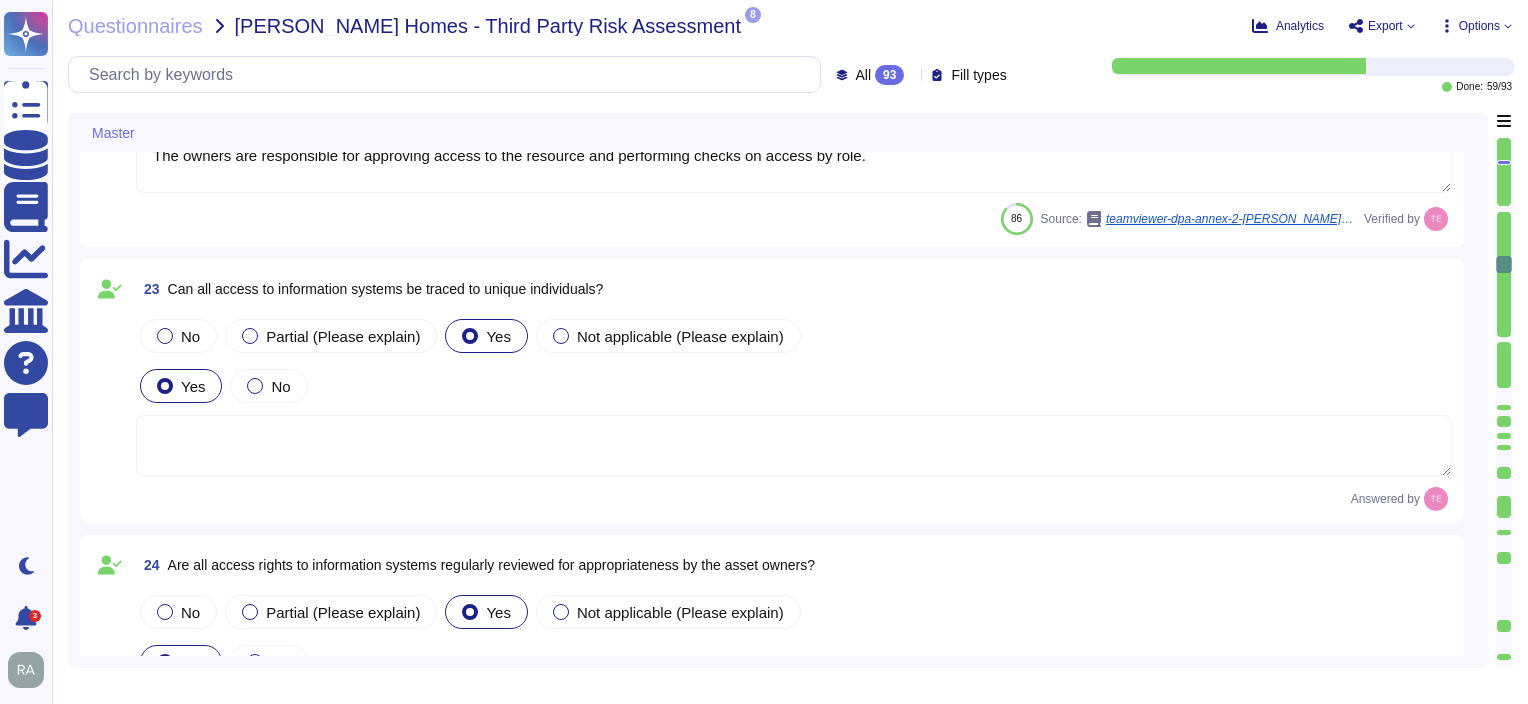 type on "TeamViewer ensures secure authentication through the use of Two-Factor Authentication (TFA) and Multi-Factor Authentication (MFA) and incorporates Single Sign-On (SSO) for daily access to various services and applications.
Access to internal corporate systems also require VPN authorization, which is also protected by multifactor authentication.
TeamViewer’s access control policies adhere to industry best practices, including the principles of need to know, need to see, need to have, and least privilege, with a default deny stance.
These policies undergo periodic reviews and are assessed by external and independent companies to ensure their effectiveness." 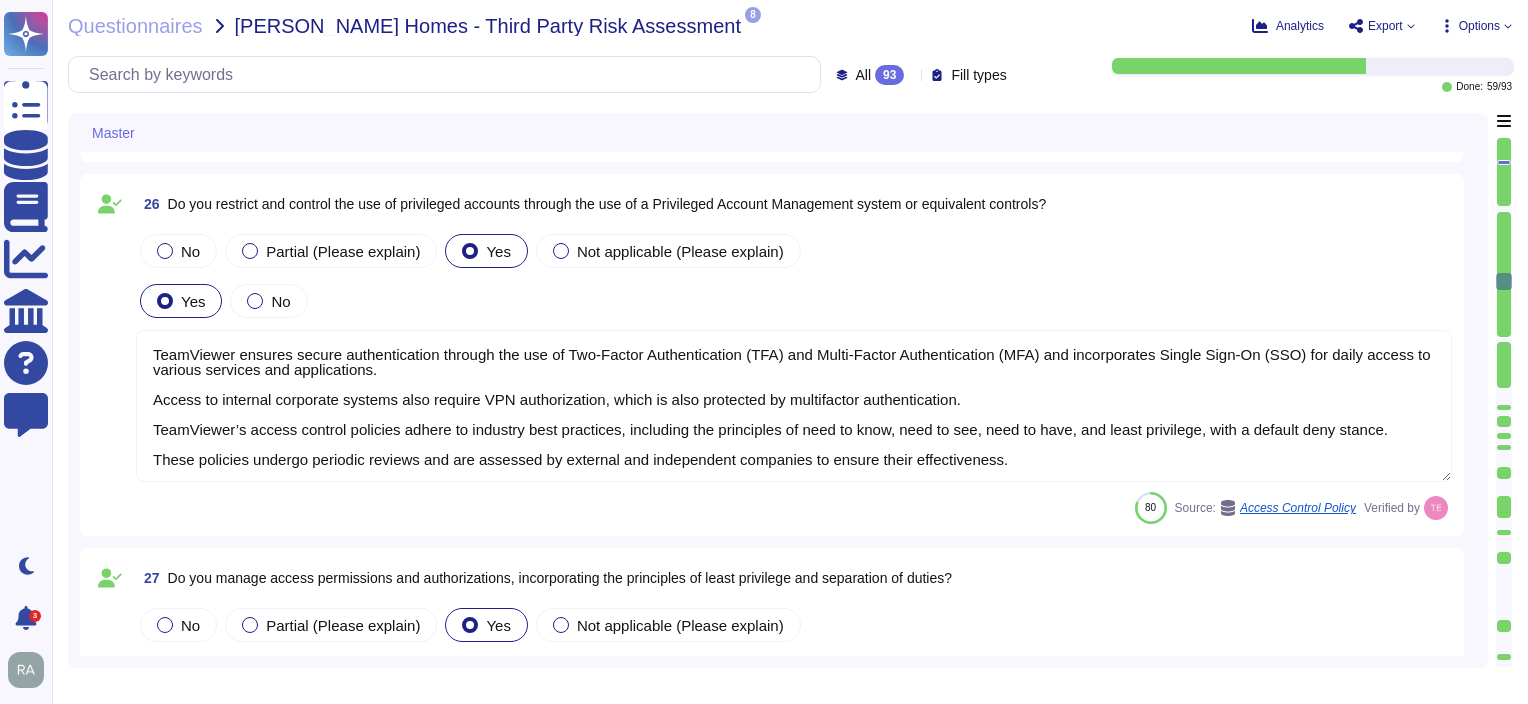 type on "TeamViewer ensures secure authentication through the use of Two-Factor Authentication (TFA) and Multi-Factor Authentication (MFA) and incorporates Single Sign-On (SSO) for daily access to various services and applications.
Access to internal corporate systems also require VPN authorization, which is also protected by multifactor authentication.
TeamViewer’s access control policies adhere to industry best practices, including the principles of need to know, need to see, need to have, and least privilege, with a default deny stance.
These policies undergo periodic reviews and are assessed by external and independent companies to ensure their effectiveness." 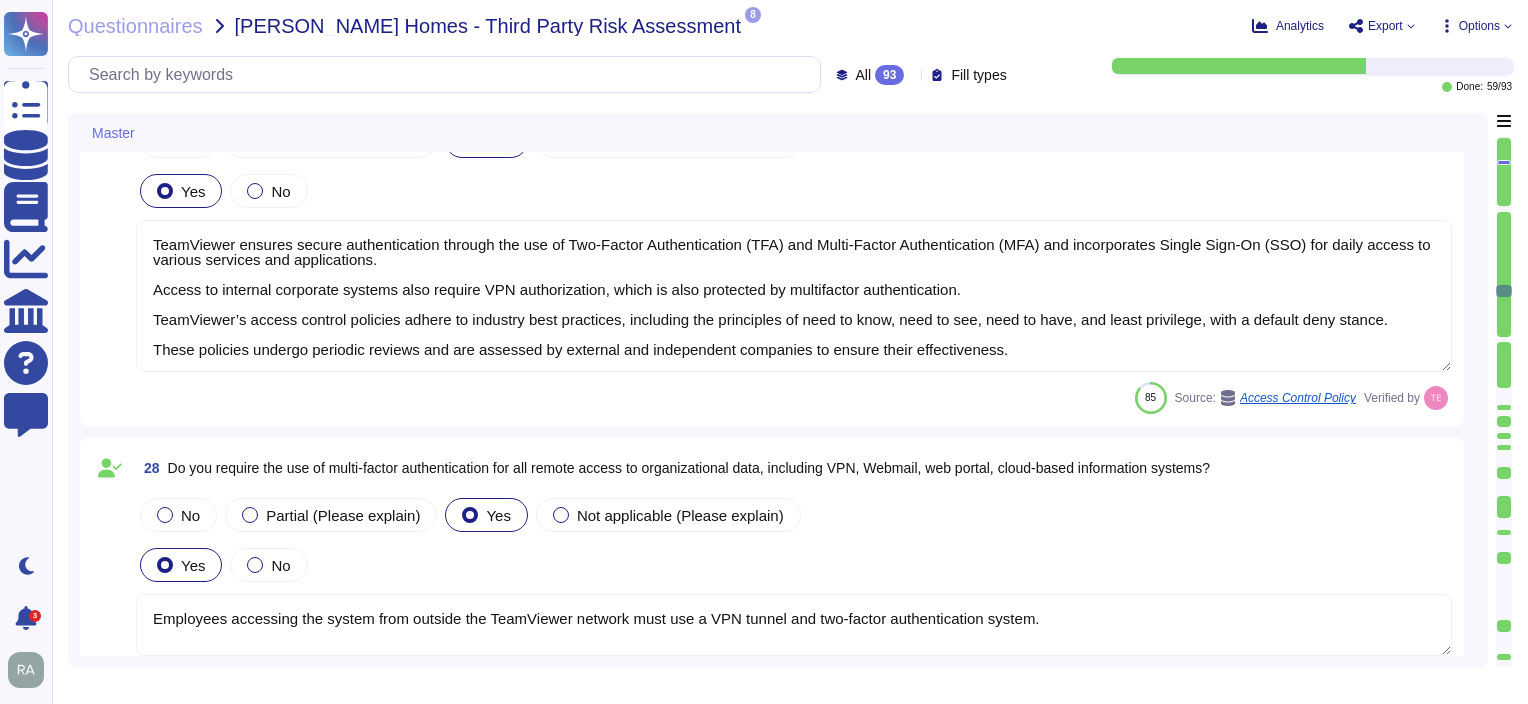 type on "TeamViewer uses a password-less multi-factor authentication process for all logins" 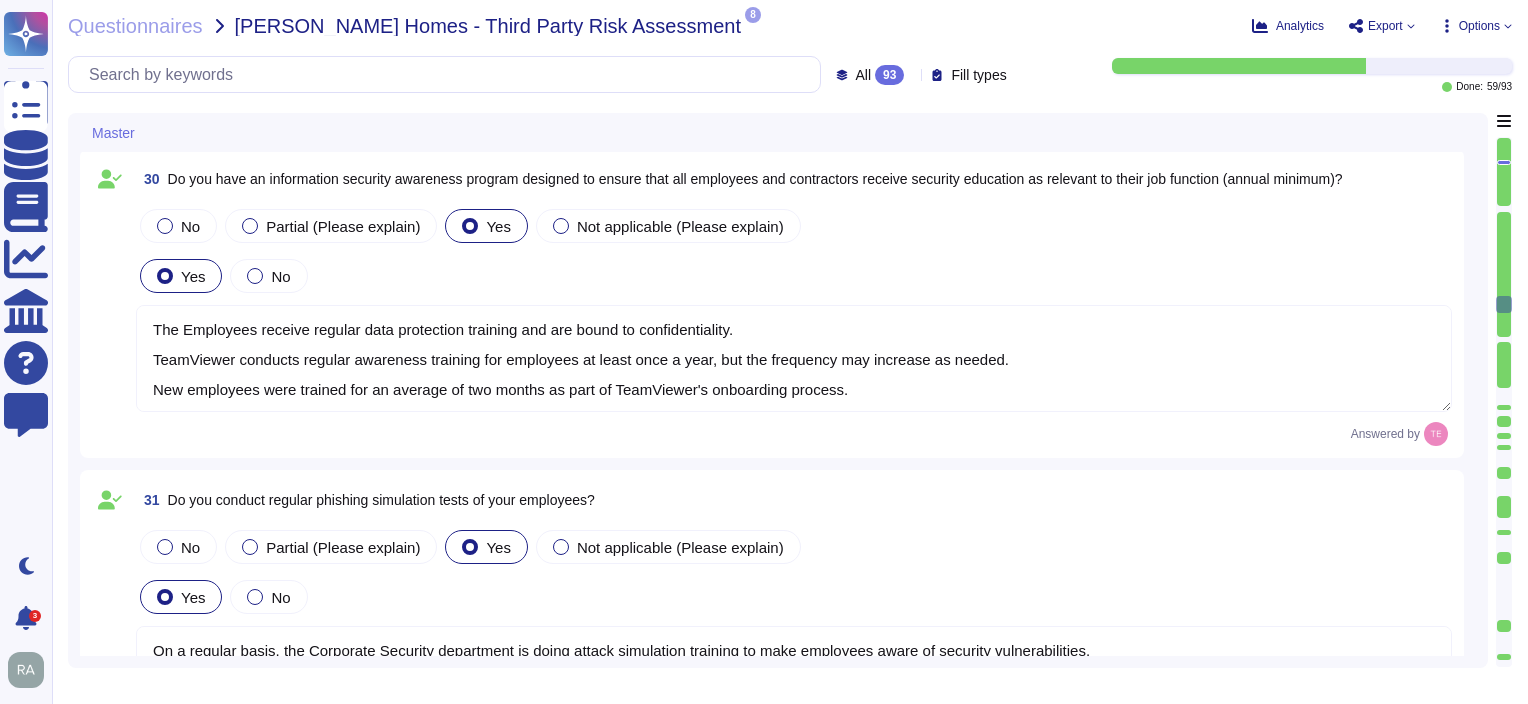 type on "On a regular basis, the Corporate Security department is doing attack simulation training to make employees aware of security vulnerabilities.
Phishing campaigns are an example of how to raise awareness and take action, such as publishing further security training." 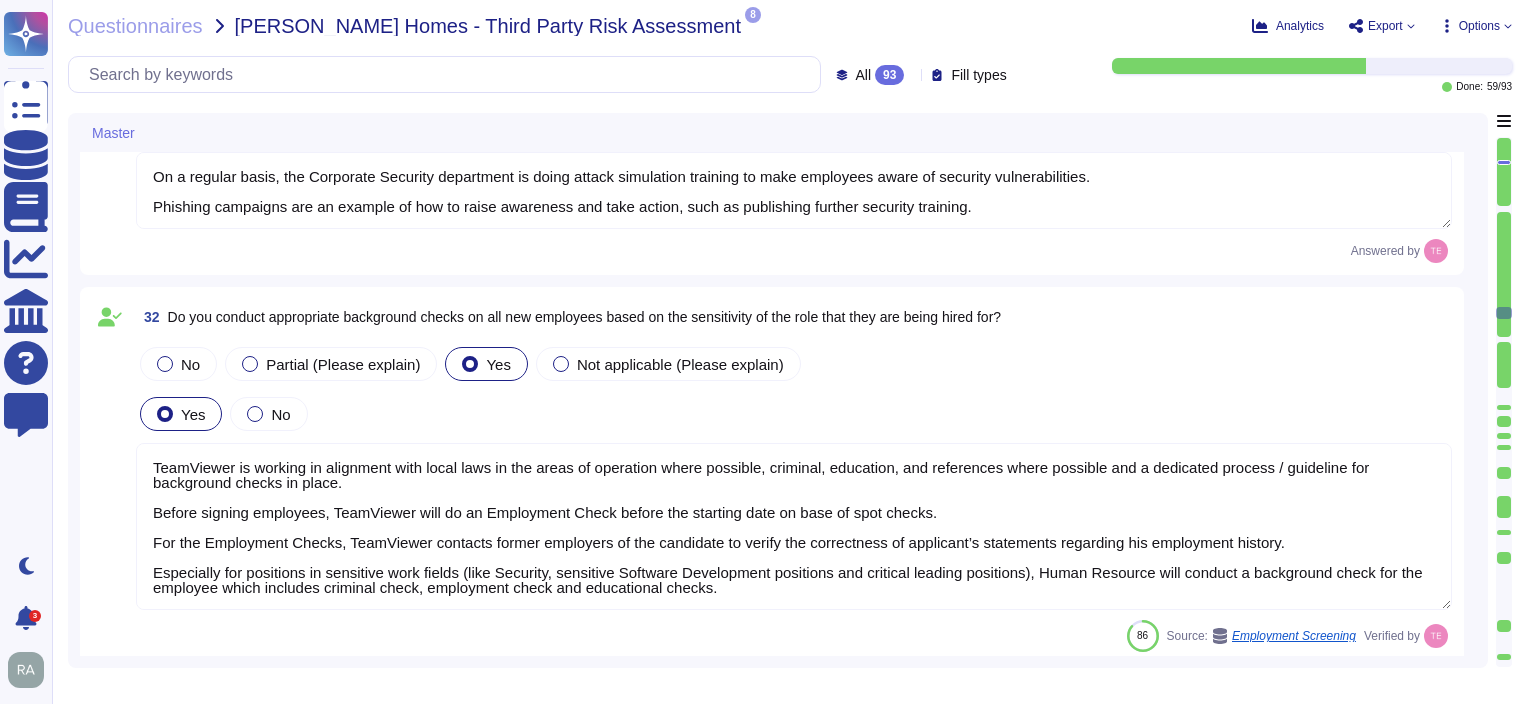 type on "All employees are trained internally in accordance with Art. 32 (4) GDPR and are obliged to ensure that personal data is handled in accordance with data protection requirements.
Employees are considered as external and should not have access to company information as long as their onboarding has not been completed and their administrative engagement such as signing clause of confidentiality is not done." 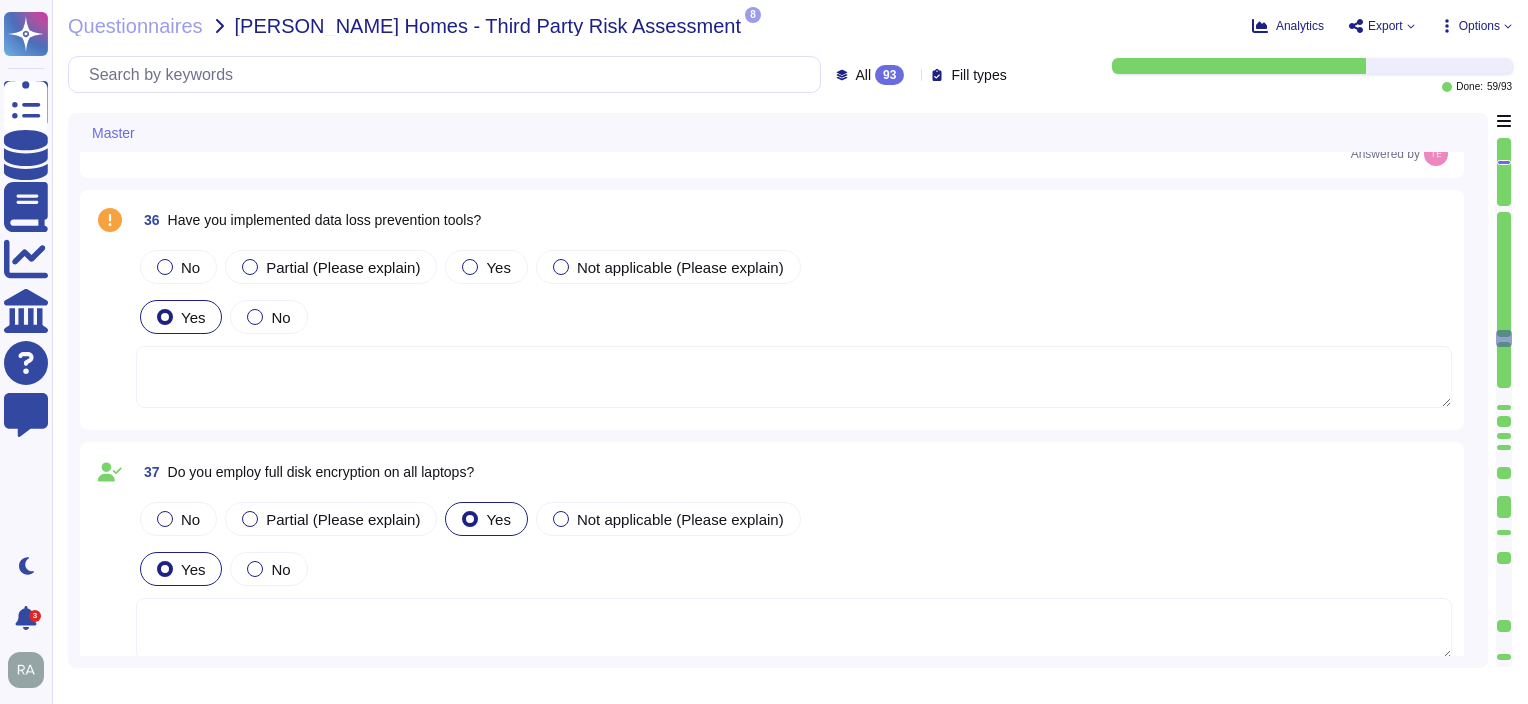 type on "The content data is always encrypted, and TeamViewer can never access any of the content; Error log data stored on the user’s device; Information in connection with customized individual monitoring policies." 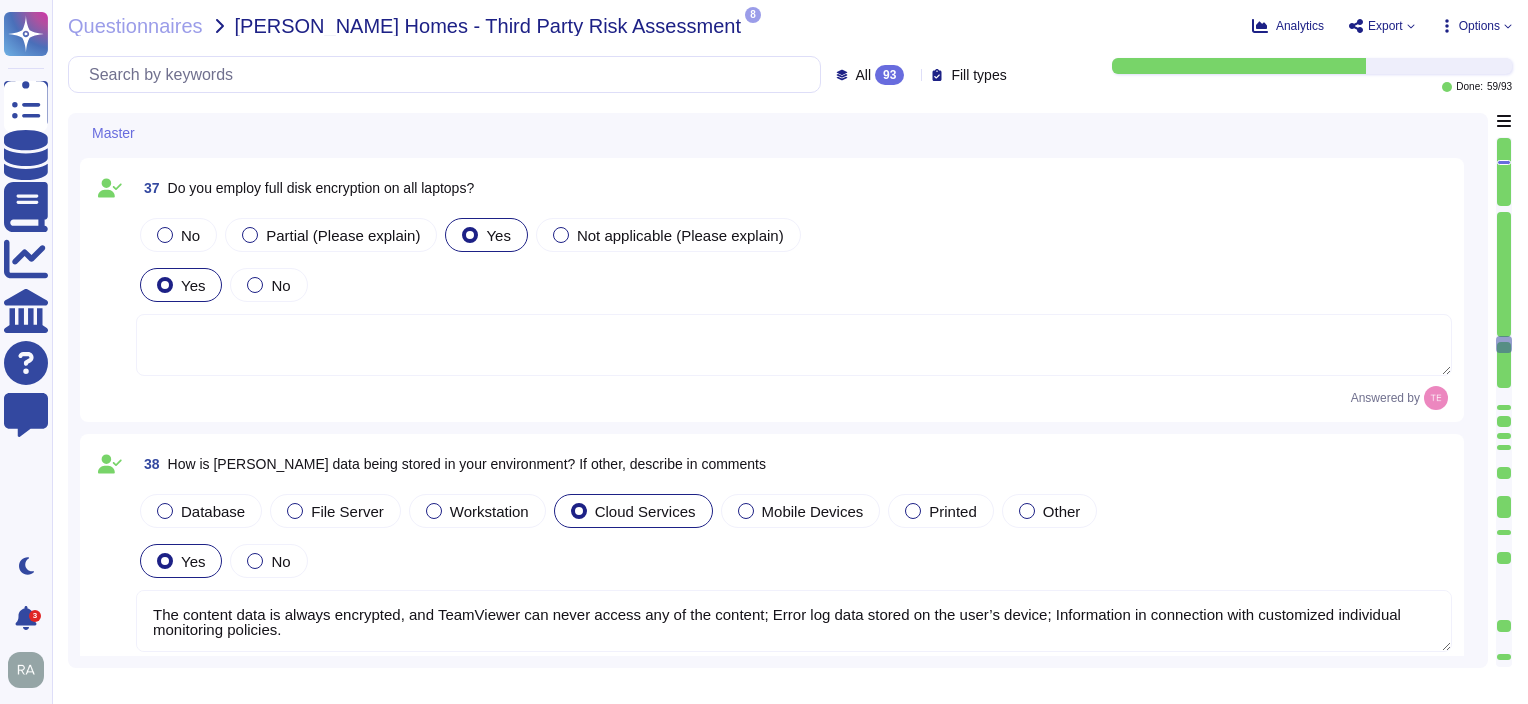 type on "Please see our Data Processing Agreement for details: [URL][DOMAIN_NAME][PERSON_NAME]" 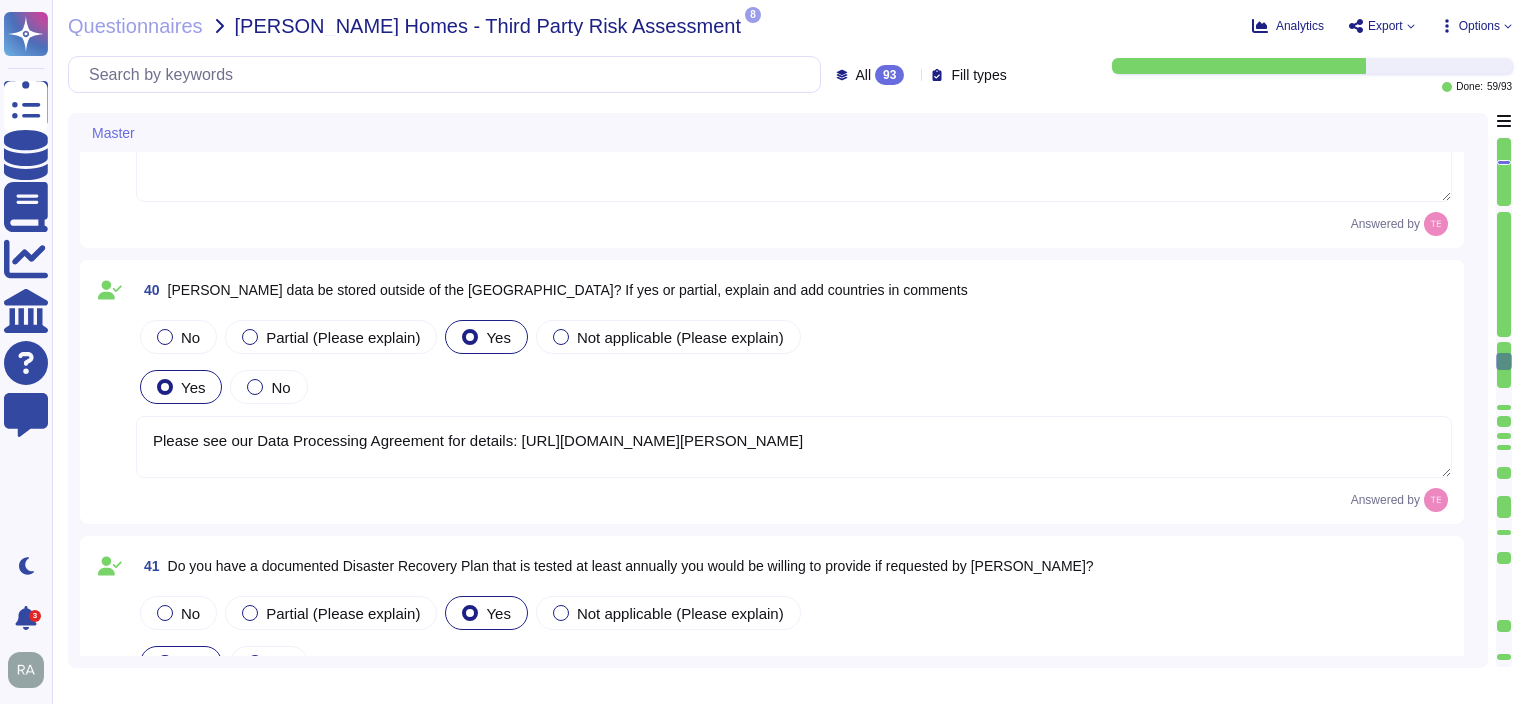 type on "TeamViewer does have a Business Continuity Plan and as well a Disaster Recovery plan.
They are reviewed and tested at least once a year" 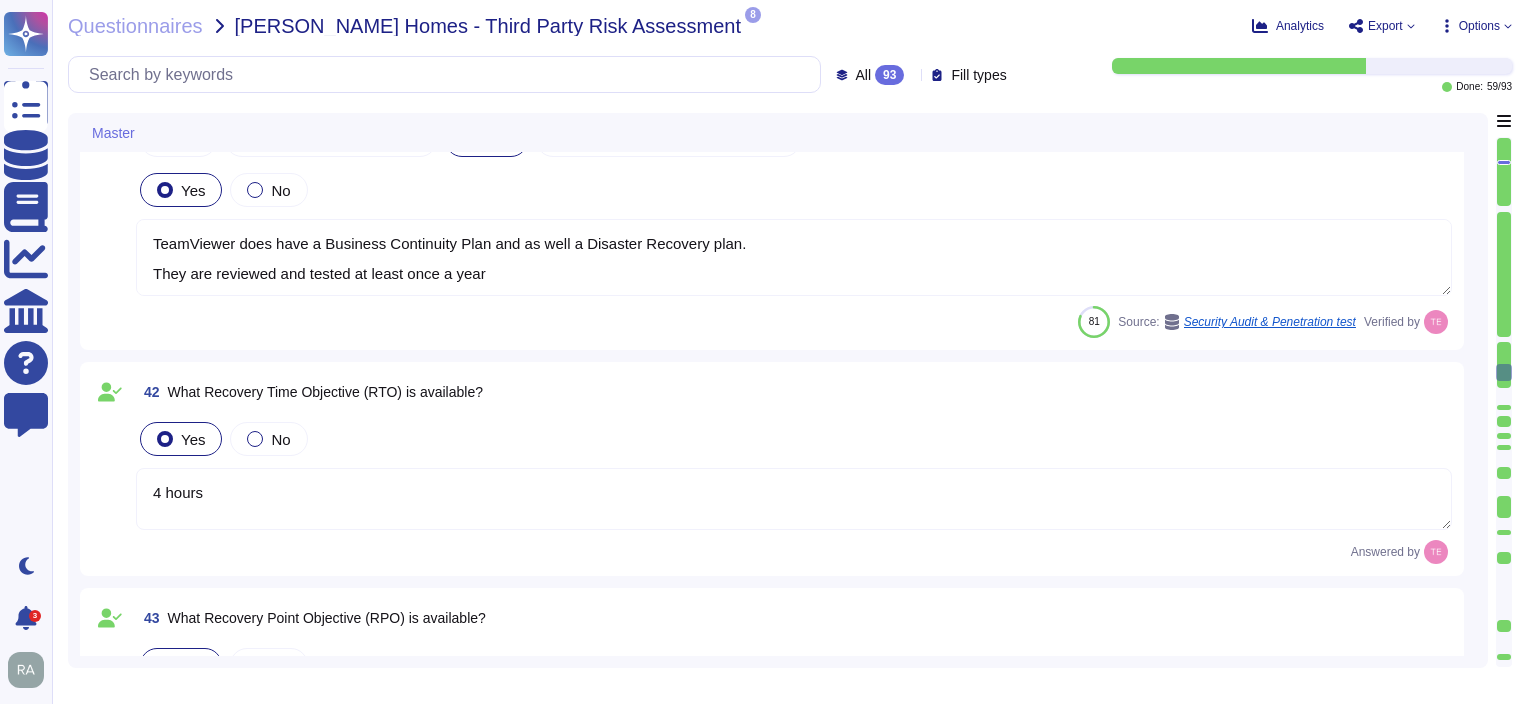 type 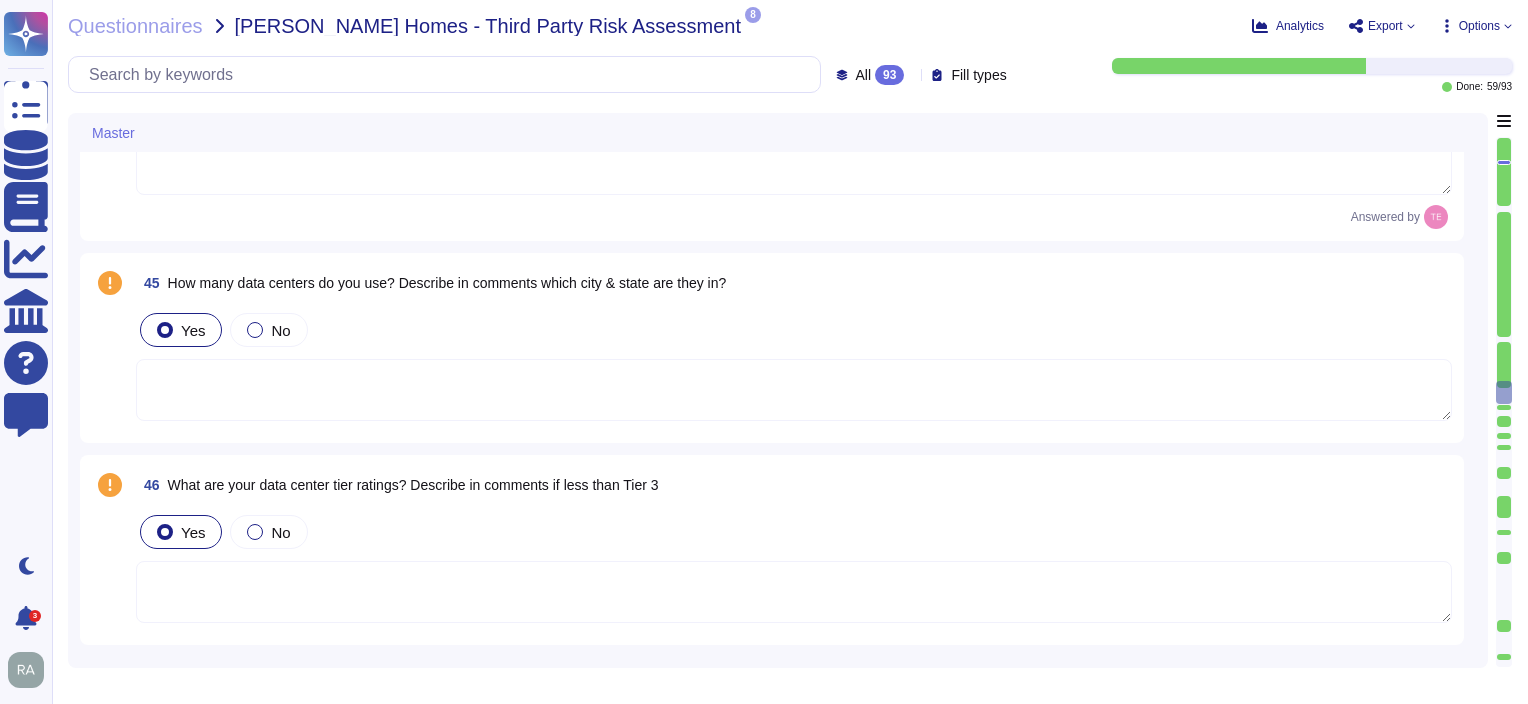 type 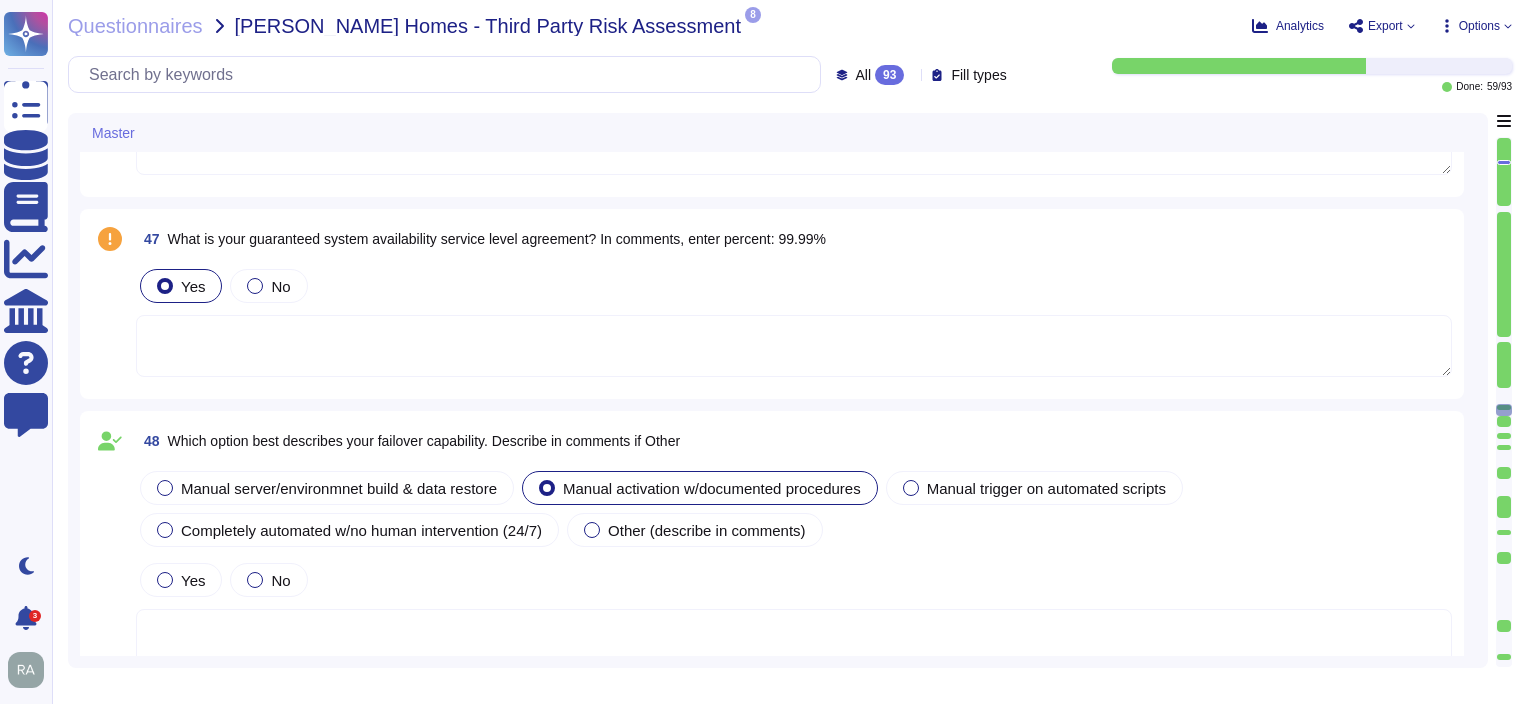 type on "Development and testing are performed in an environment that is logically separated from the production environment." 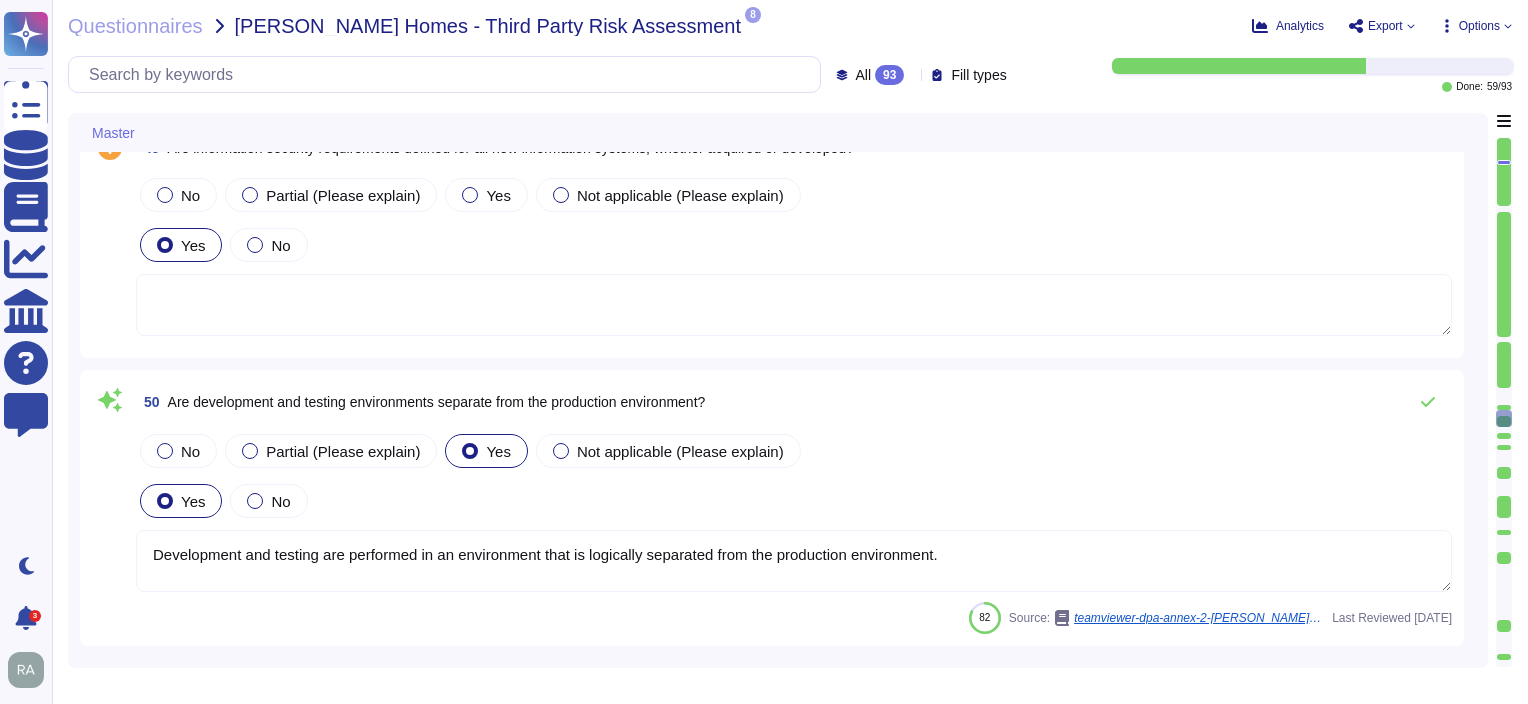 type on "Training on the SDLC is conducted in a variety of formats, including, but not limited to:
• onboarding,
• regular trainings,
• security advocate program,
• delivery champions and similar.
All of this ensures that the SLDC is applied and kept up to date." 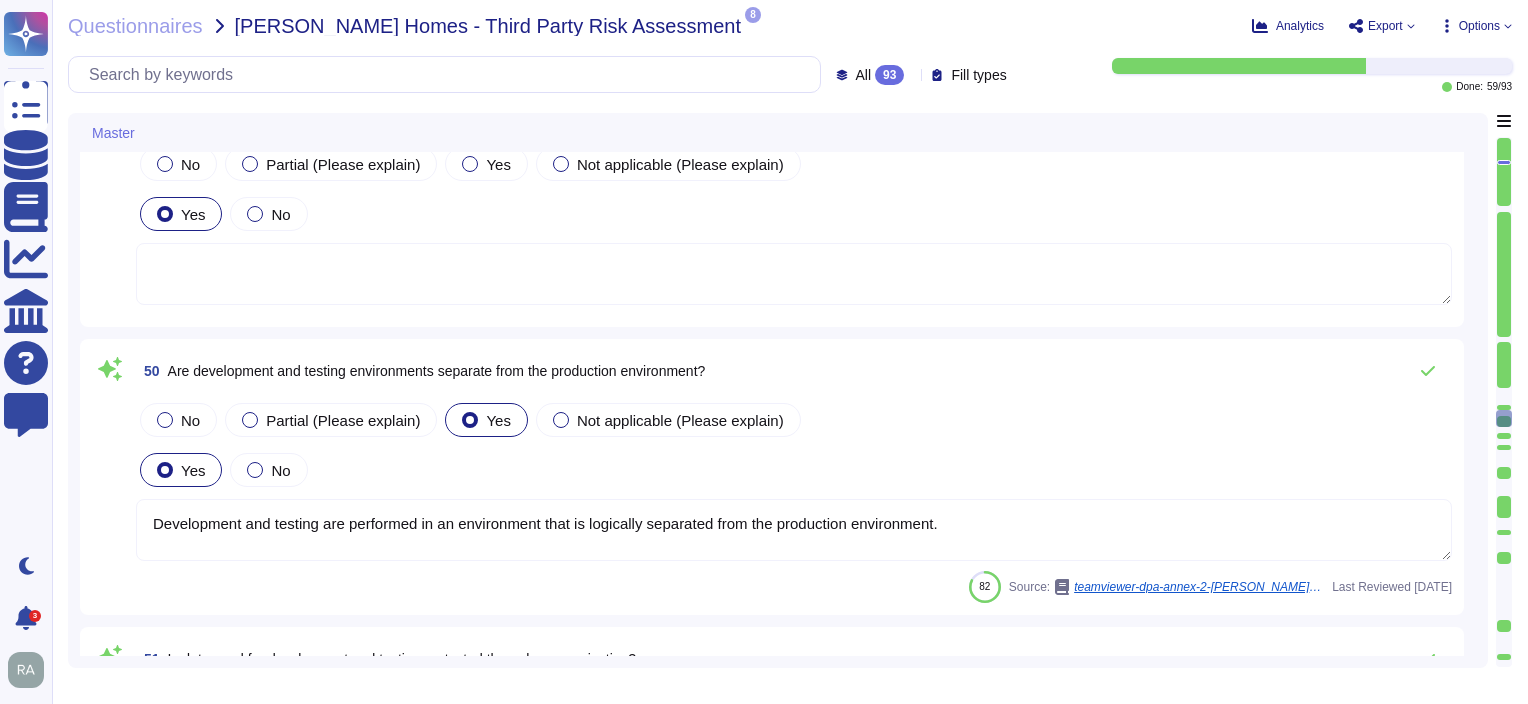type 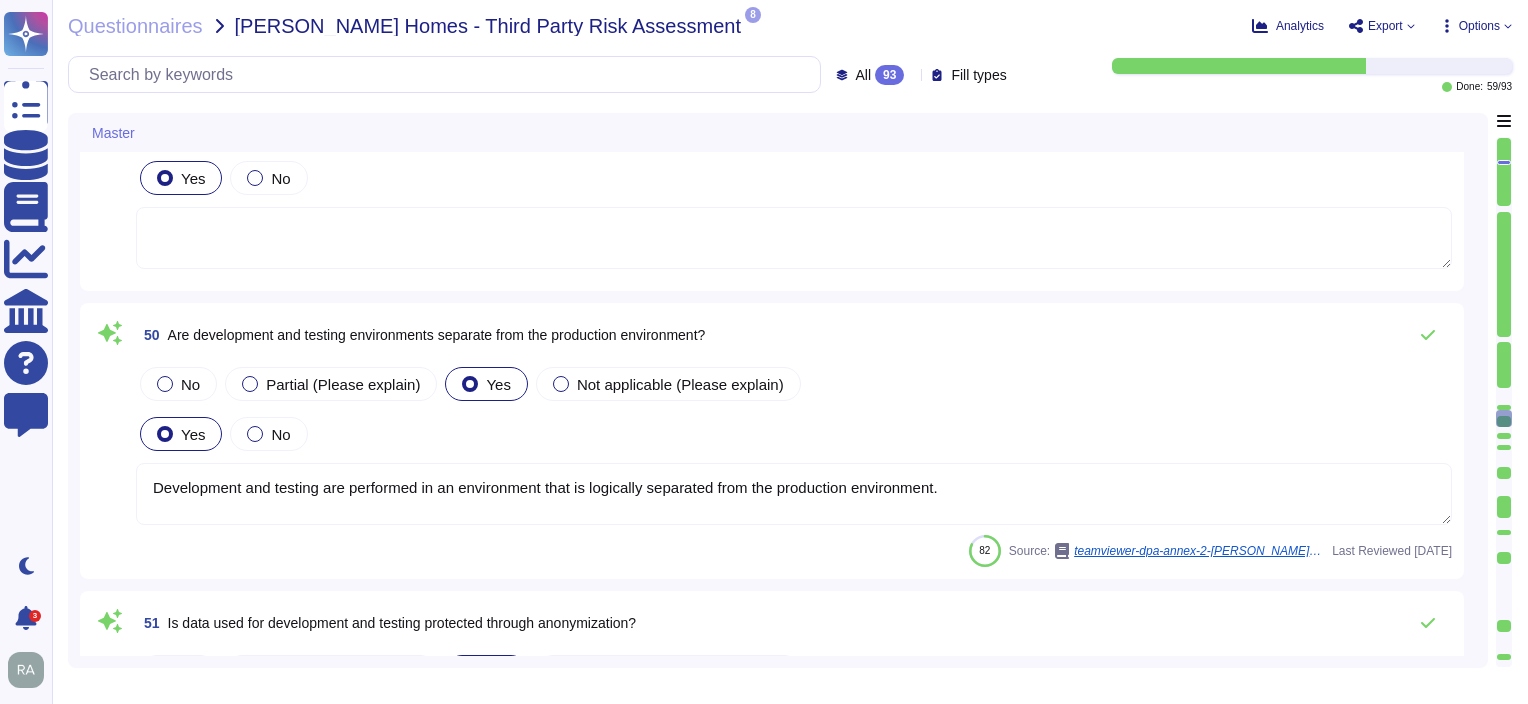 type on "Training on the SDLC is conducted in a variety of formats, including, but not limited to:
• onboarding,
• regular trainings,
• security advocate program,
• delivery champions and similar.
All of this ensures that the SLDC is applied and kept up to date." 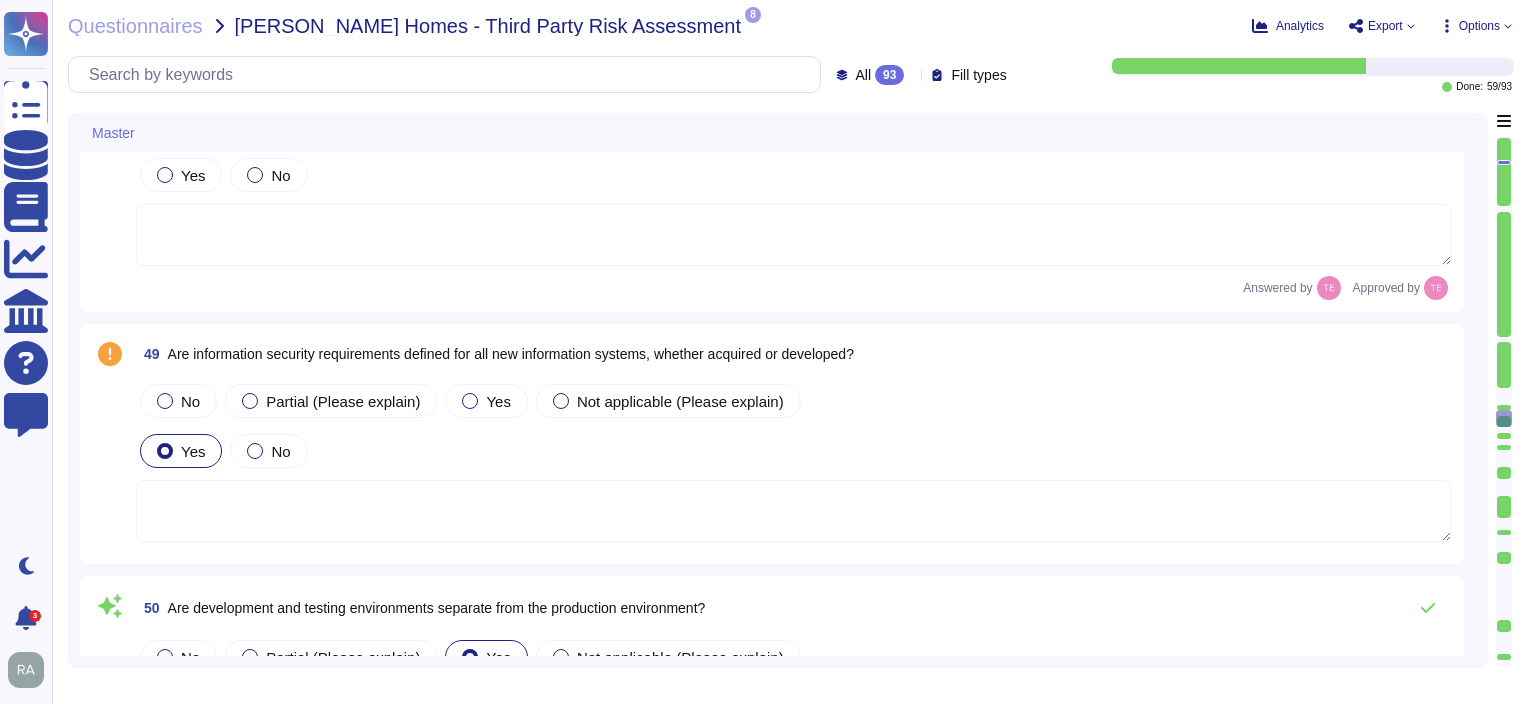 scroll, scrollTop: 13466, scrollLeft: 0, axis: vertical 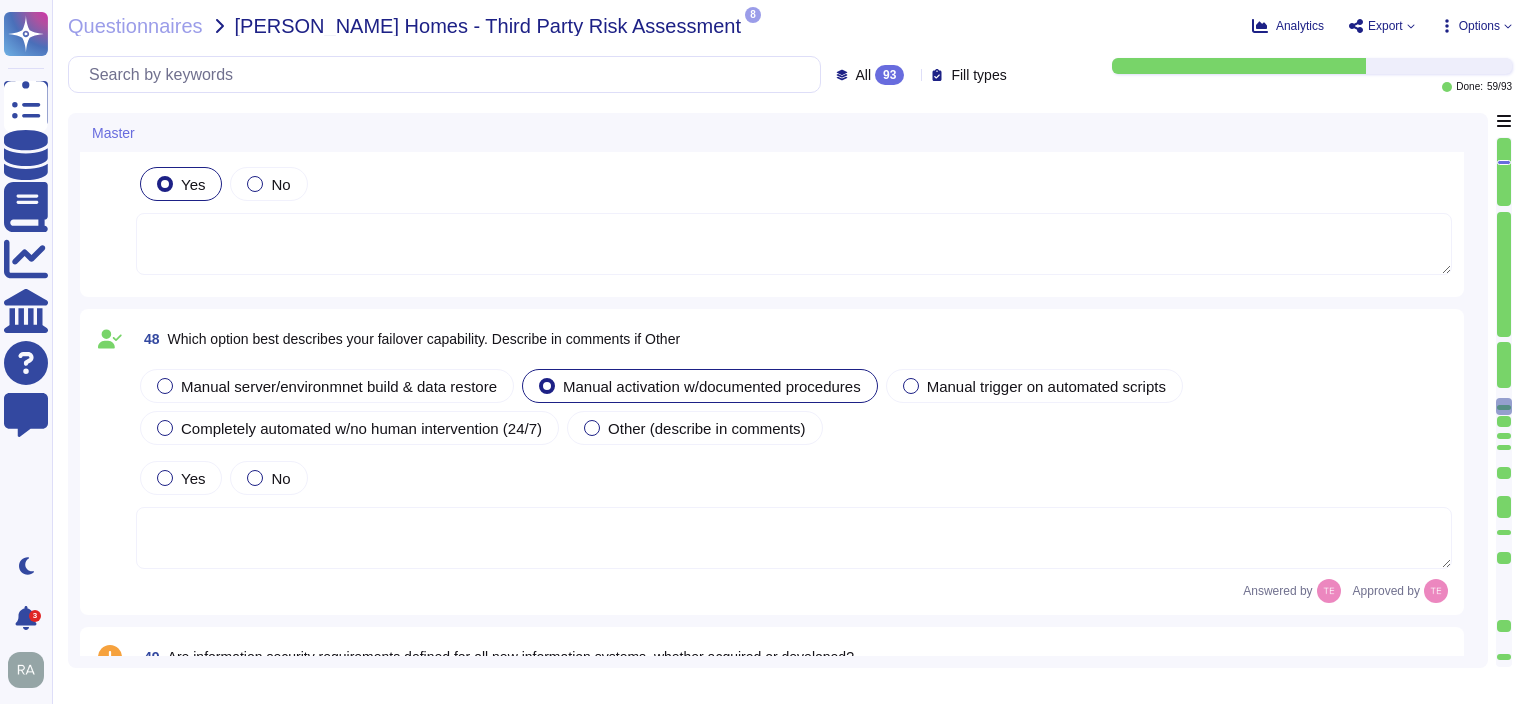 type 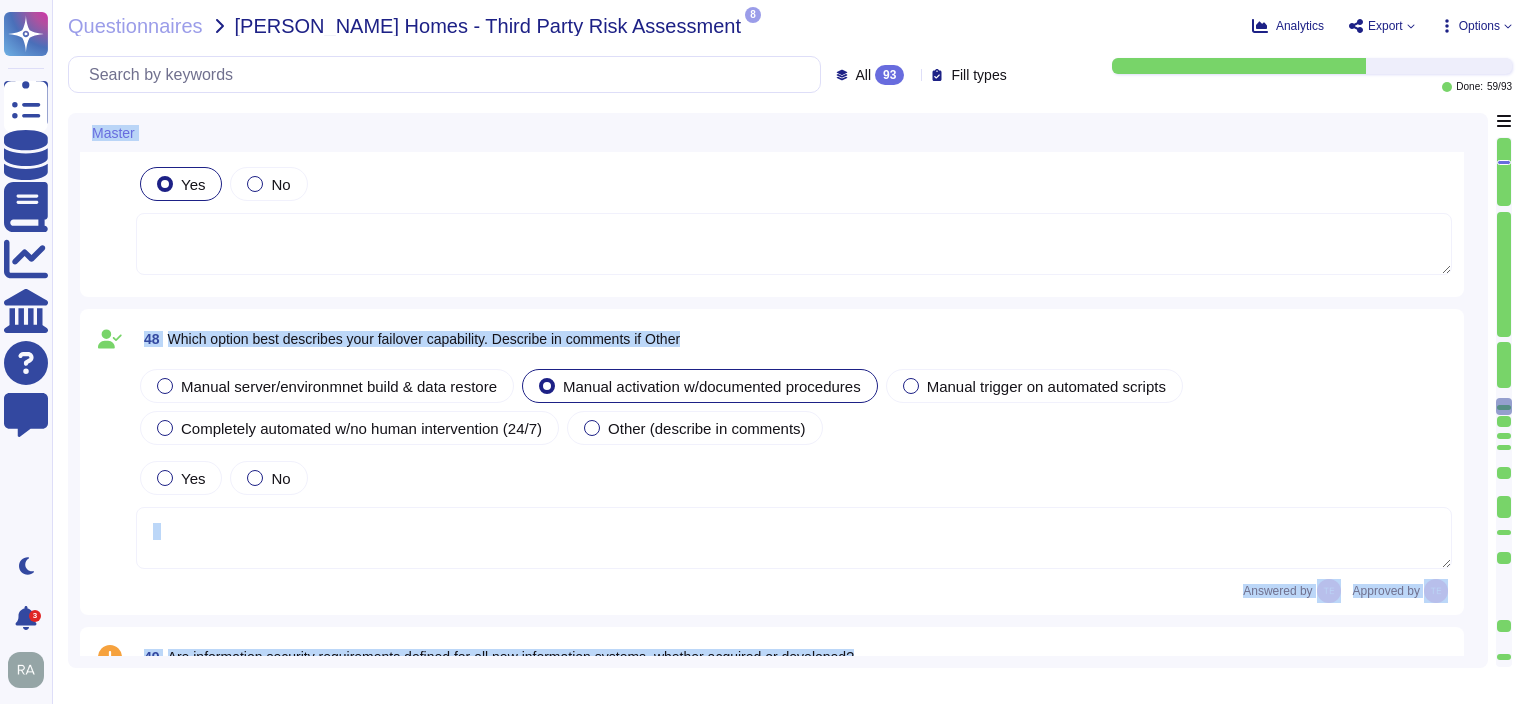 drag, startPoint x: 1505, startPoint y: 404, endPoint x: 1537, endPoint y: 93, distance: 312.64197 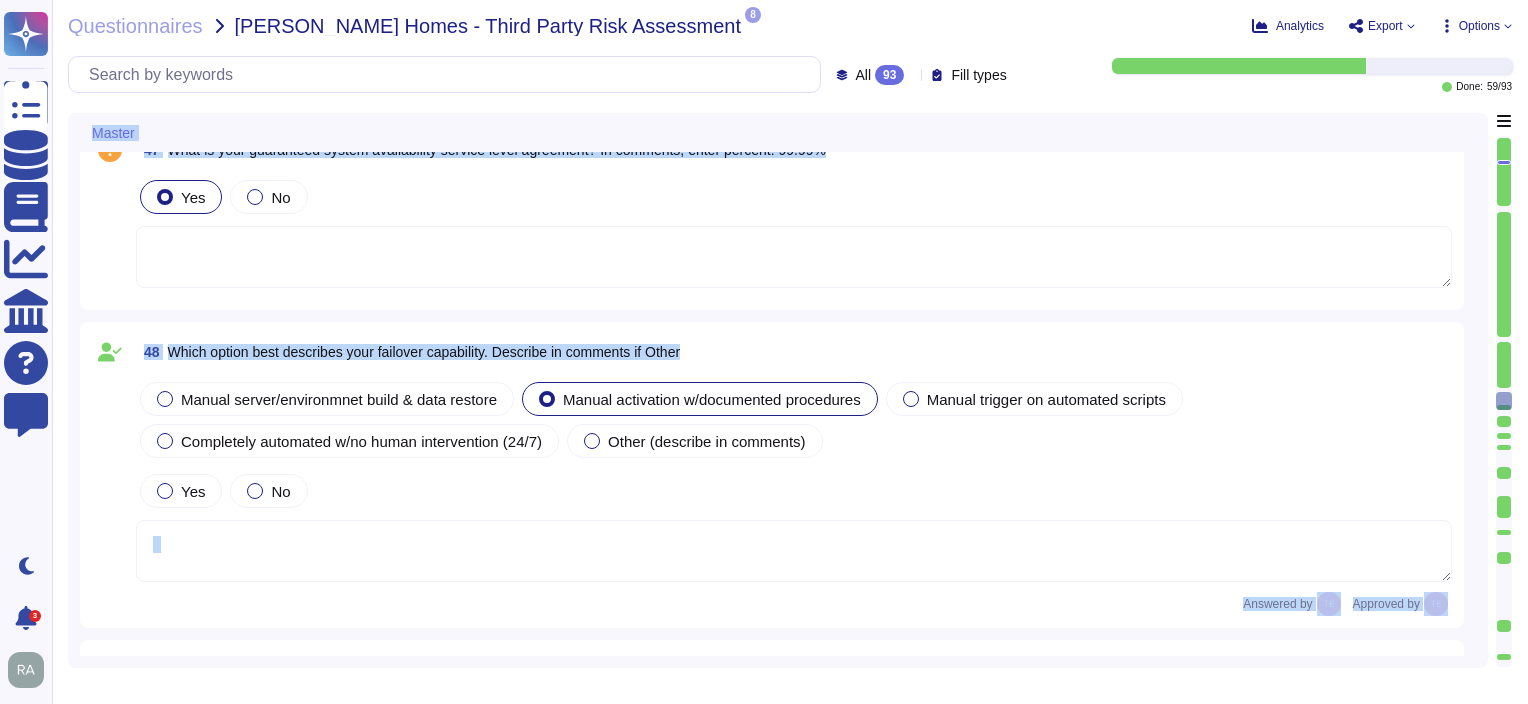 type 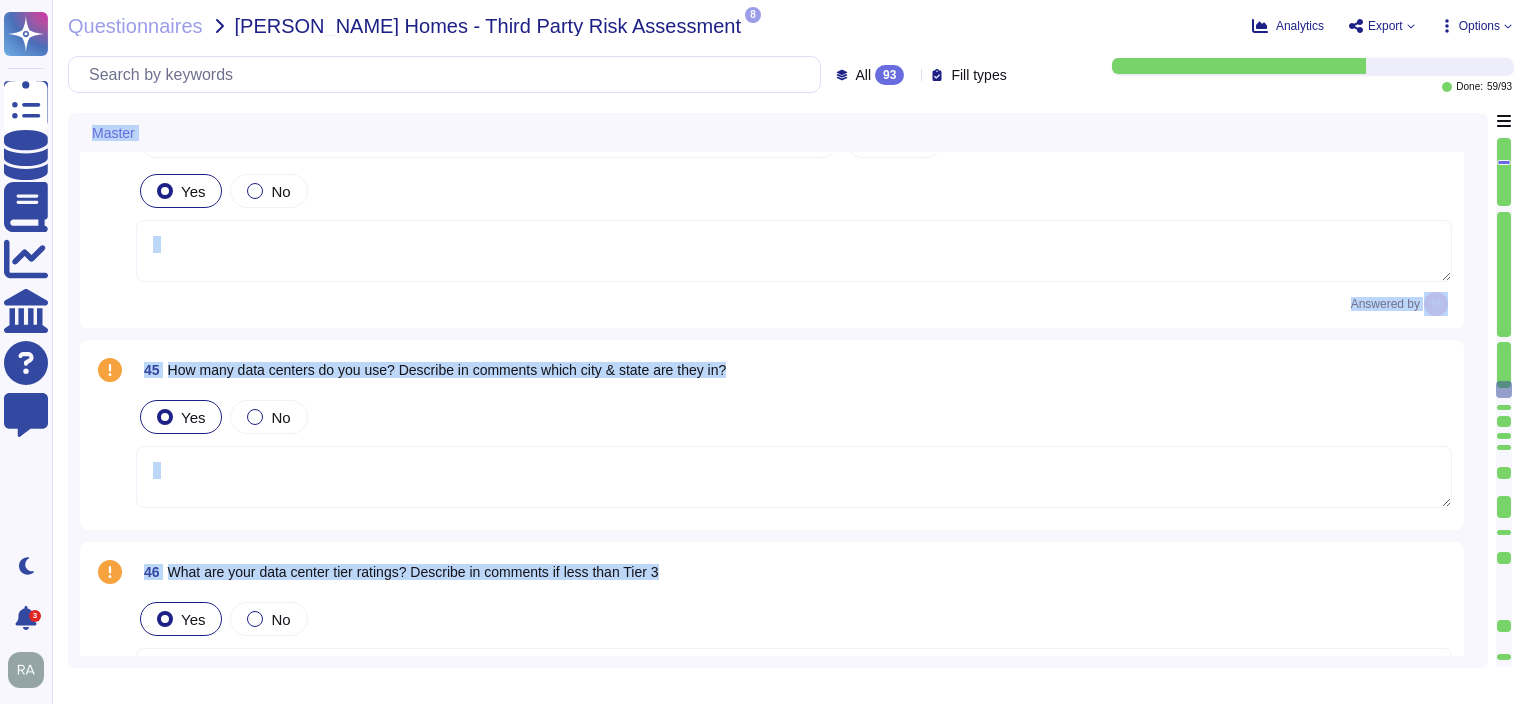 type on "4 hours" 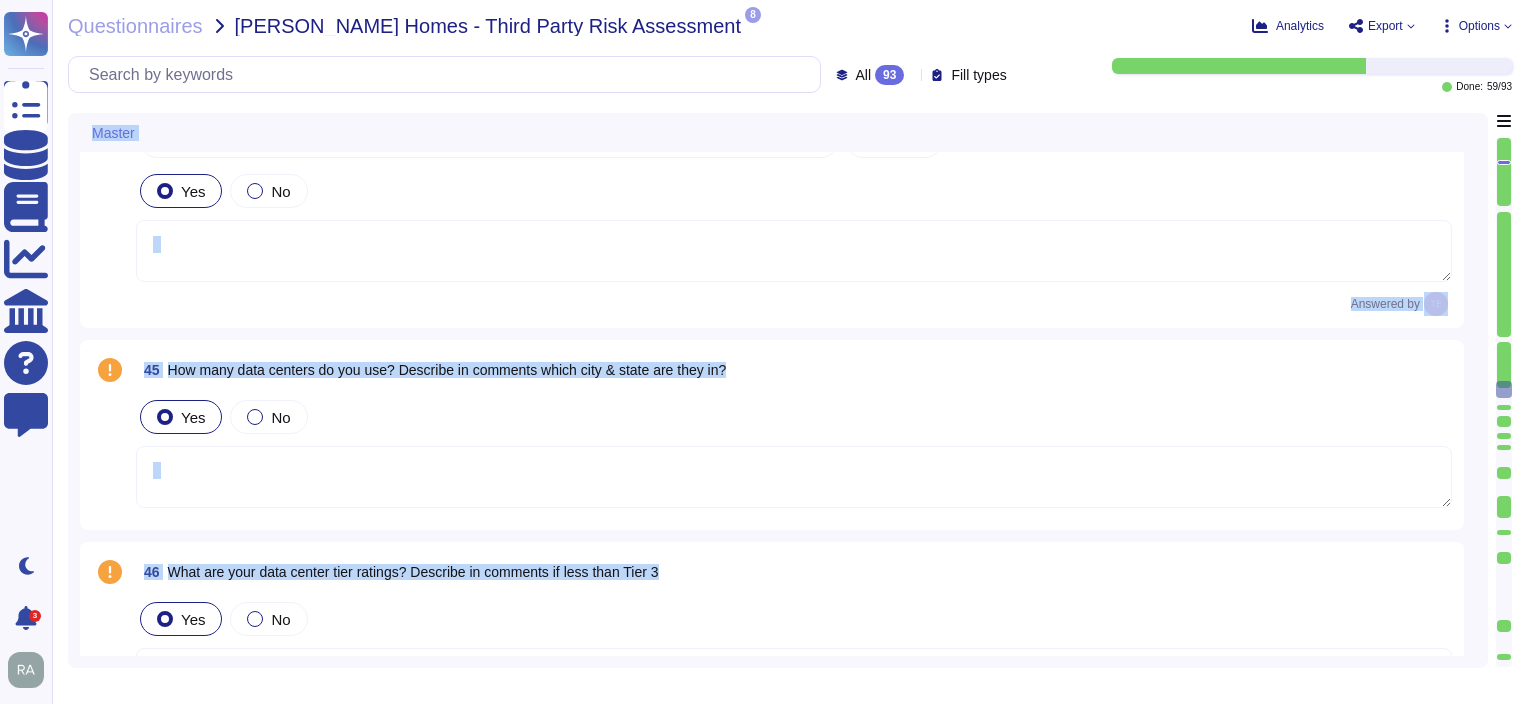 type on "4 hours" 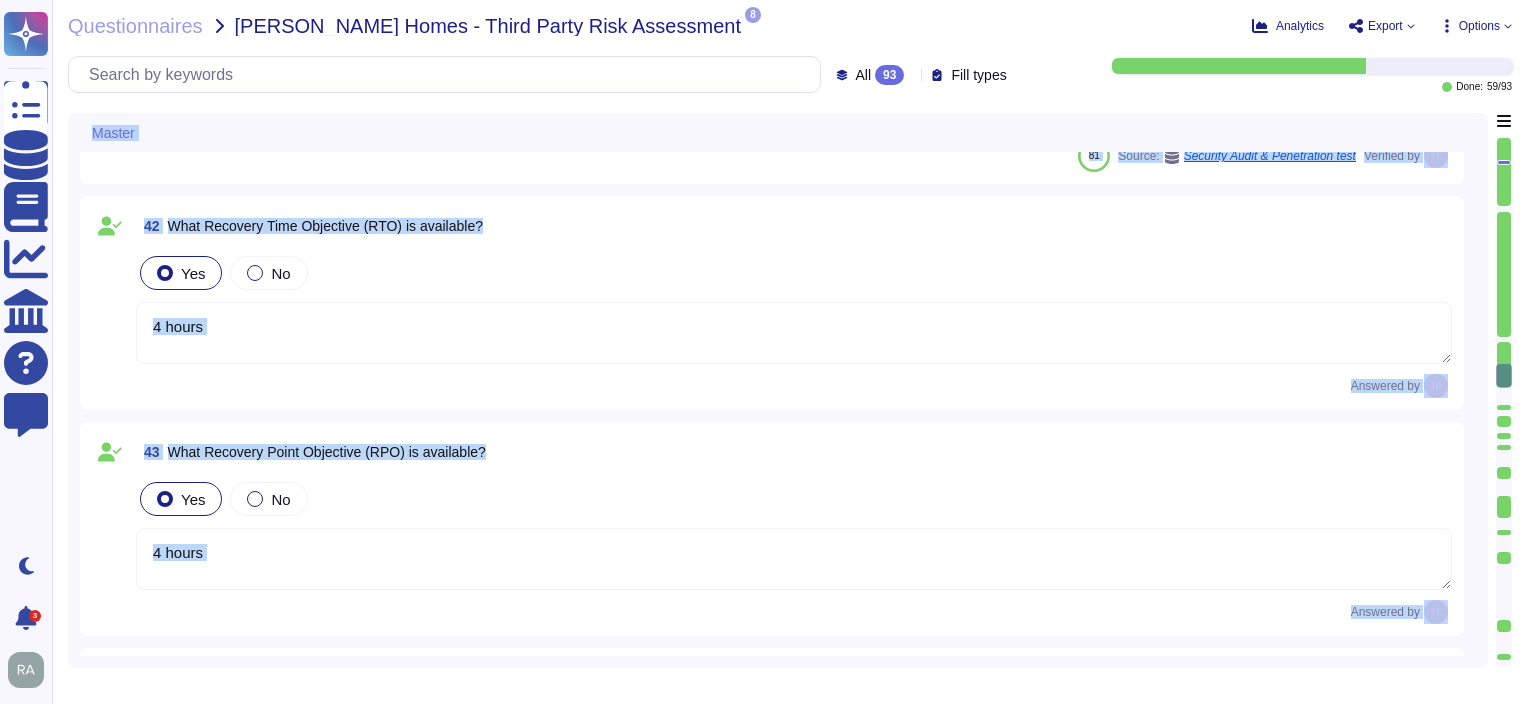 type on "Please see our Data Processing Agreement for details: [URL][DOMAIN_NAME][PERSON_NAME]" 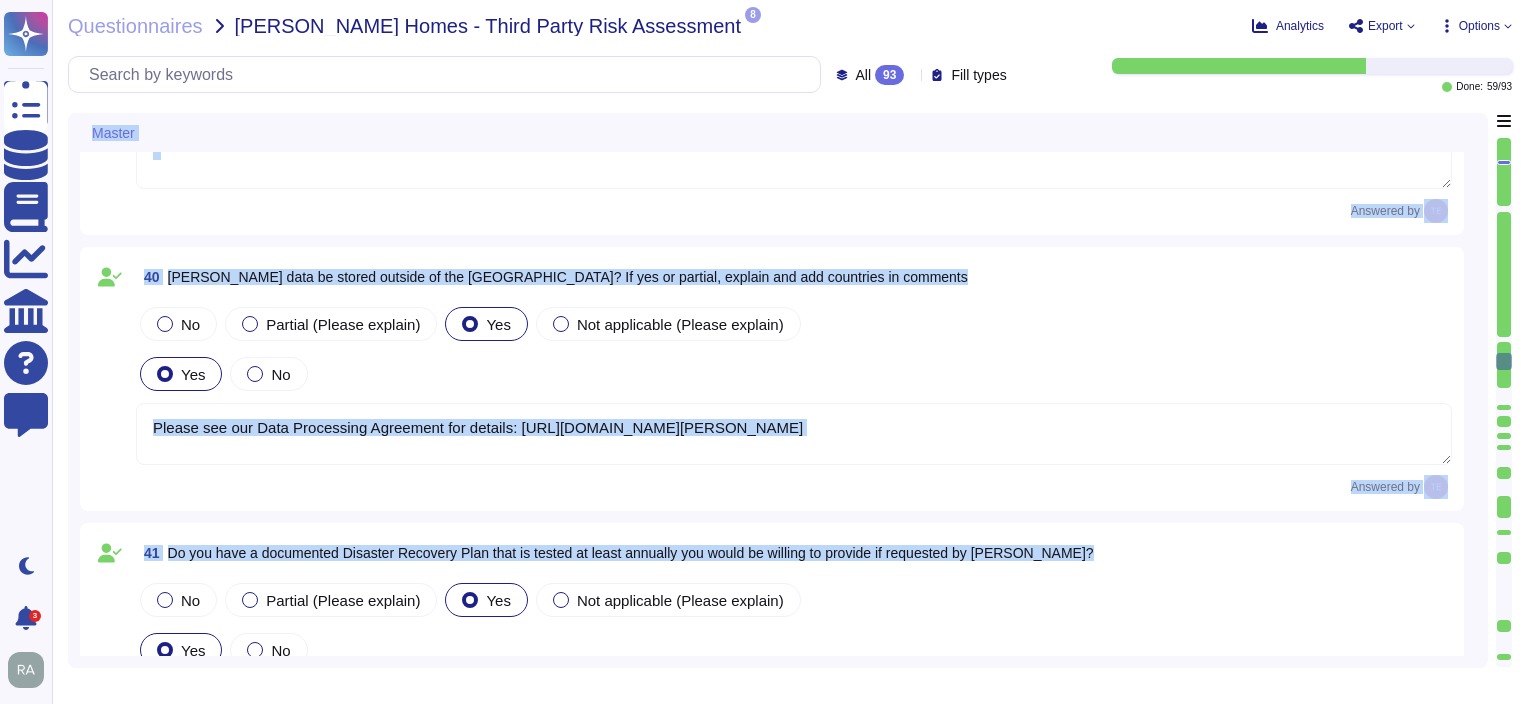 type on "The content data is always encrypted, and TeamViewer can never access any of the content; Error log data stored on the user’s device; Information in connection with customized individual monitoring policies." 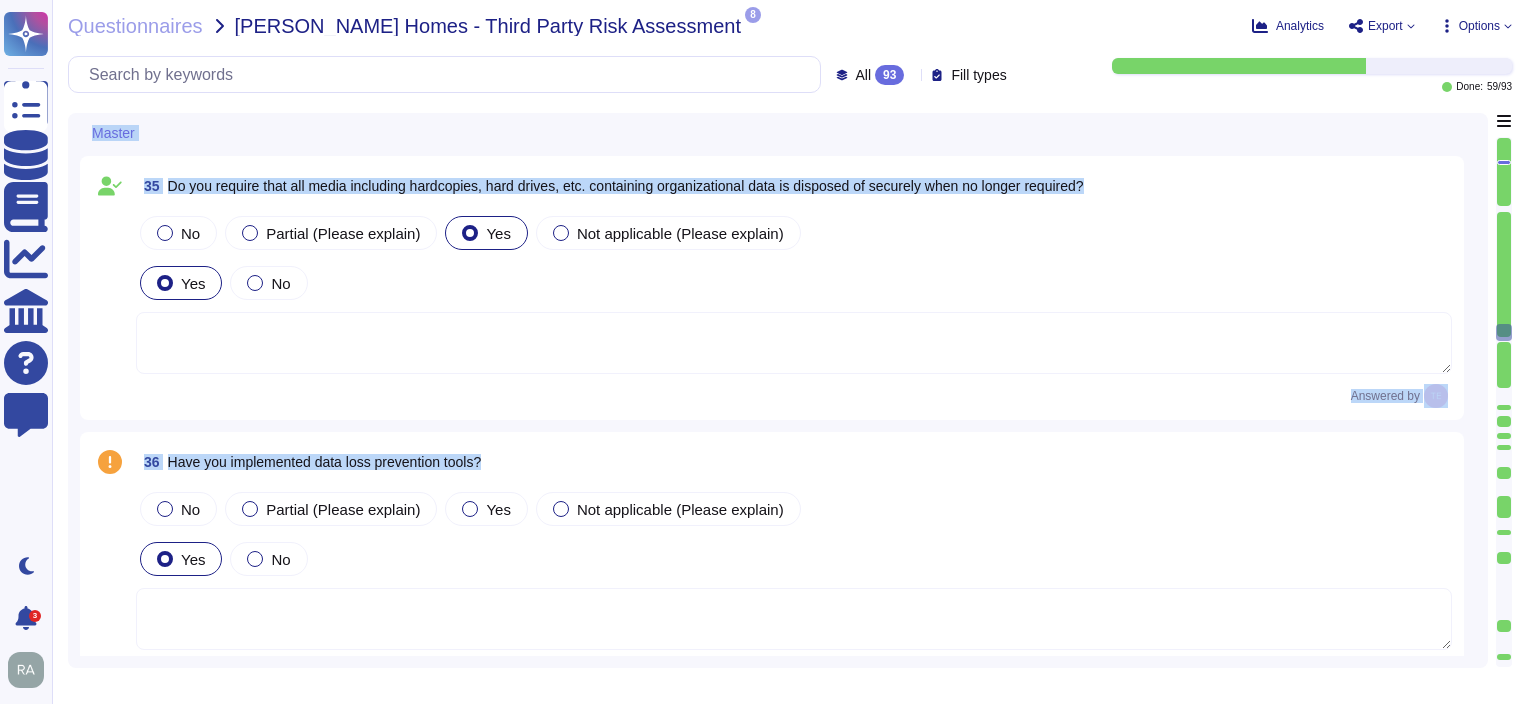 type on "All employees are trained internally in accordance with Art. 32 (4) GDPR and are obliged to ensure that personal data is handled in accordance with data protection requirements.
Employees are considered as external and should not have access to company information as long as their onboarding has not been completed and their administrative engagement such as signing clause of confidentiality is not done." 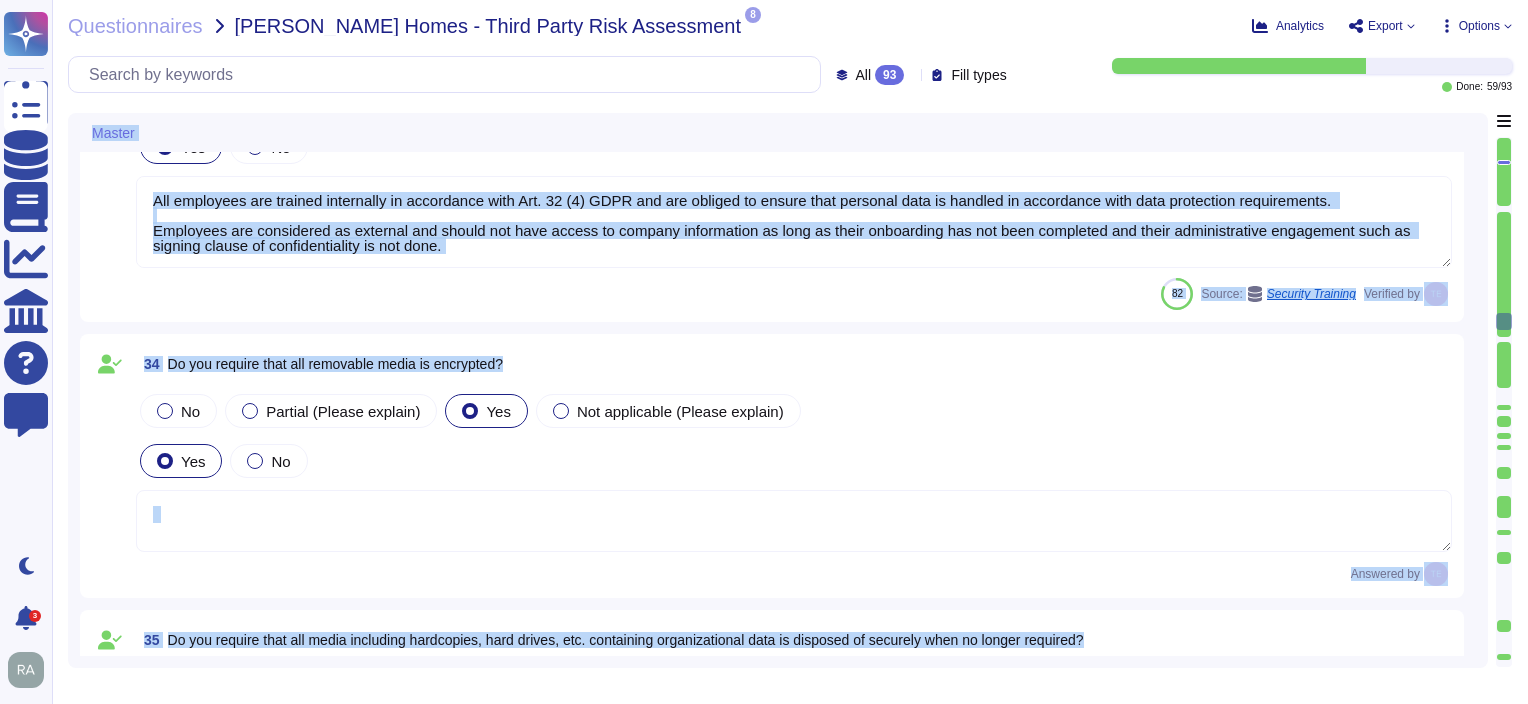 type on "On a regular basis, the Corporate Security department is doing attack simulation training to make employees aware of security vulnerabilities.
Phishing campaigns are an example of how to raise awareness and take action, such as publishing further security training." 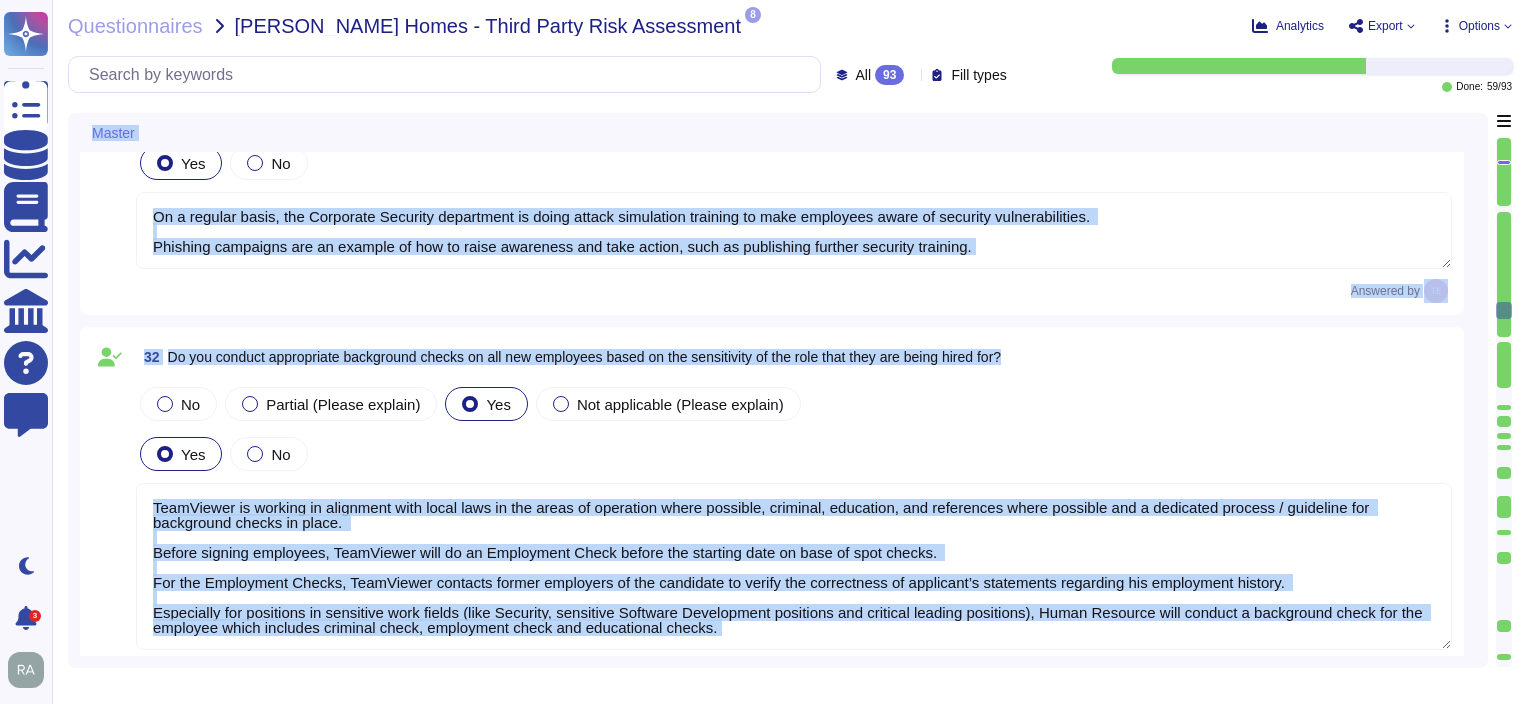 type on "TeamViewer uses a password-less multi-factor authentication process for all logins" 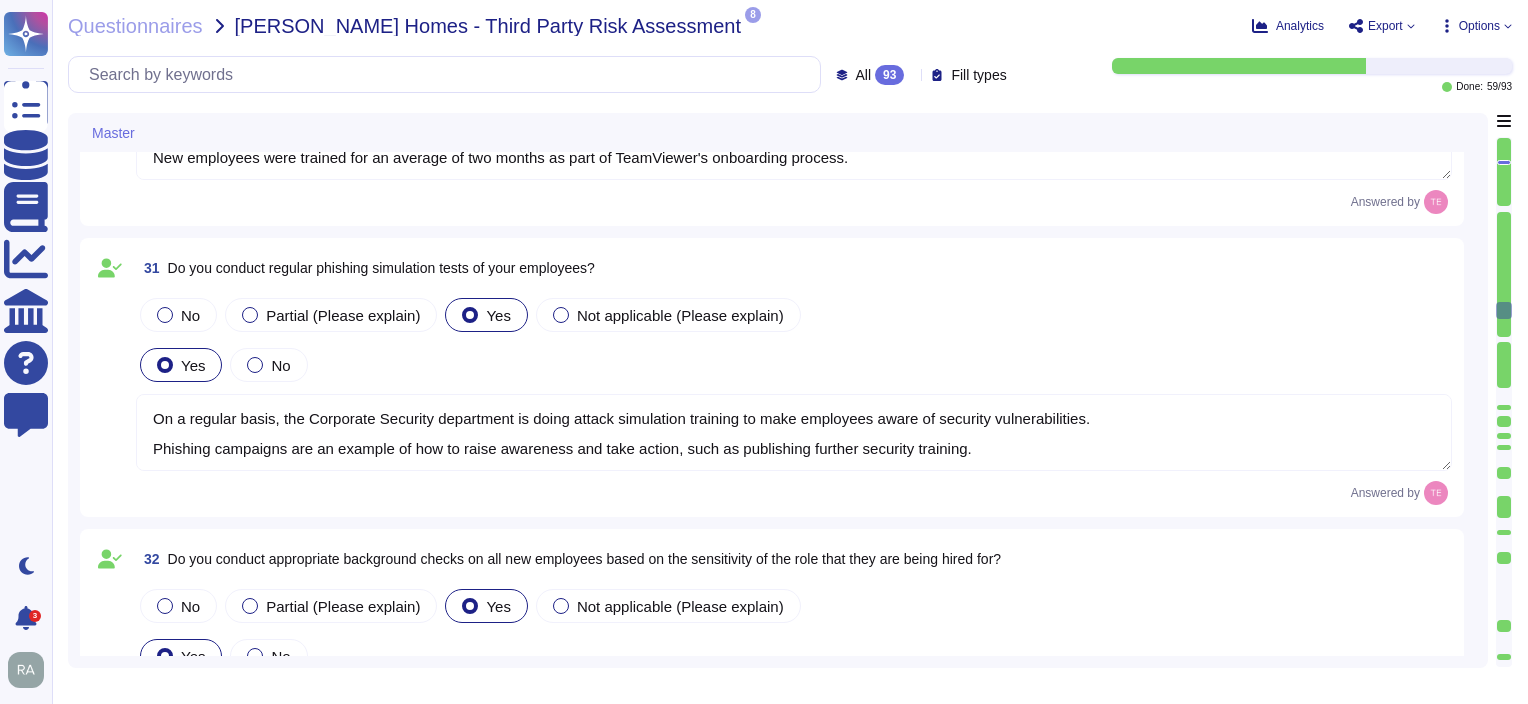 click on "Options" at bounding box center [1479, 26] 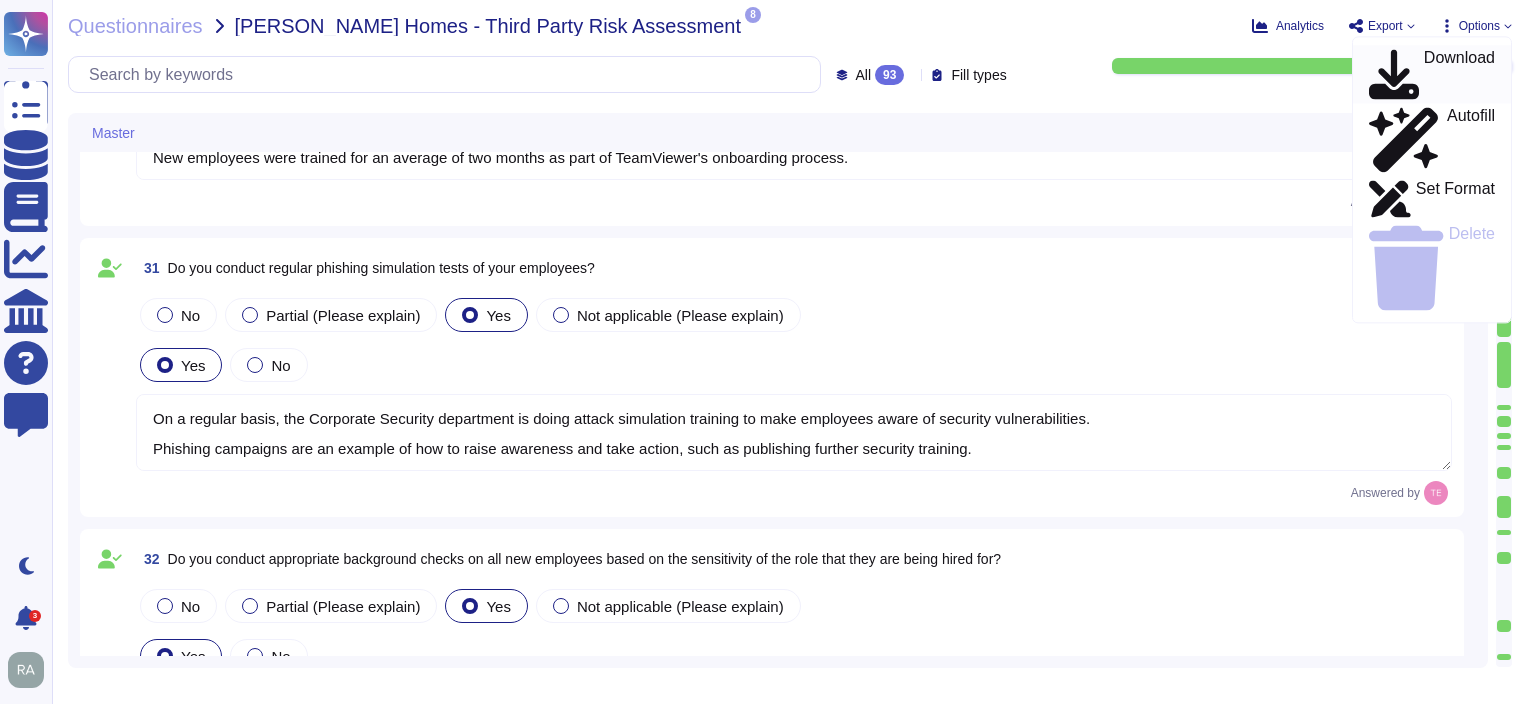 click on "Download" at bounding box center (1459, 74) 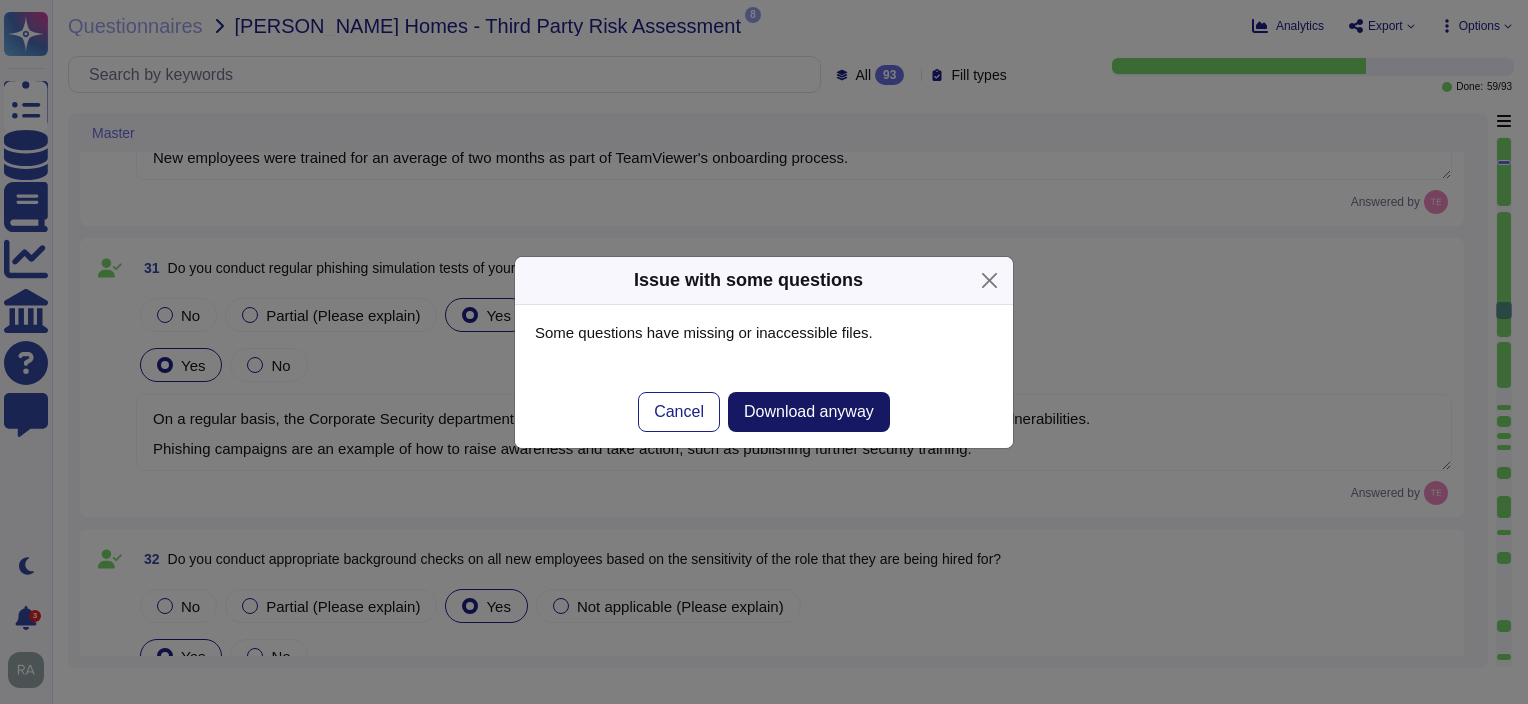 click on "Download anyway" at bounding box center (809, 412) 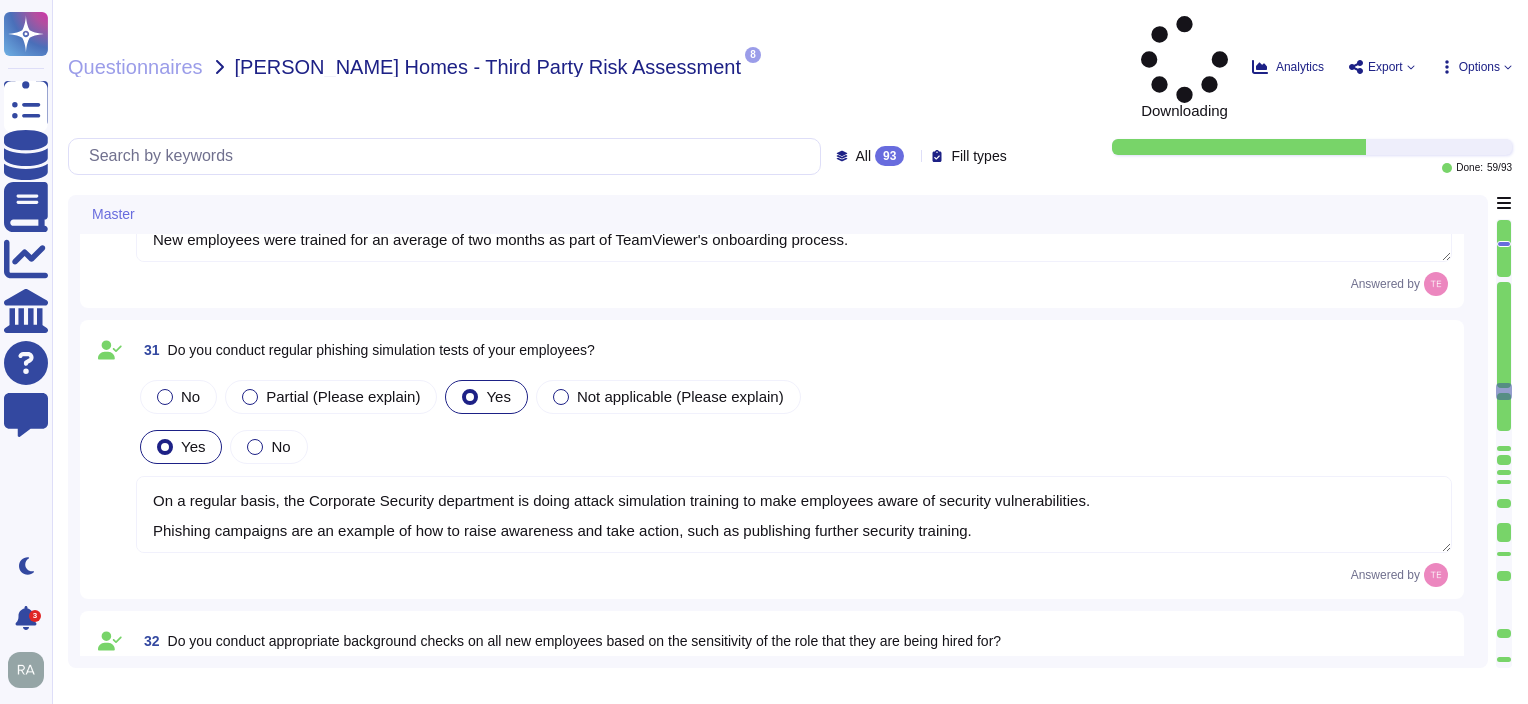 click on "Export" at bounding box center (1381, 67) 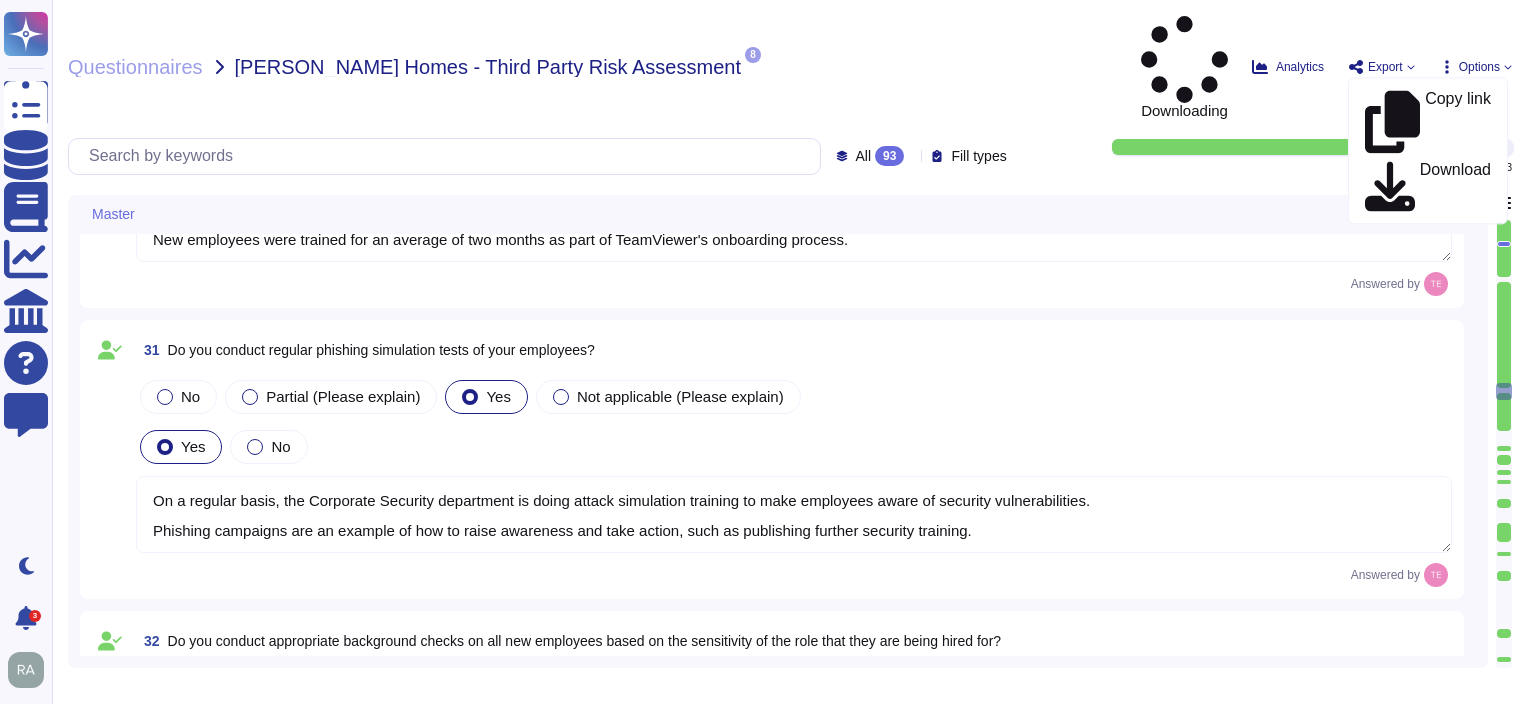 click 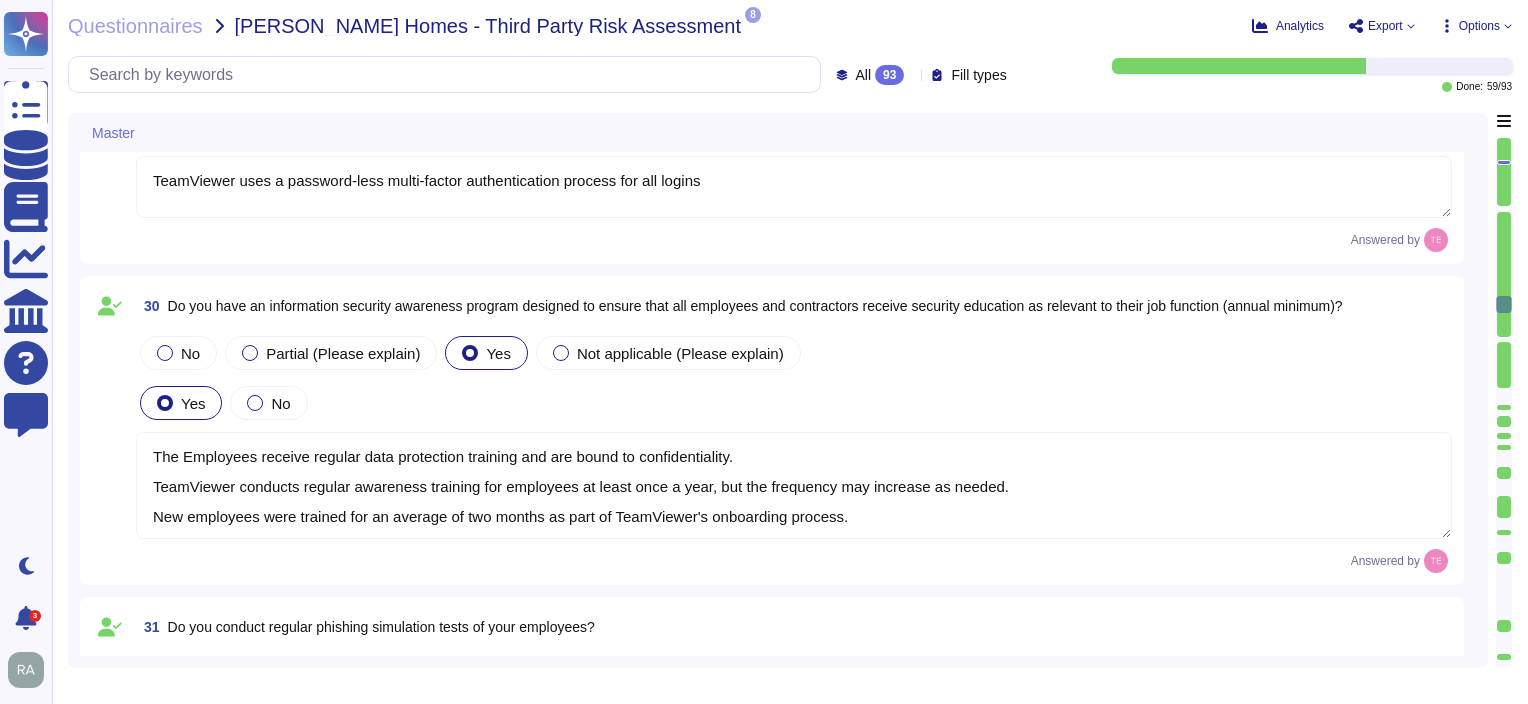 type on "Employees accessing the system from outside the TeamViewer network must use a VPN tunnel and two-factor authentication system." 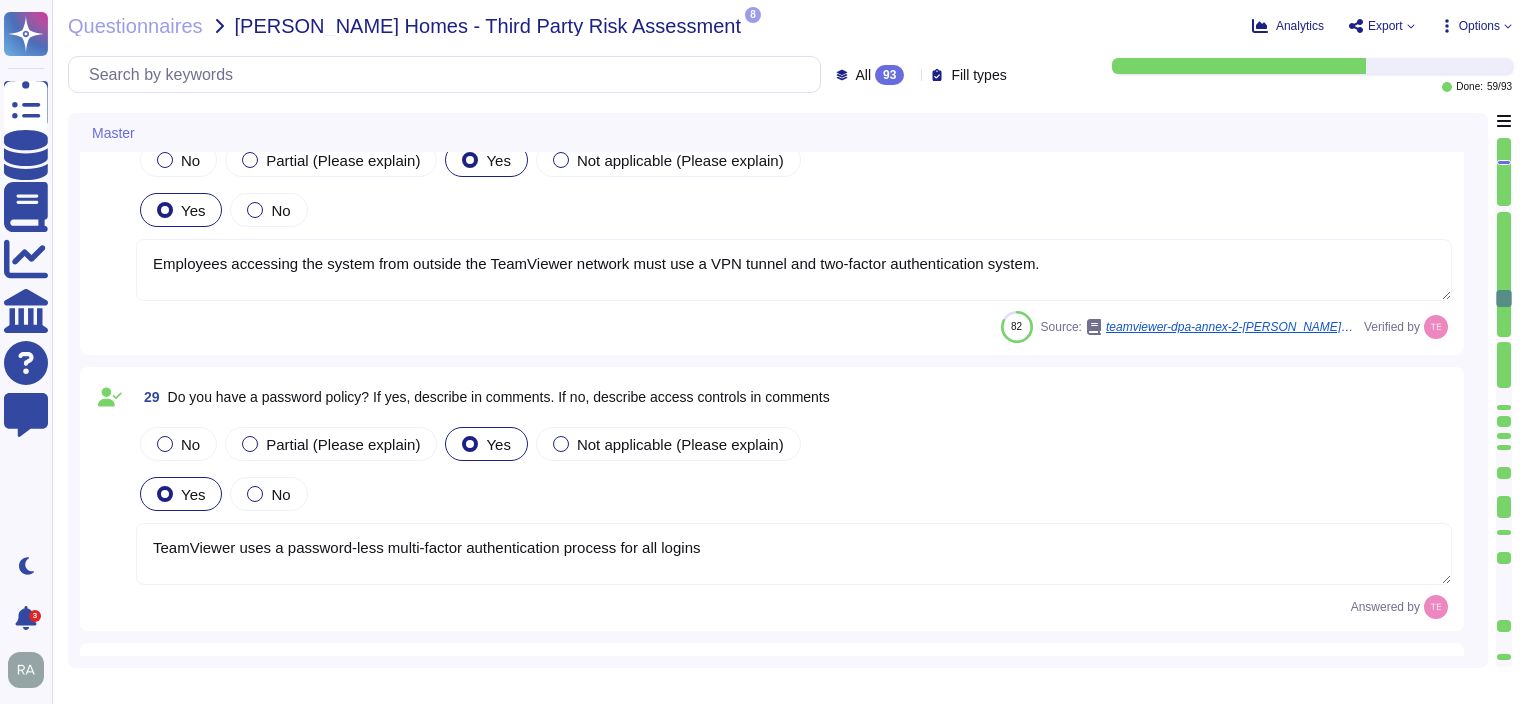 type on "TeamViewer ensures secure authentication through the use of Two-Factor Authentication (TFA) and Multi-Factor Authentication (MFA) and incorporates Single Sign-On (SSO) for daily access to various services and applications.
Access to internal corporate systems also require VPN authorization, which is also protected by multifactor authentication.
TeamViewer’s access control policies adhere to industry best practices, including the principles of need to know, need to see, need to have, and least privilege, with a default deny stance.
These policies undergo periodic reviews and are assessed by external and independent companies to ensure their effectiveness." 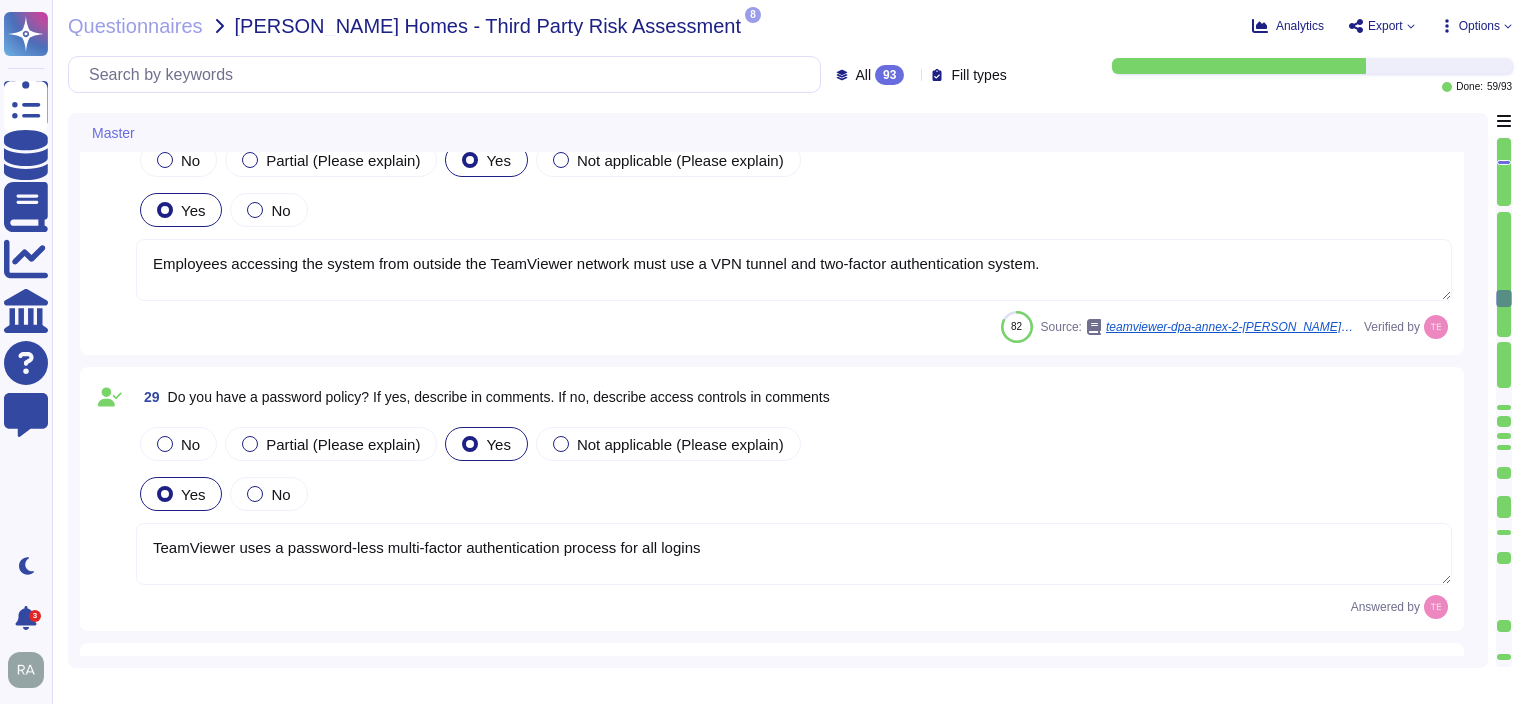 click on "Master" at bounding box center [778, 132] 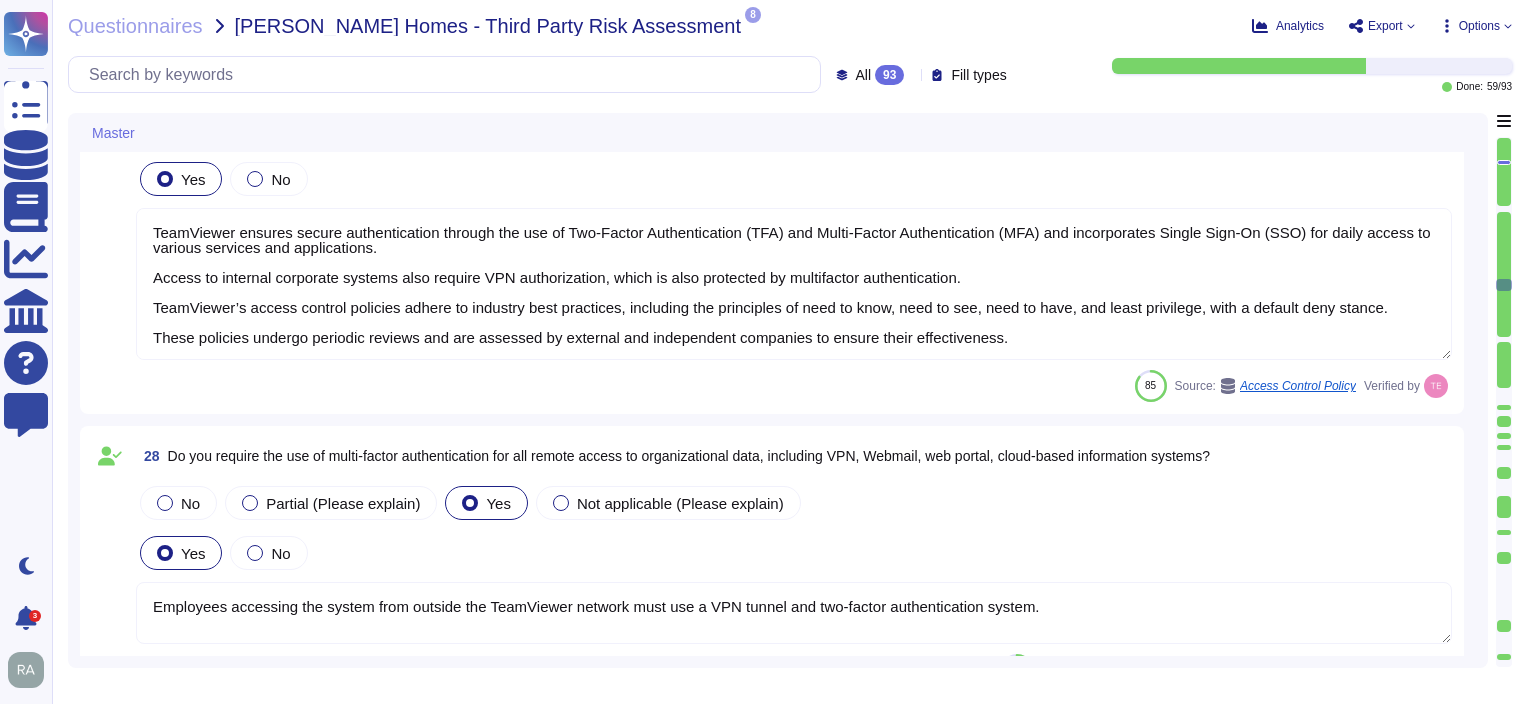 type on "As part of the offboarding process, the user must immediately return TeamViewer assets to the nearest TeamViewer office.
The HR team creates tickets when an employee is terminated.
These tickets are processed by the IT Service Desk to remove the employee's access.
The IT Service Desk uses the tickets to suspend user IDs and delete all access roles from the IDs of the employee on the ticket.
Logical access to systems is revoked as a component of the termination process.
Upon an employee’s termination of employment, the HR team generates a ticket.
The revocation of rights and access as well as the deactivation of the account in the event of an employee's departure ("offboarding") or in the event of a change of position is carried out by the IT Service Desk to delete the employee's access or adjust the access rights." 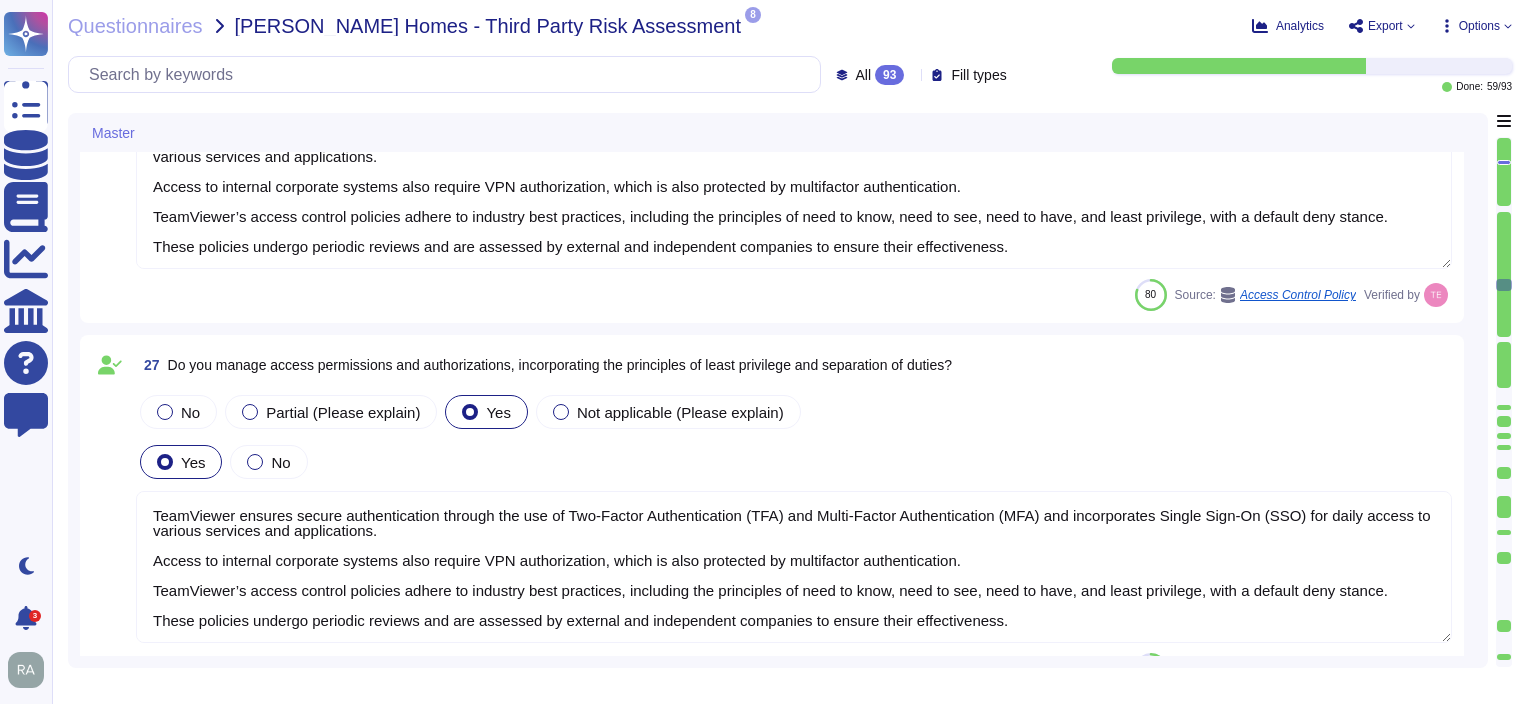 click at bounding box center (1504, 172) 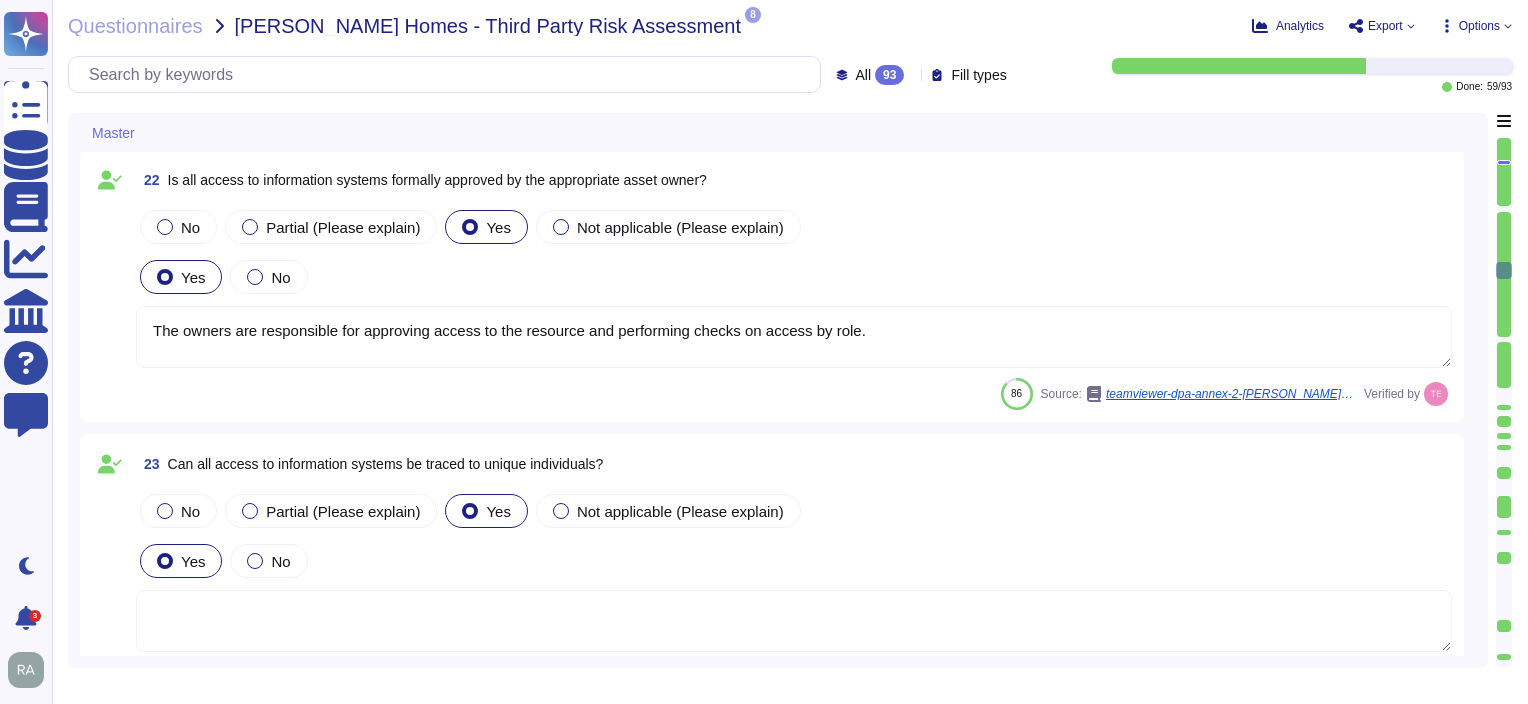 type on "In the case of long-term cooperation, there is an ongoing review of subprocessors and the level of protection afforded to data processed with each one." 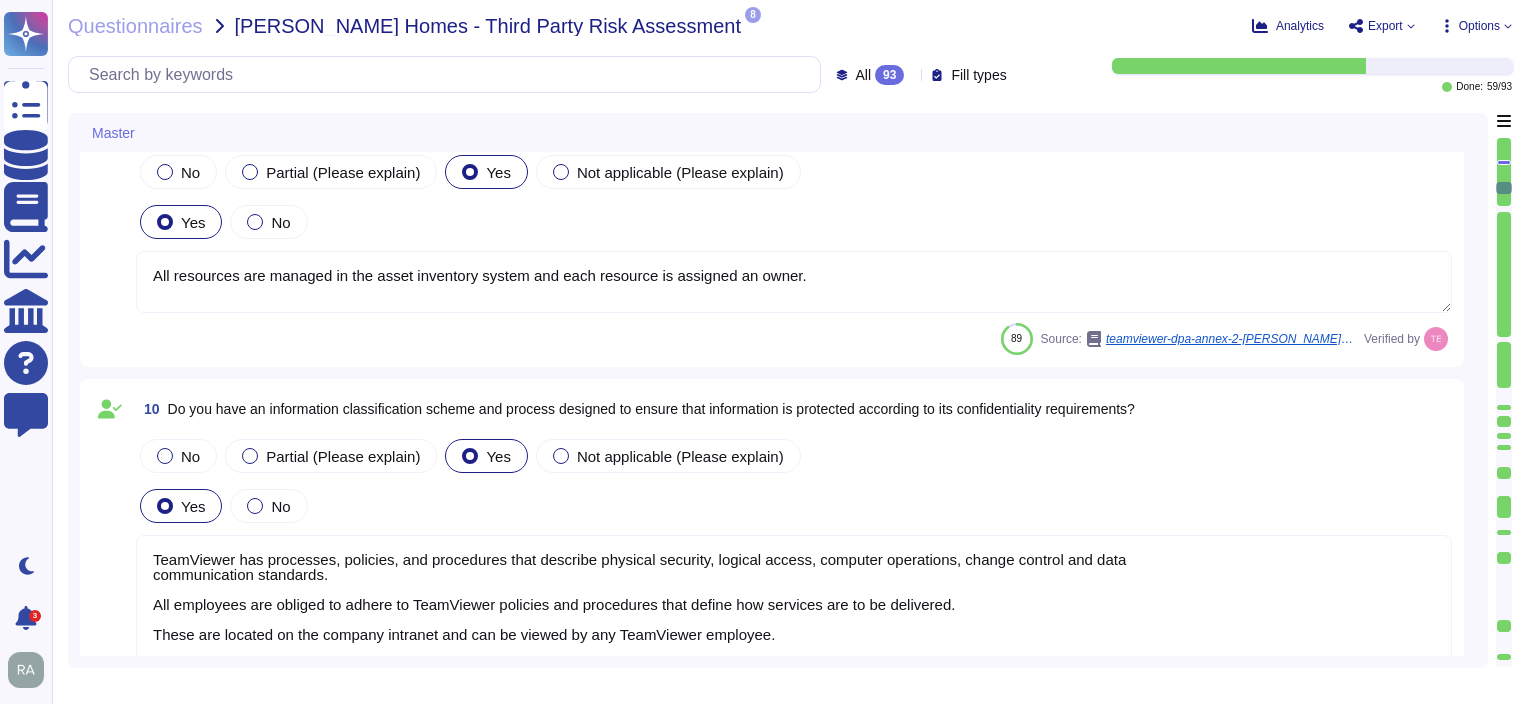 type on "All resources are managed in the asset inventory system and each resource is assigned an owner." 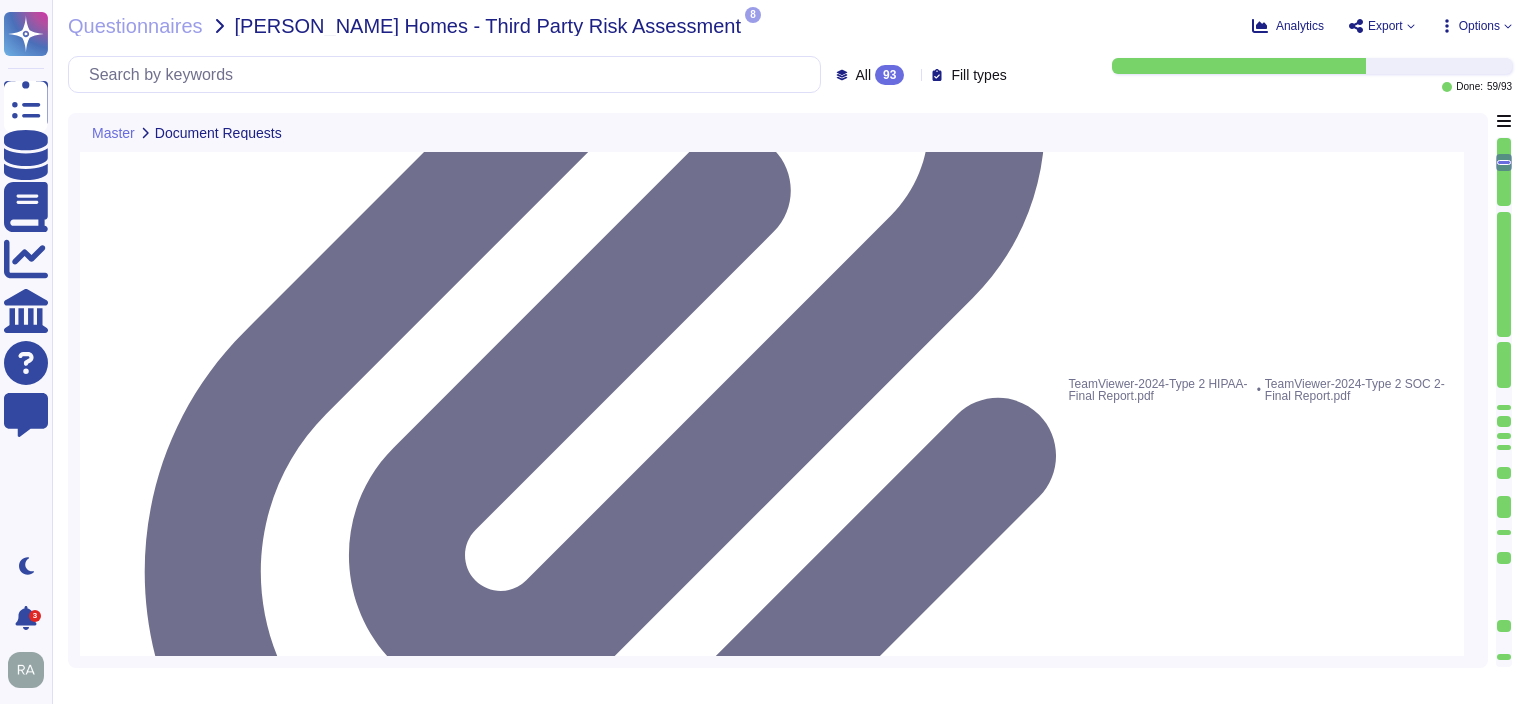 type on "Except as otherwise permitted in an applicable underlying agreement, this report may not be reproduced in whole or in part by any means of reproduction." 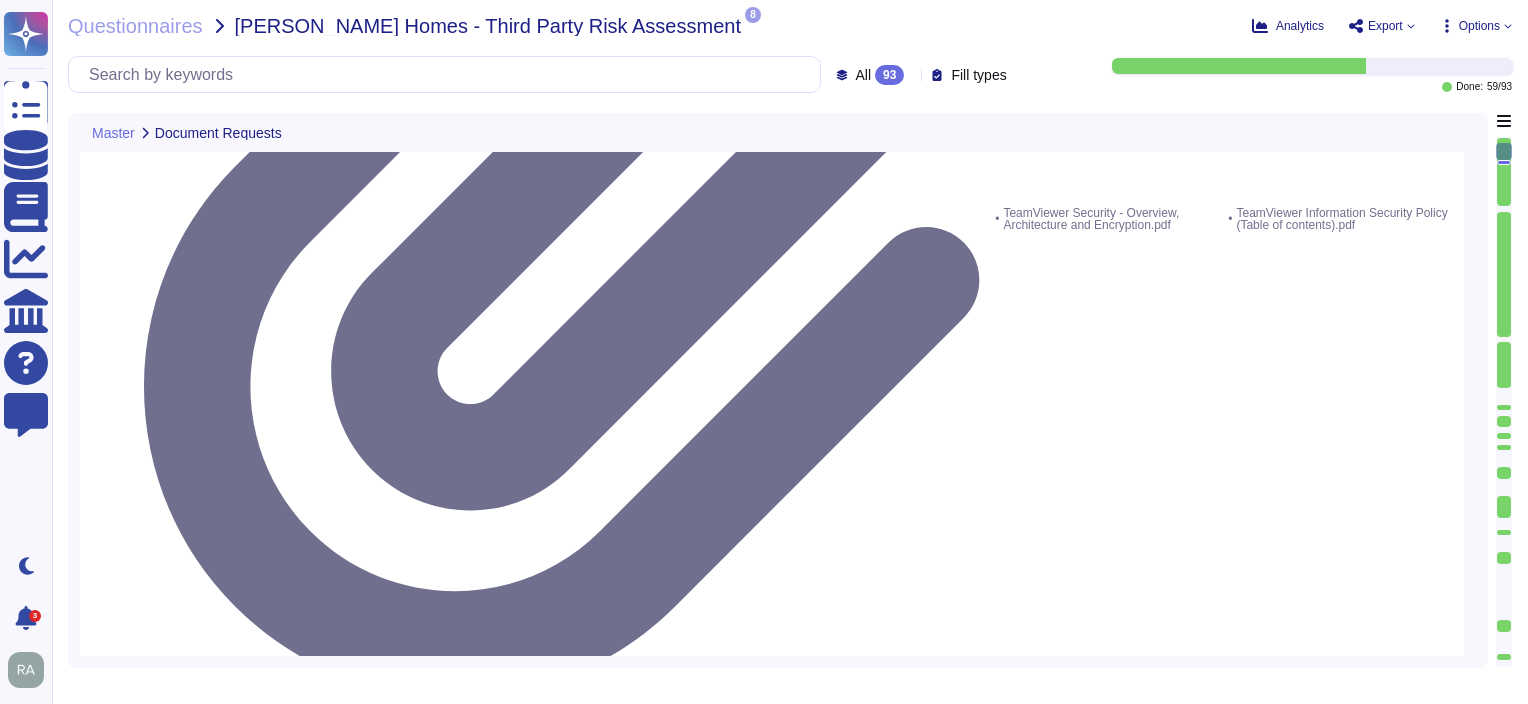 type on "The Employees receive regular data protection training and are bound to confidentiality.
TeamViewer conducts regular awareness training for employees at least once a year, but the frequency may increase as needed.
New employees were trained for an average of two months as part of TeamViewer's onboarding process.
On a regular basis, the Corporate Security department is doing attack simulation training to make employees aware of security vulnerabilities.
Phishing campaigns are an example of how to raise awareness and take action, such as publishing further security training." 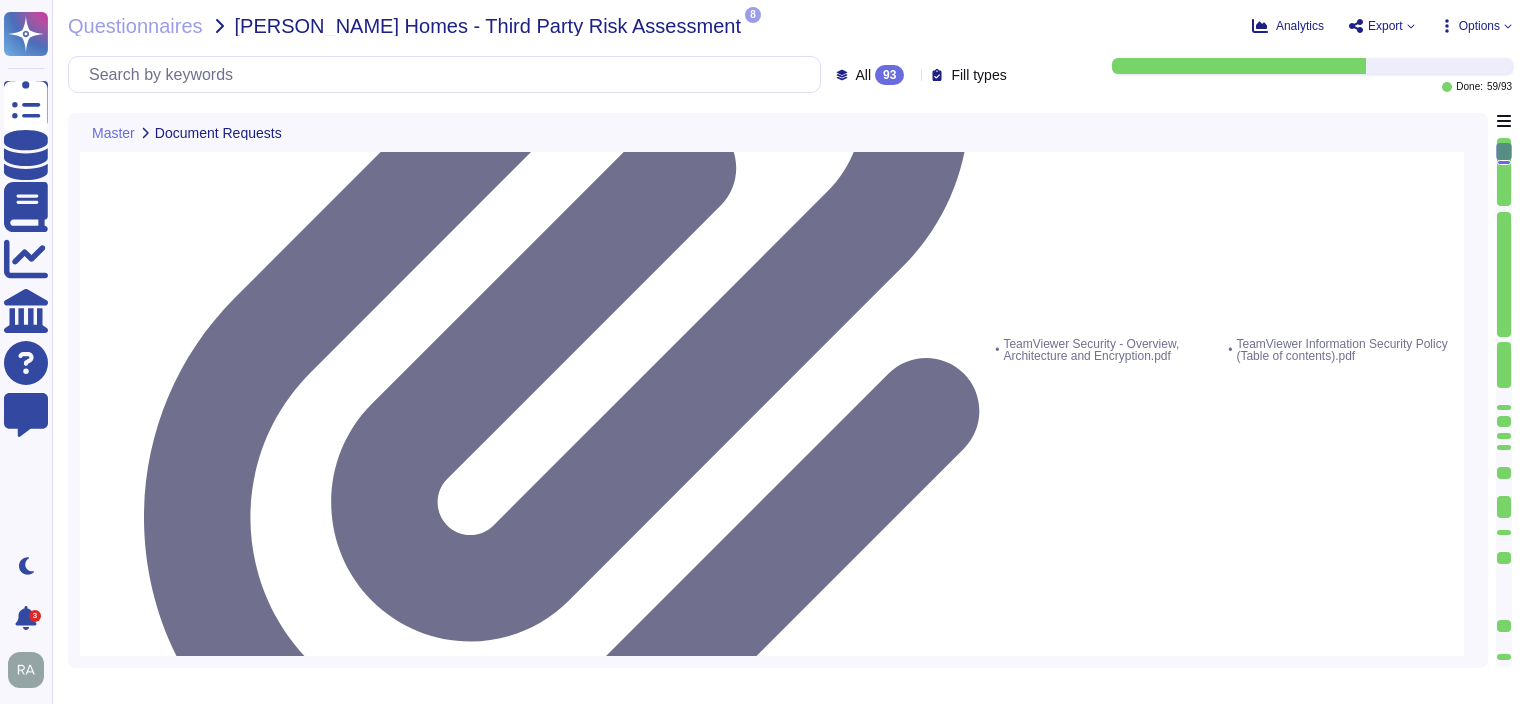 scroll, scrollTop: 707, scrollLeft: 0, axis: vertical 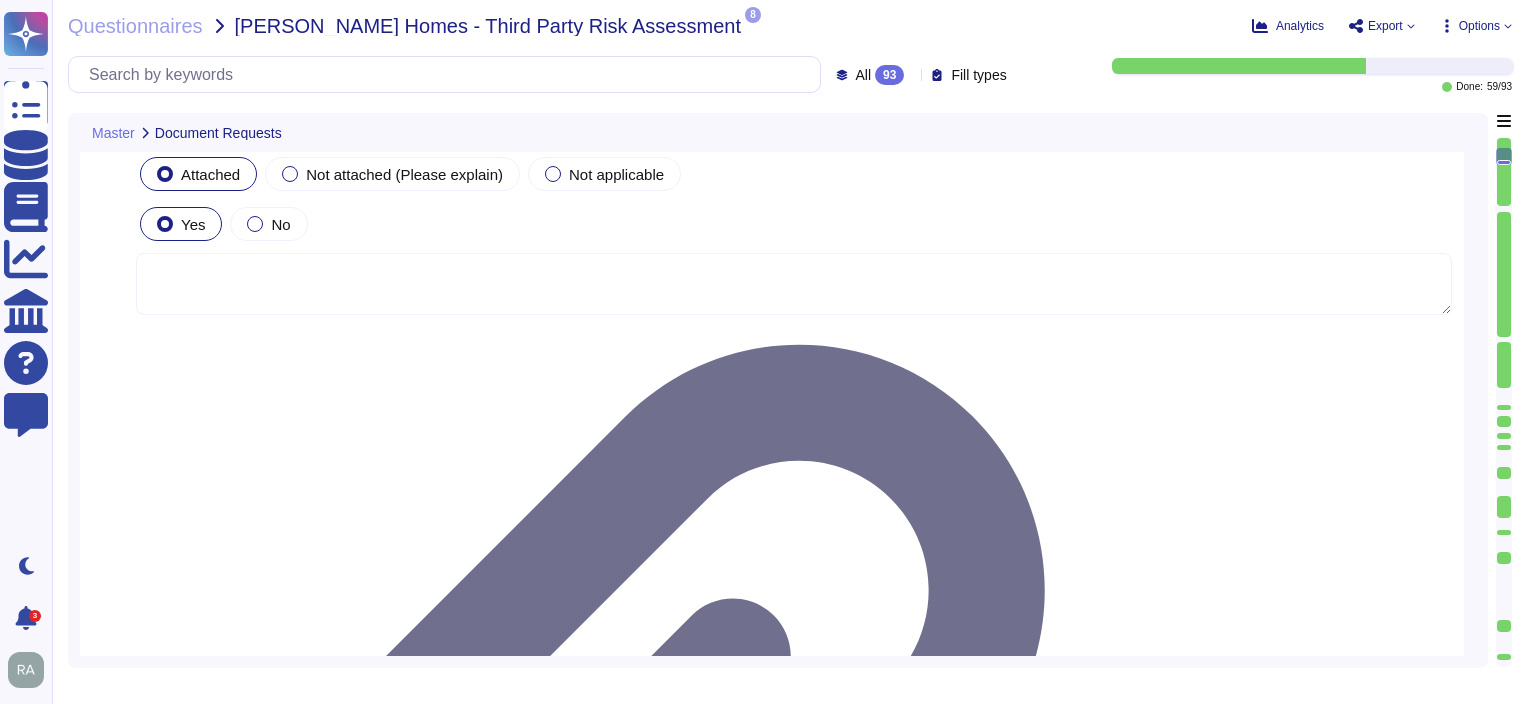 type on "TeamViewer respects the international standards for protecting human rights and is committed to observing these standards within its scope of influence.
The provisions to this effect are set out in TeamViewer's Code of Conduct, Non-Financial Report and in TeamViewer's UN Global Compact letter of Commitment.
[URL][DOMAIN_NAME]
[URL][DOMAIN_NAME]" 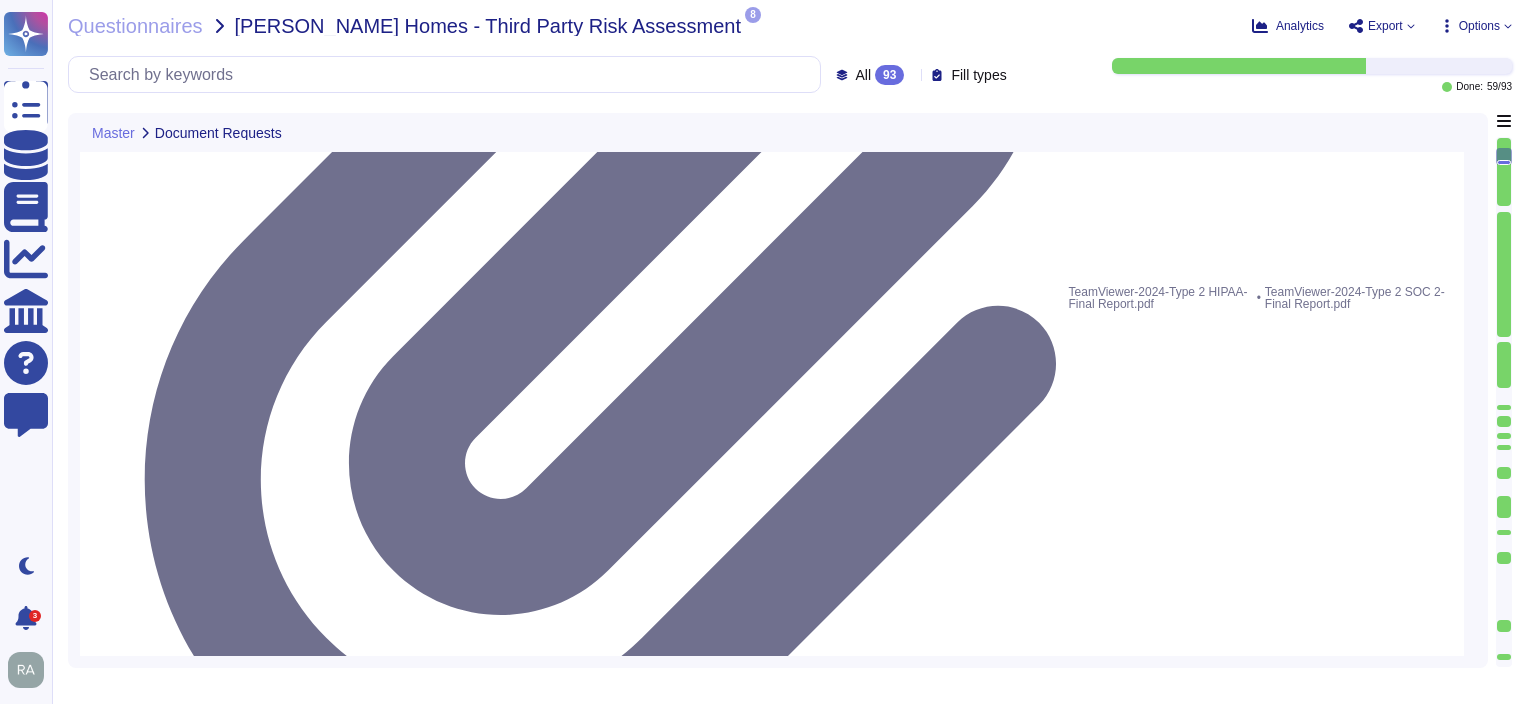 scroll, scrollTop: 1358, scrollLeft: 0, axis: vertical 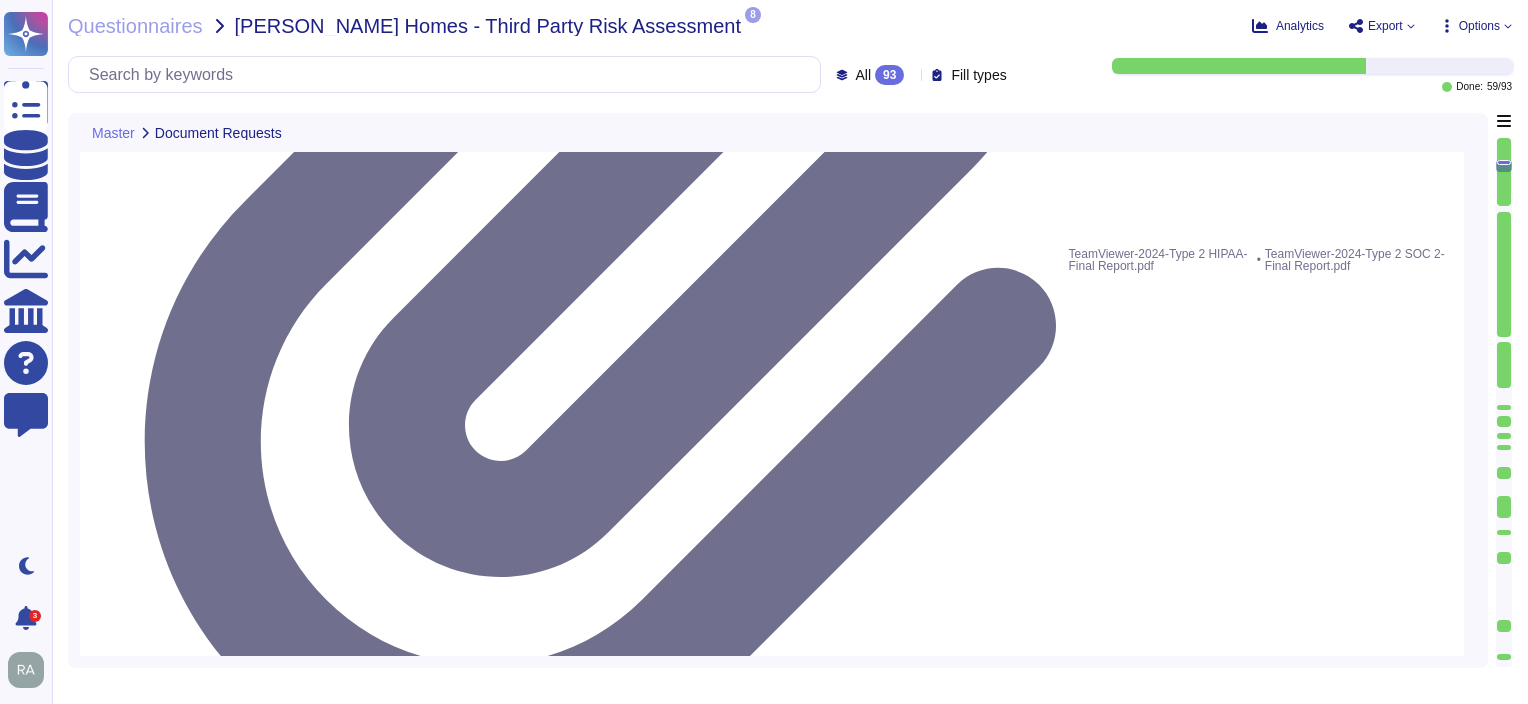 type on "Except as otherwise permitted in an applicable underlying agreement, this report may not be reproduced in whole or in part by any means of reproduction." 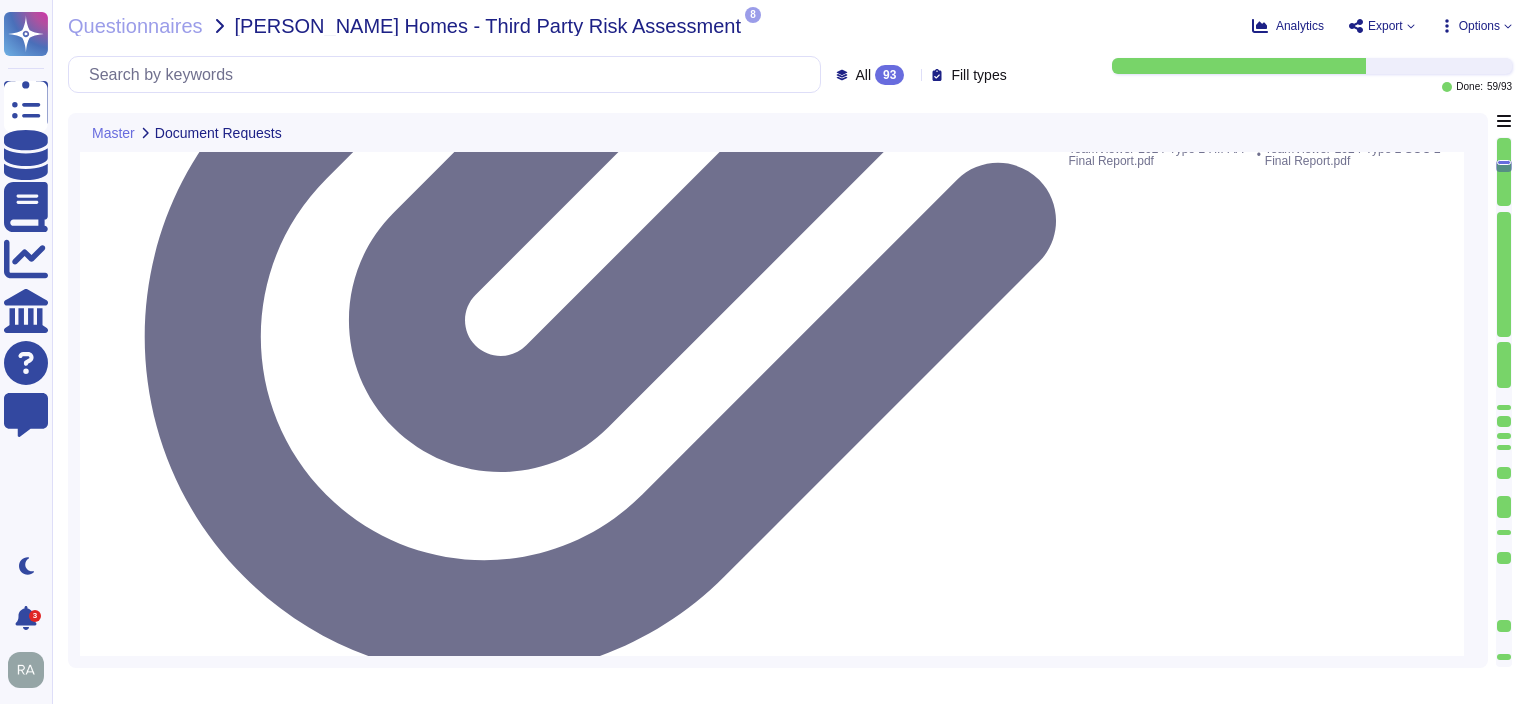 scroll, scrollTop: 1558, scrollLeft: 0, axis: vertical 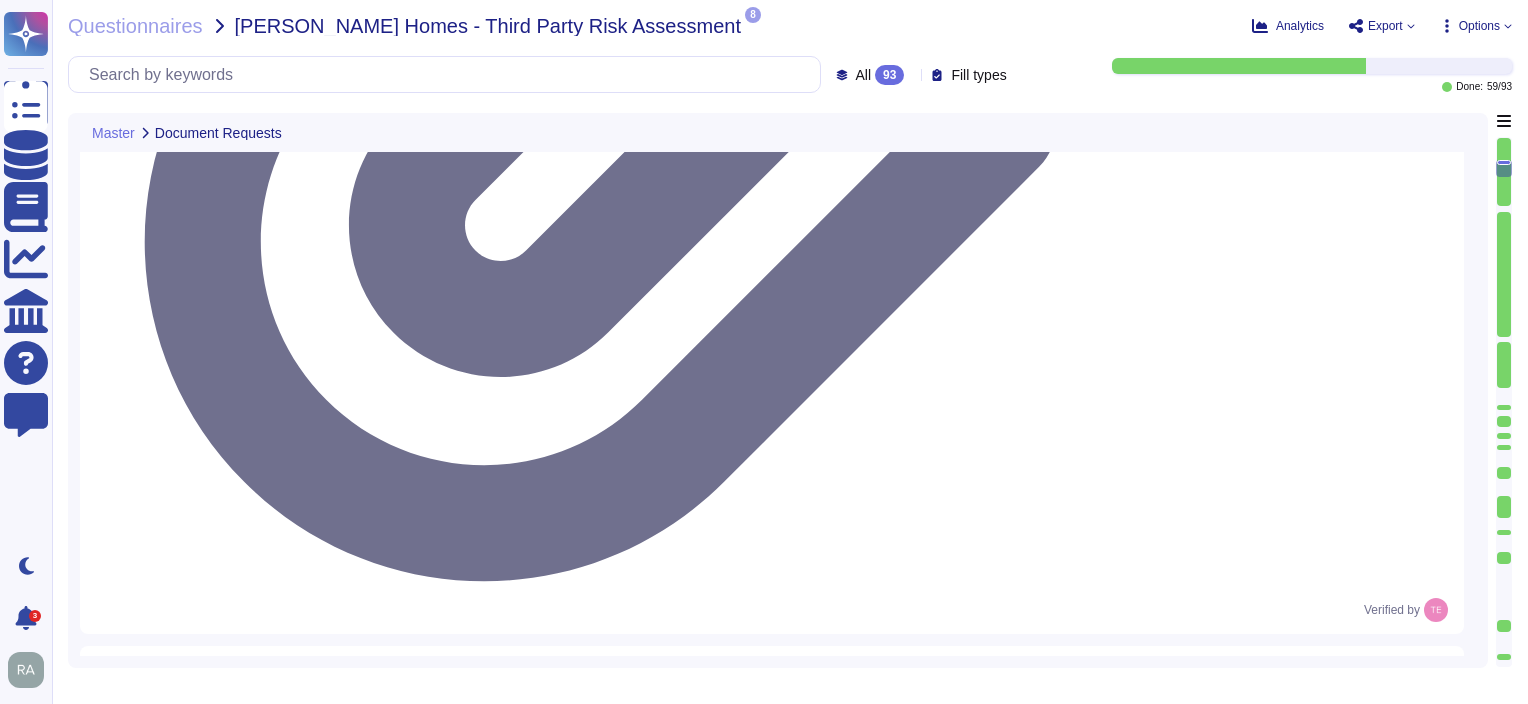 click on "TeamViewer respects the international standards for protecting human rights and is committed to observing these standards within its scope of influence.
The provisions to this effect are set out in TeamViewer's Code of Conduct, Non-Financial Report and in TeamViewer's UN Global Compact letter of Commitment.
[URL][DOMAIN_NAME]
[URL][DOMAIN_NAME]" at bounding box center (794, 1512) 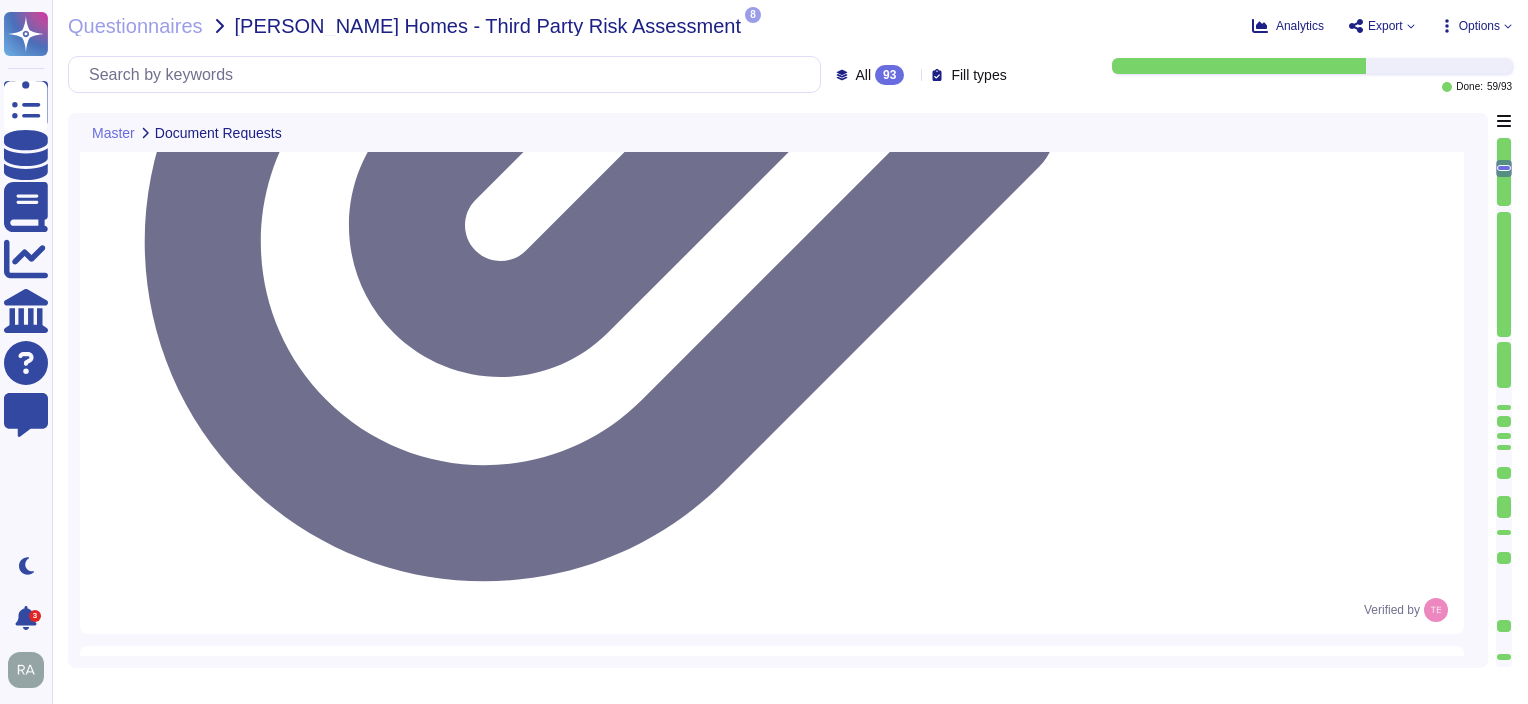 click on "AI Options" at bounding box center (294, 1589) 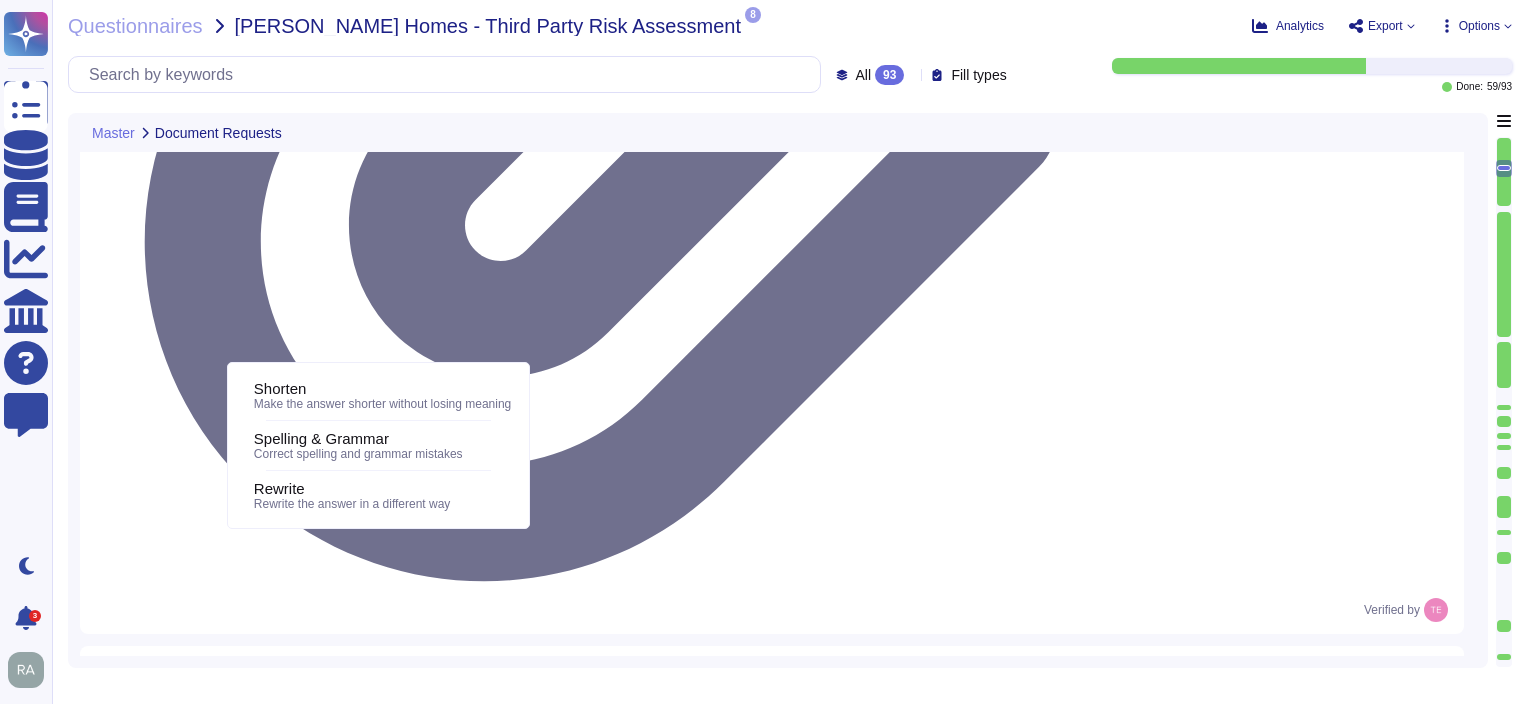 click on "Undo AI Options Save as template 85 Source: International Norms & Certifications, Social / Safety, Labor & Human Rights, Governance, Ethics Verified by" at bounding box center (776, 1589) 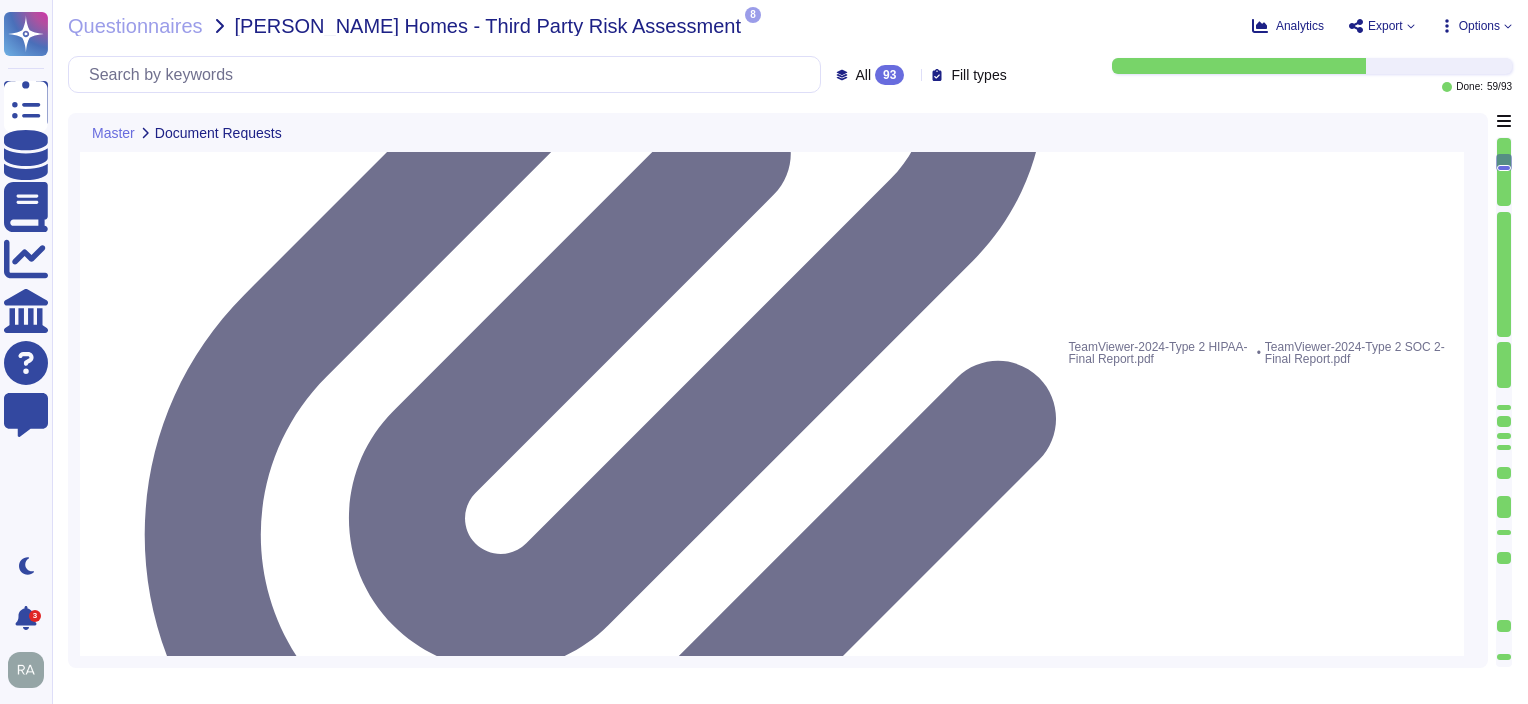 scroll, scrollTop: 1258, scrollLeft: 0, axis: vertical 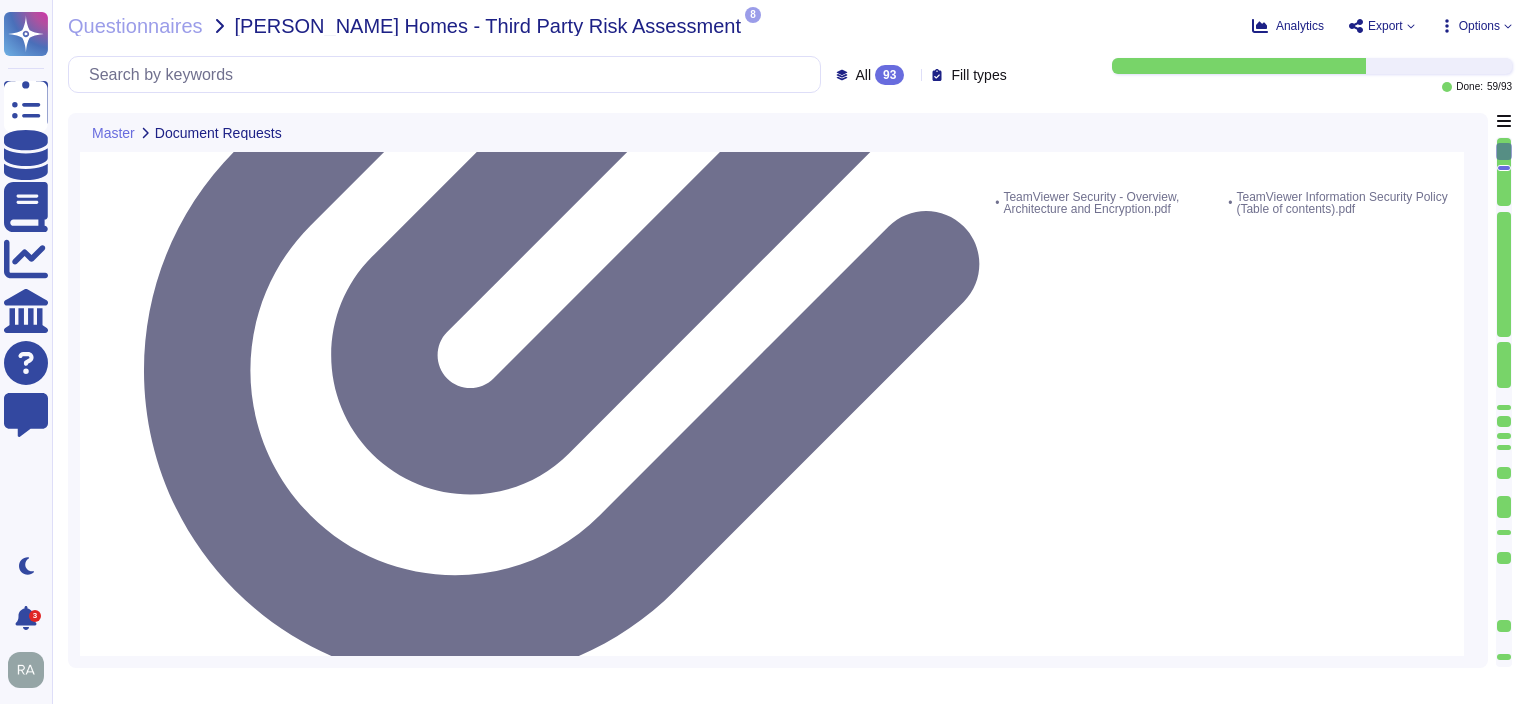 type on "The Employees receive regular data protection training and are bound to confidentiality.
TeamViewer conducts regular awareness training for employees at least once a year, but the frequency may increase as needed.
New employees were trained for an average of two months as part of TeamViewer's onboarding process.
On a regular basis, the Corporate Security department is doing attack simulation training to make employees aware of security vulnerabilities.
Phishing campaigns are an example of how to raise awareness and take action, such as publishing further security training." 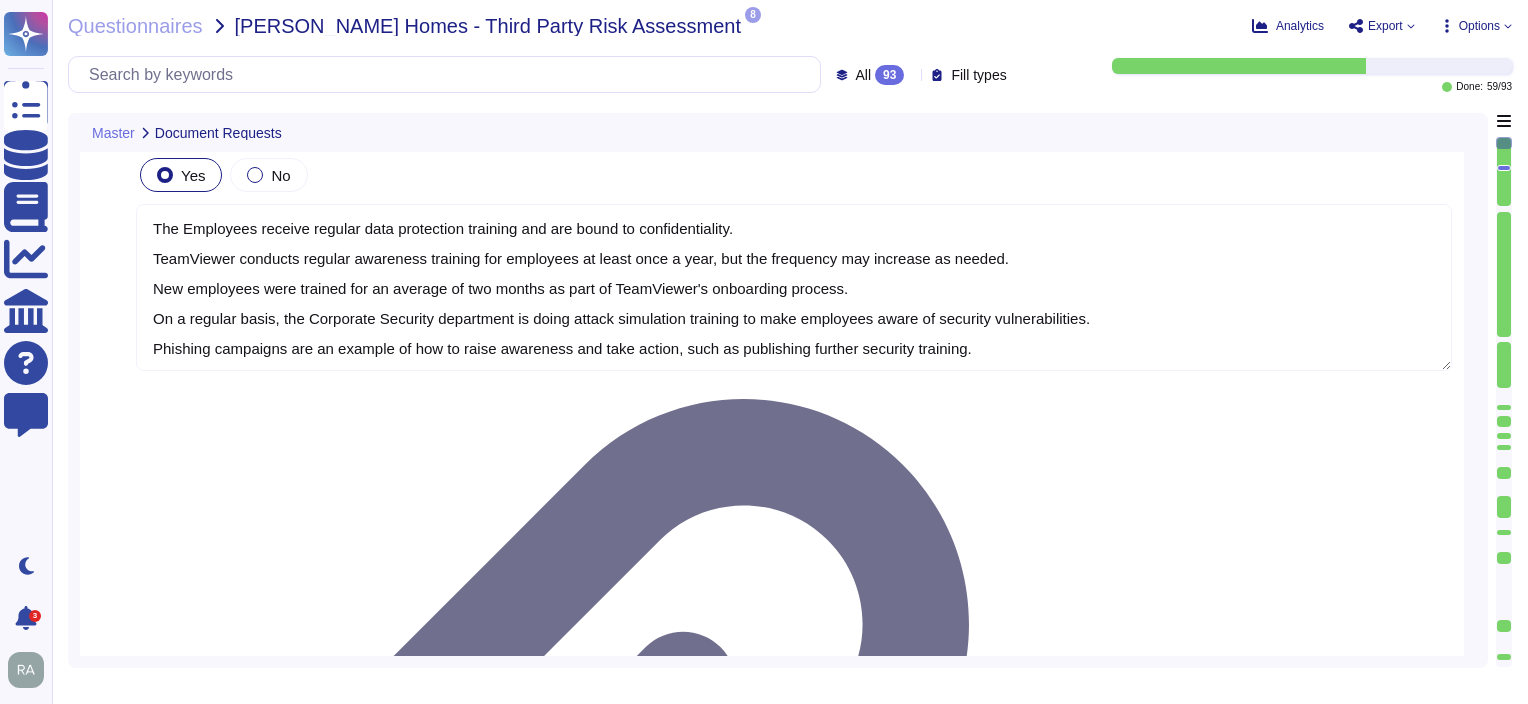 scroll, scrollTop: 0, scrollLeft: 0, axis: both 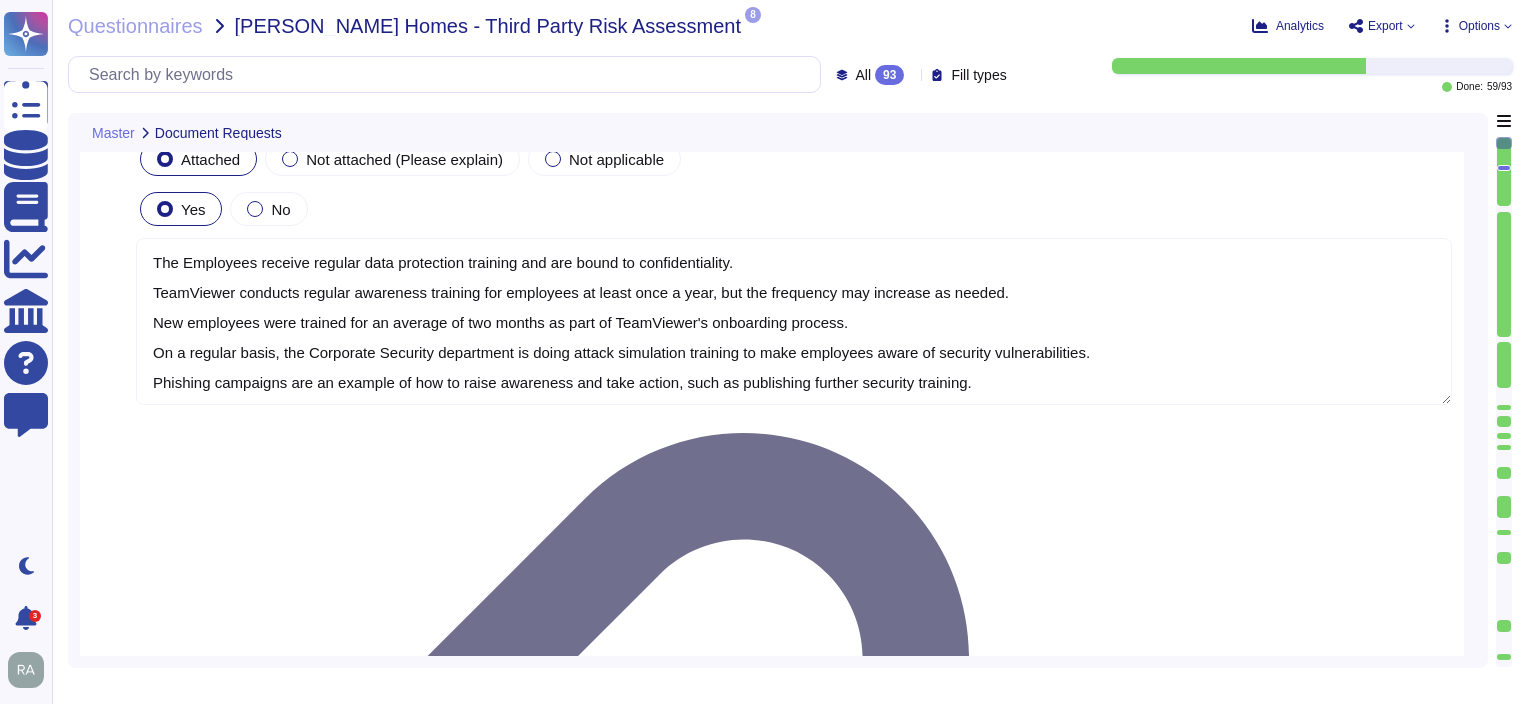 type on "Except as otherwise permitted in an applicable underlying agreement, this report may not be reproduced in whole or in part by any means of reproduction." 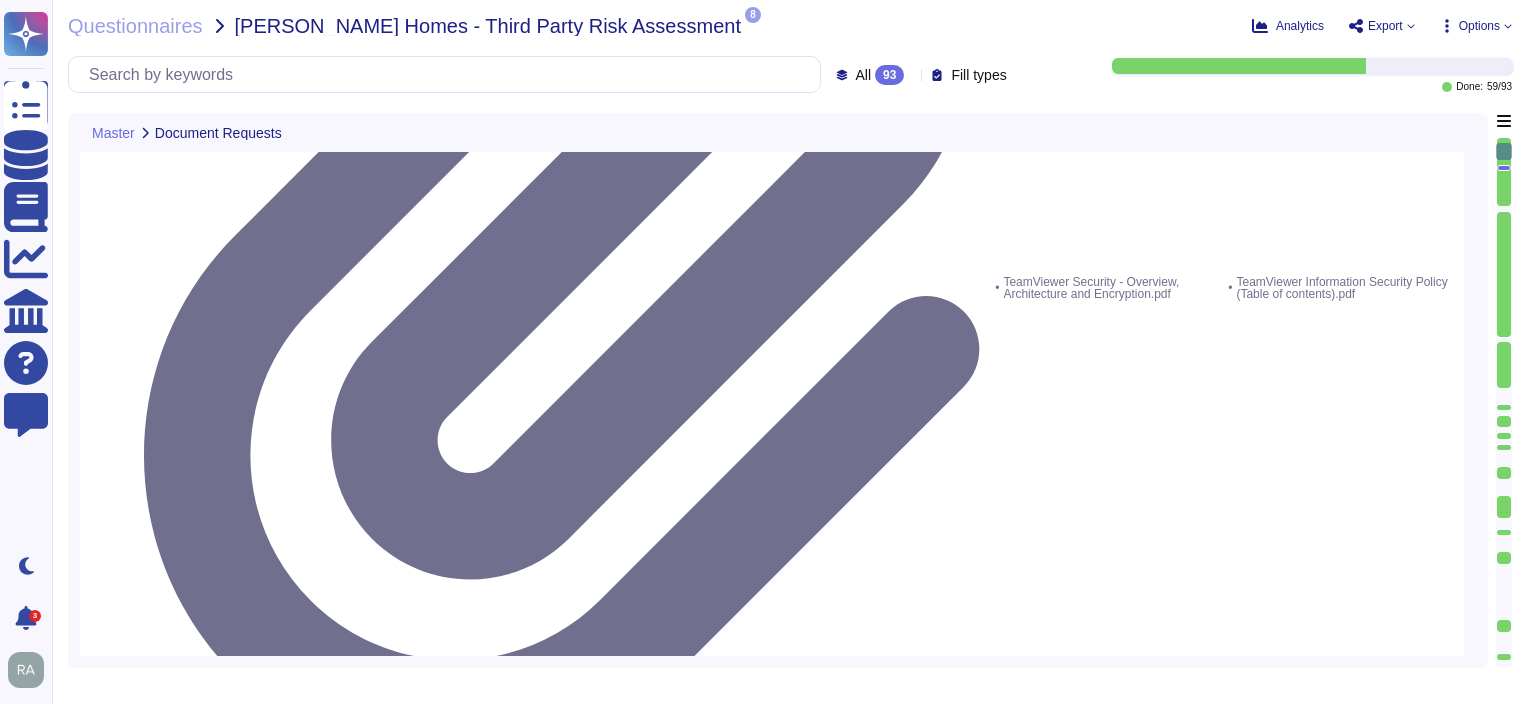 scroll, scrollTop: 700, scrollLeft: 0, axis: vertical 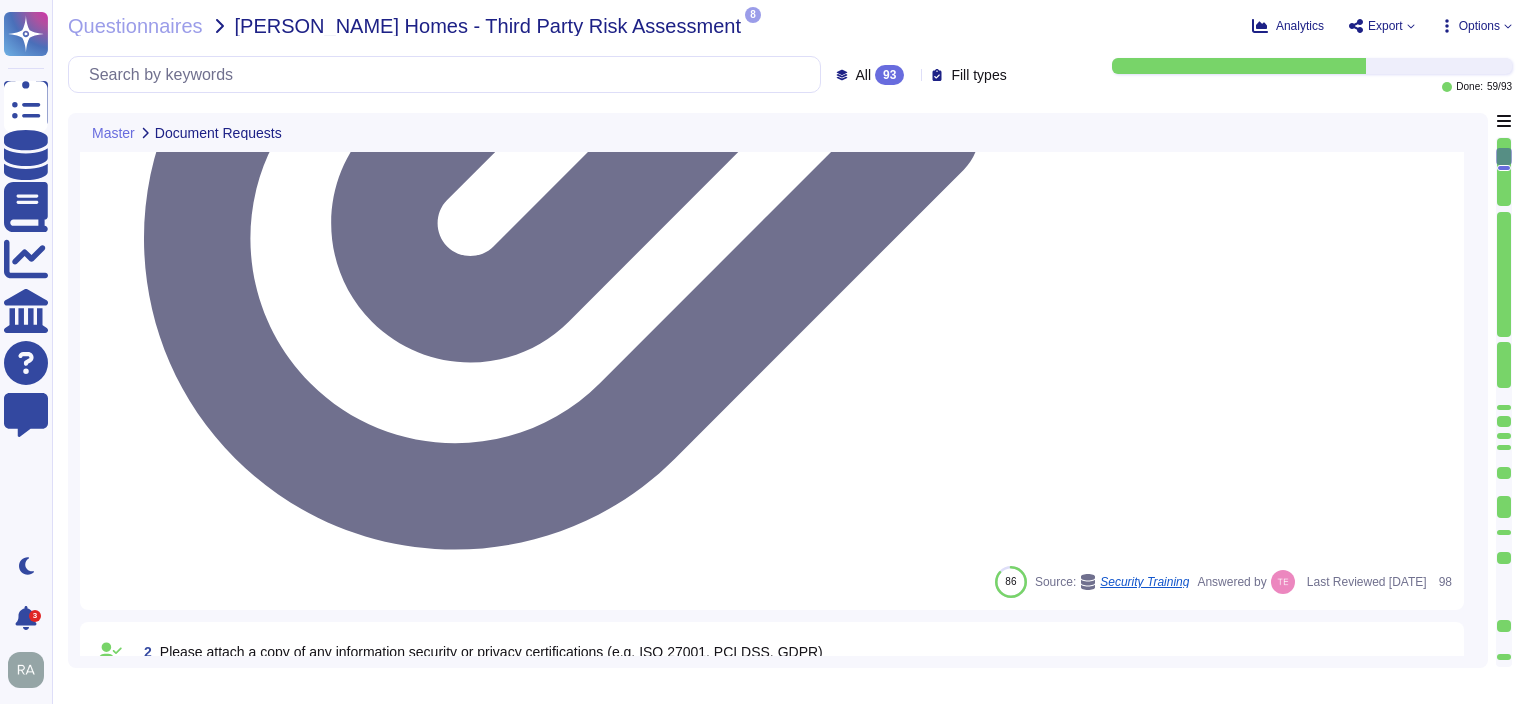 click on "BITSIGHT Executive & Benchmark Report" at bounding box center (1243, 3088) 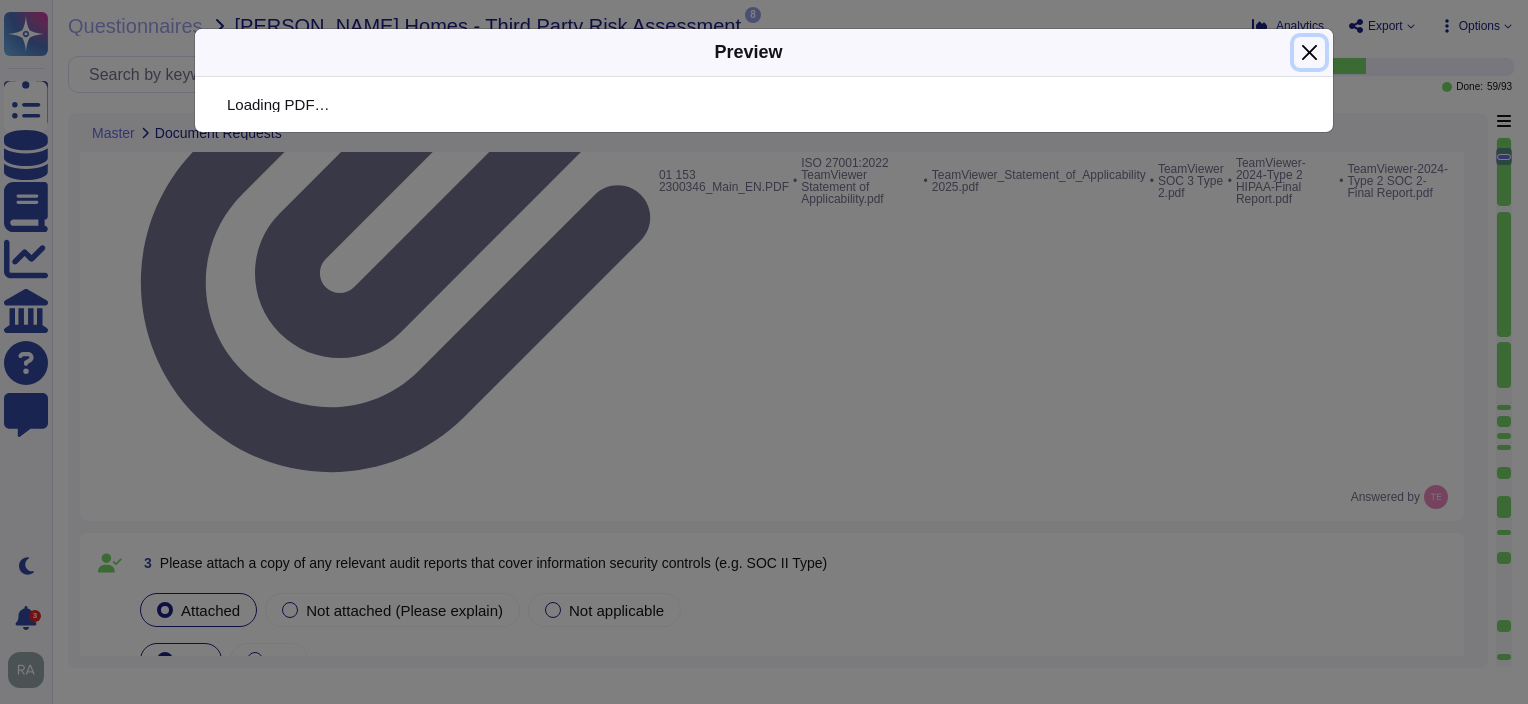 click at bounding box center (1309, 52) 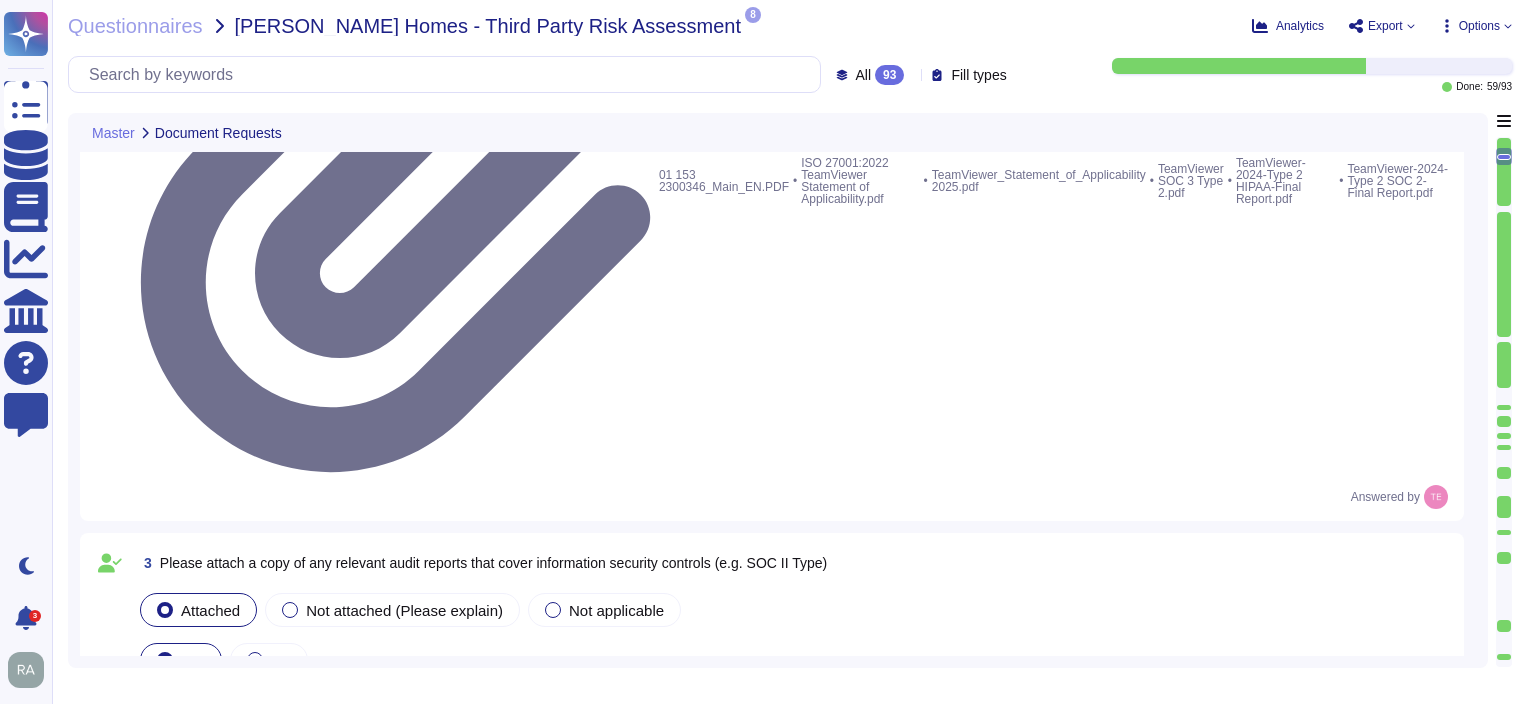click 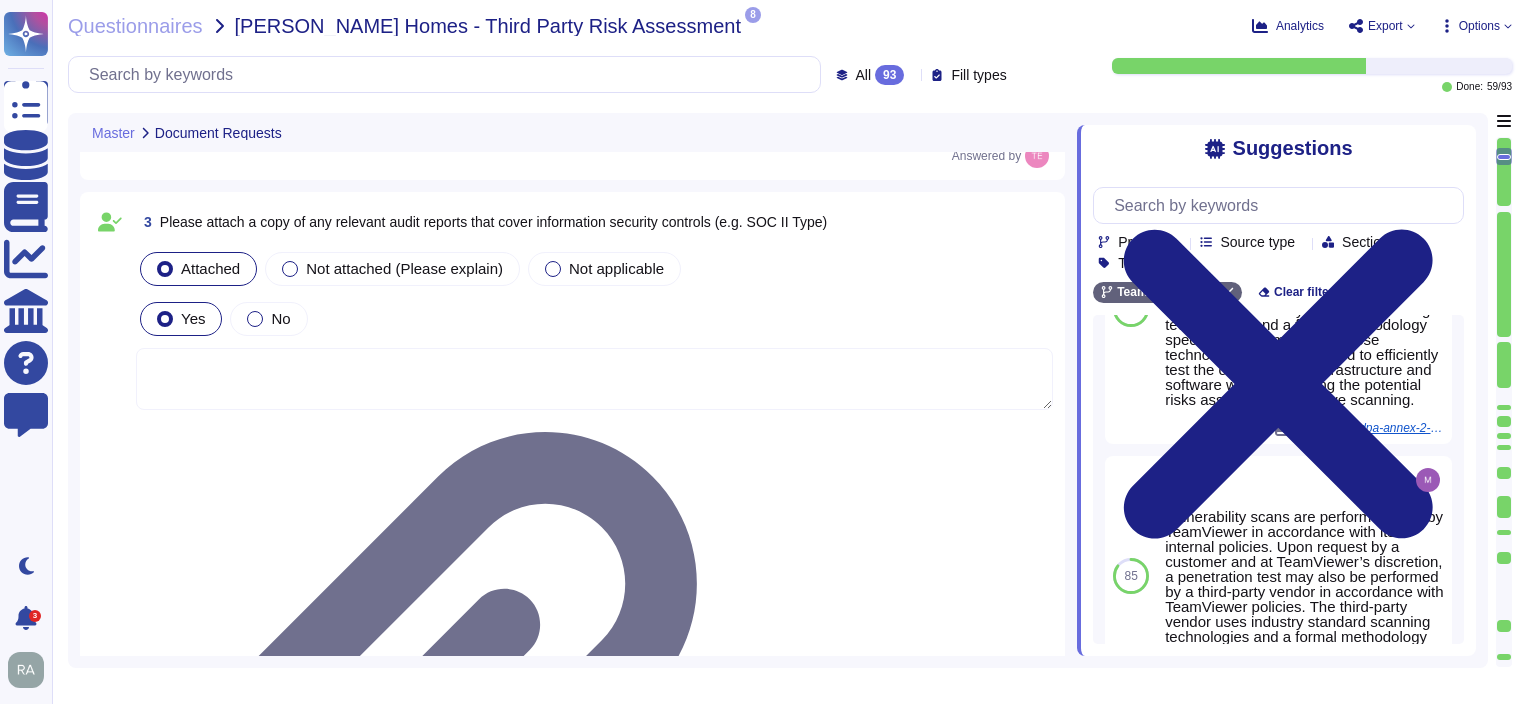 scroll, scrollTop: 432, scrollLeft: 0, axis: vertical 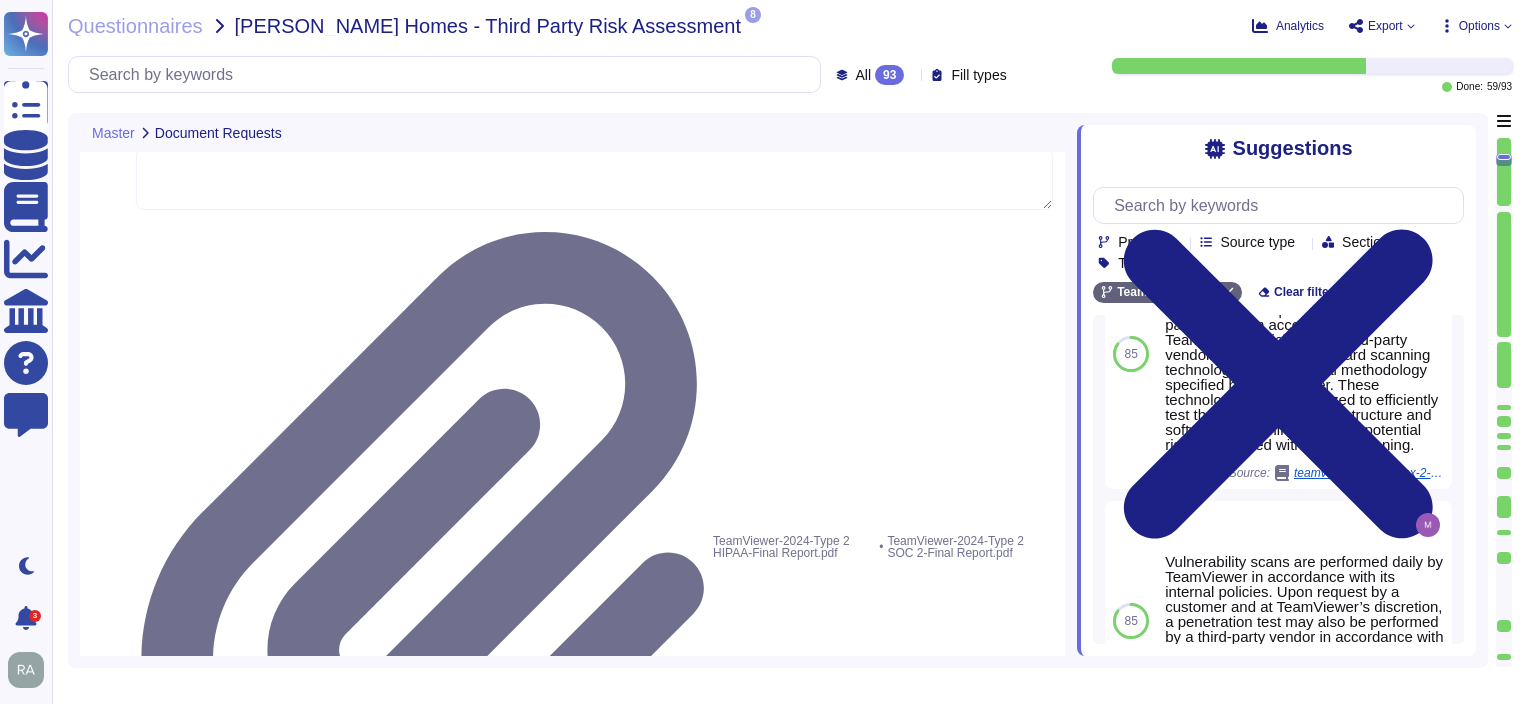 type on "Quality assurance tests and results are documented and maintained along with the corresponding change request." 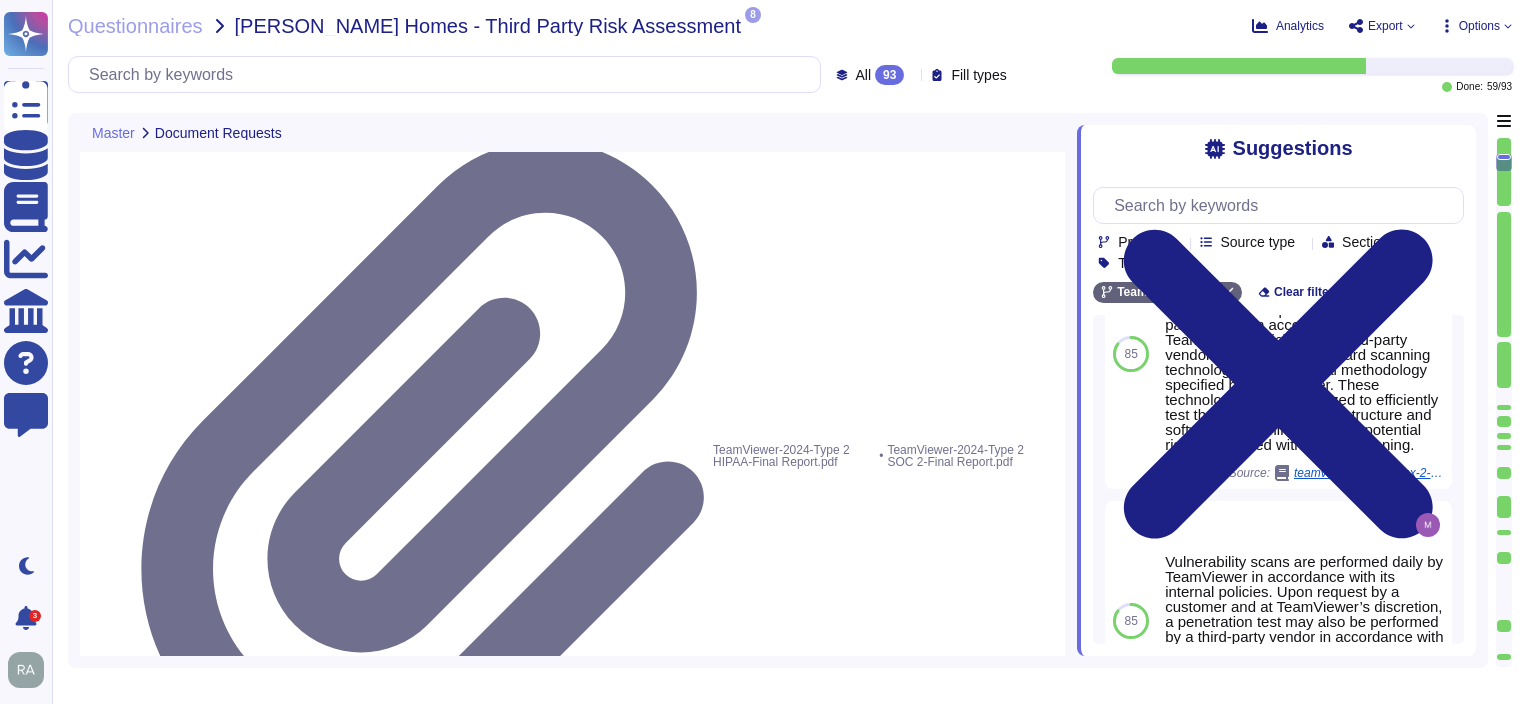 scroll, scrollTop: 1300, scrollLeft: 0, axis: vertical 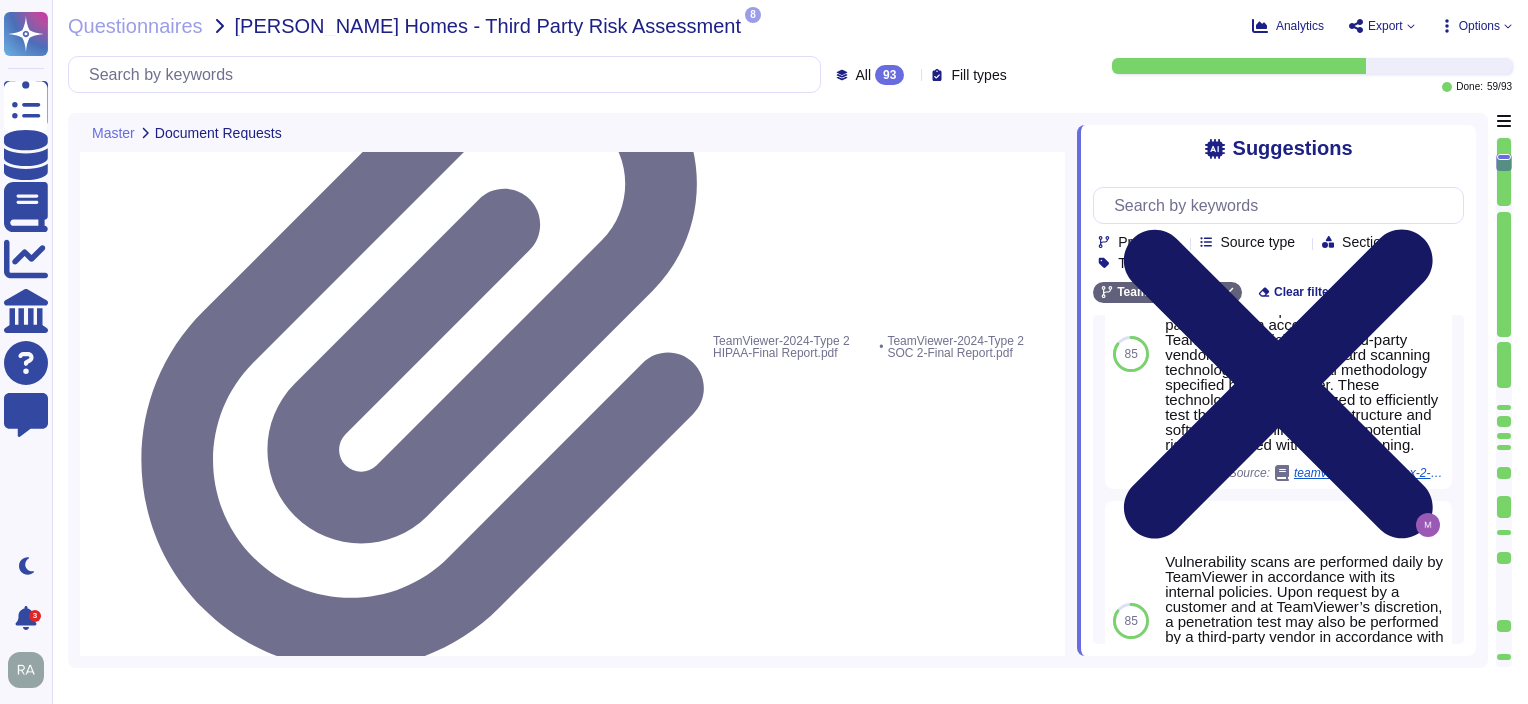 click 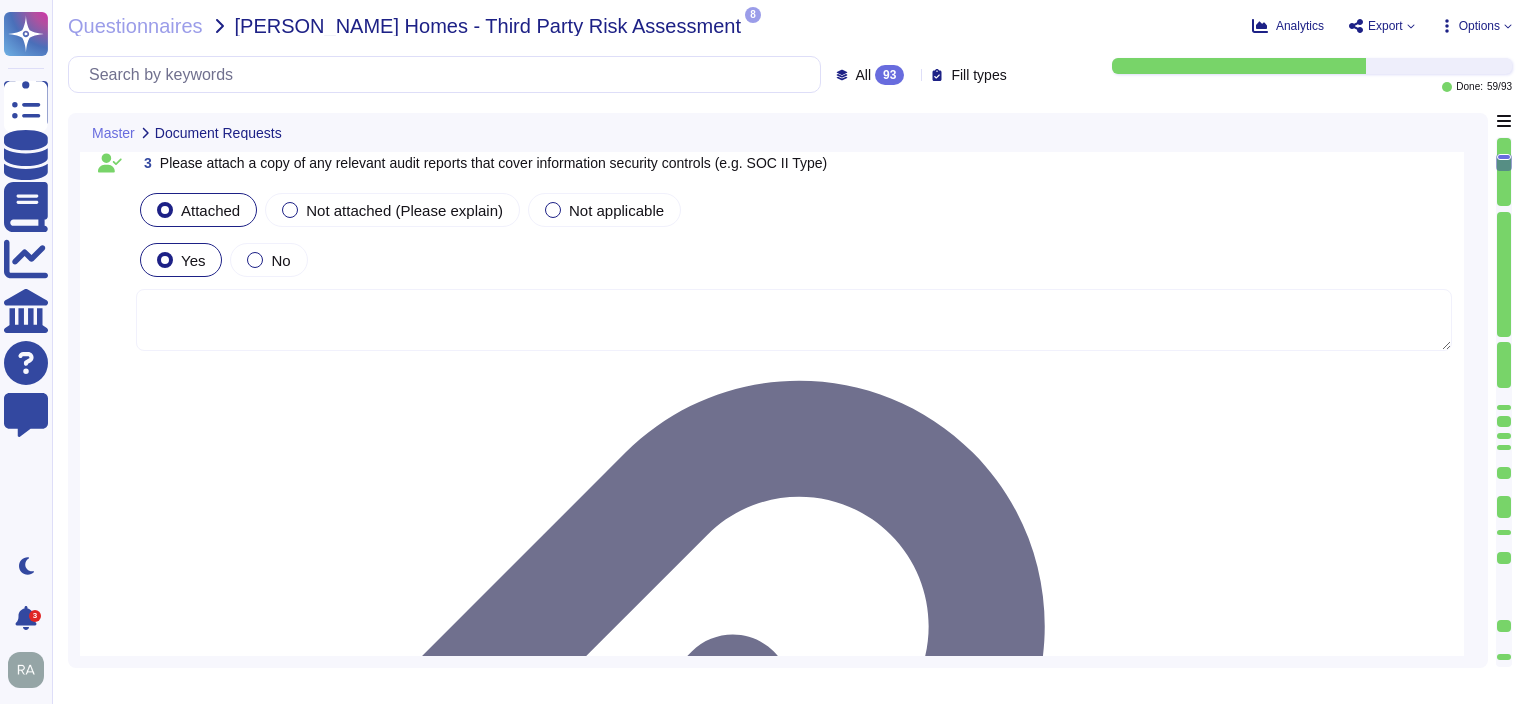 click on "Yes No" at bounding box center (794, 1963) 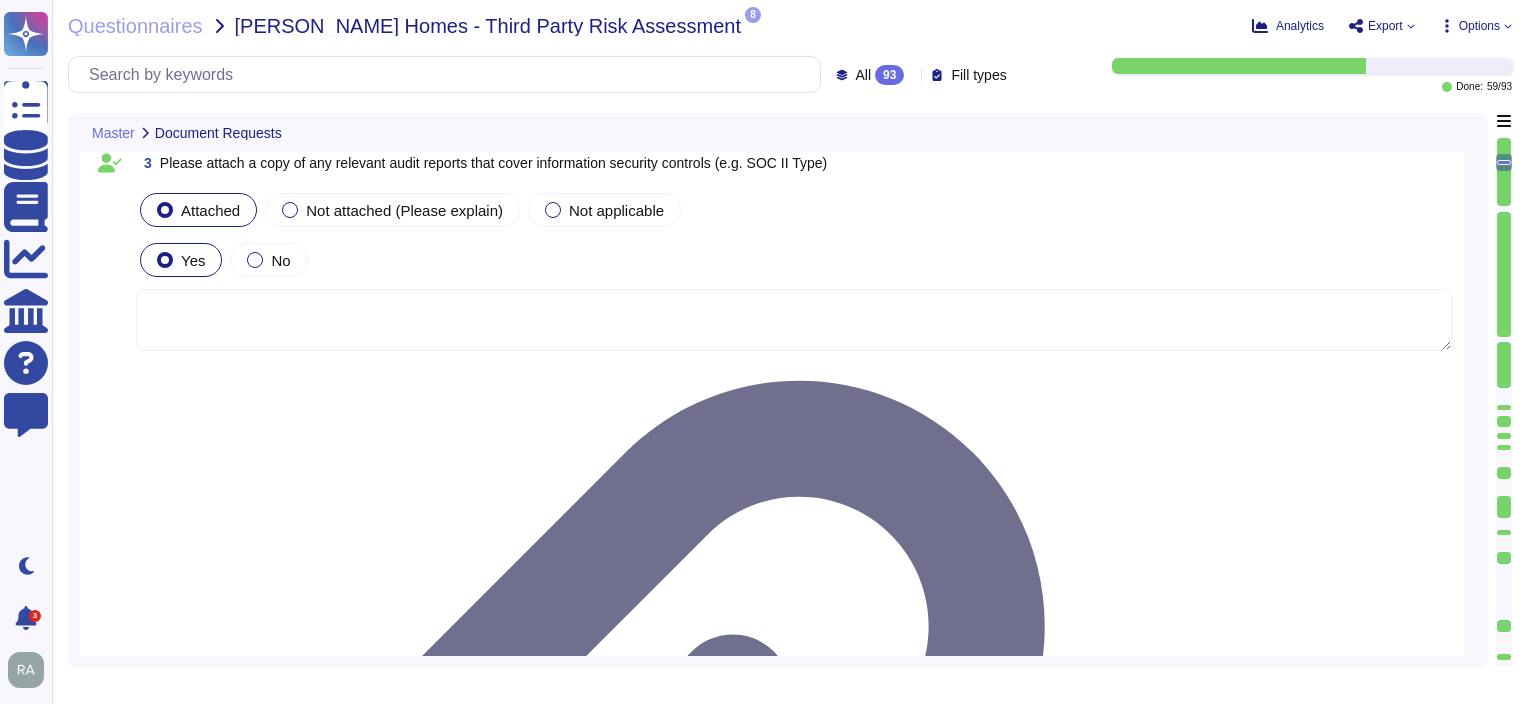 click at bounding box center [1448, 1831] 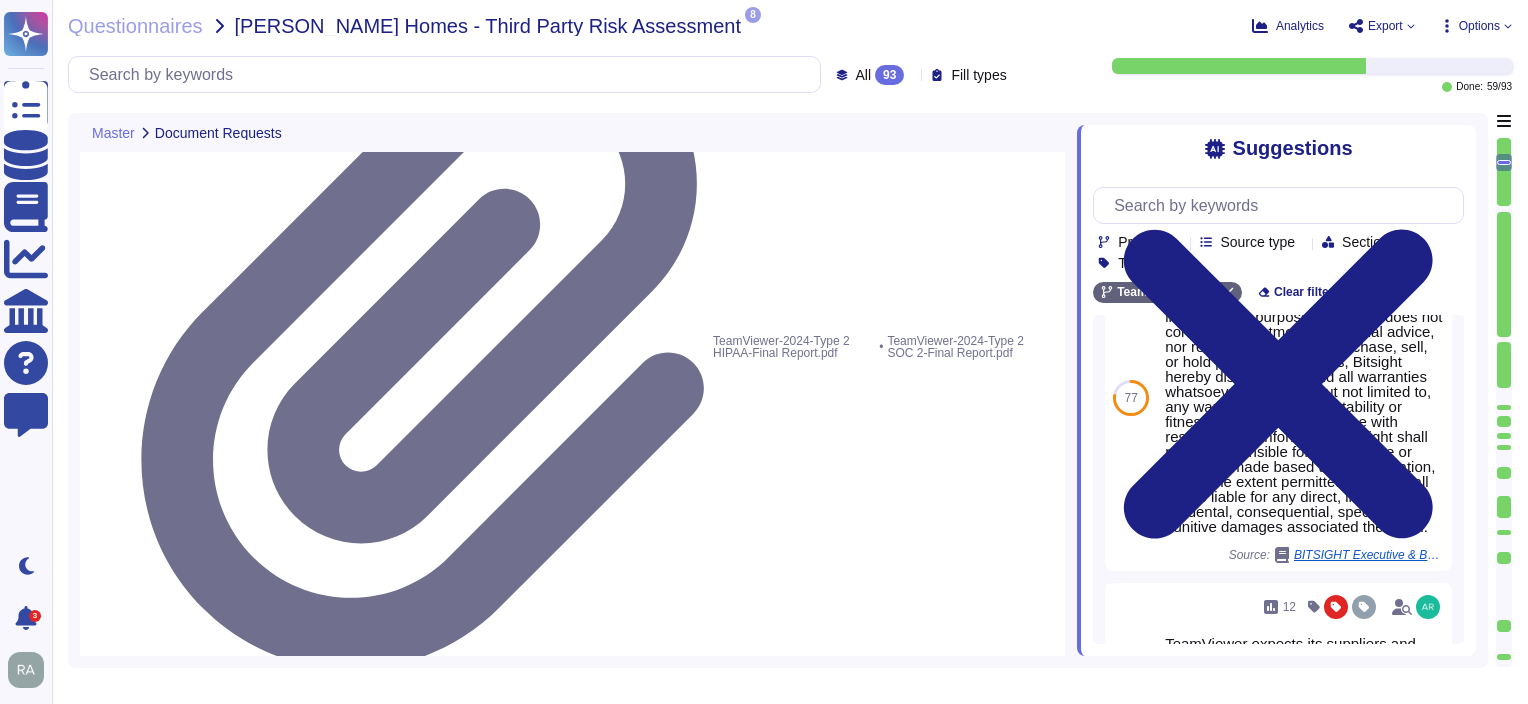scroll, scrollTop: 1089, scrollLeft: 0, axis: vertical 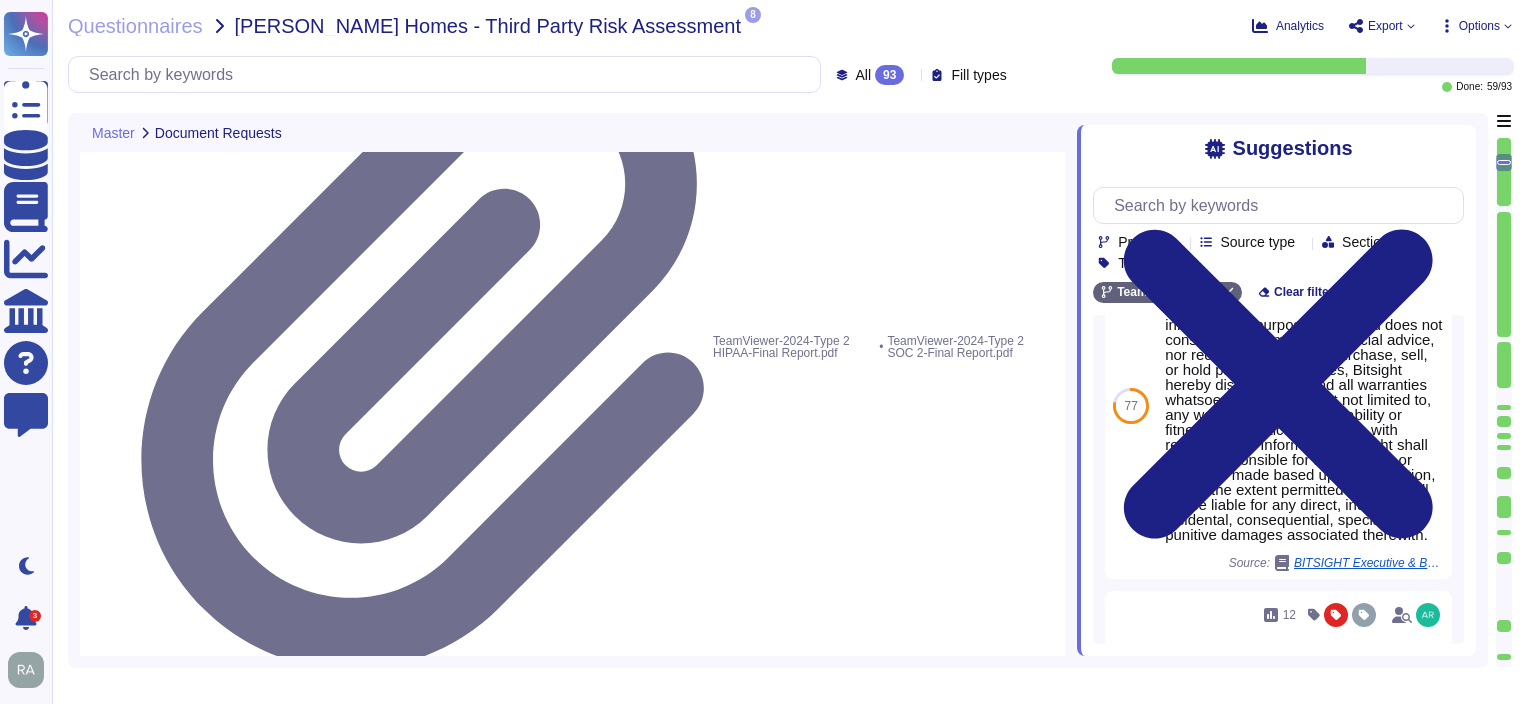 click on "Attached Not attached (Please explain) Not applicable Yes No" at bounding box center [576, 1182] 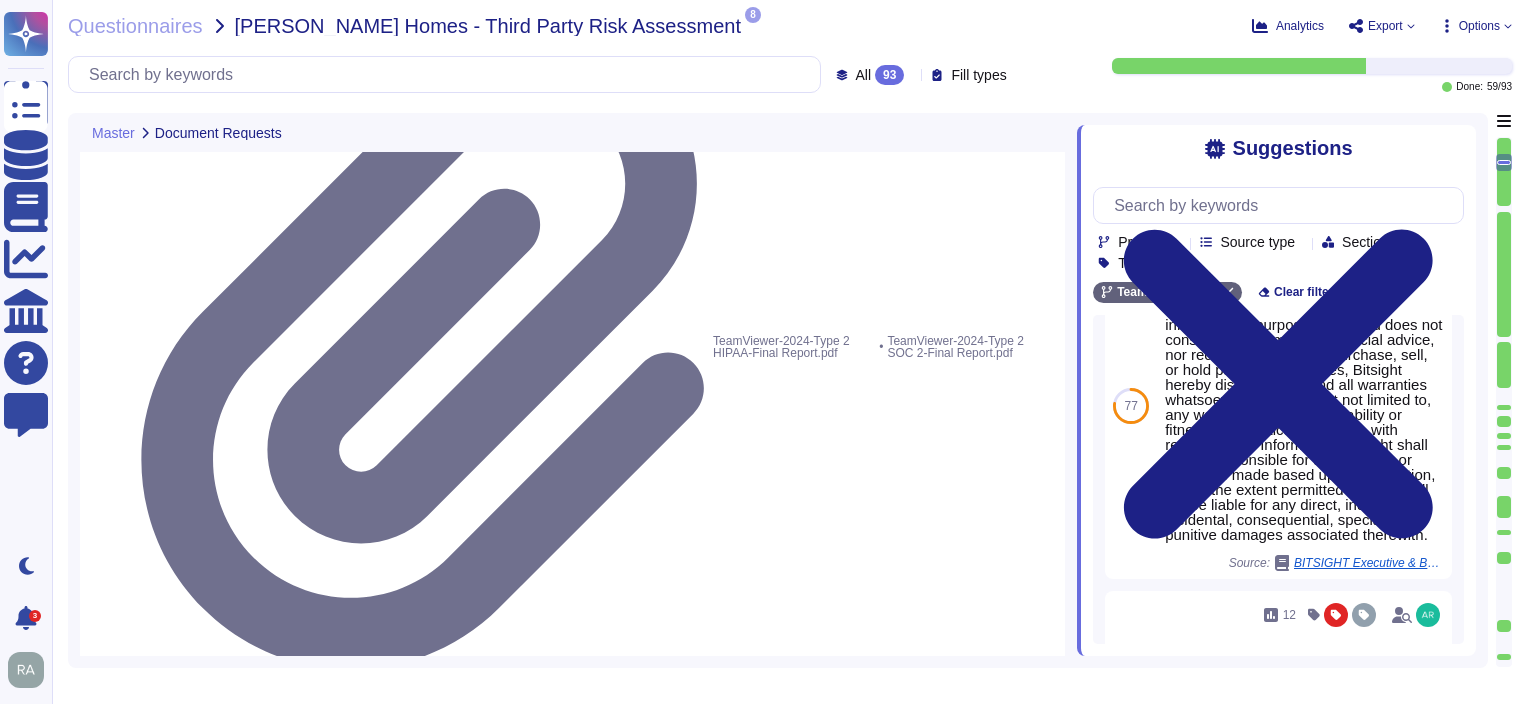 click 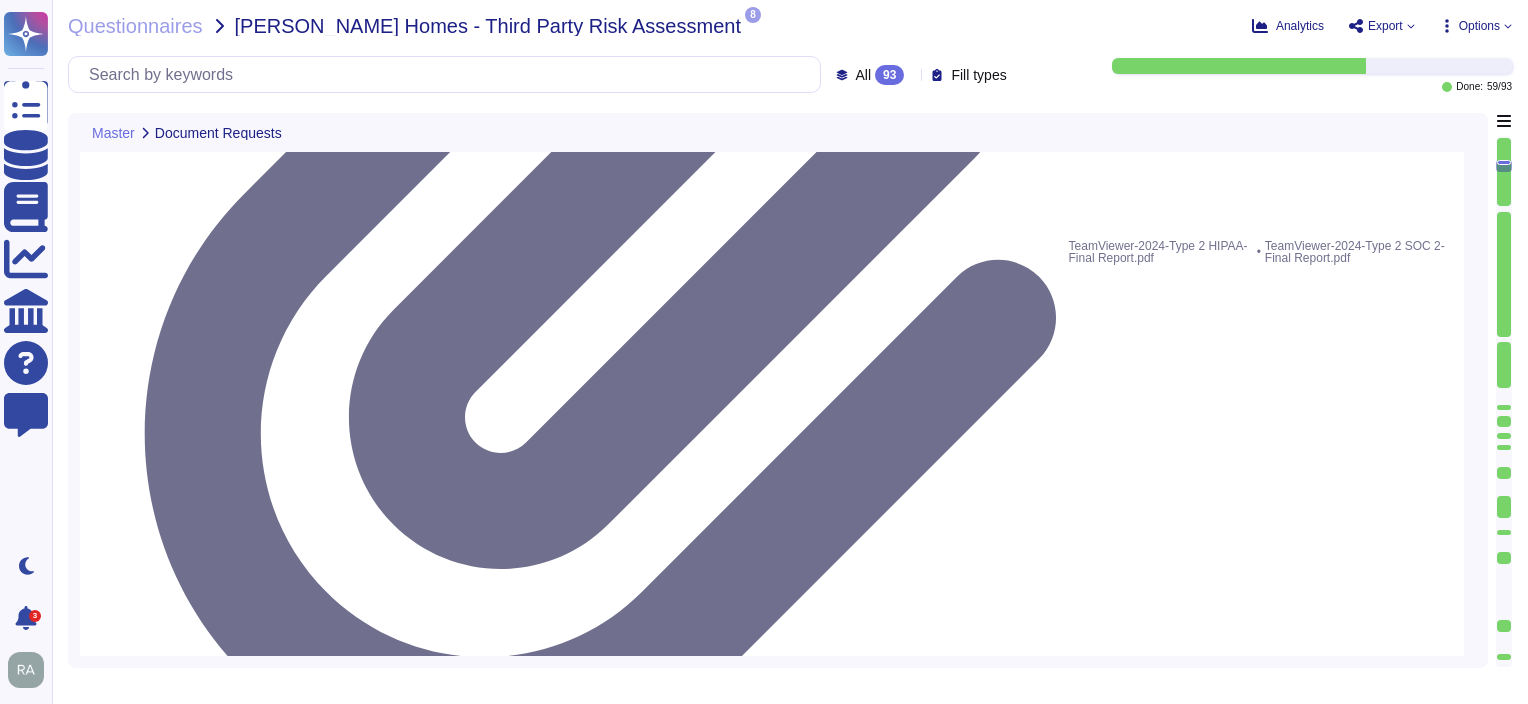 type on "Except as otherwise permitted in an applicable underlying agreement, this report may not be reproduced in whole or in part by any means of reproduction." 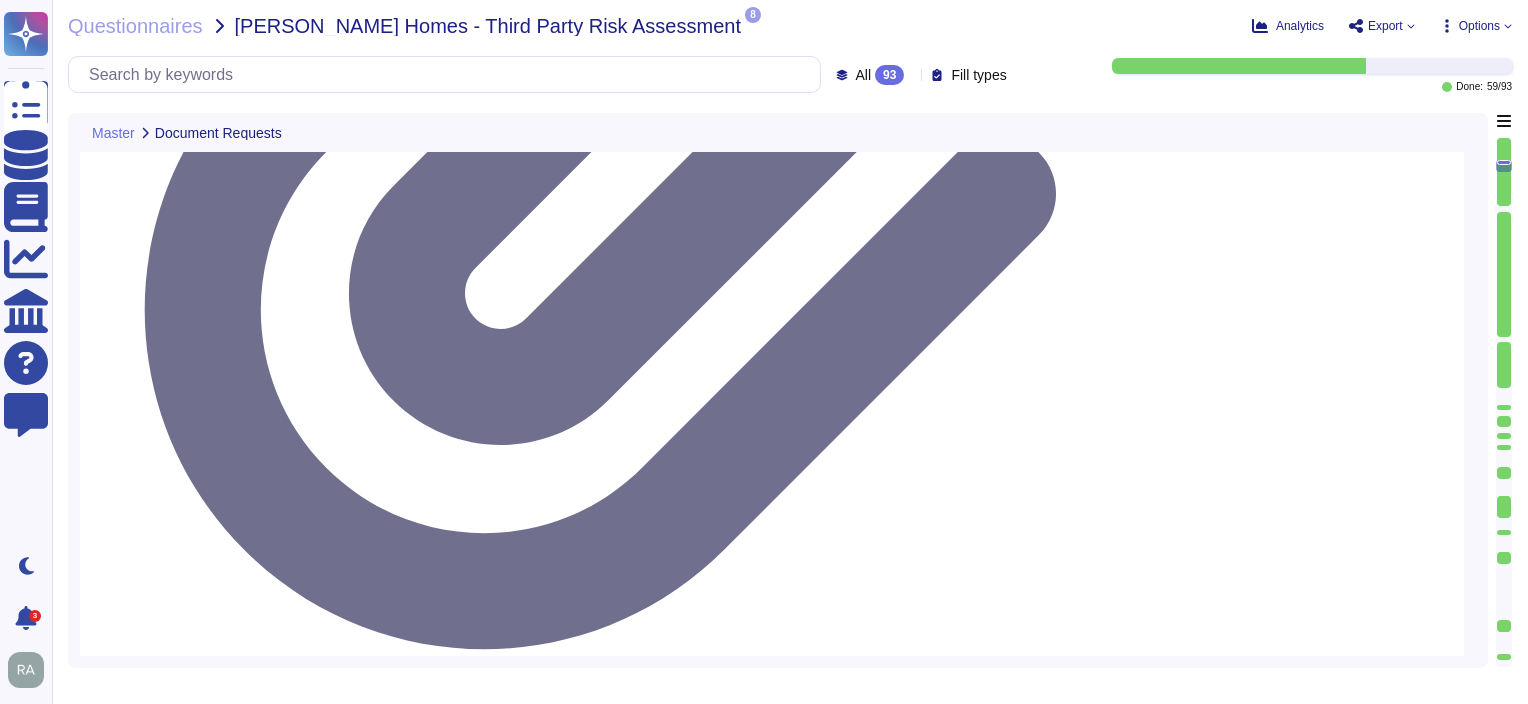 scroll, scrollTop: 1600, scrollLeft: 0, axis: vertical 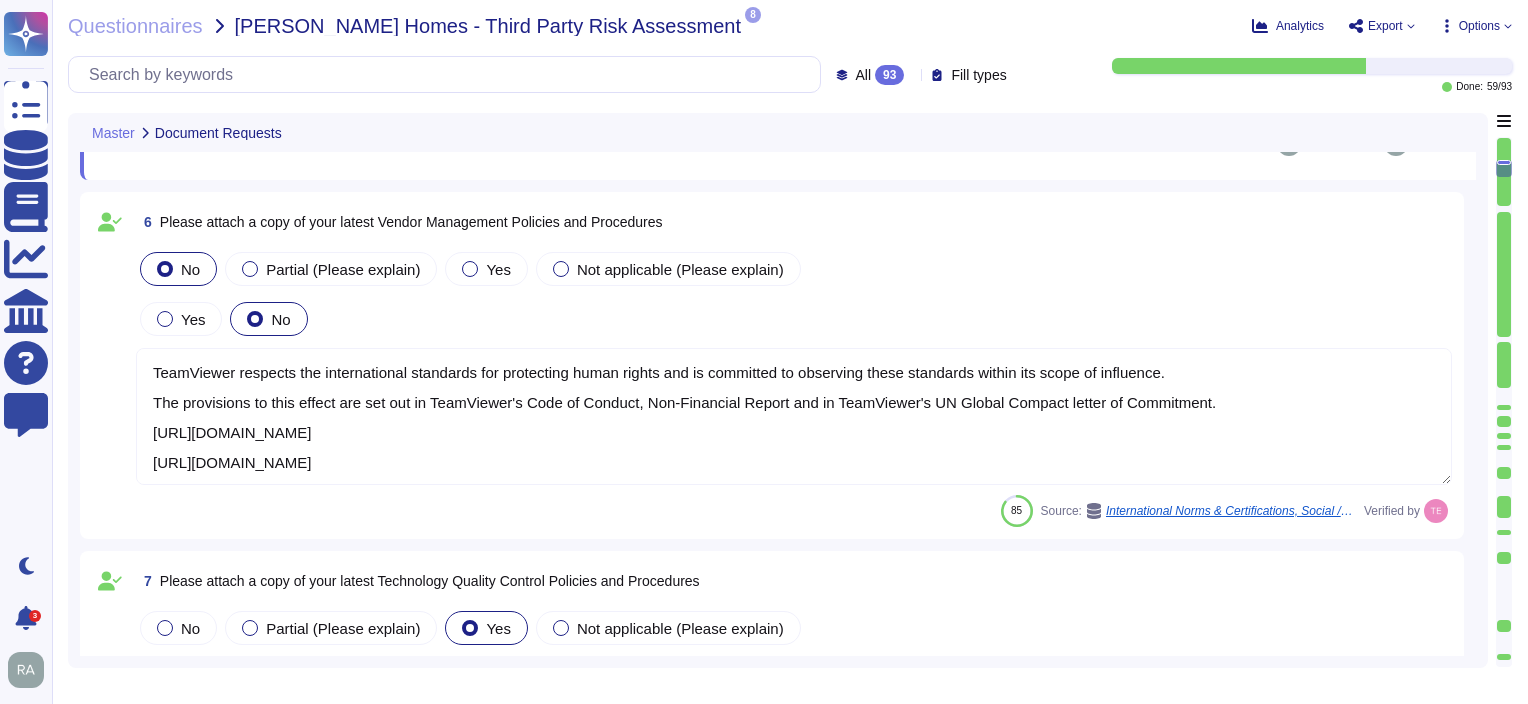 click on "TeamViewer respects the international standards for protecting human rights and is committed to observing these standards within its scope of influence.
The provisions to this effect are set out in TeamViewer's Code of Conduct, Non-Financial Report and in TeamViewer's UN Global Compact letter of Commitment.
[URL][DOMAIN_NAME]
[URL][DOMAIN_NAME]" at bounding box center [794, 416] 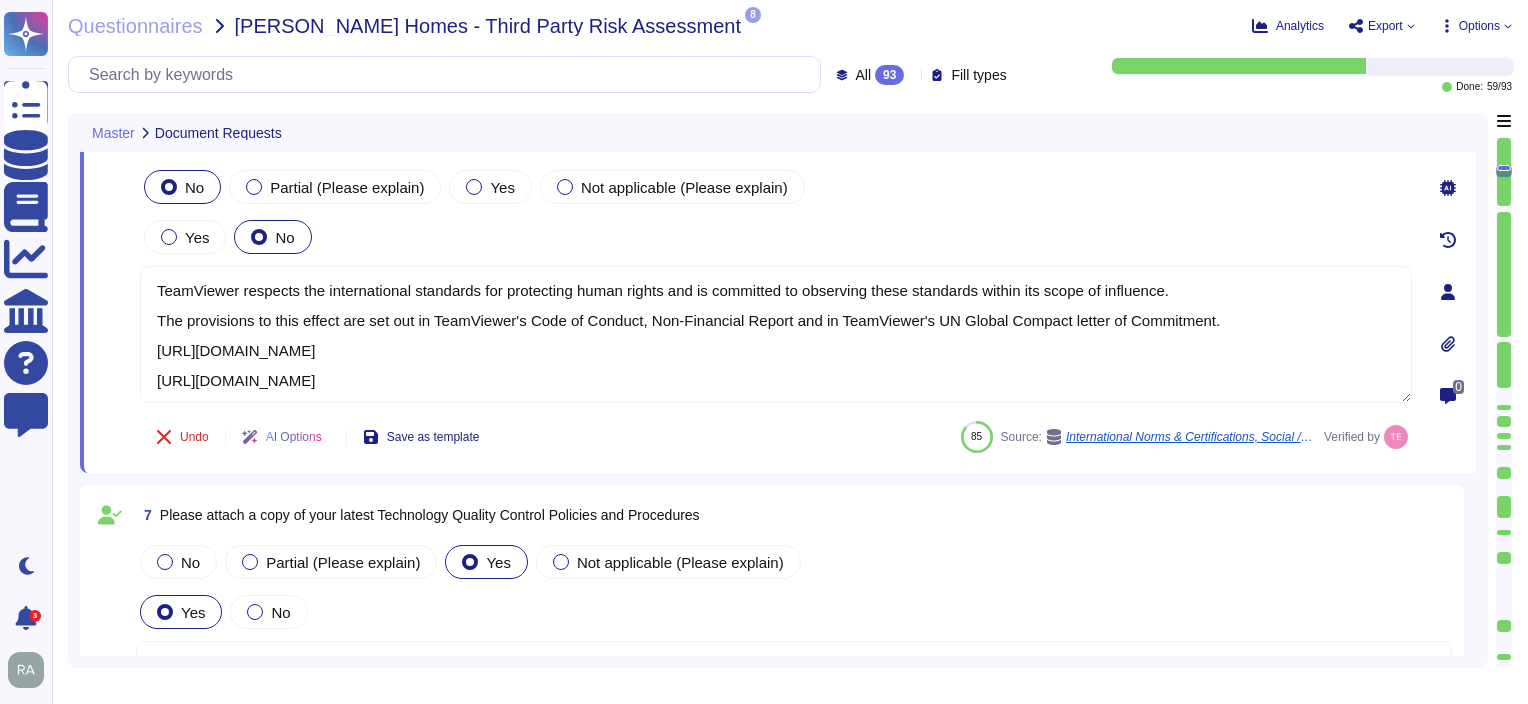 type on "All resources are managed in the asset inventory system and each resource is assigned an owner." 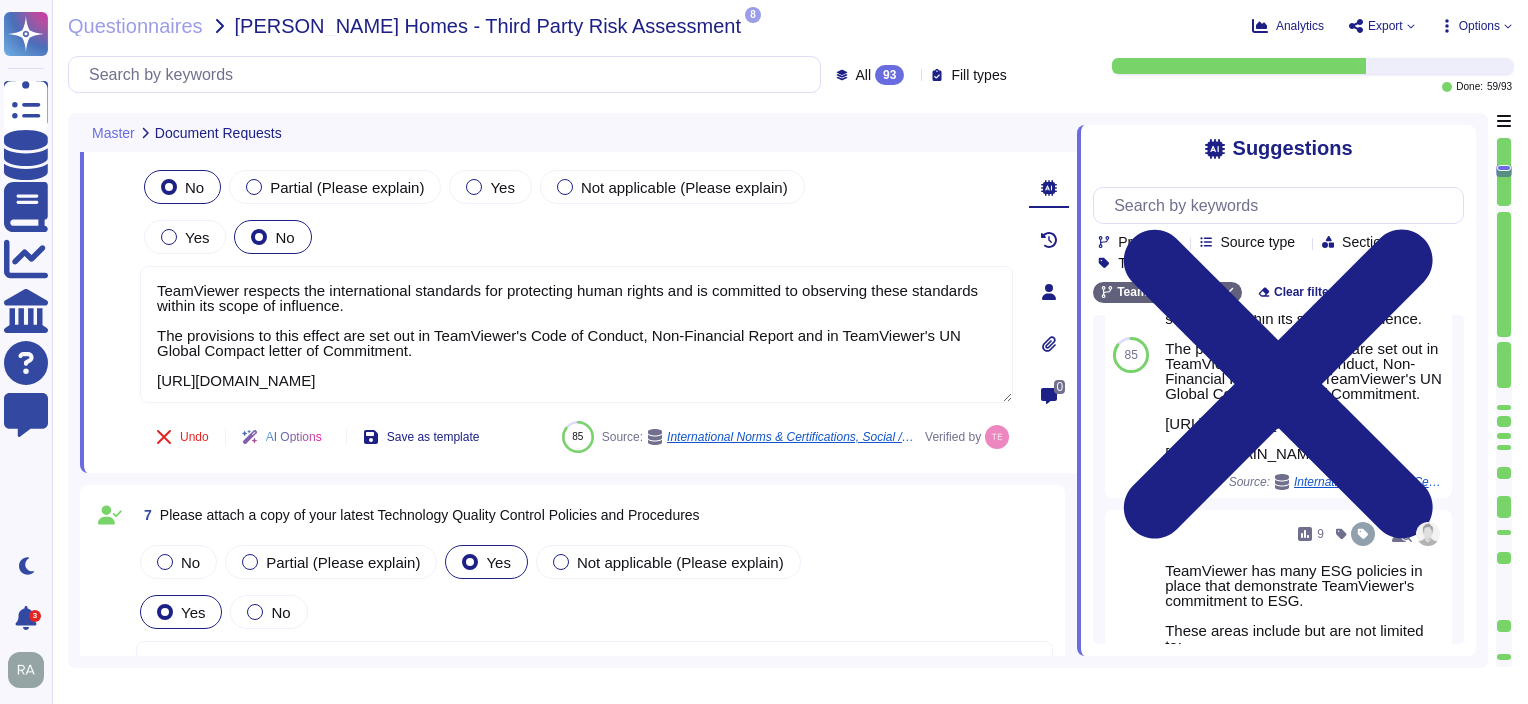 scroll, scrollTop: 100, scrollLeft: 0, axis: vertical 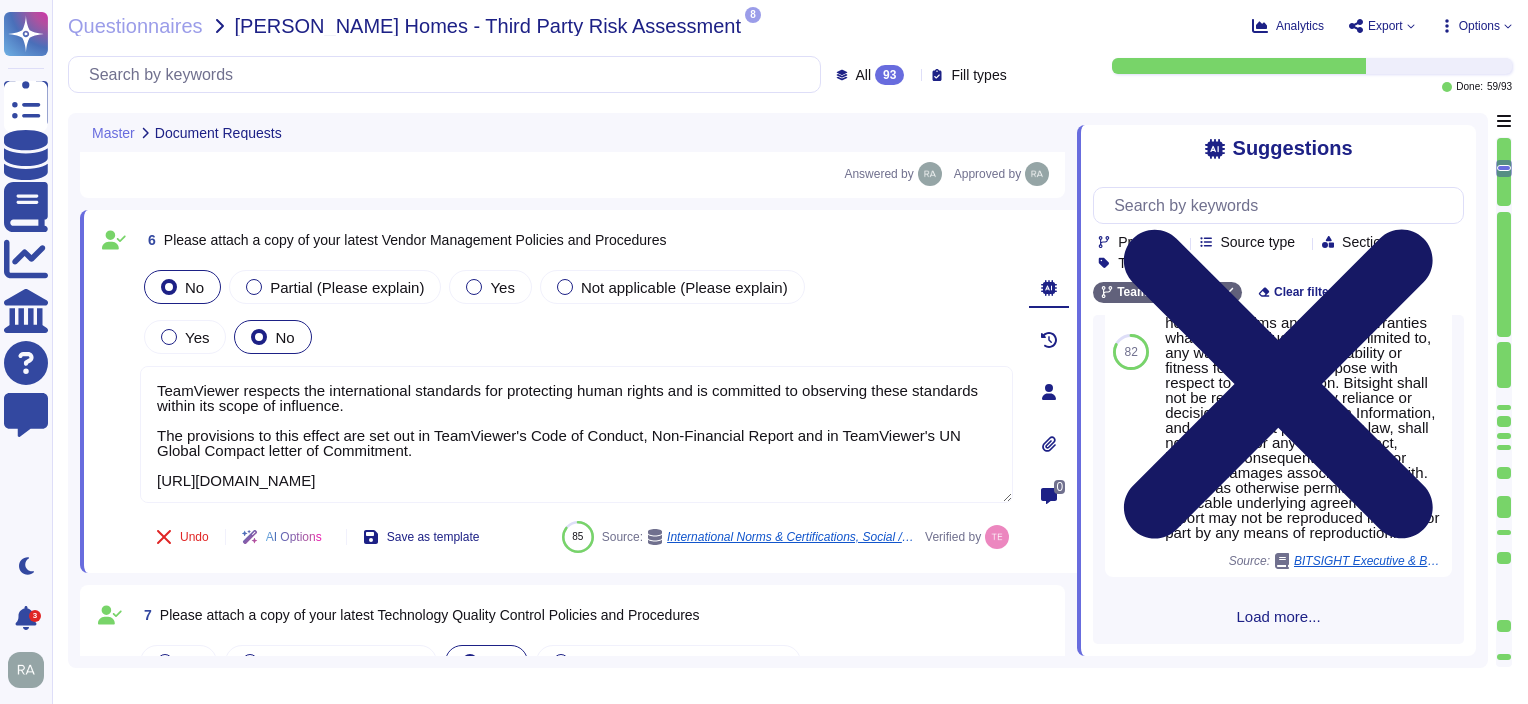click 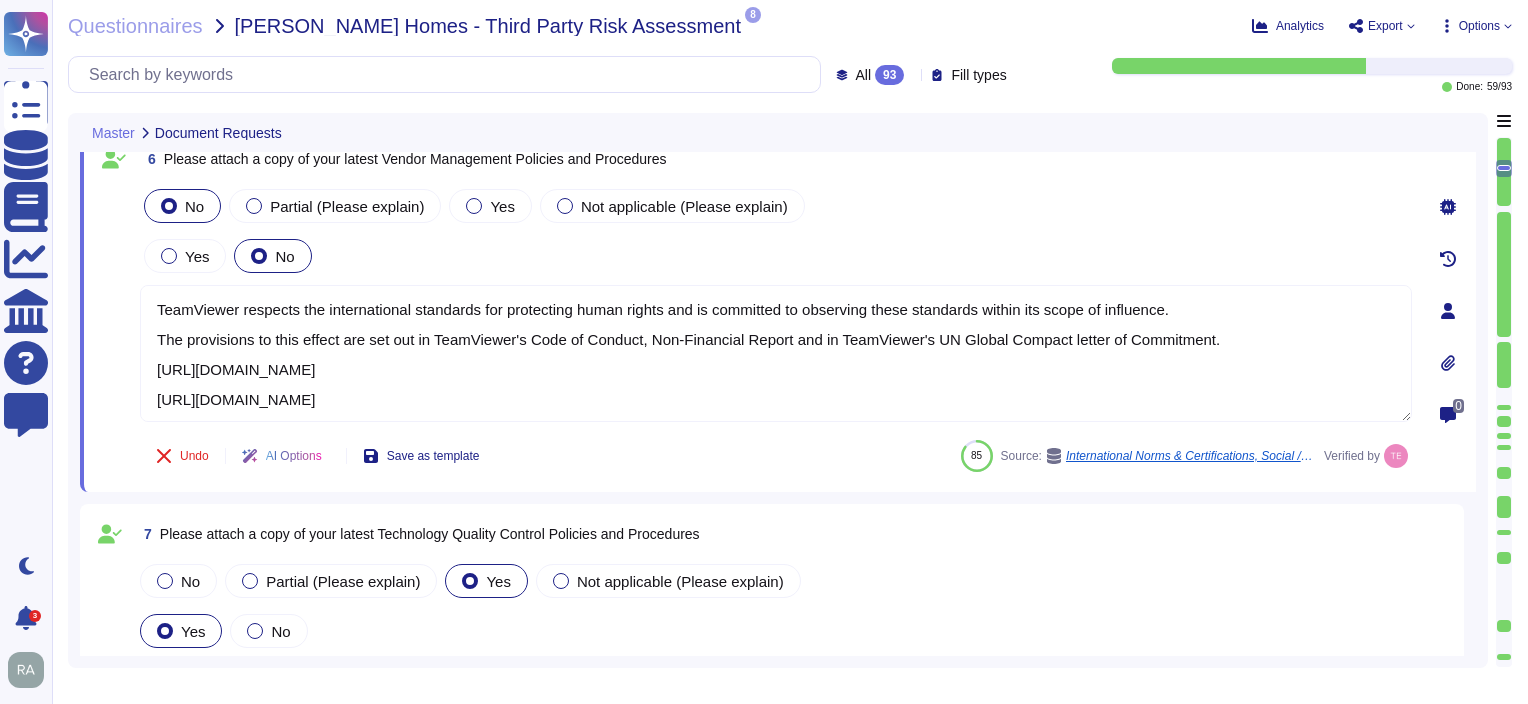 scroll, scrollTop: 1700, scrollLeft: 0, axis: vertical 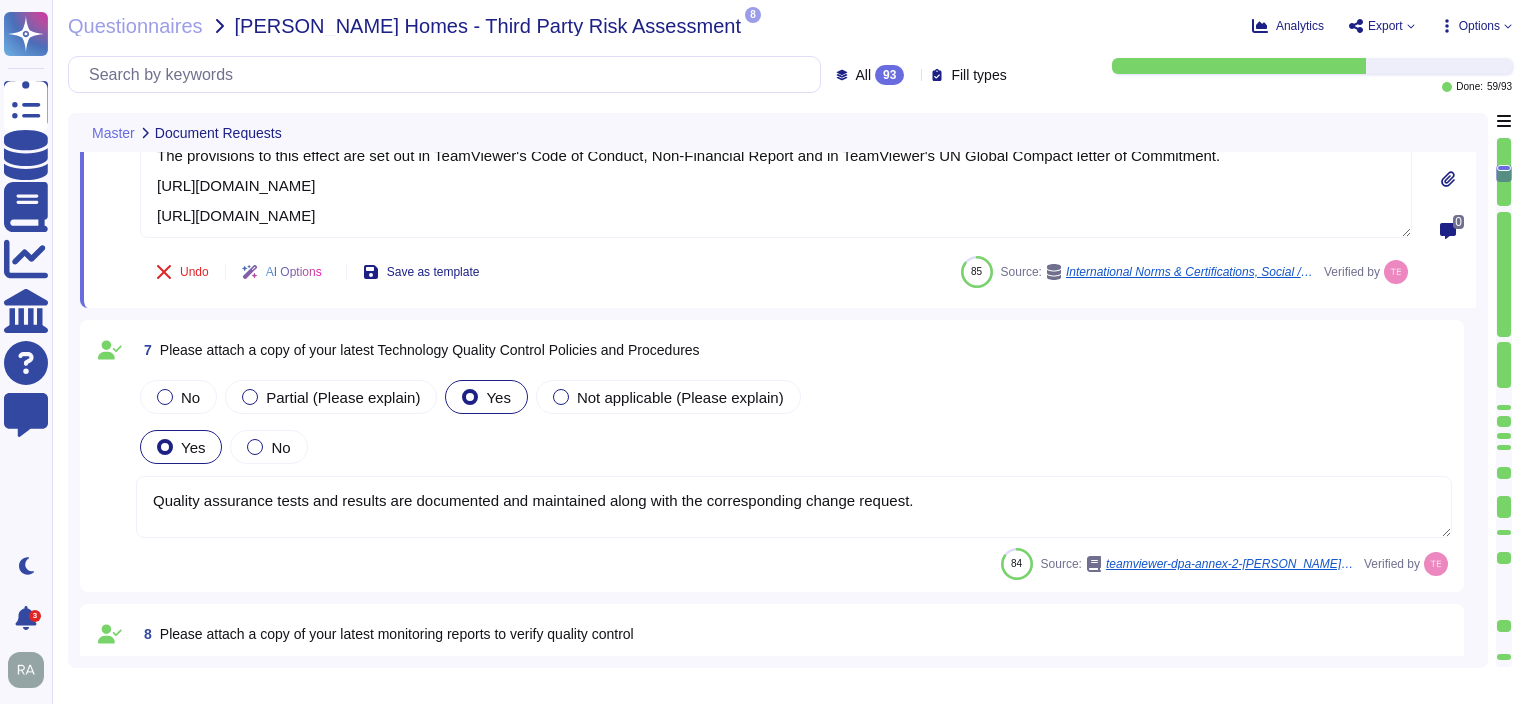 type on "TeamViewer has processes, policies, and procedures that describe physical security, logical access, computer operations, change control and data
communication standards.
All employees are obliged to adhere to TeamViewer policies and procedures that define how services are to be delivered.
These are located on the company intranet and can be viewed by any TeamViewer employee.
Employees are required to review and sign them annually via TeamViewer's e-learning platform.
For more information, please see TeamViewer's Technical and Organizational Measures ([URL][DOMAIN_NAME][PERSON_NAME])." 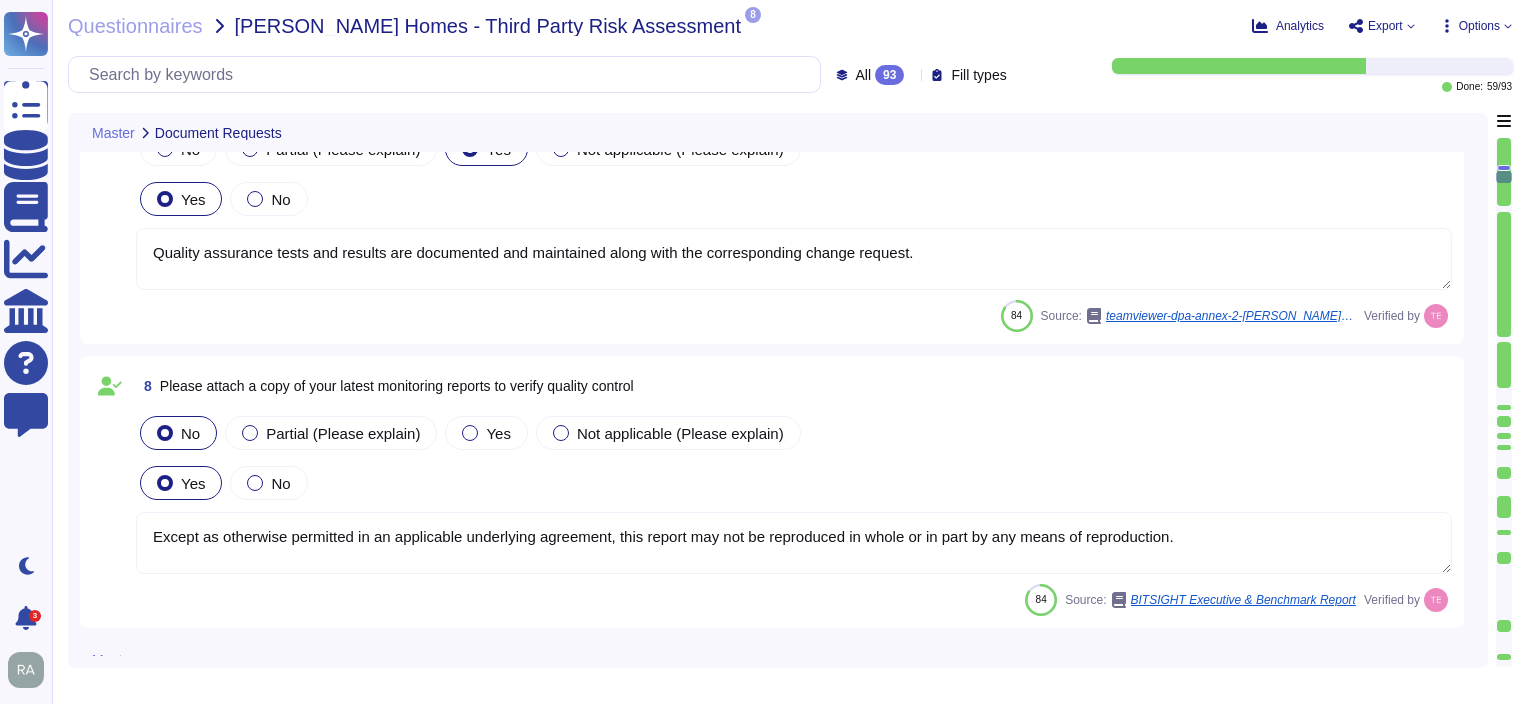 scroll, scrollTop: 2100, scrollLeft: 0, axis: vertical 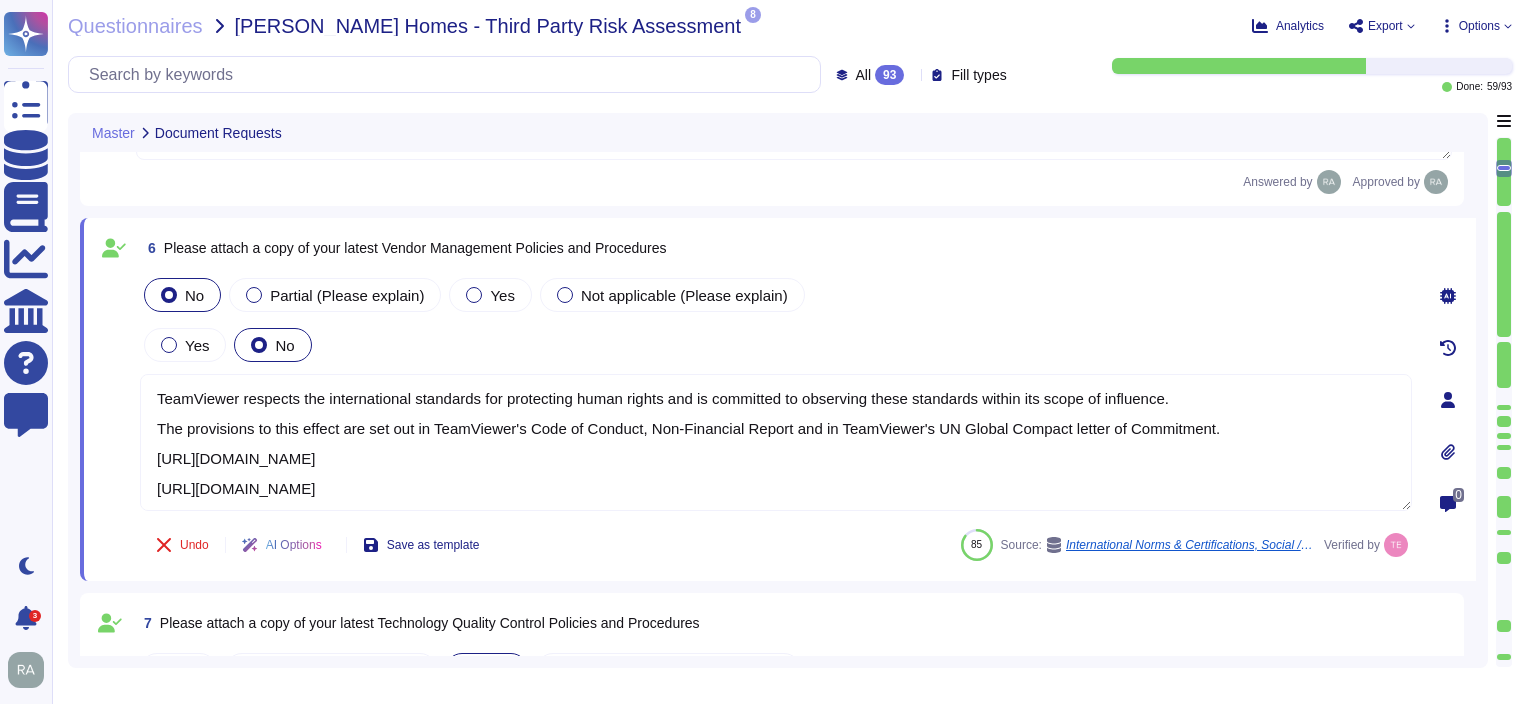 type on "Except as otherwise permitted in an applicable underlying agreement, this report may not be reproduced in whole or in part by any means of reproduction." 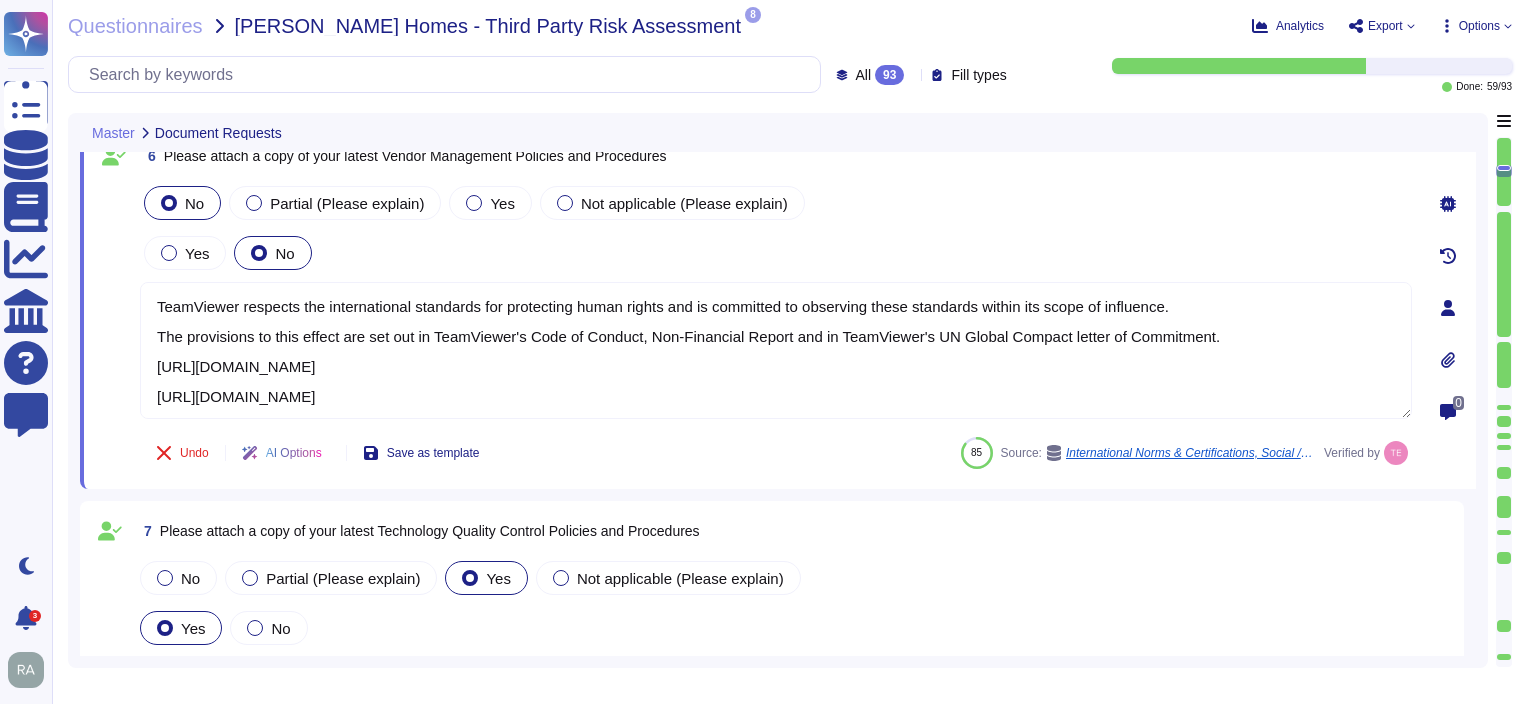 type on "All resources are managed in the asset inventory system and each resource is assigned an owner." 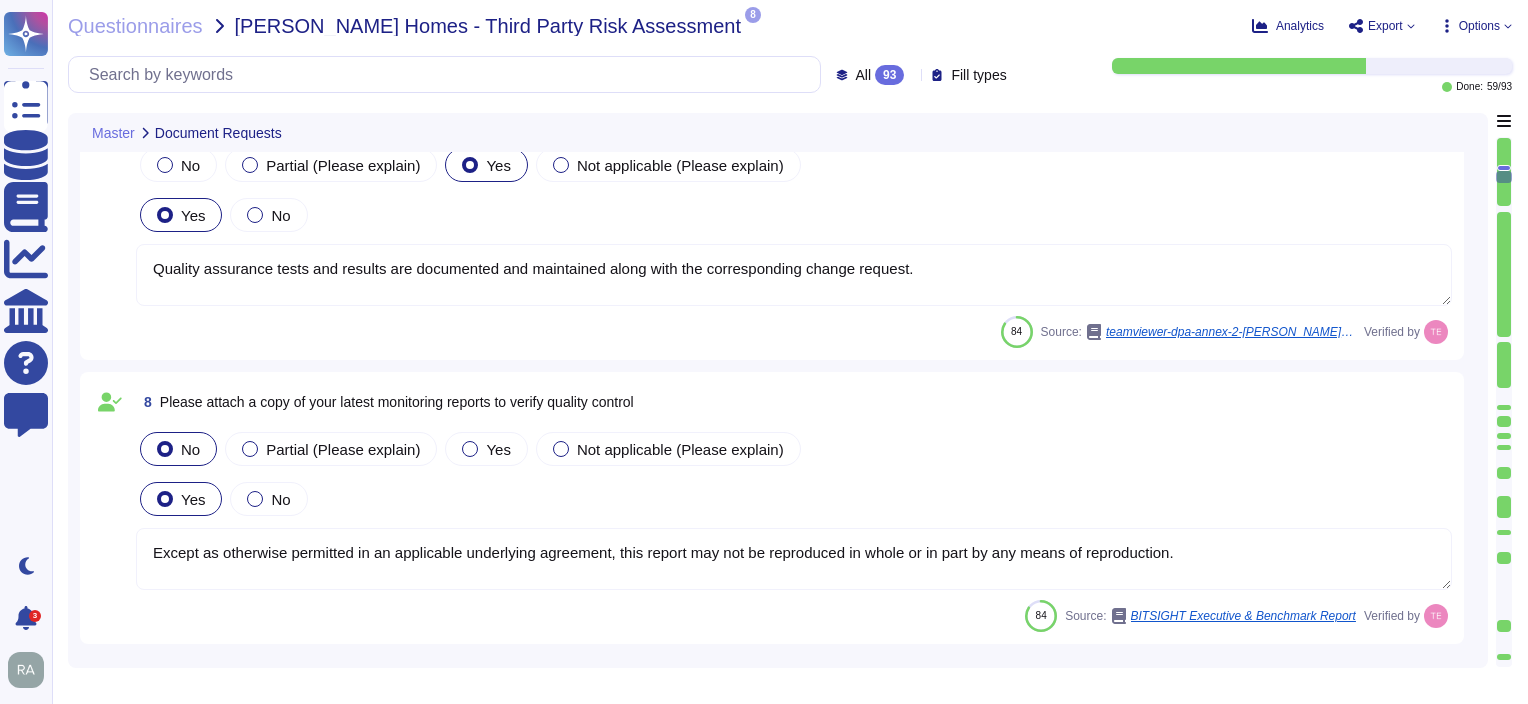 scroll, scrollTop: 1992, scrollLeft: 0, axis: vertical 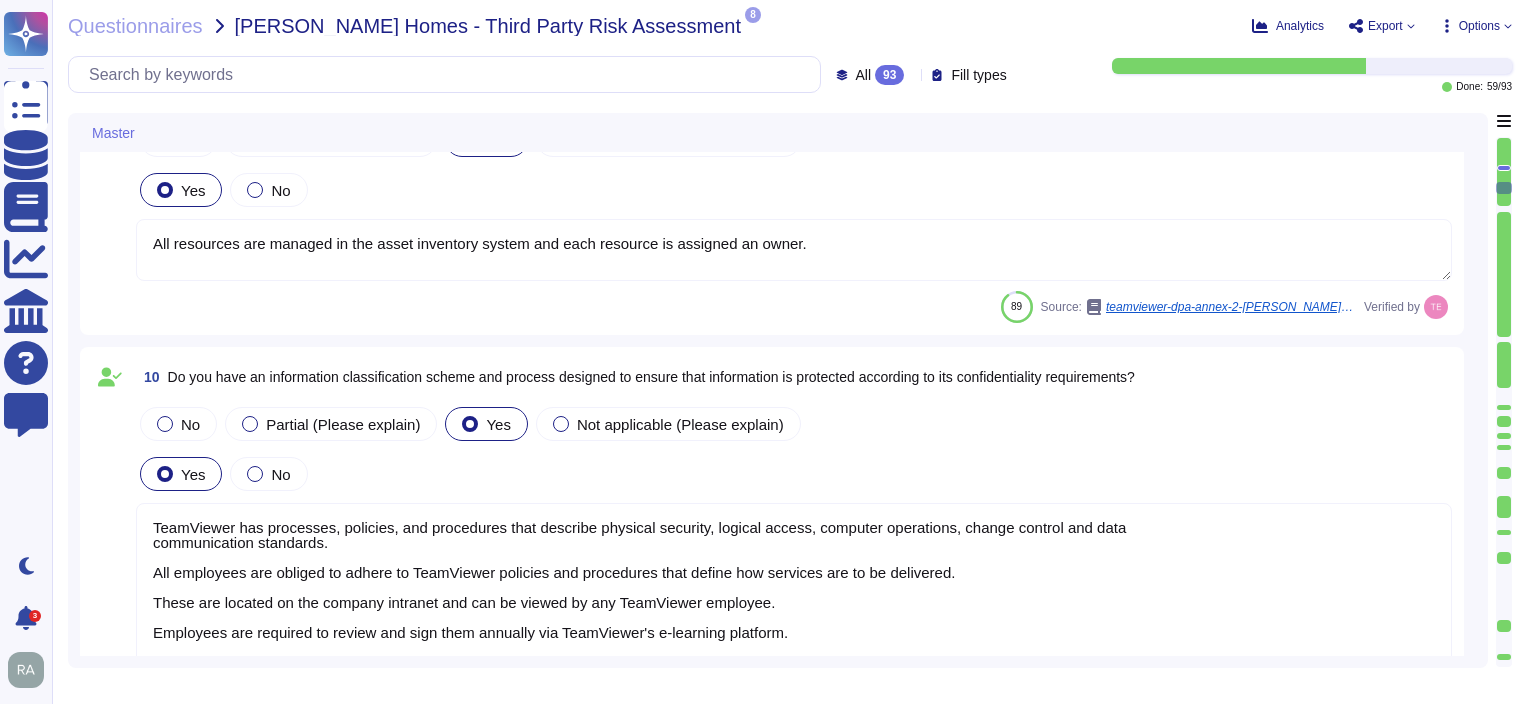 type on "[URL][DOMAIN_NAME]
TeamViewer respective departments conduct internal review of their relevant policies at least once a year.
In addition, Internal and External audits are conducted on annual basis.
The ISMS program and related aspects are reviewed and updated annually.
Logs for all policies as well as policy revision history are maintained in the document itself.
TeamViewer currently conducts independent HIPAA, SOC2, SOC3, ISO27001 assessments each year and performs an external Cybersecurity Posture Assessment using a 3rd party vendor." 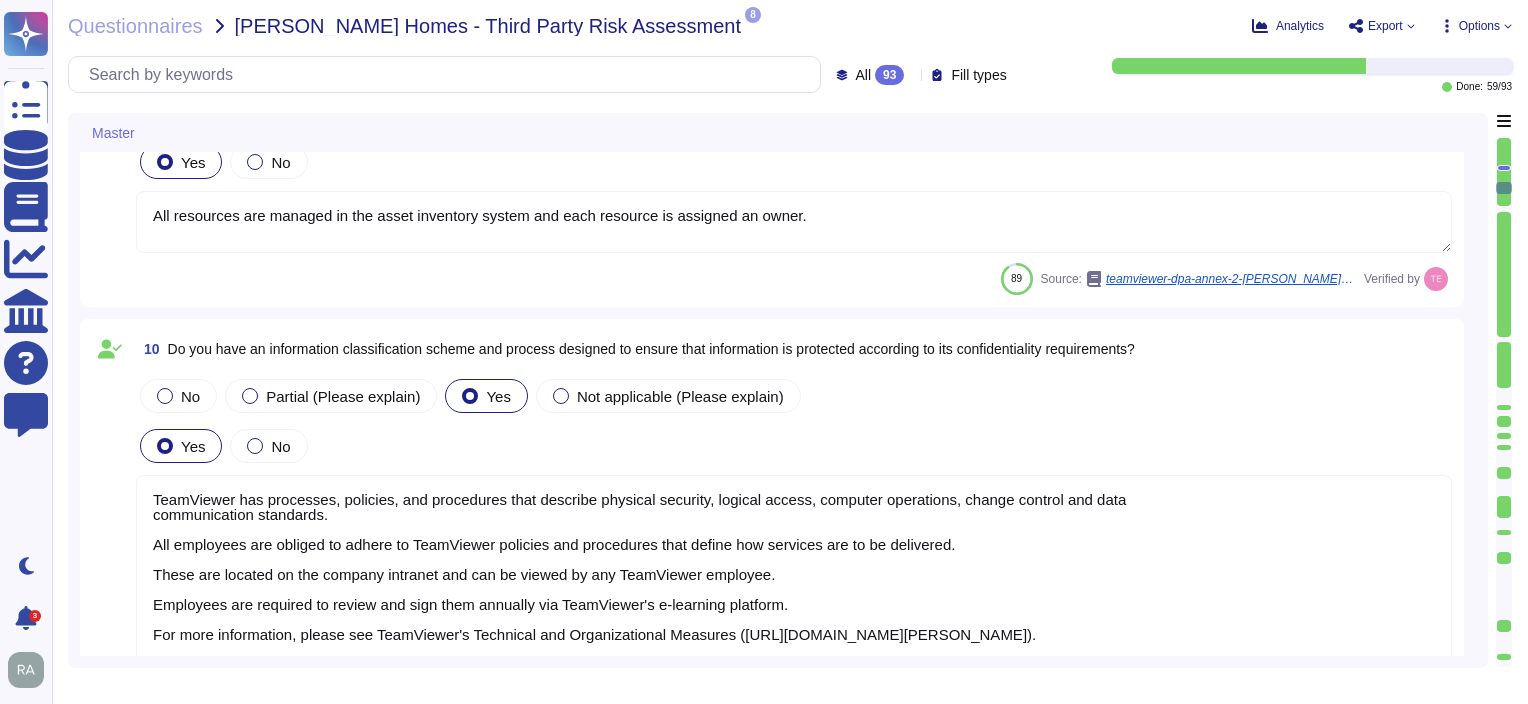 scroll, scrollTop: 1, scrollLeft: 0, axis: vertical 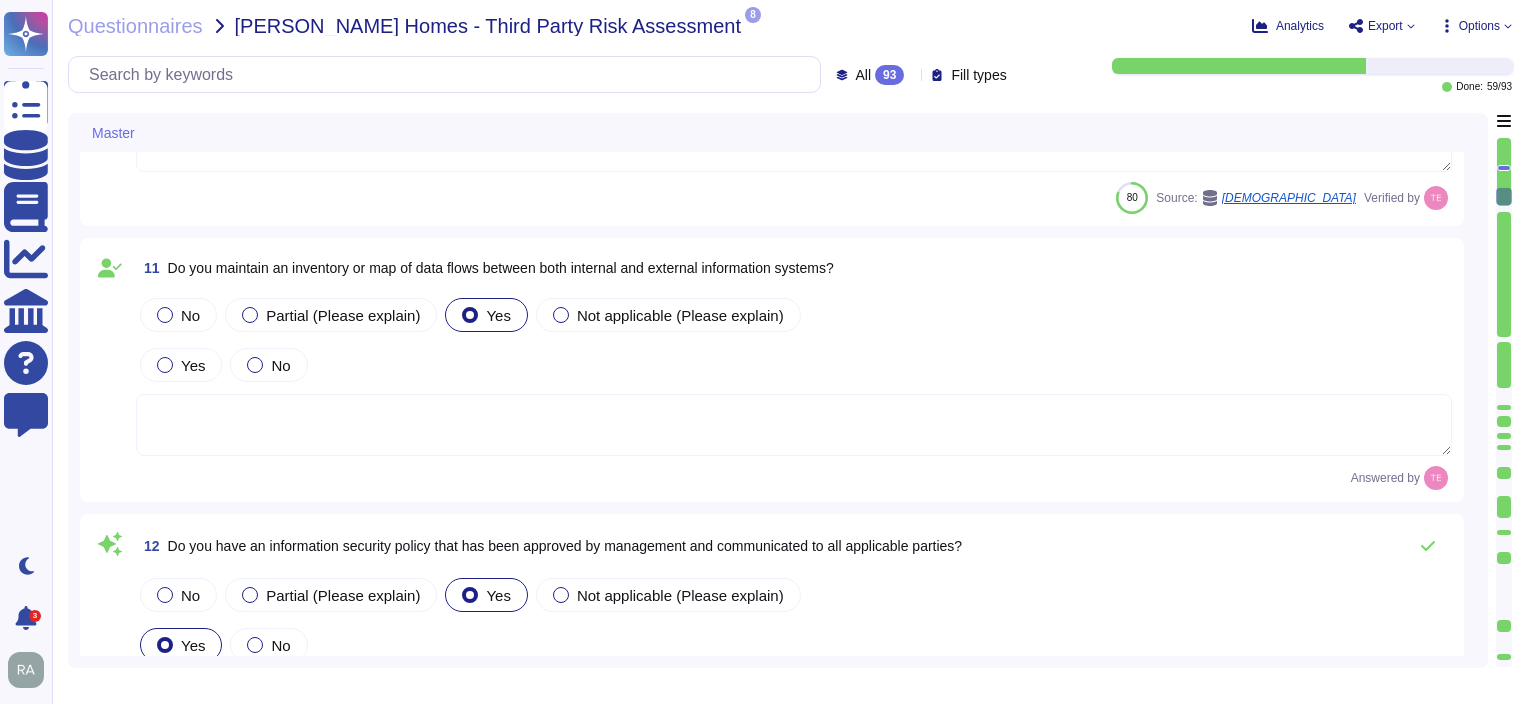 click at bounding box center [794, 425] 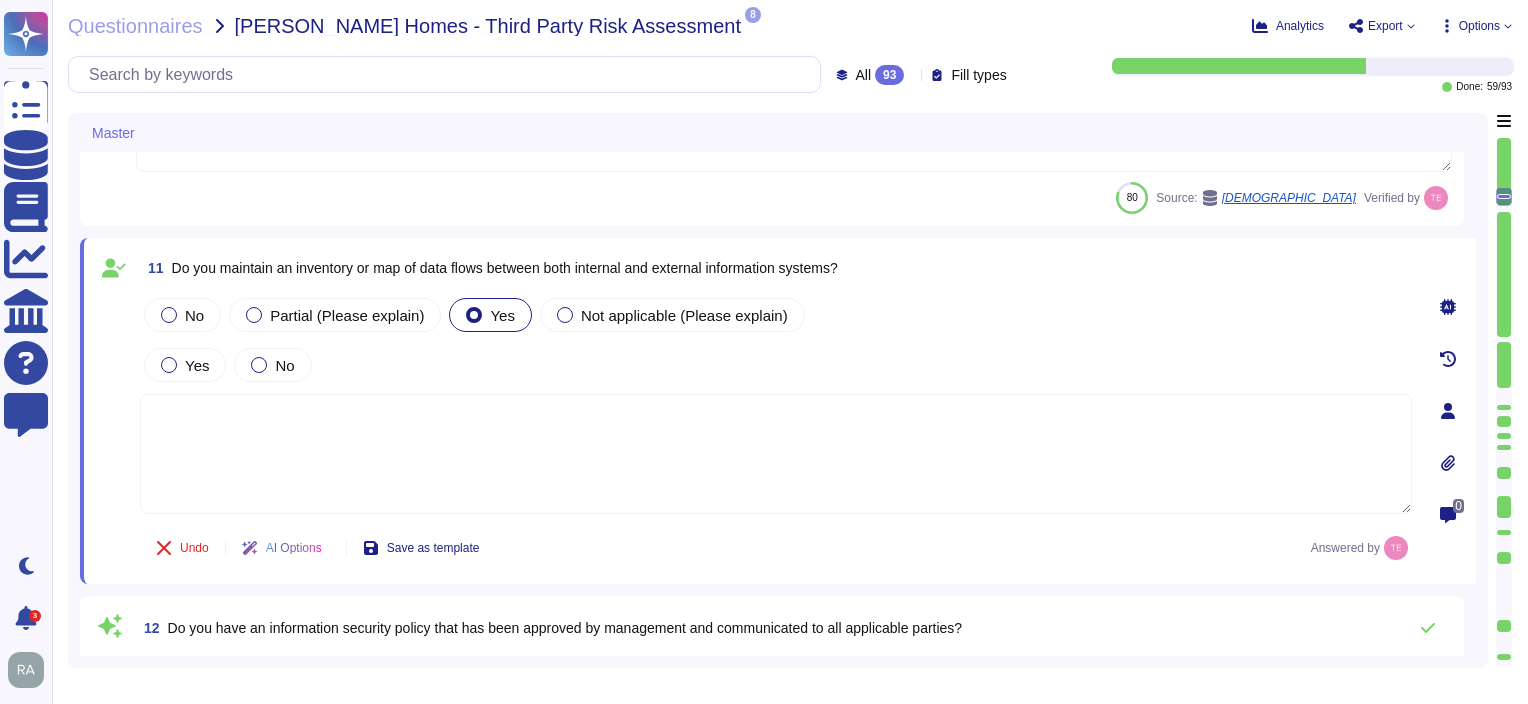 click 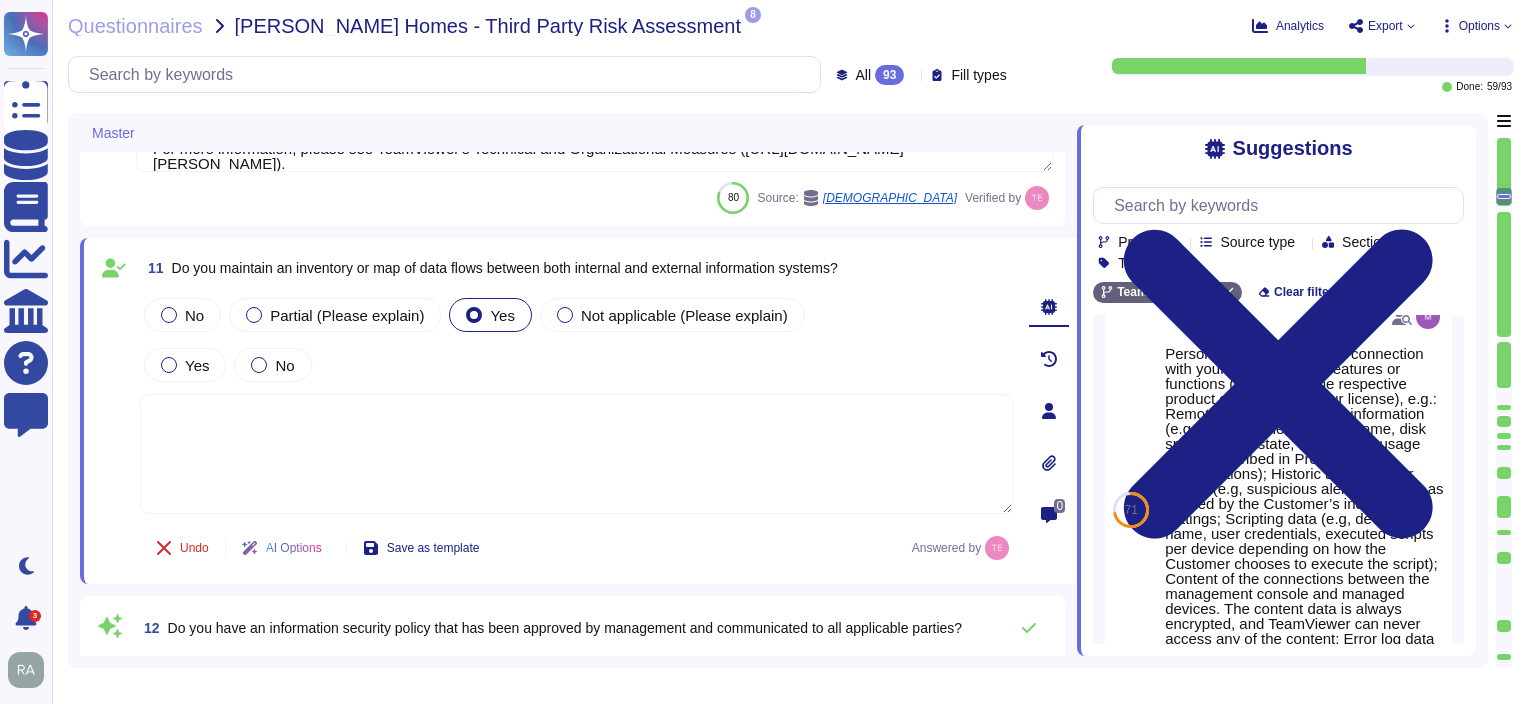 scroll, scrollTop: 0, scrollLeft: 0, axis: both 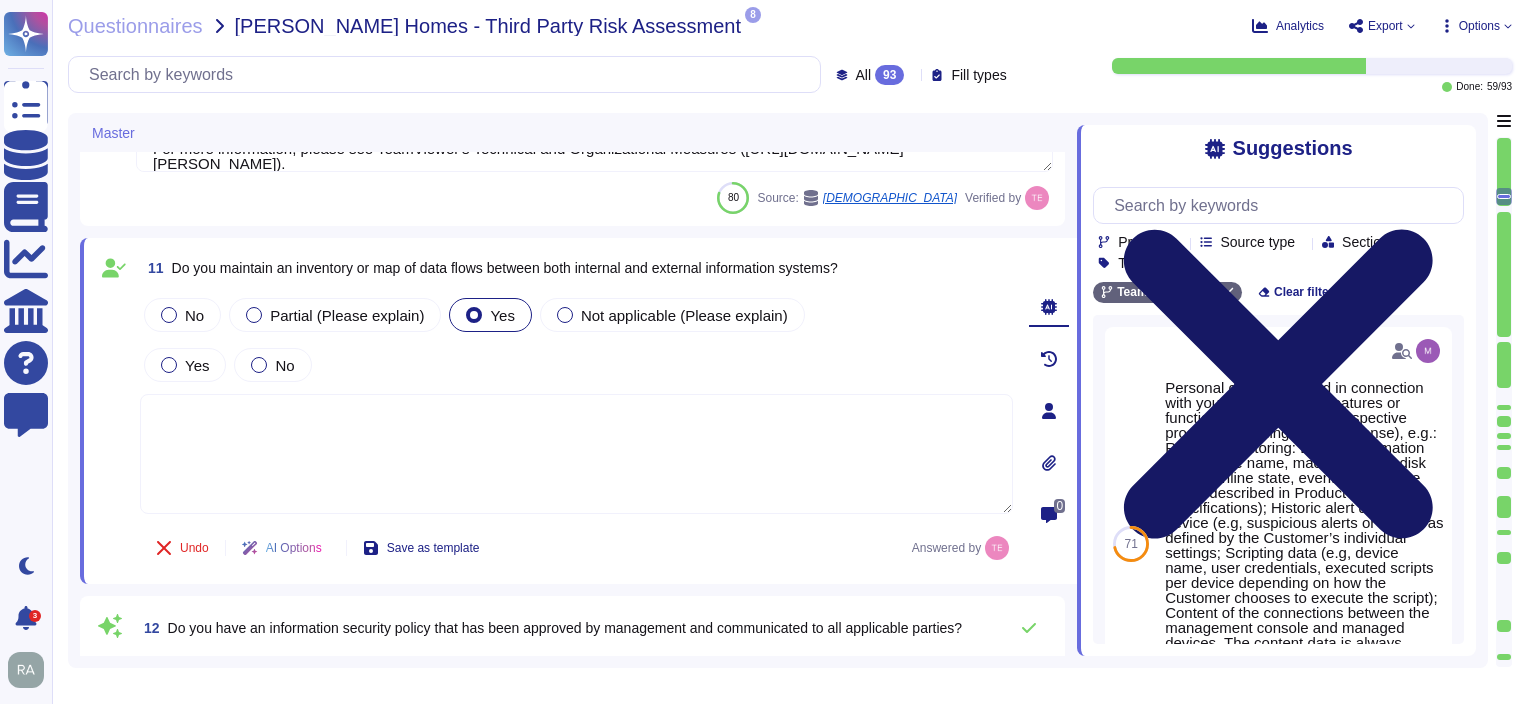 click 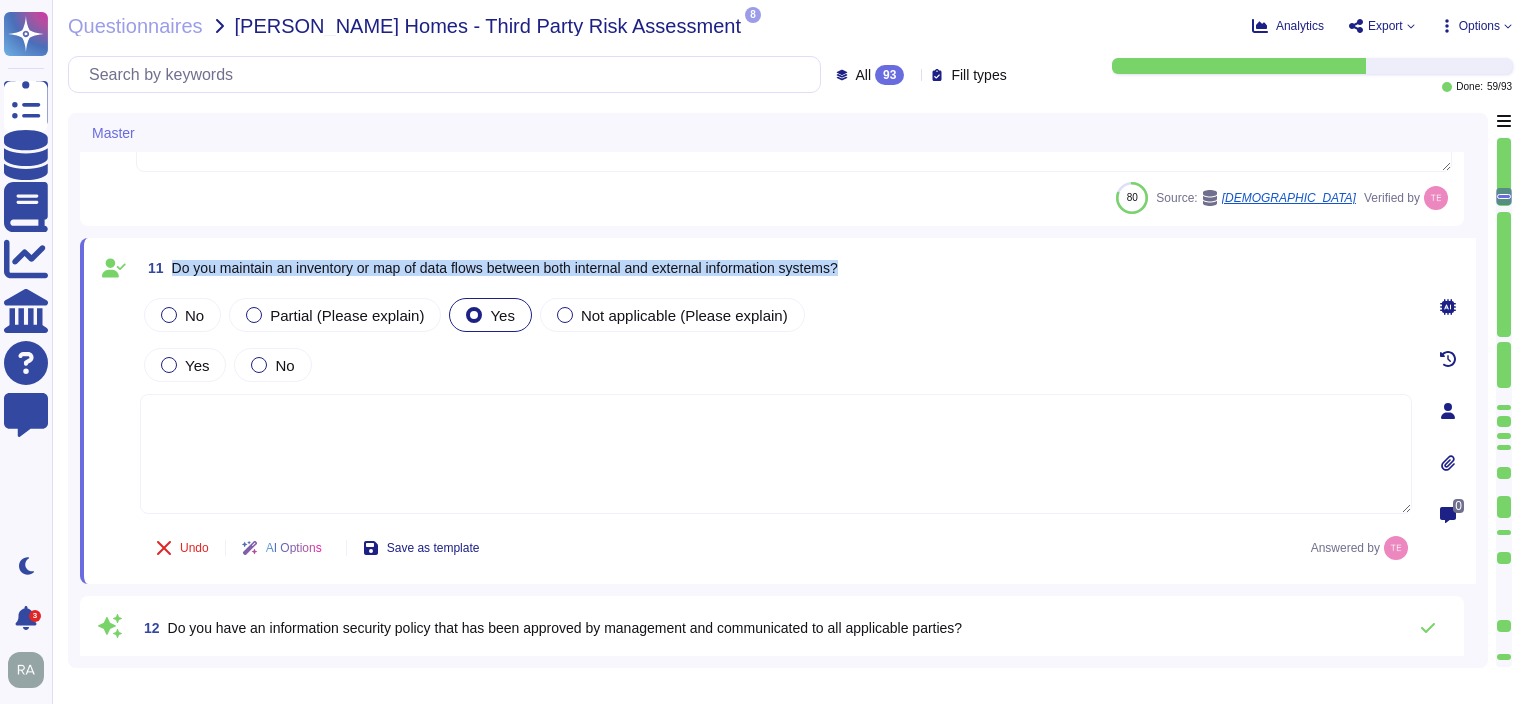 drag, startPoint x: 871, startPoint y: 264, endPoint x: 176, endPoint y: 266, distance: 695.00287 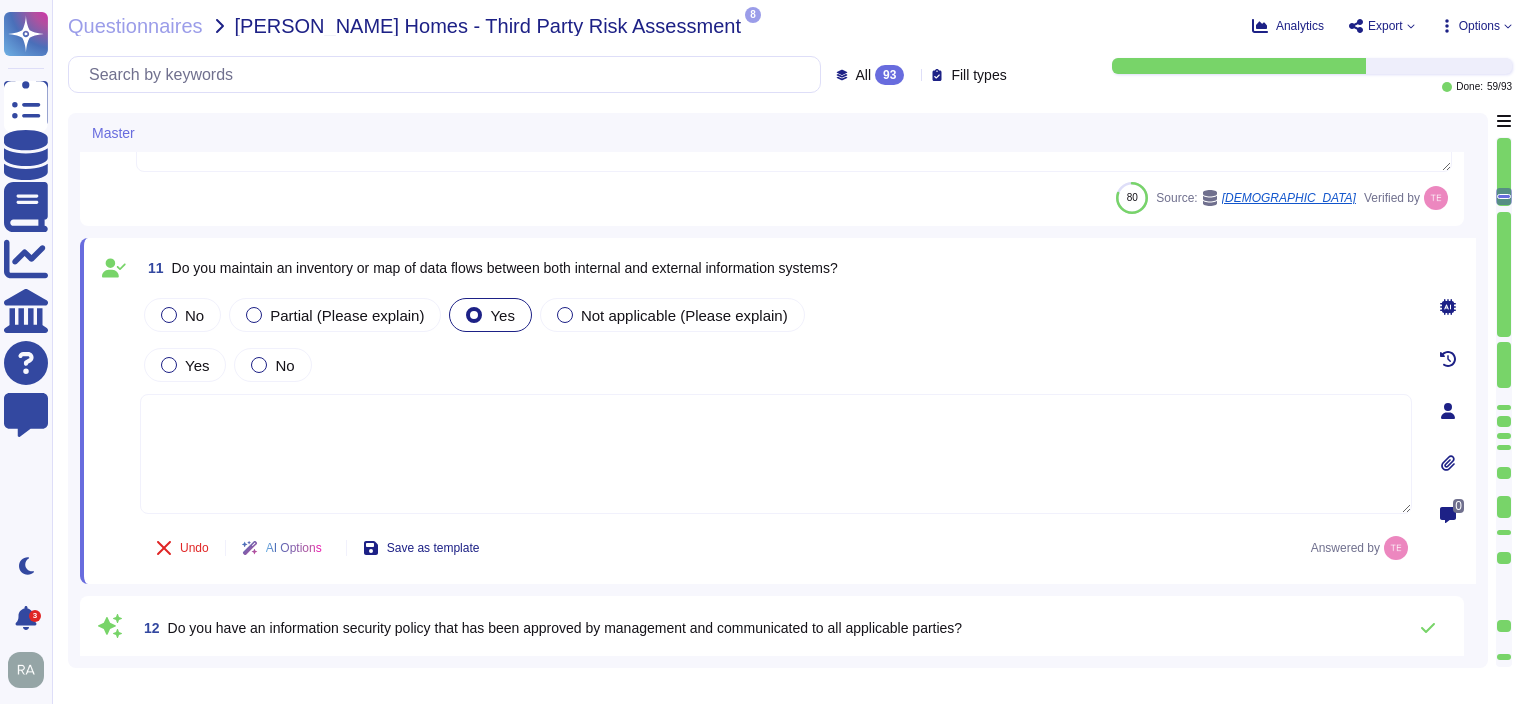 click at bounding box center [776, 454] 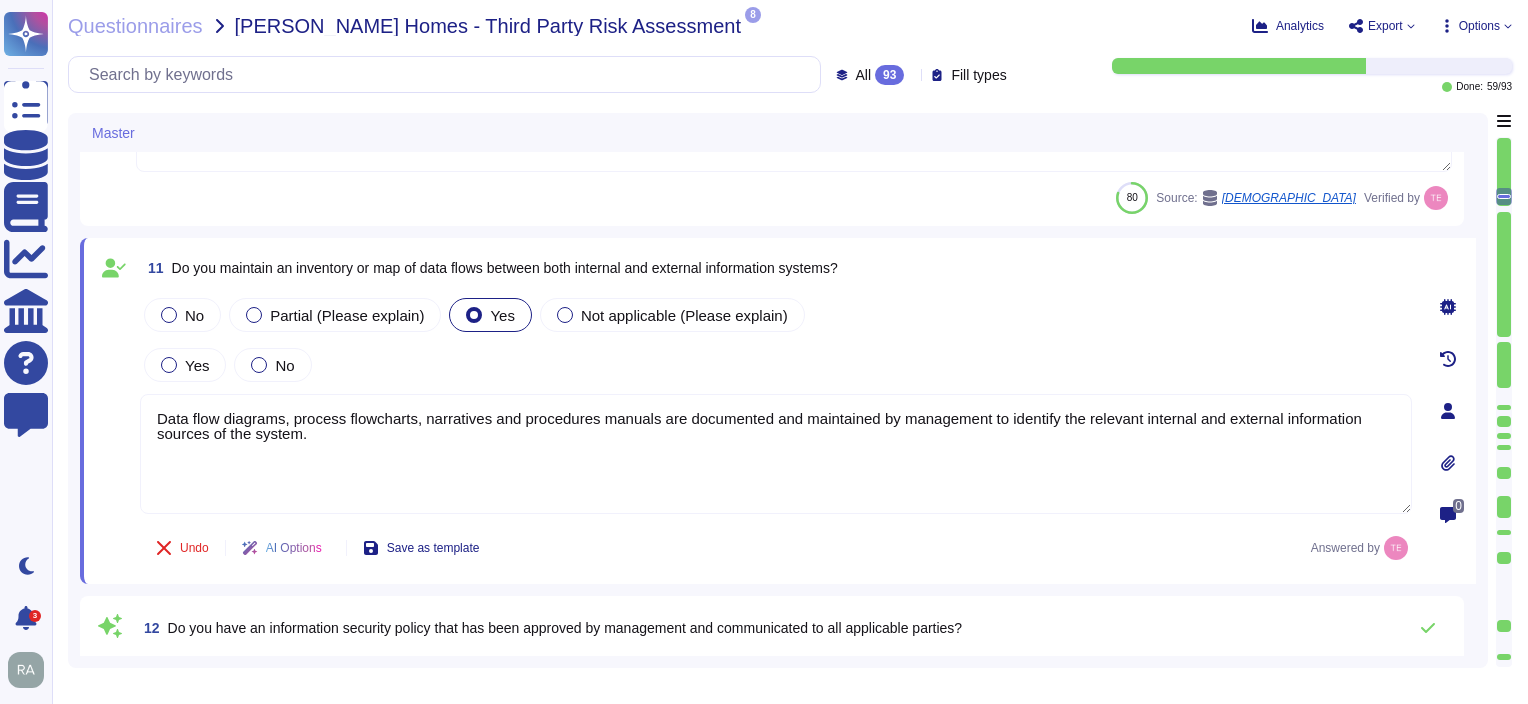 type on "Data flow diagrams, process flowcharts, narratives and procedures manuals are documented and maintained by management to identify the relevant internal and external information sources of the system." 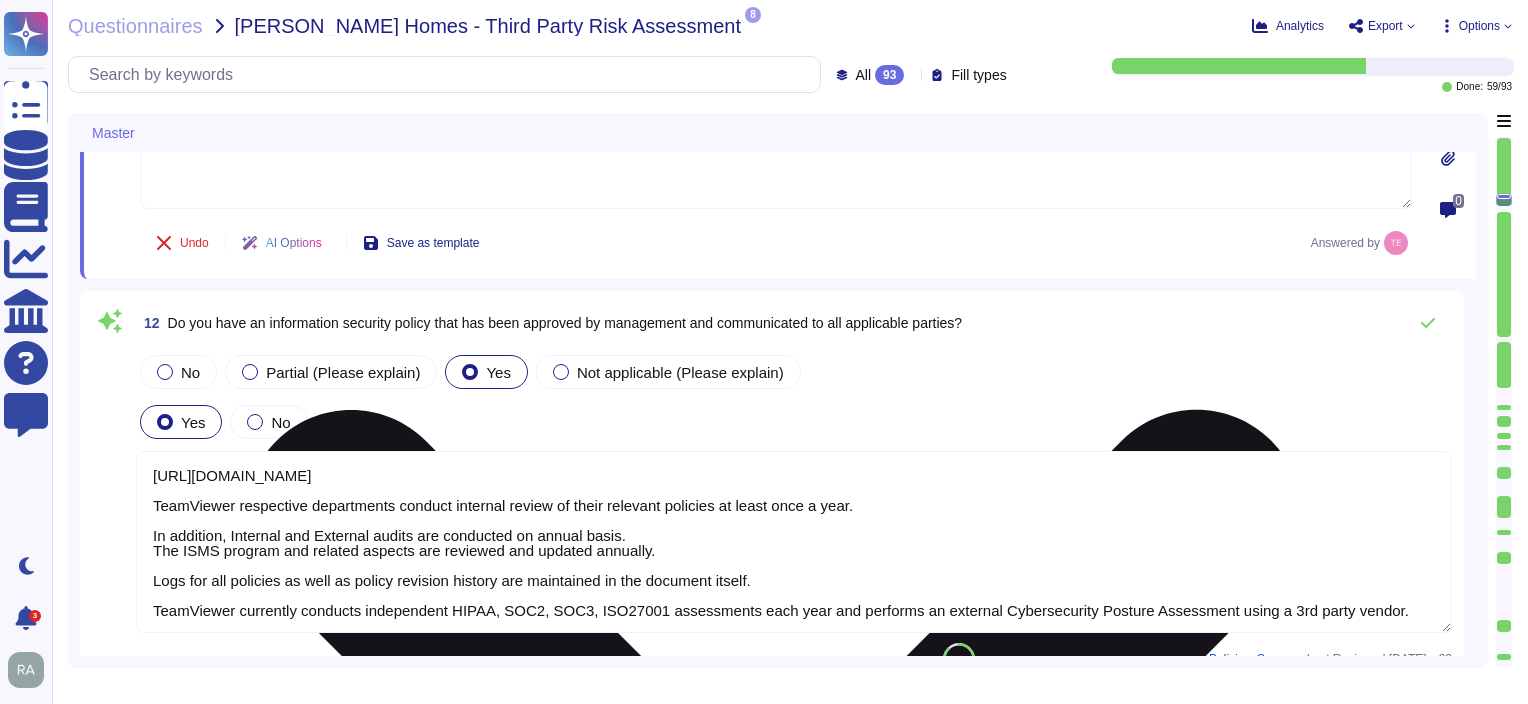 type on "[URL][DOMAIN_NAME]
TeamViewer respective departments conduct internal review of their relevant policies at least once a year.
In addition, Internal and External audits are conducted on annual basis.
The ISMS program and related aspects are reviewed and updated annually.
Logs for all policies as well as policy revision history are maintained in the document itself.
TeamViewer currently conducts independent HIPAA, SOC2, SOC3, ISO27001 assessments each year and performs an external Cybersecurity Posture Assessment using a 3rd party vendor." 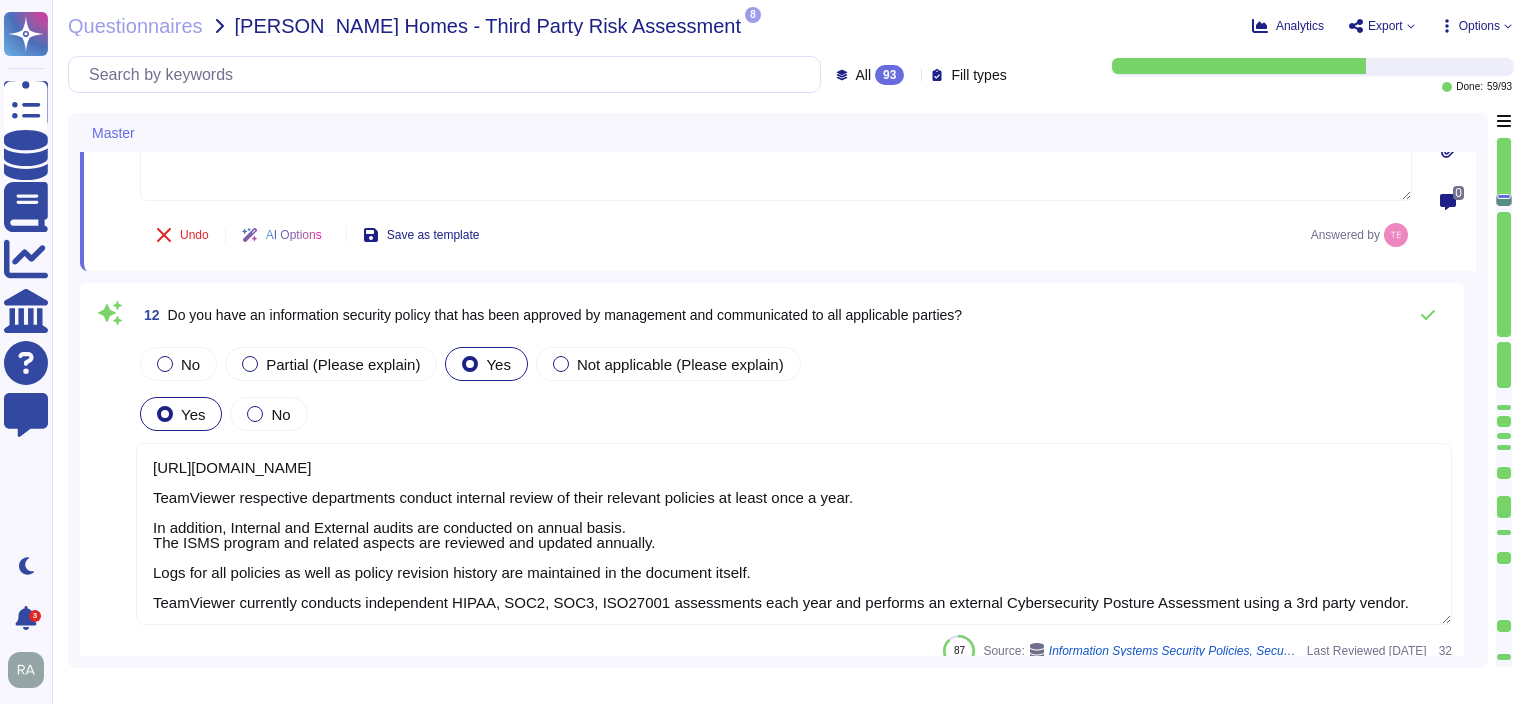 scroll, scrollTop: 1, scrollLeft: 0, axis: vertical 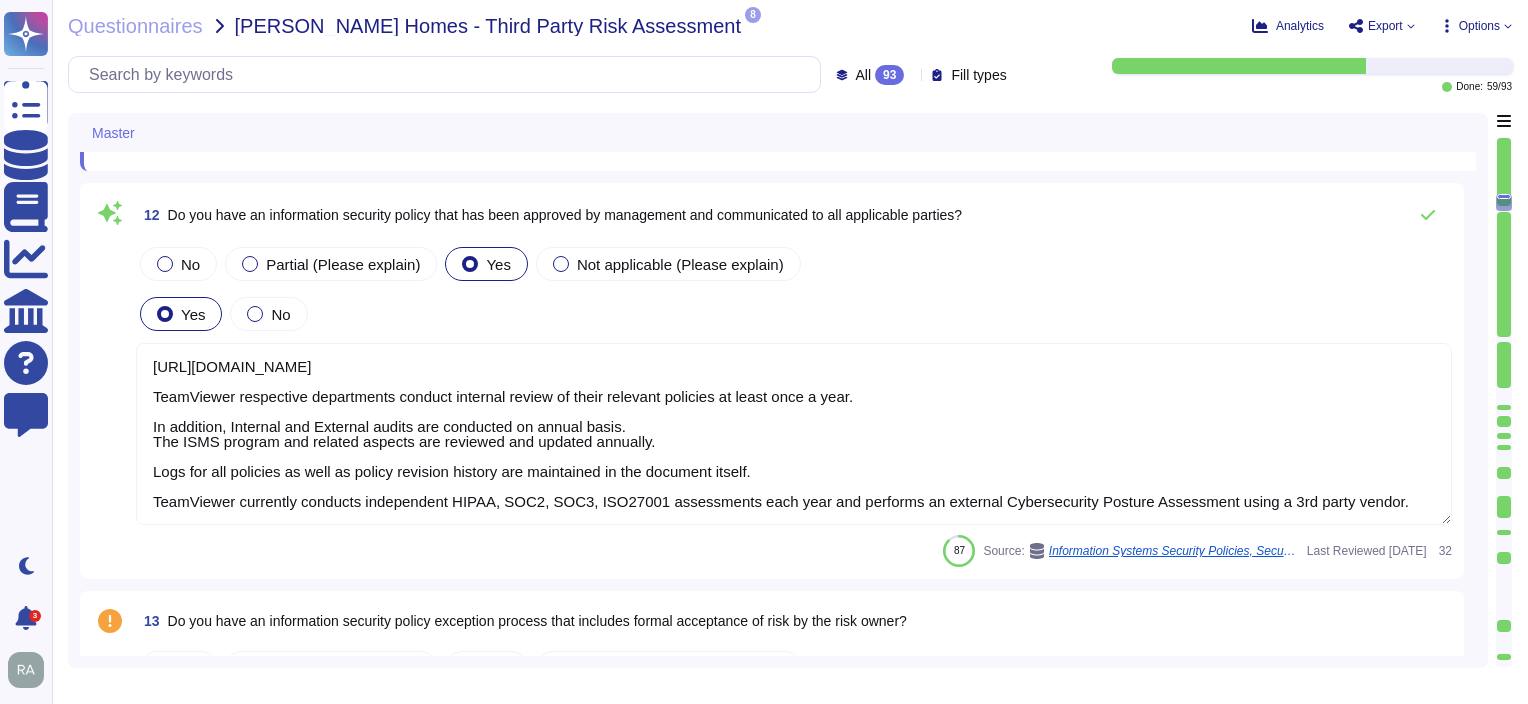 type on "Data flow diagrams, process flowcharts, narratives and procedures manuals are documented and maintained by management to identify the relevant internal and external information sources of the system." 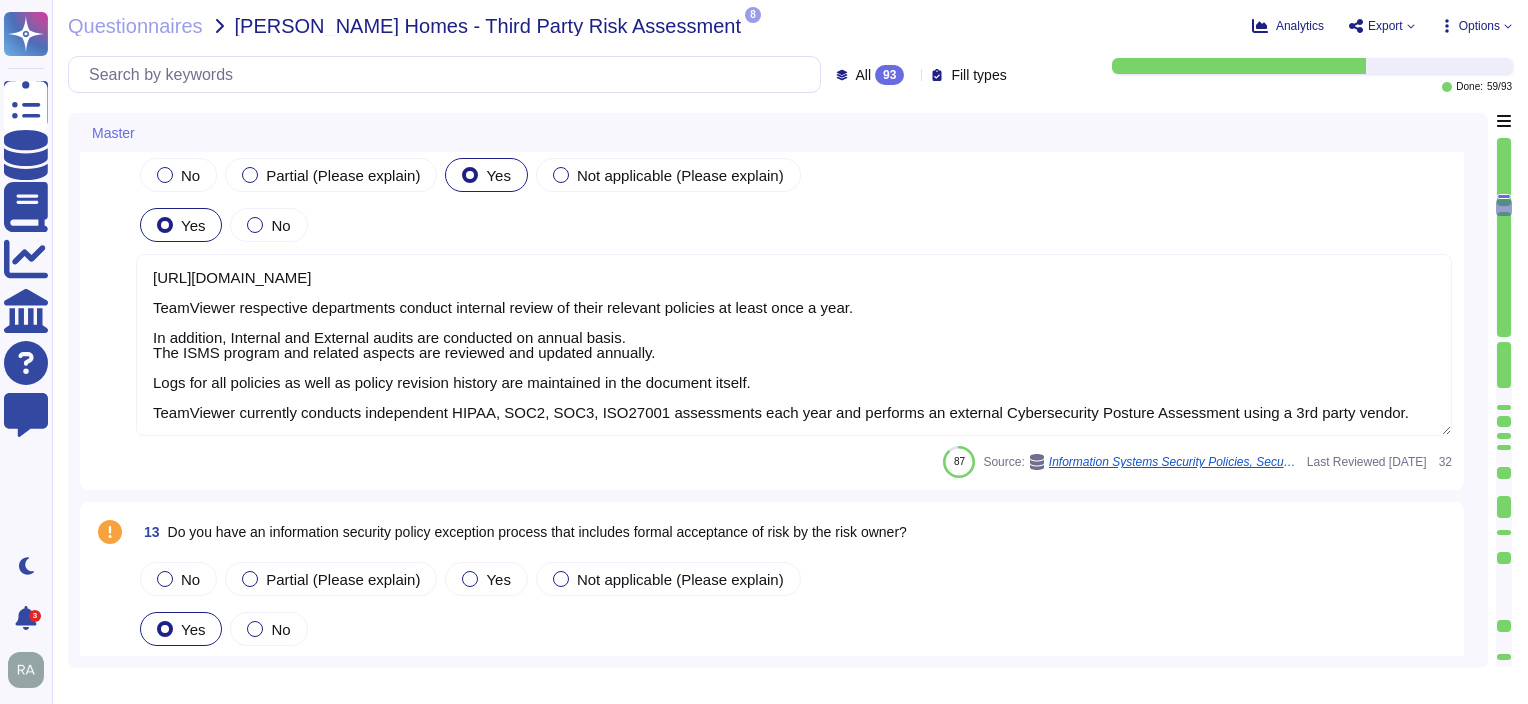 type on "A formal risk assessment is conducted at least annually to identify internal and external threats and vulnerabilities that may affect the organization’s ability to meet its system commitments and requirements." 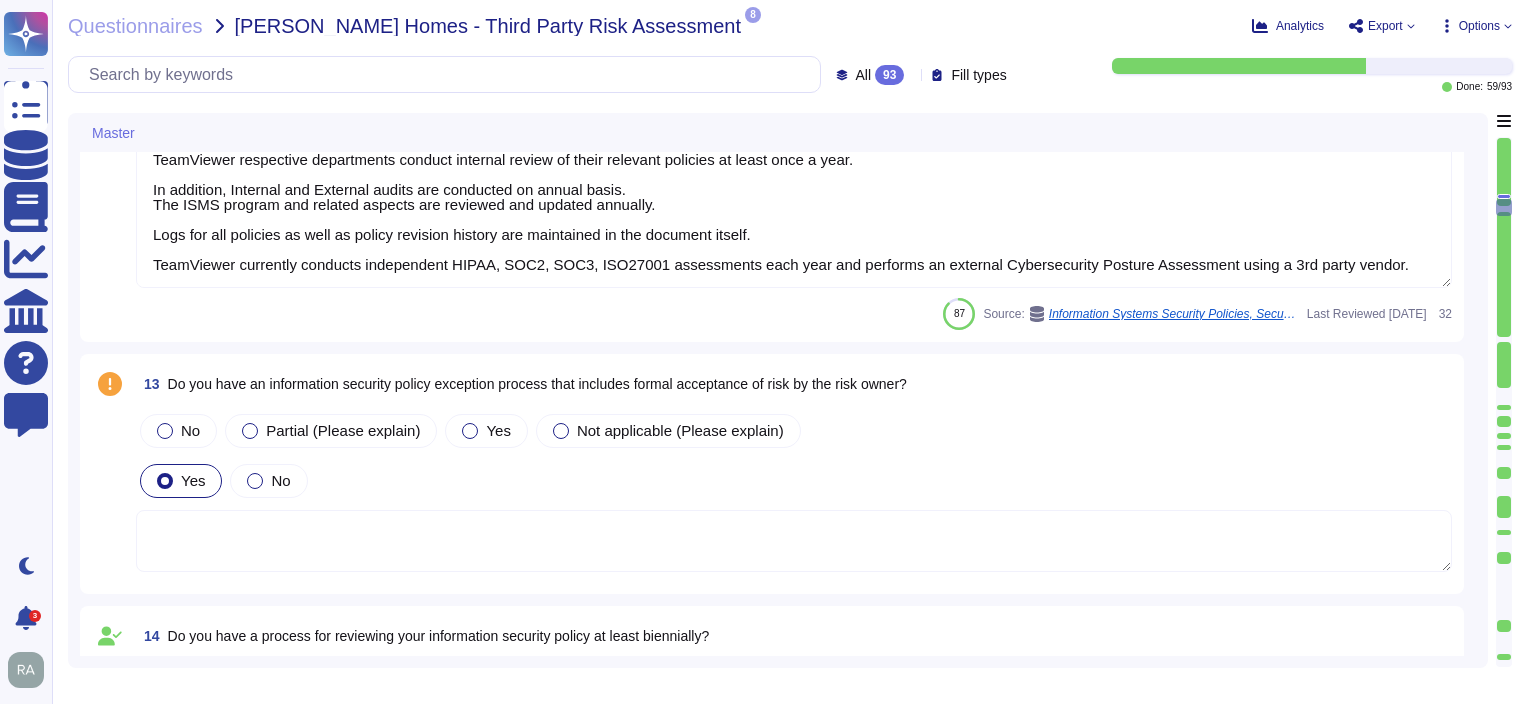 scroll, scrollTop: 3792, scrollLeft: 0, axis: vertical 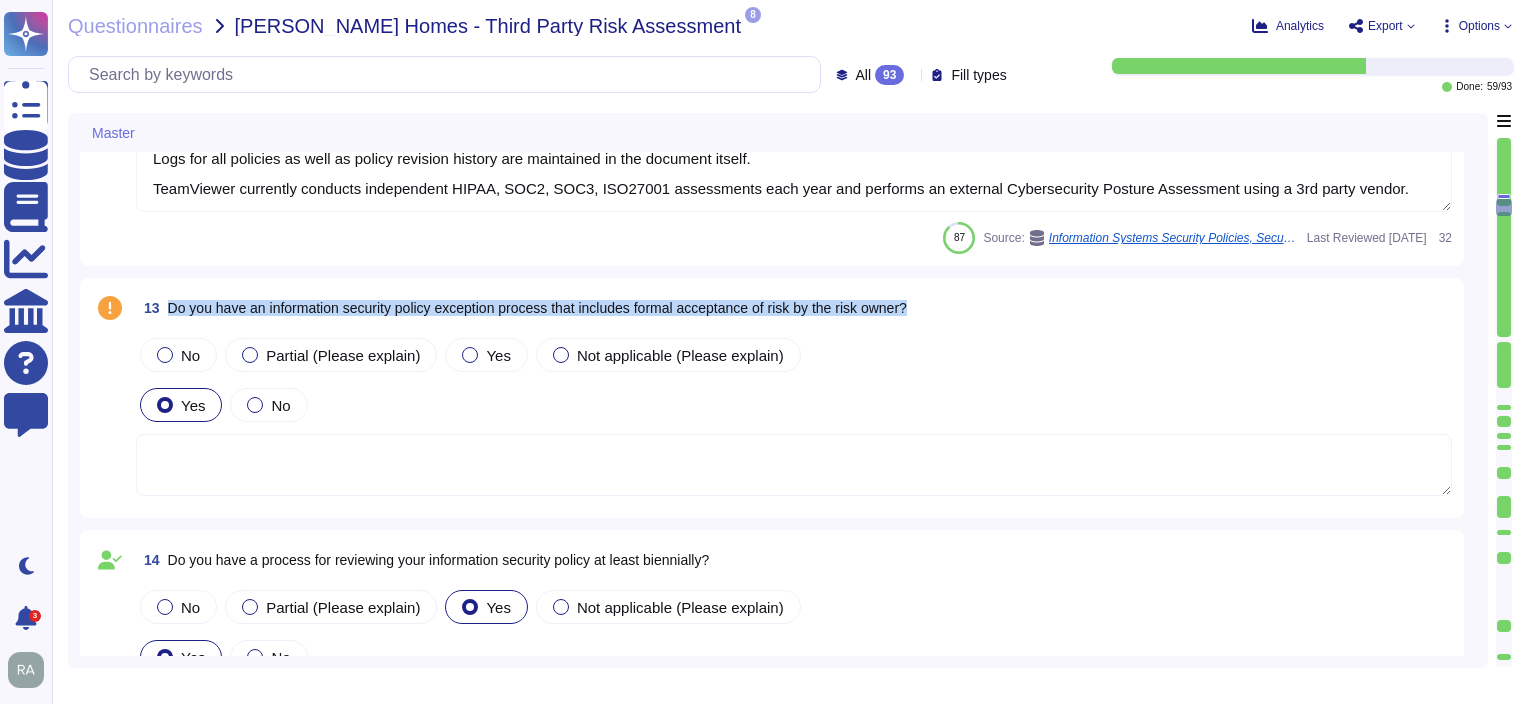 drag, startPoint x: 932, startPoint y: 308, endPoint x: 170, endPoint y: 303, distance: 762.0164 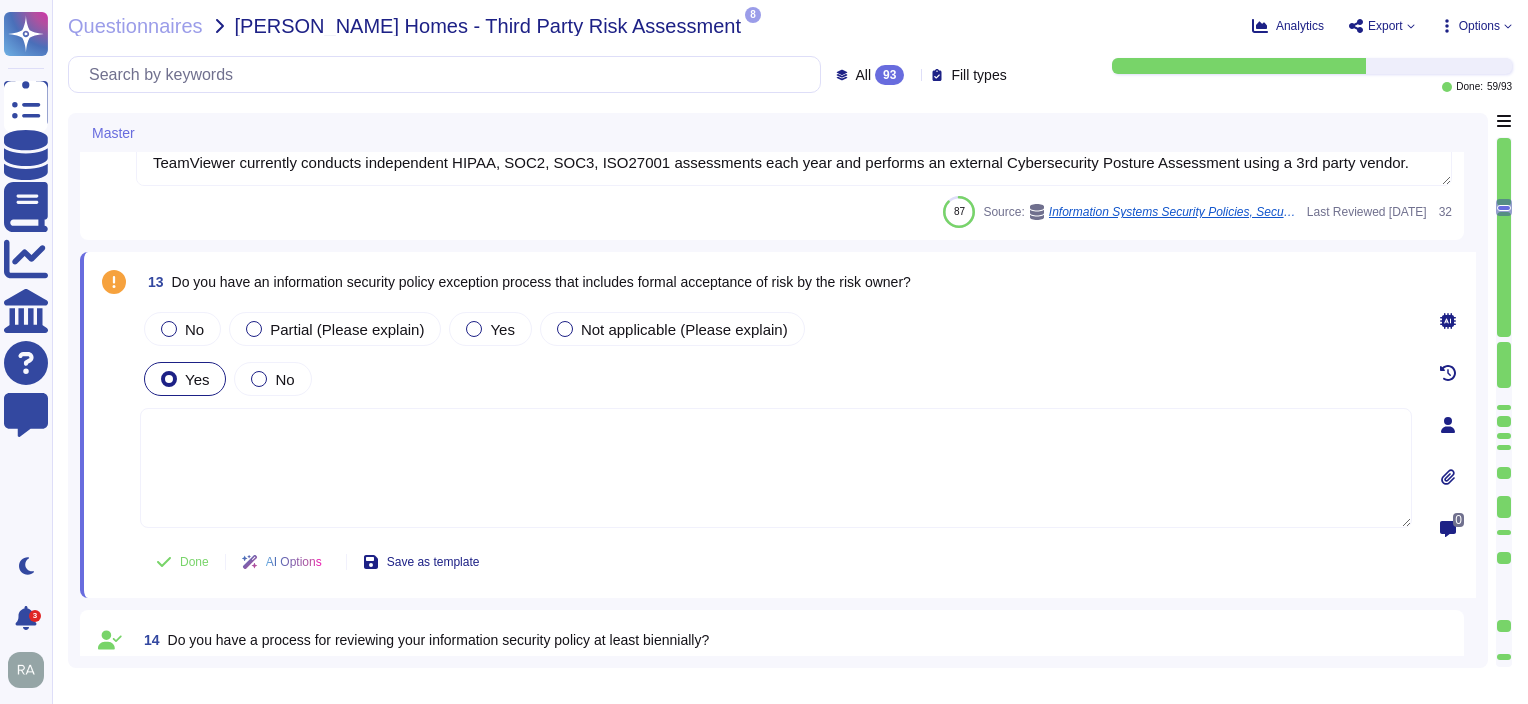 drag, startPoint x: 183, startPoint y: 303, endPoint x: 172, endPoint y: 276, distance: 29.15476 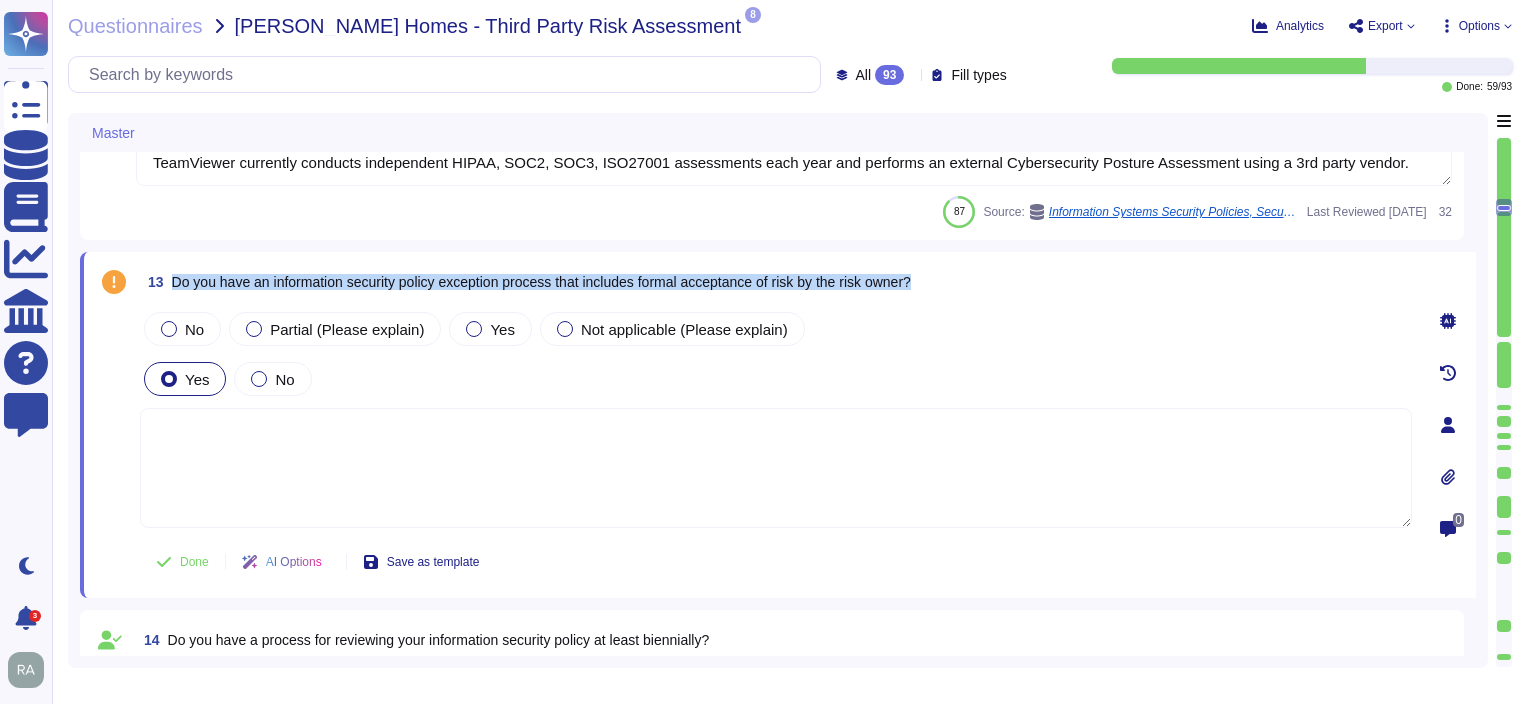 drag, startPoint x: 172, startPoint y: 276, endPoint x: 931, endPoint y: 281, distance: 759.0165 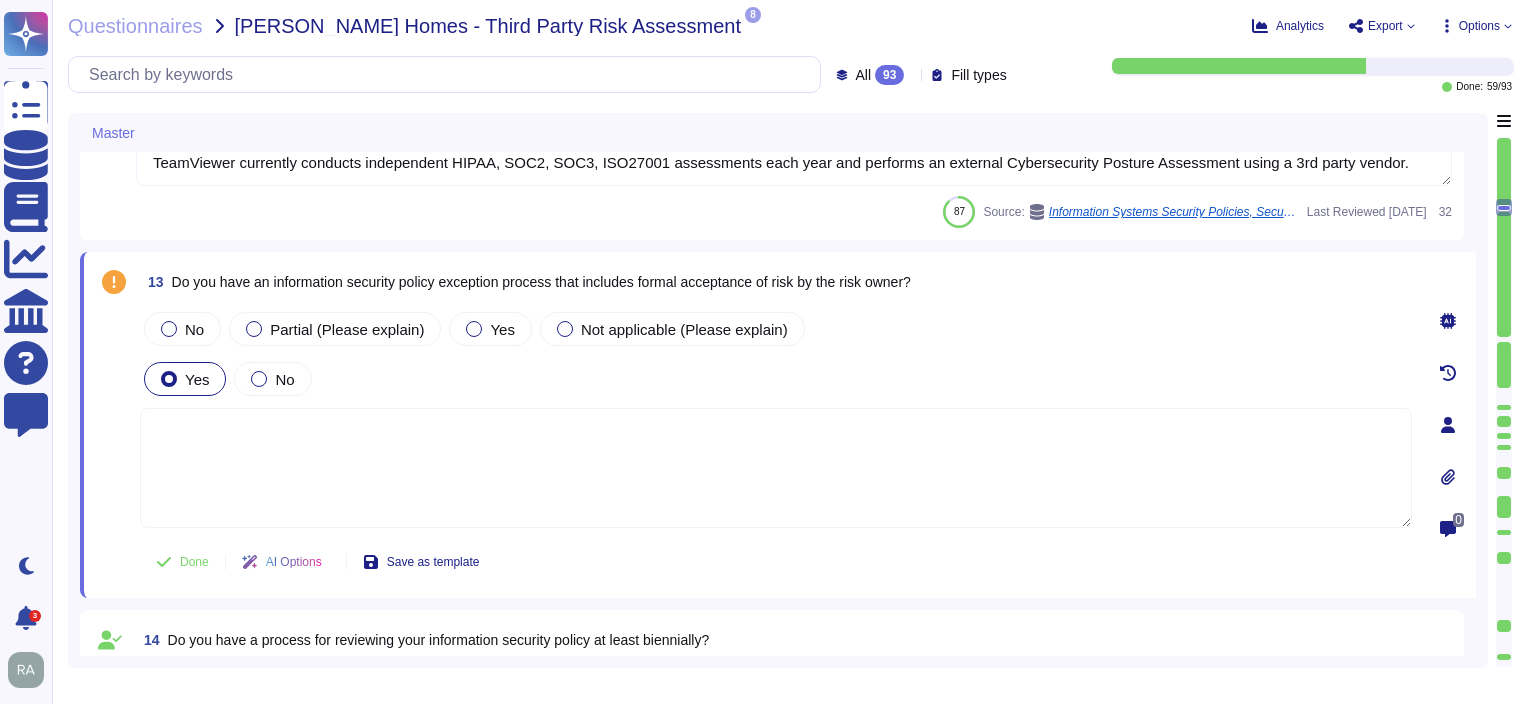 click at bounding box center (776, 468) 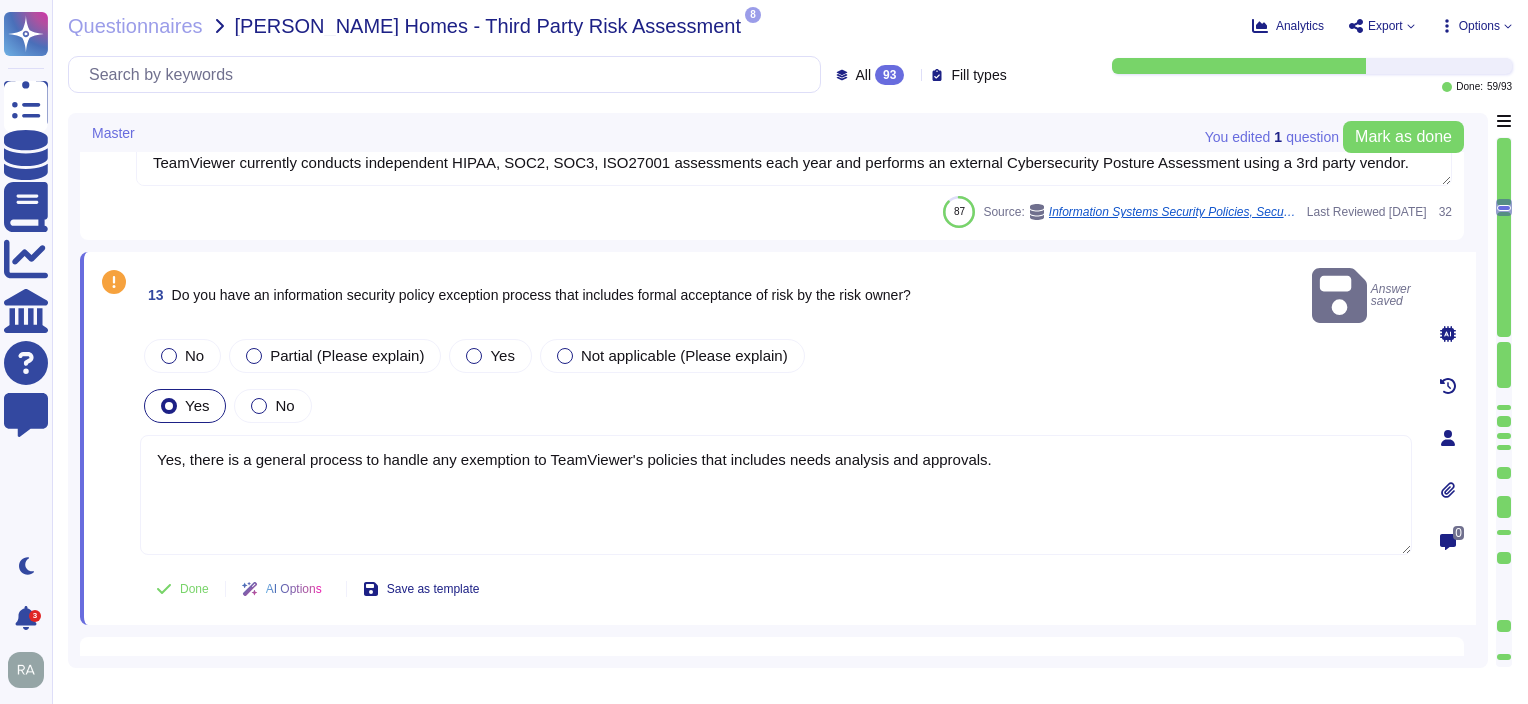 type on "Yes, there is a general process to handle any exemption to TeamViewer's policies that includes needs analysis and approvals." 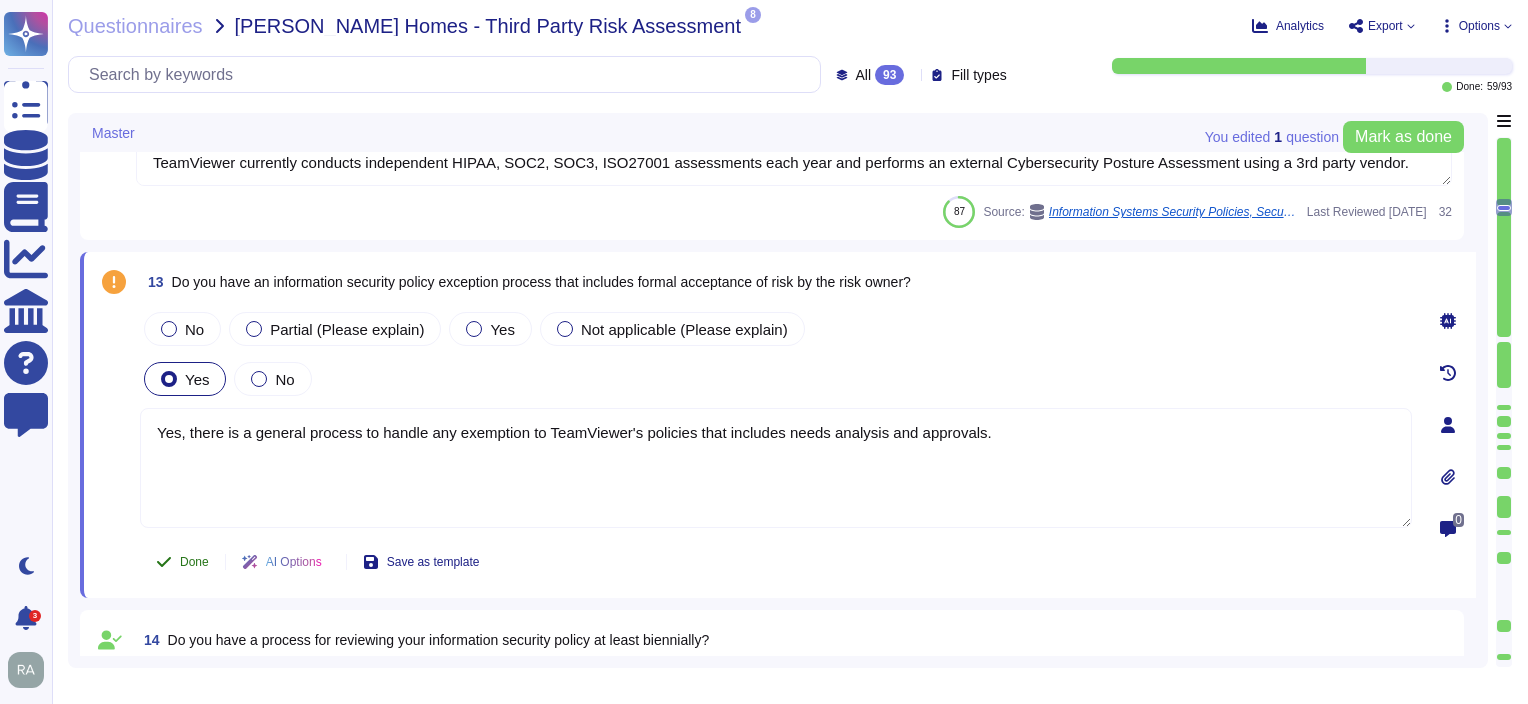 click on "Done" at bounding box center (194, 562) 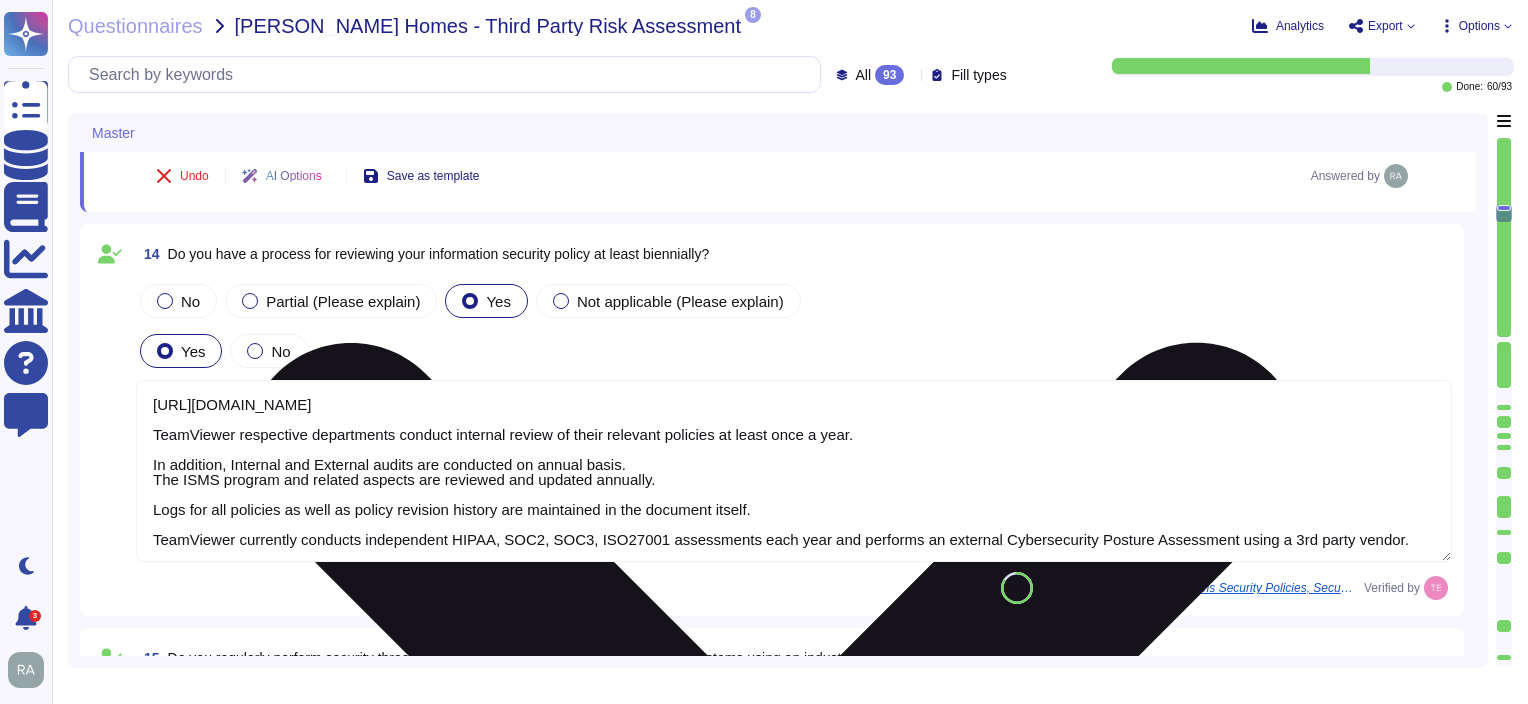 scroll, scrollTop: 4192, scrollLeft: 0, axis: vertical 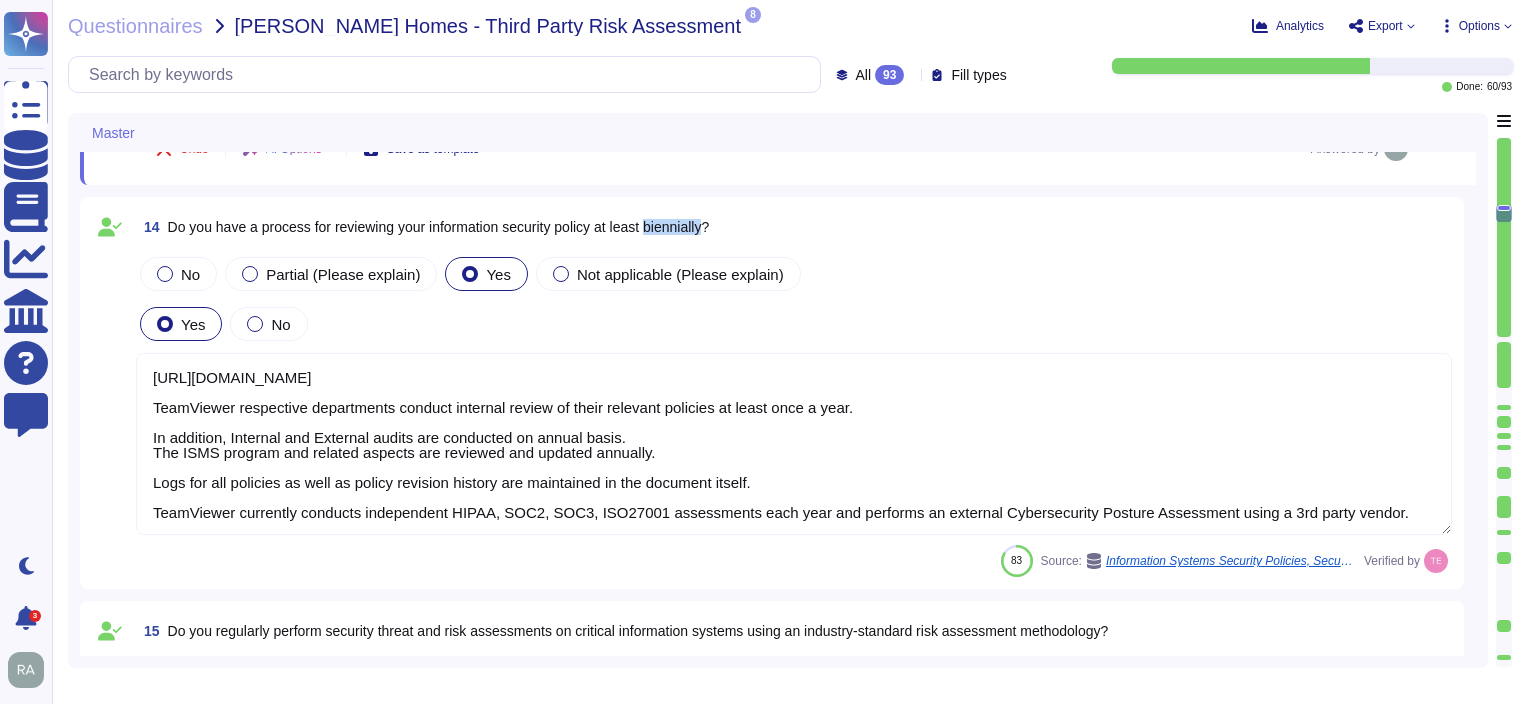 drag, startPoint x: 718, startPoint y: 228, endPoint x: 659, endPoint y: 229, distance: 59.008472 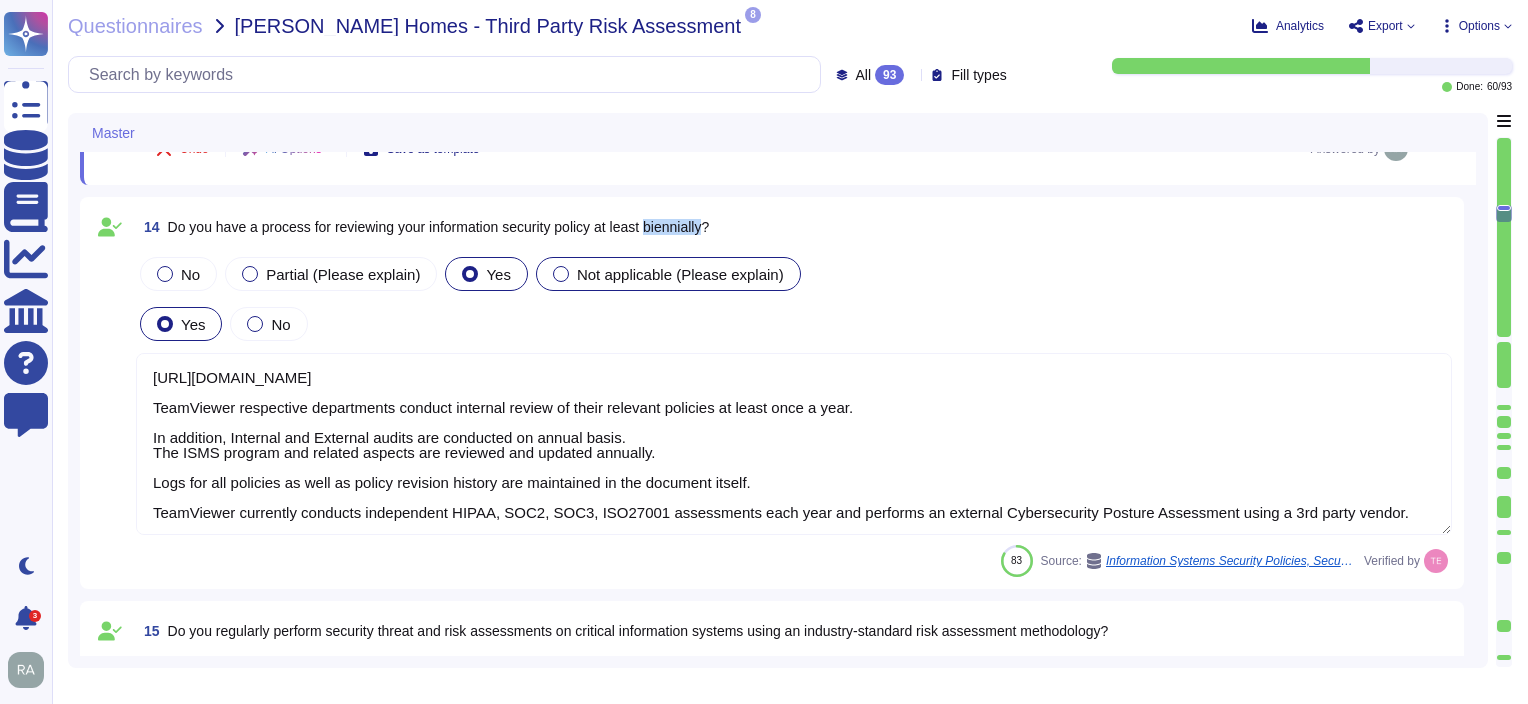 click on "Do you have a process for reviewing your information security policy at least biennially?" at bounding box center (439, 227) 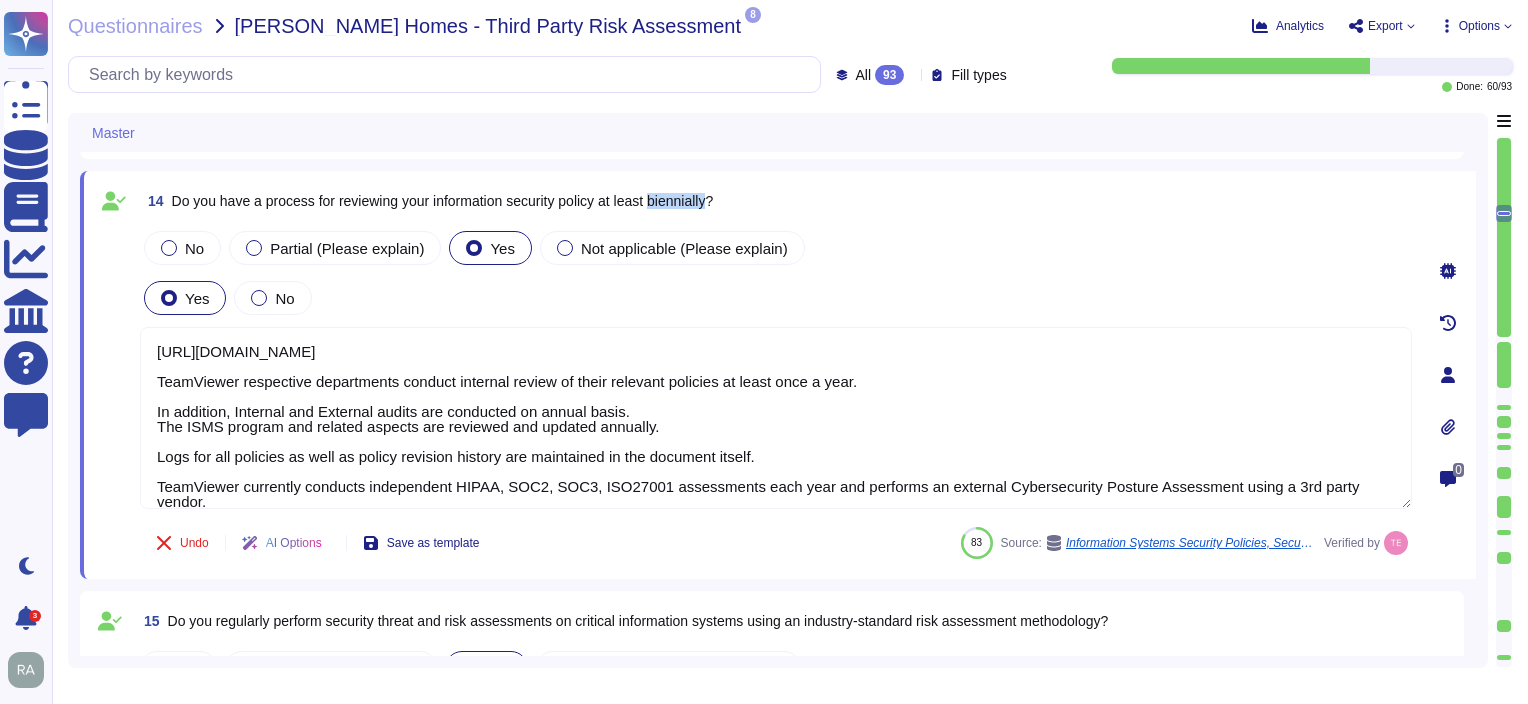 drag, startPoint x: 662, startPoint y: 201, endPoint x: 723, endPoint y: 203, distance: 61.03278 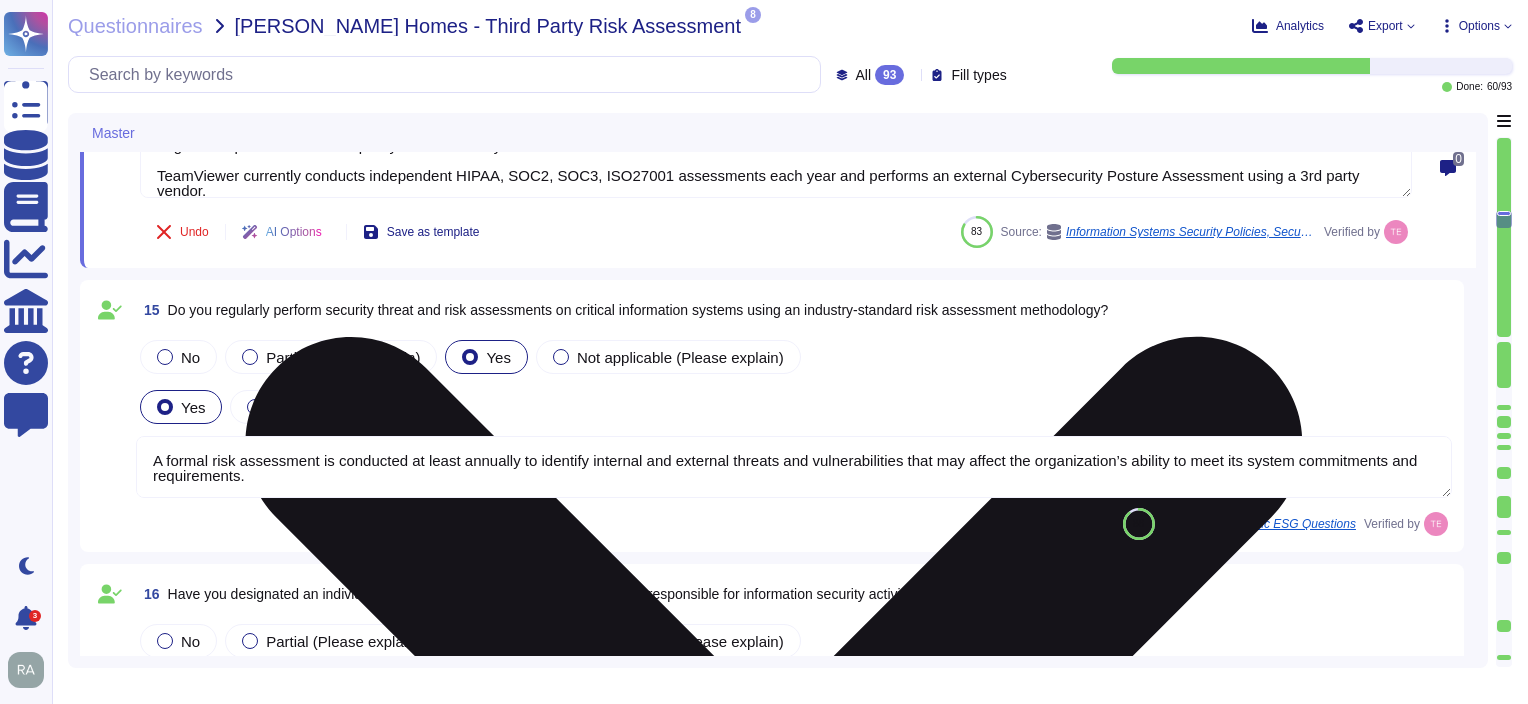scroll, scrollTop: 4492, scrollLeft: 0, axis: vertical 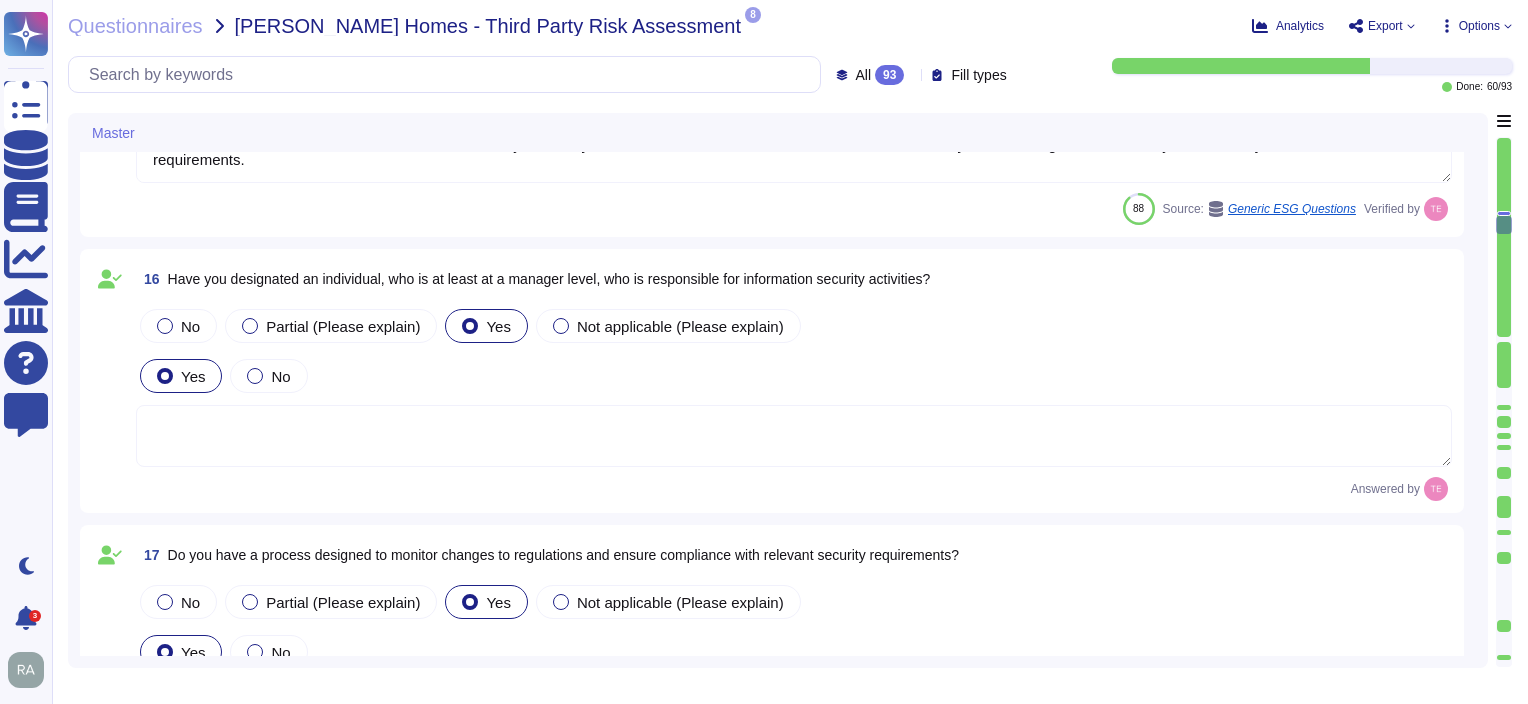 click at bounding box center (794, 436) 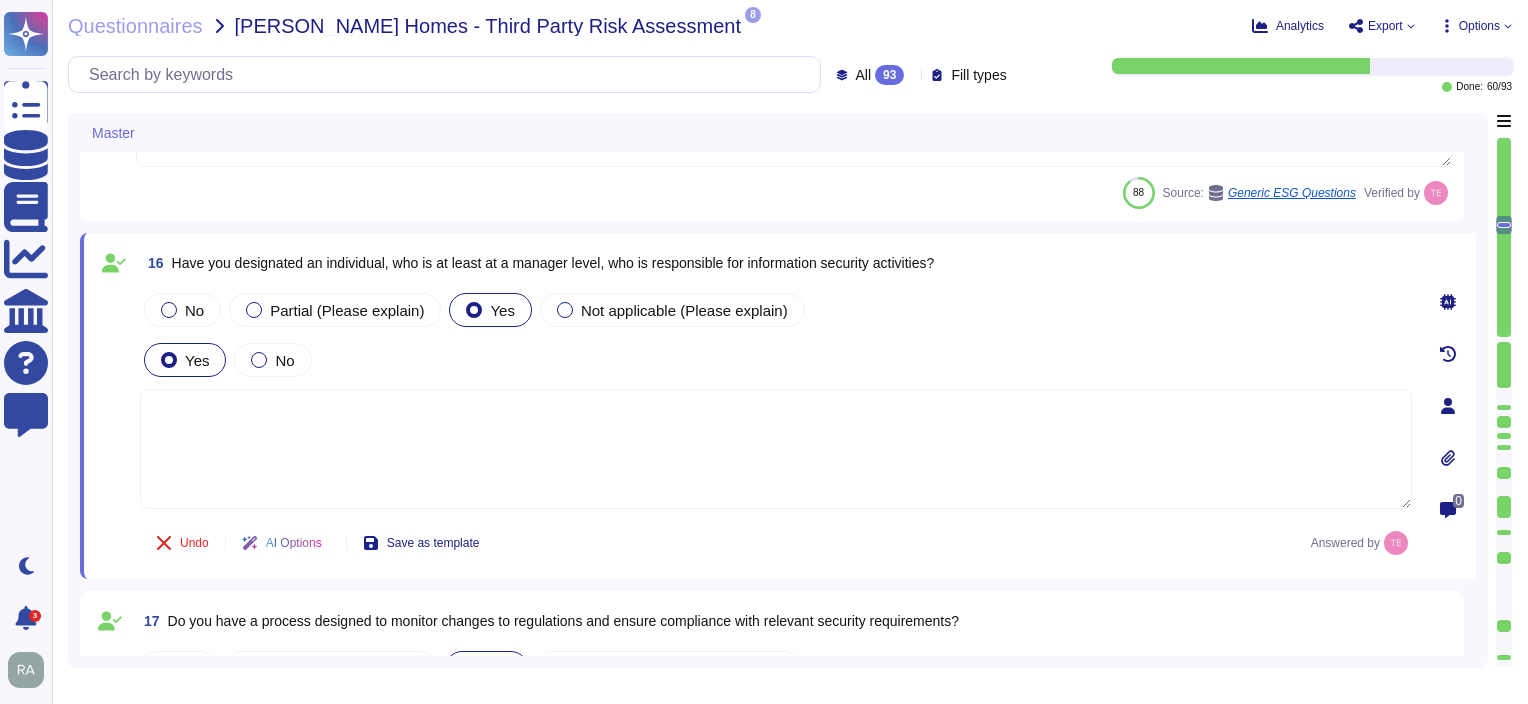 click 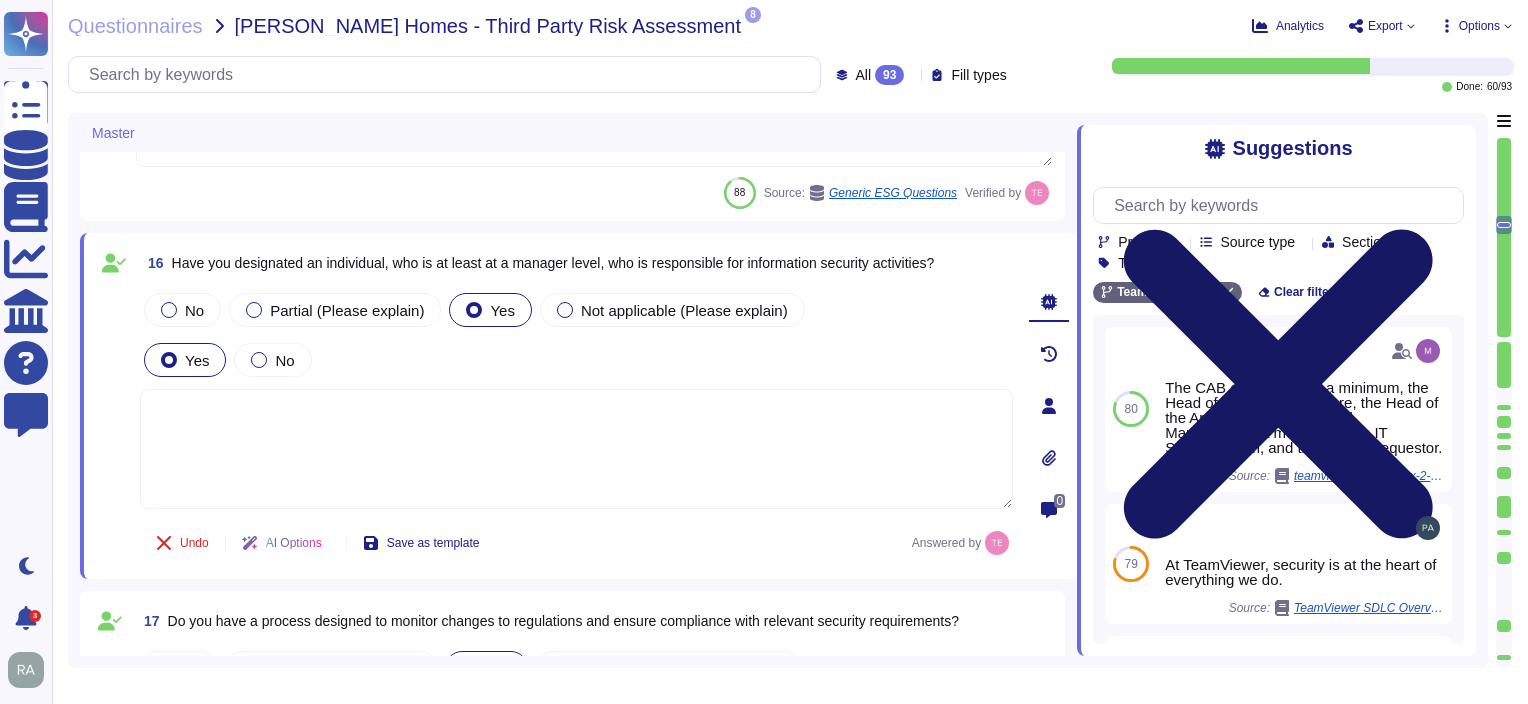 click 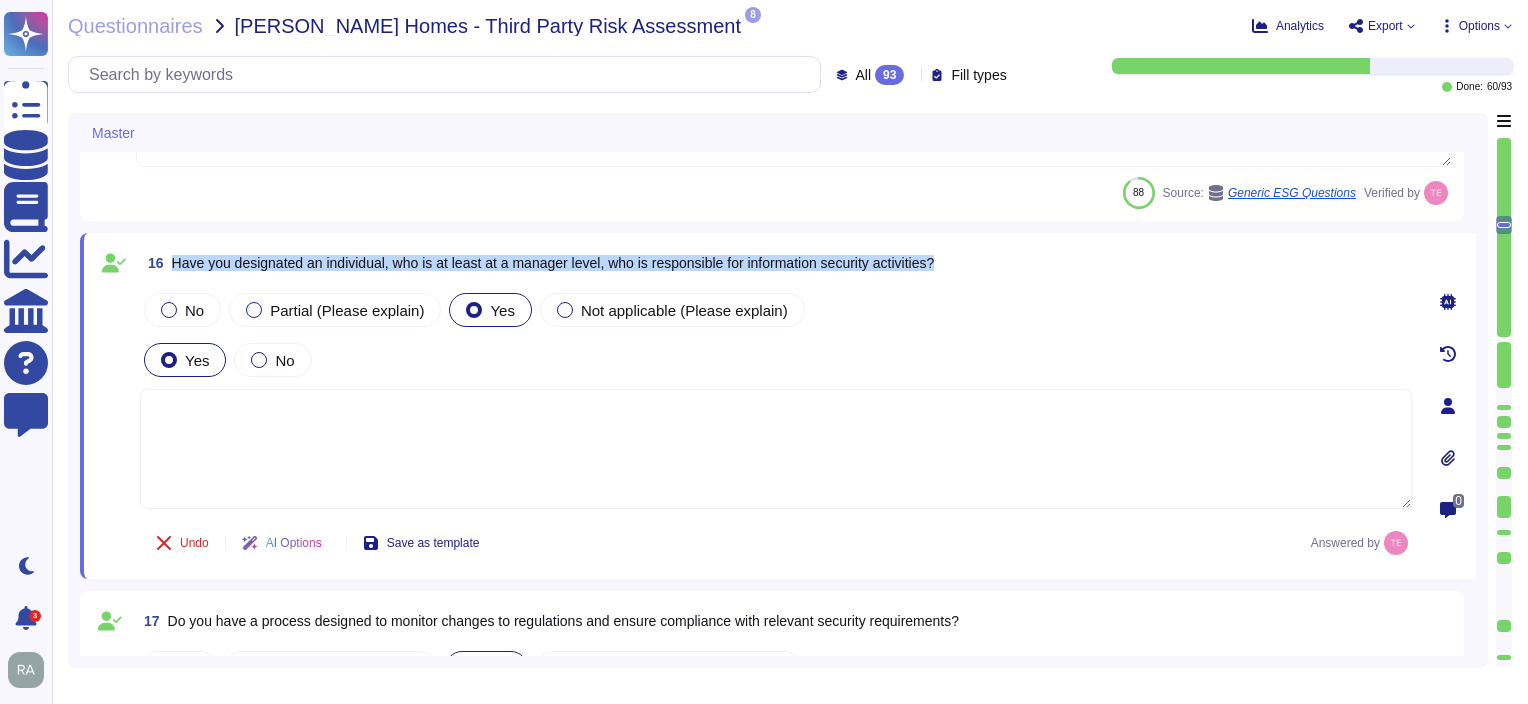 drag, startPoint x: 956, startPoint y: 256, endPoint x: 176, endPoint y: 264, distance: 780.041 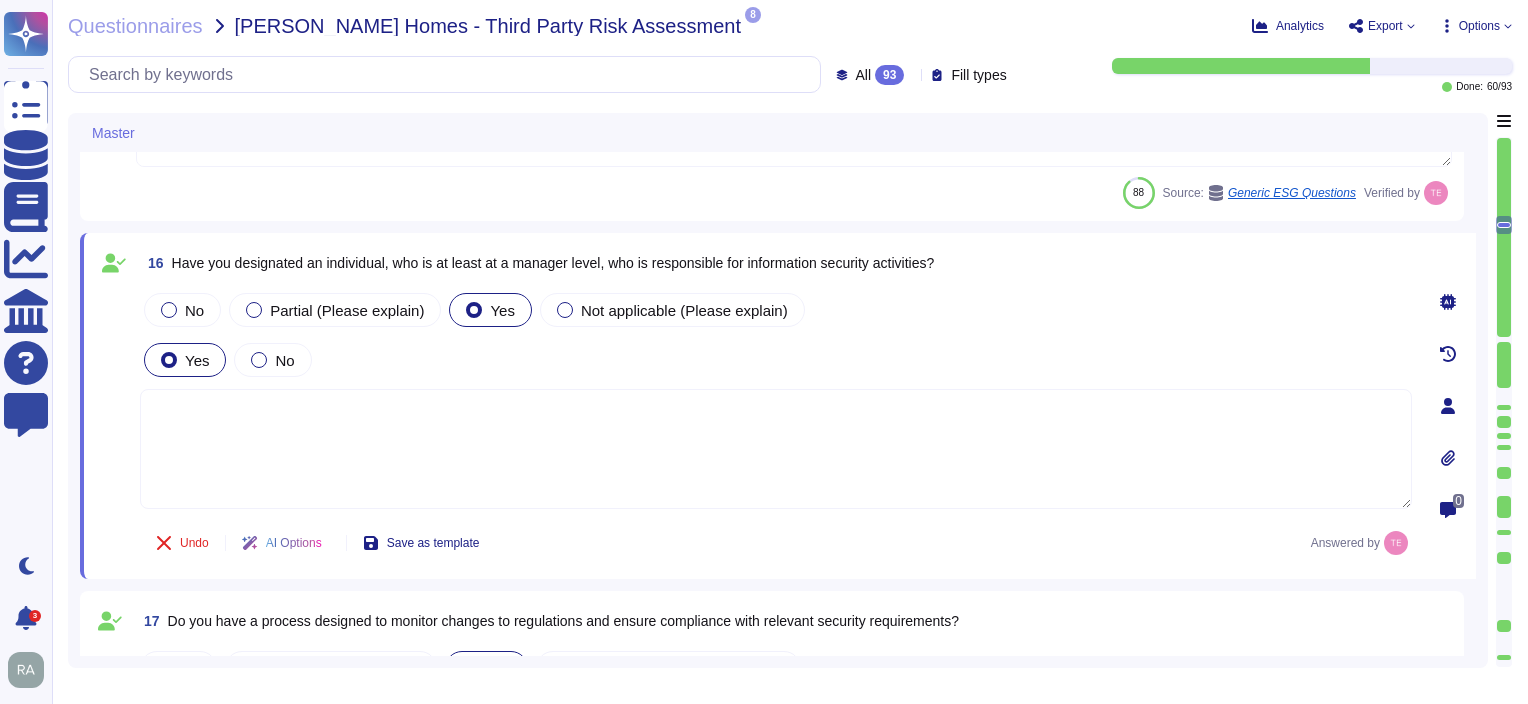 click at bounding box center (776, 449) 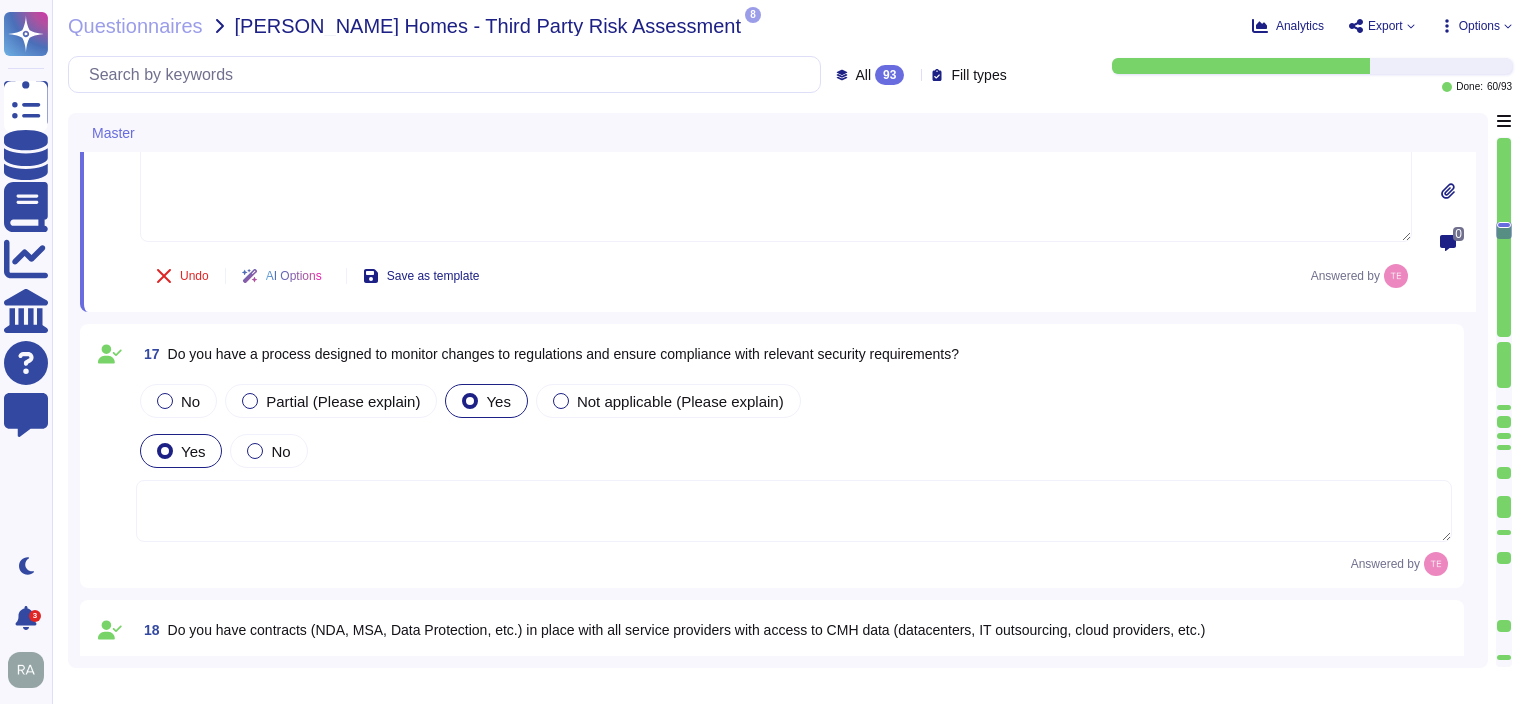 scroll, scrollTop: 5092, scrollLeft: 0, axis: vertical 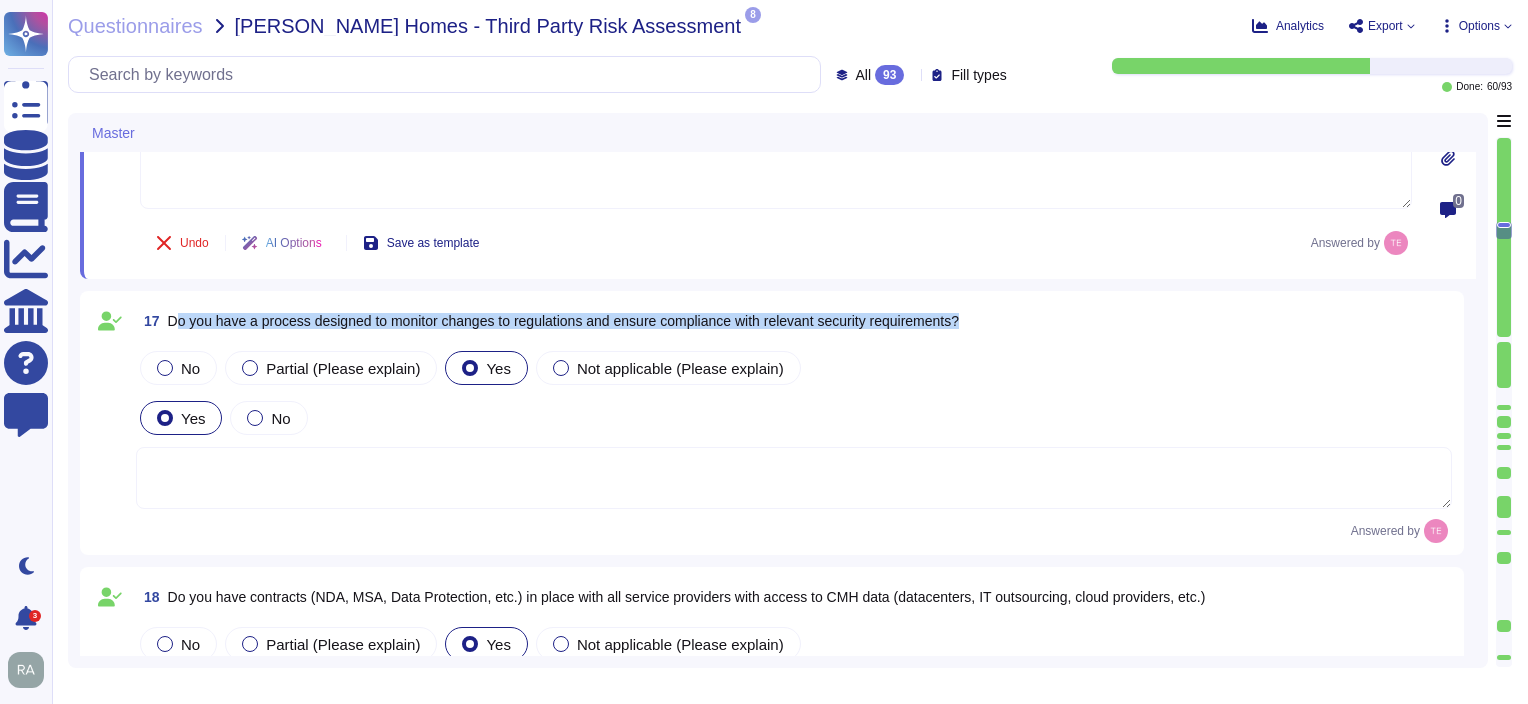 drag, startPoint x: 991, startPoint y: 313, endPoint x: 175, endPoint y: 334, distance: 816.2702 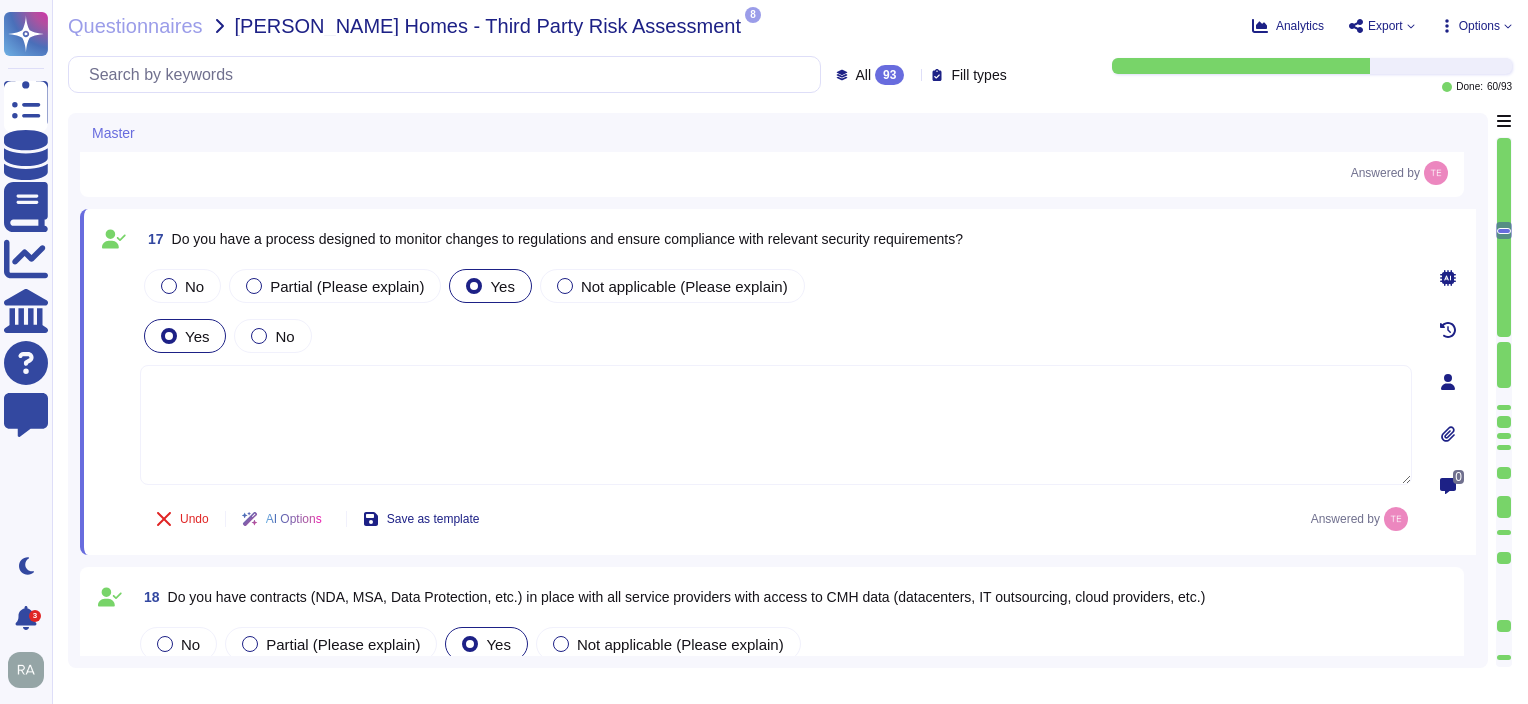 click at bounding box center [169, 336] 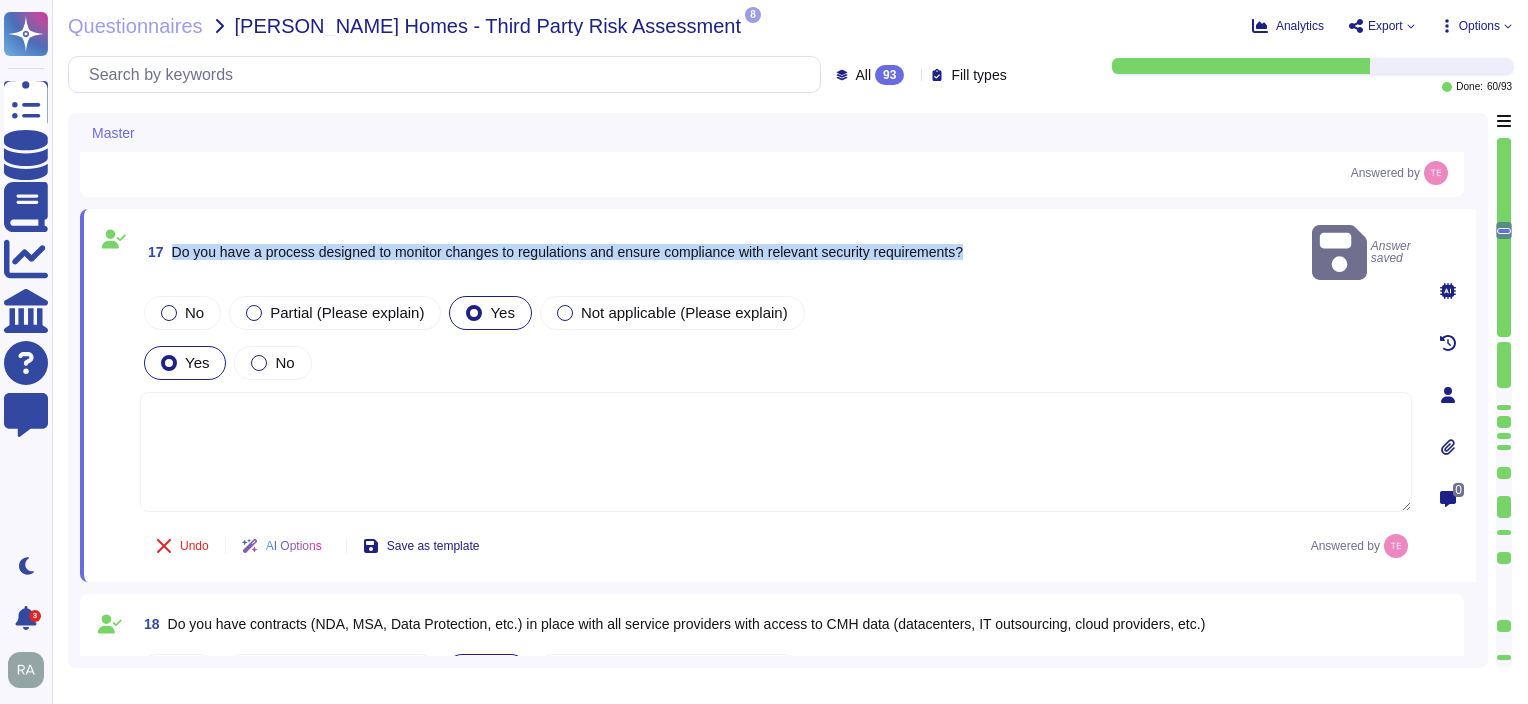 drag, startPoint x: 174, startPoint y: 241, endPoint x: 979, endPoint y: 240, distance: 805.0006 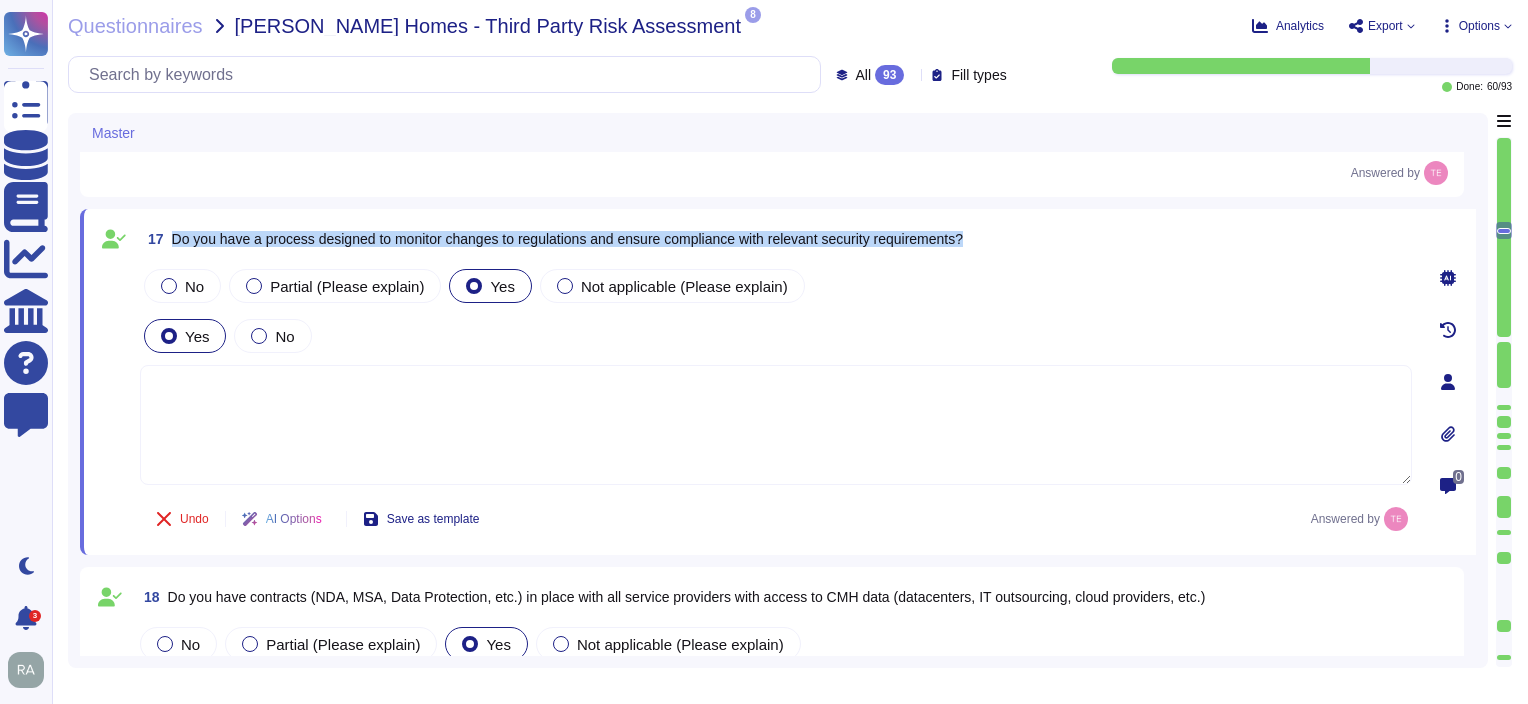 copy on "Do you have a process designed to monitor changes to regulations and ensure compliance with relevant security requirements?" 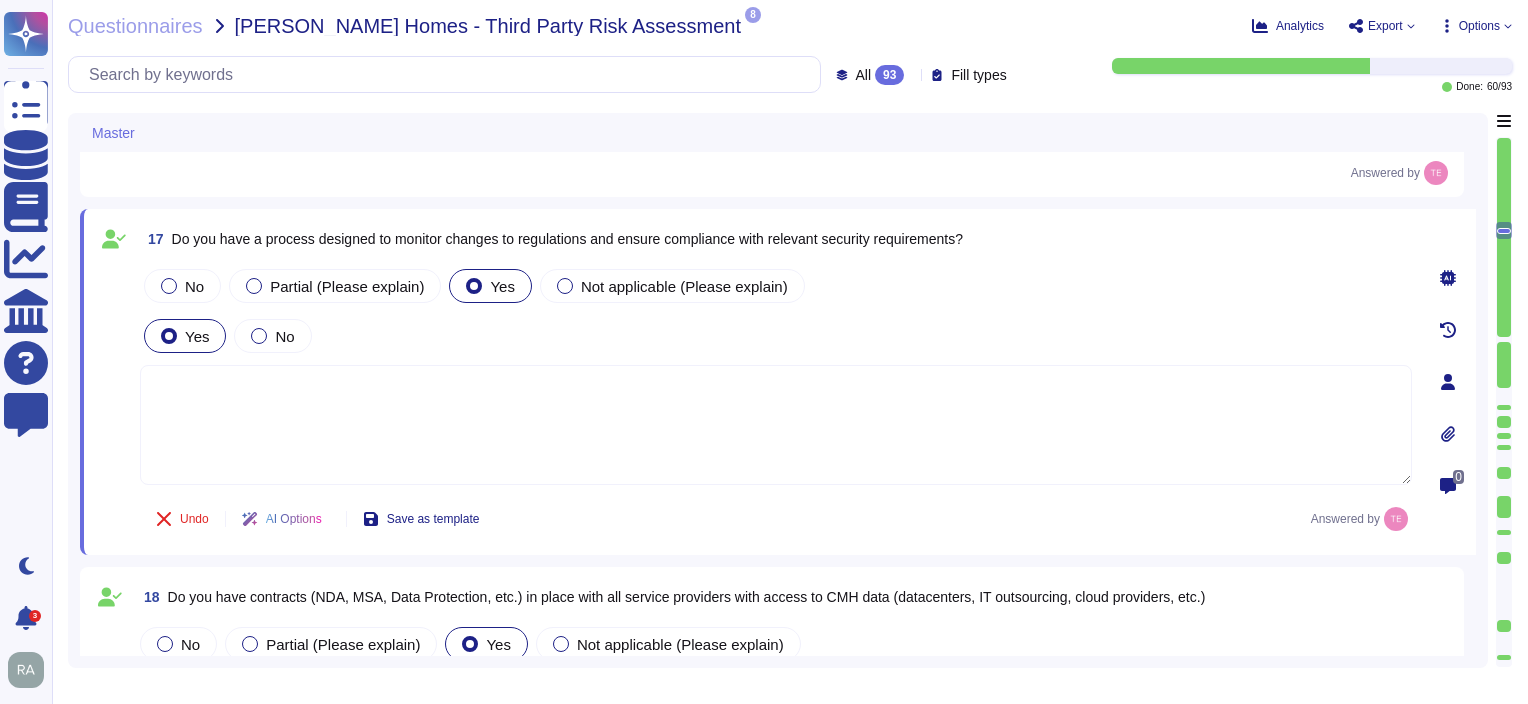 click at bounding box center (776, 425) 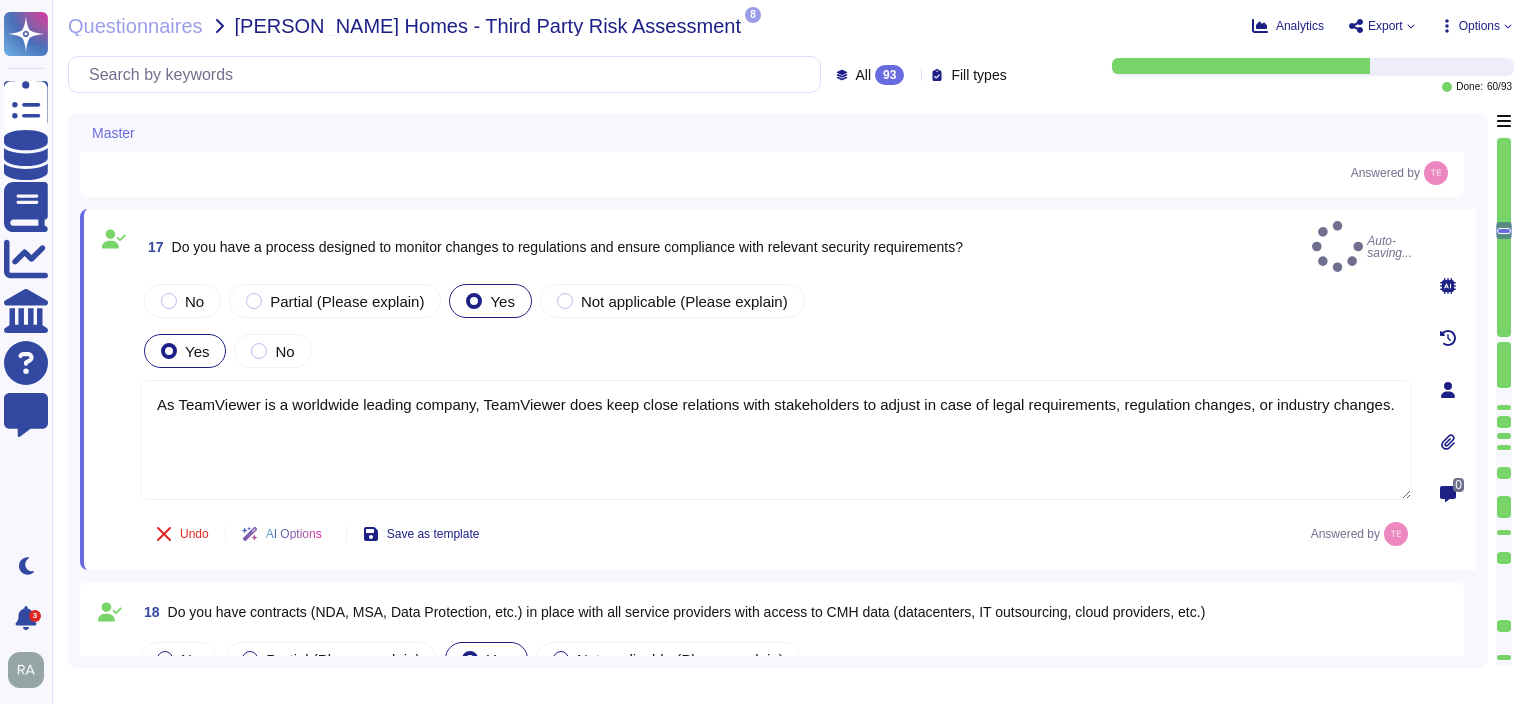 type on "As TeamViewer is a worldwide leading company, TeamViewer does keep close relations with stakeholders to adjust in case of legal requirements, regulation changes, or industry changes." 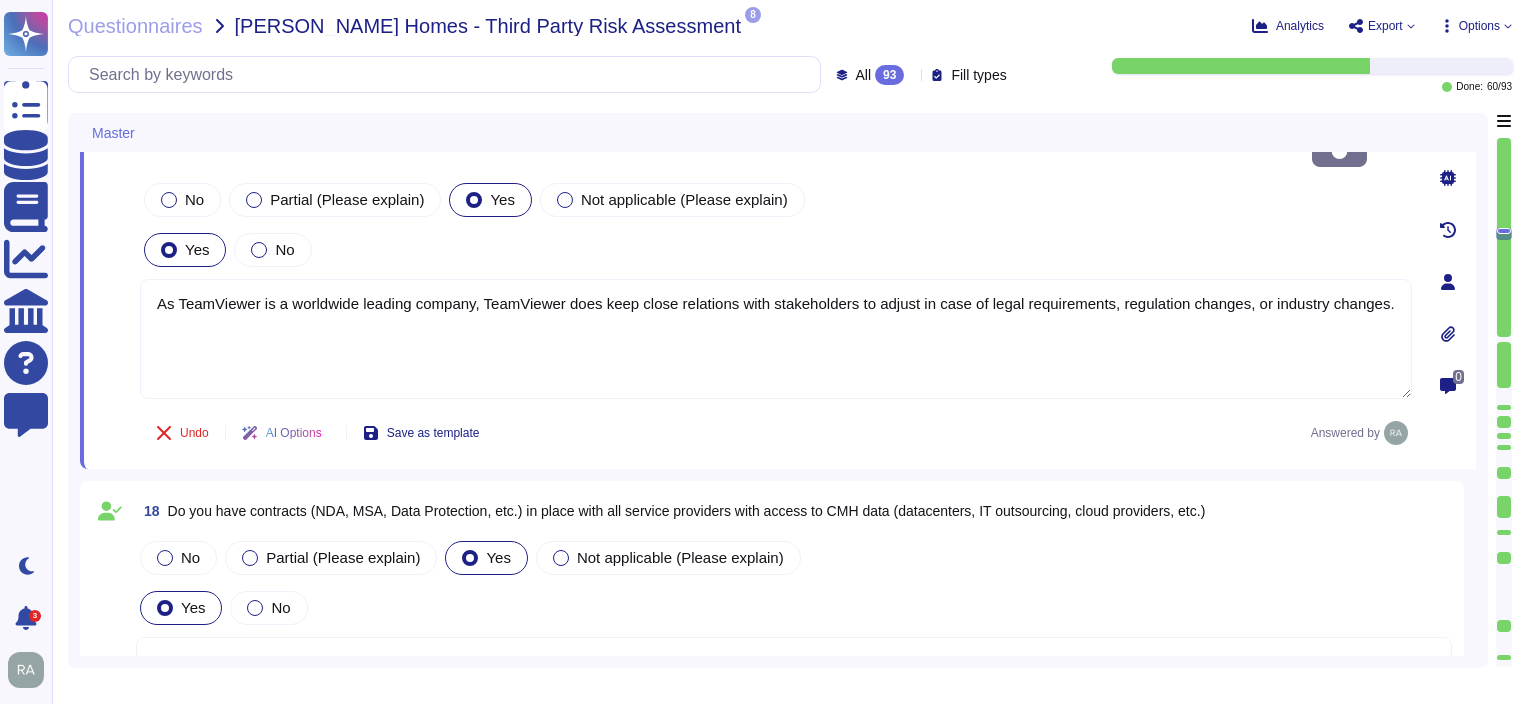 type on "TeamViewer ensures that all subprocessors comply with the relevant security and data protection standards and that these requirements and obligations are included as part of the DPA." 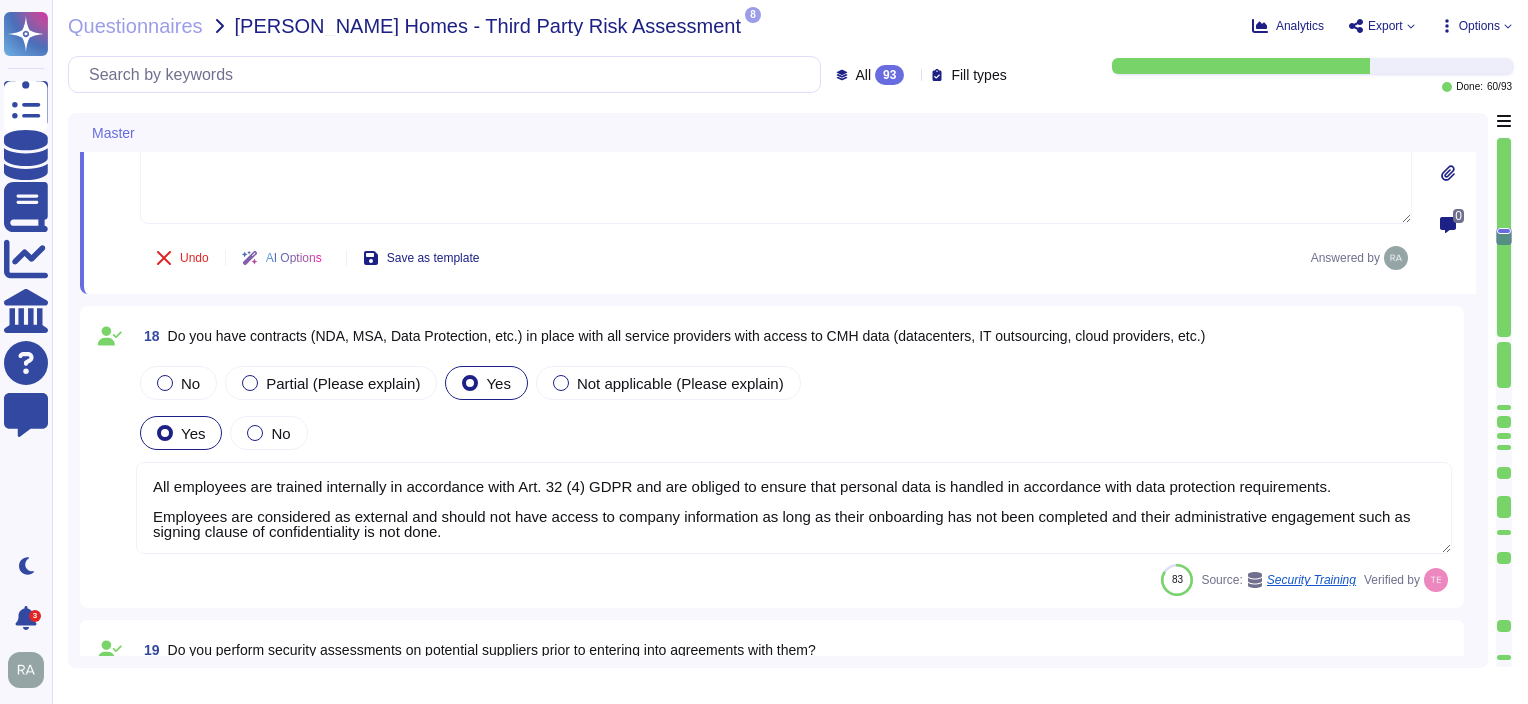 scroll, scrollTop: 5392, scrollLeft: 0, axis: vertical 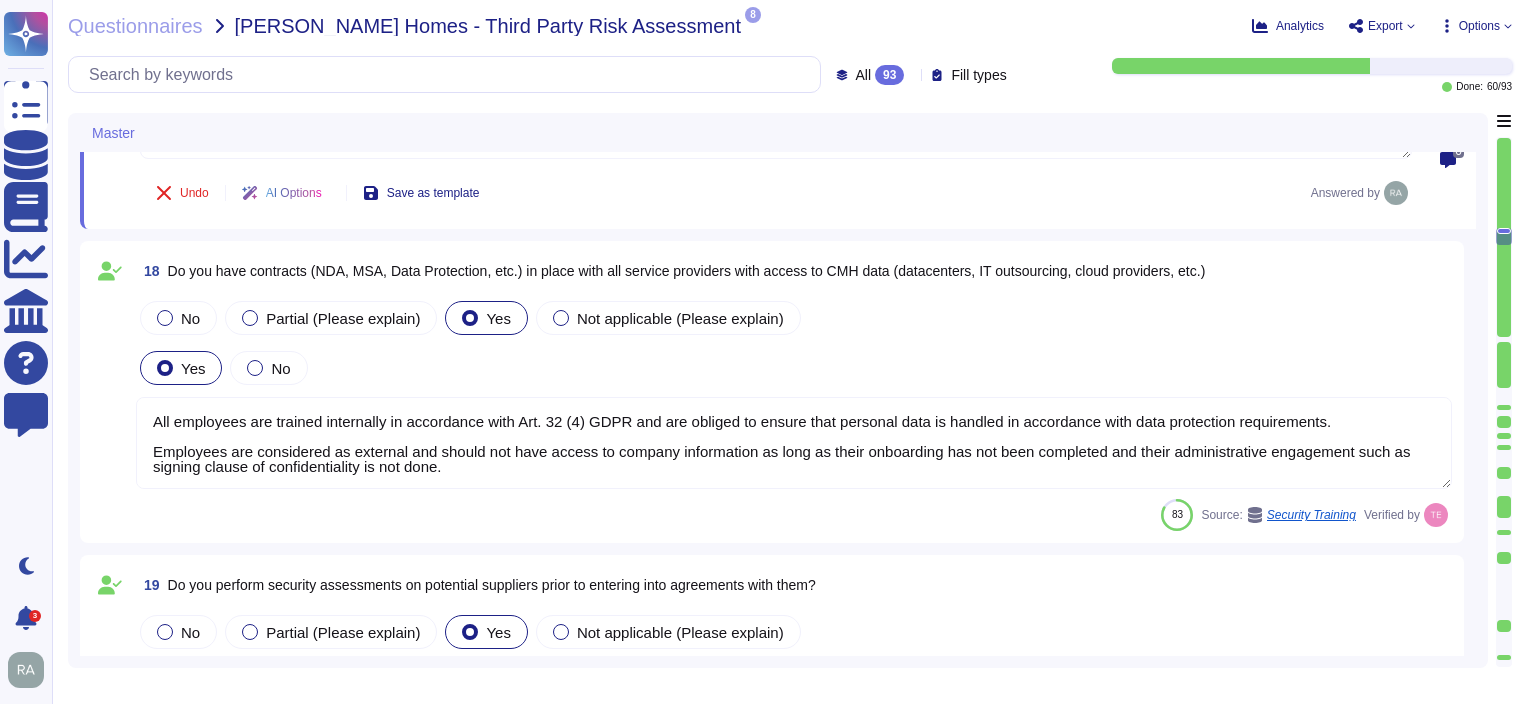 type on "In the case of long-term cooperation, there is an ongoing review of subprocessors and the level of protection afforded to data processed with each one." 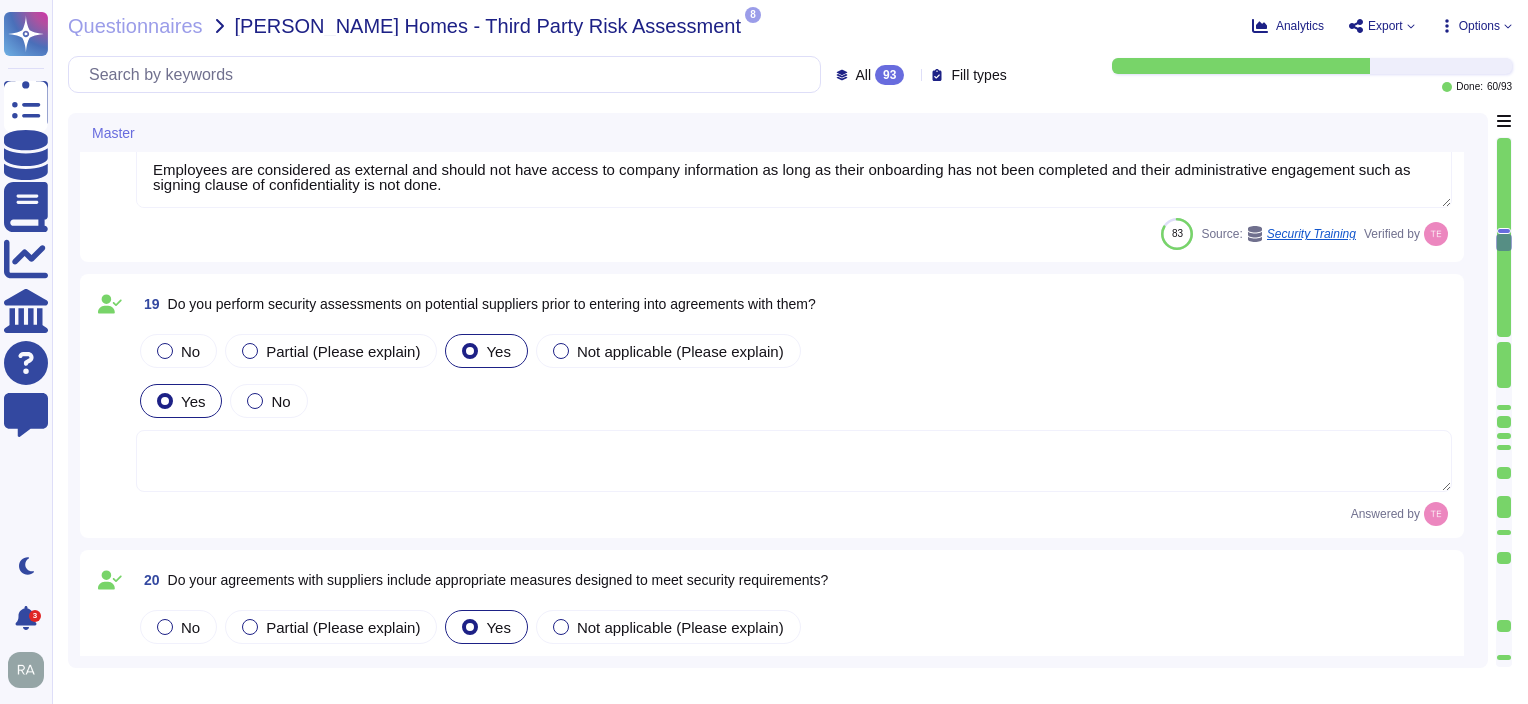 type on "The owners are responsible for approving access to the resource and performing checks on access by role." 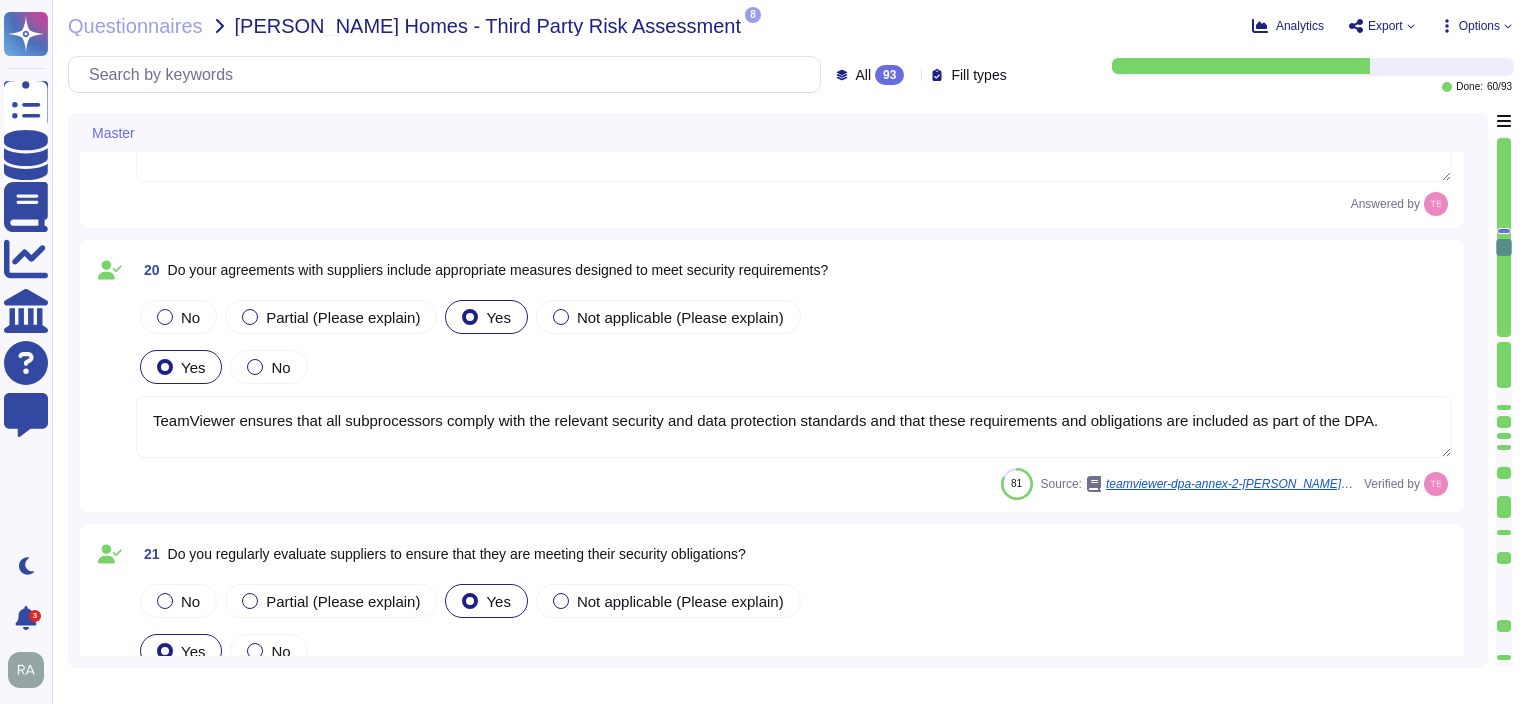 scroll, scrollTop: 5992, scrollLeft: 0, axis: vertical 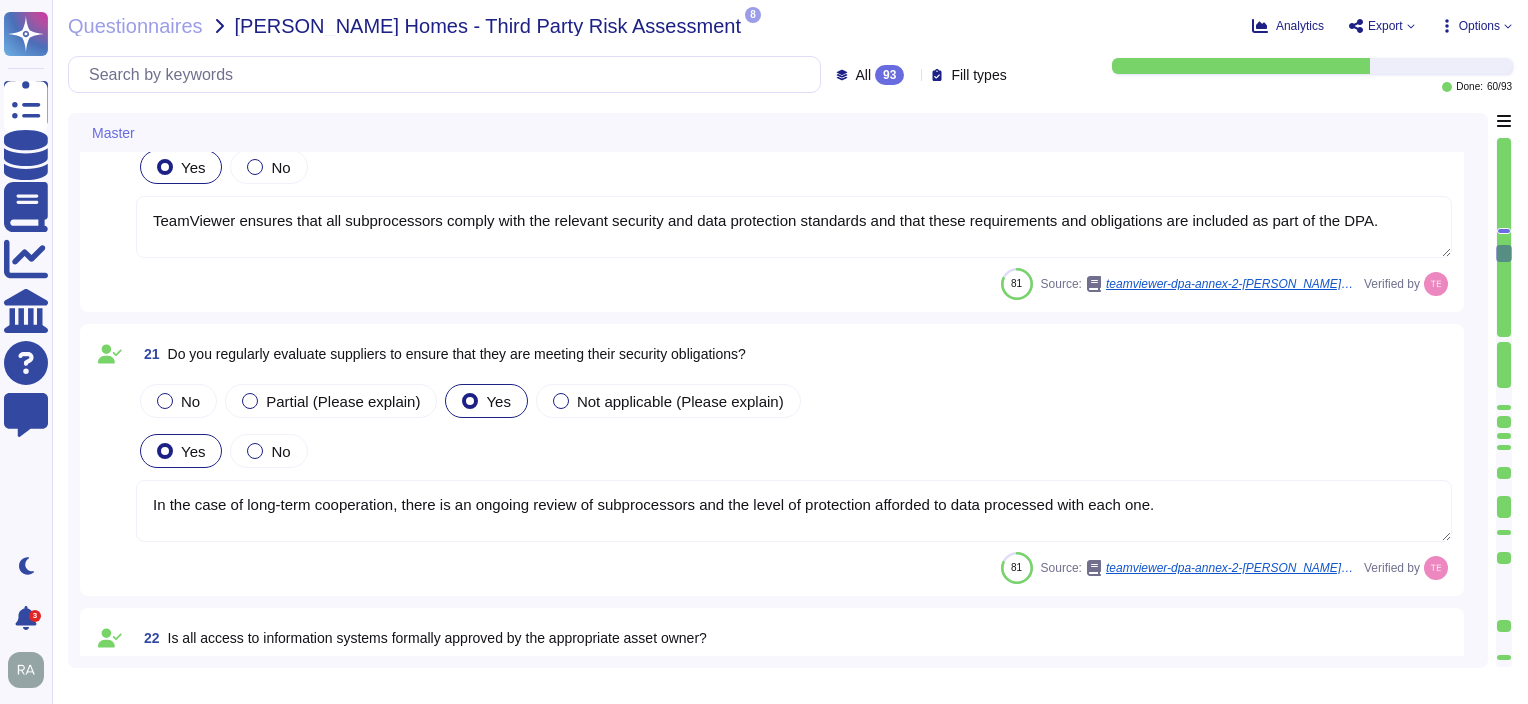 type on "Access rights of technical owners are reviewed regularly to determine if they need to be revoked." 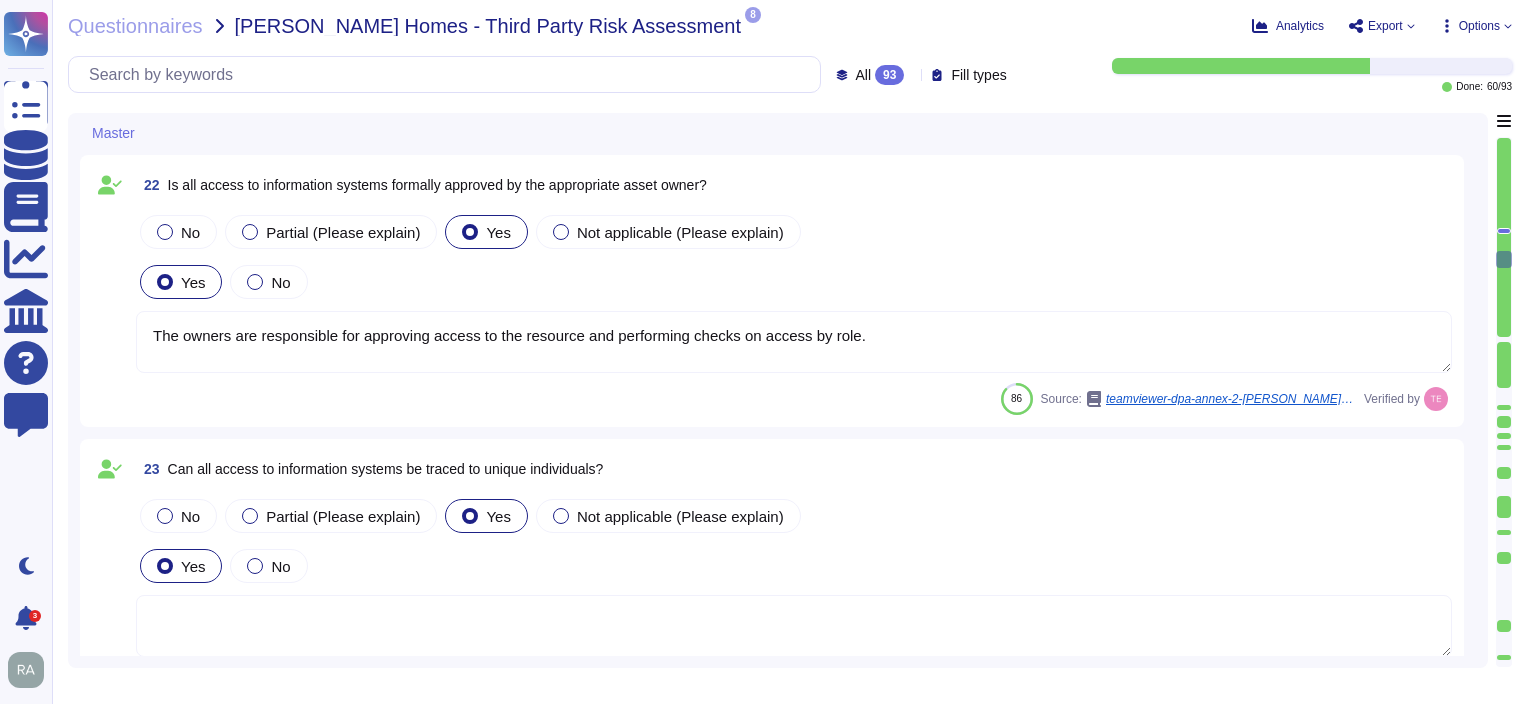 scroll, scrollTop: 6592, scrollLeft: 0, axis: vertical 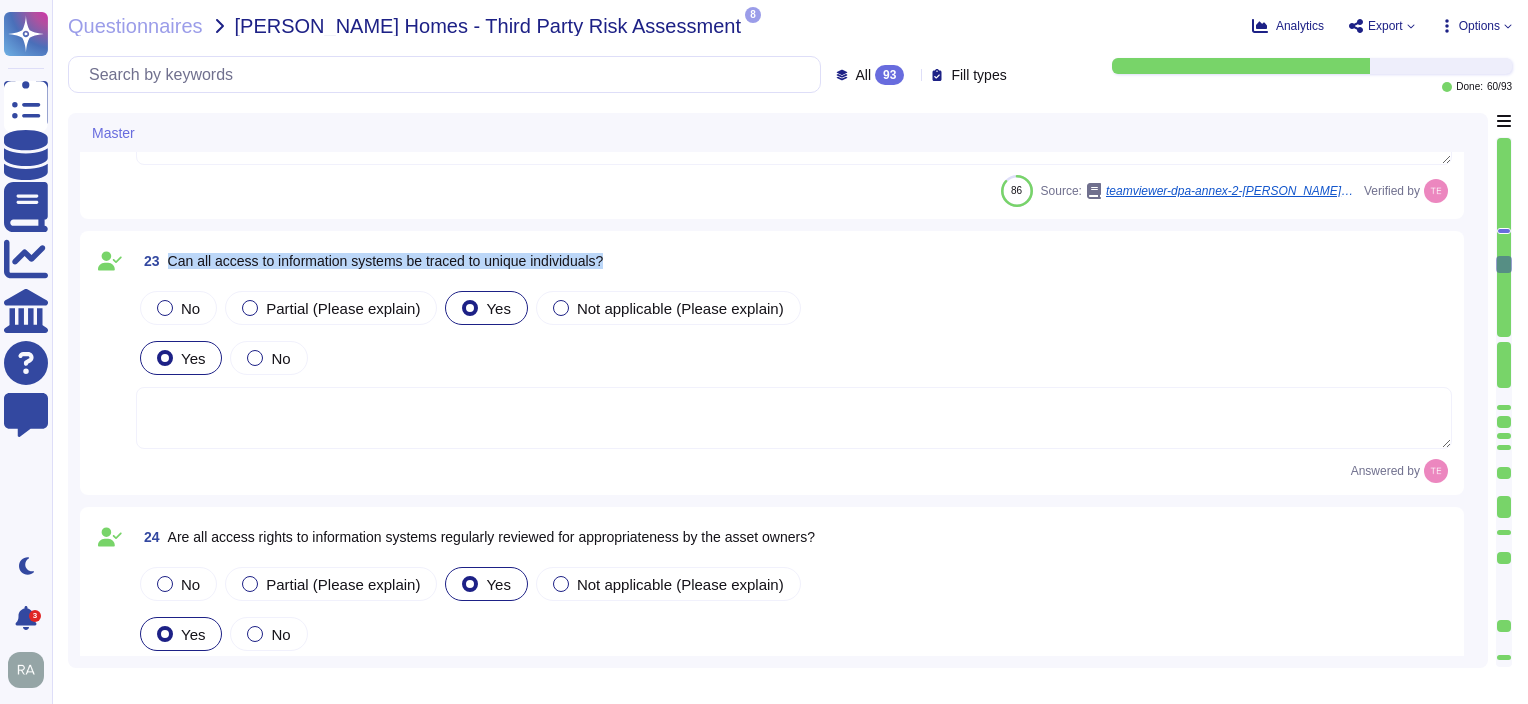 drag, startPoint x: 169, startPoint y: 255, endPoint x: 615, endPoint y: 271, distance: 446.2869 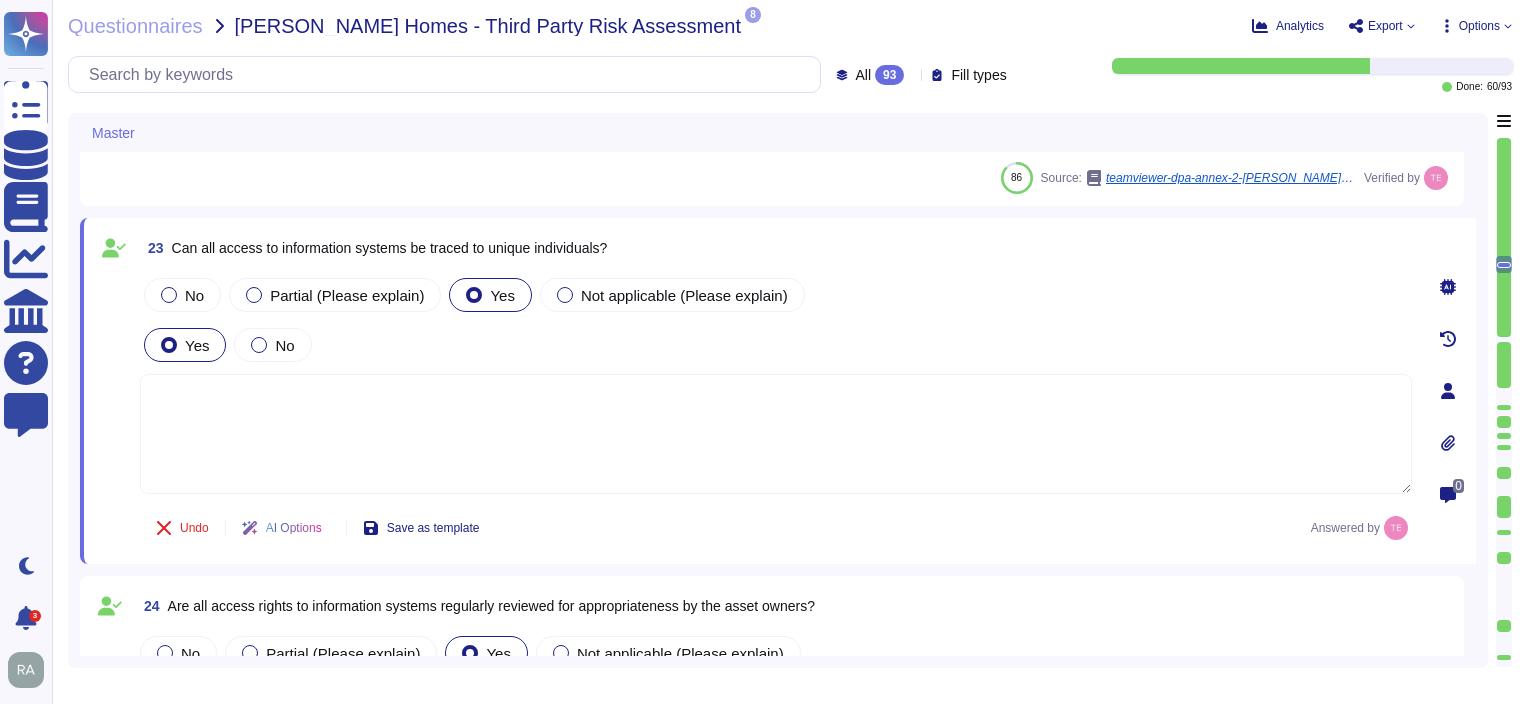click on "Can all access to information systems be traced to unique individuals?" at bounding box center [390, 248] 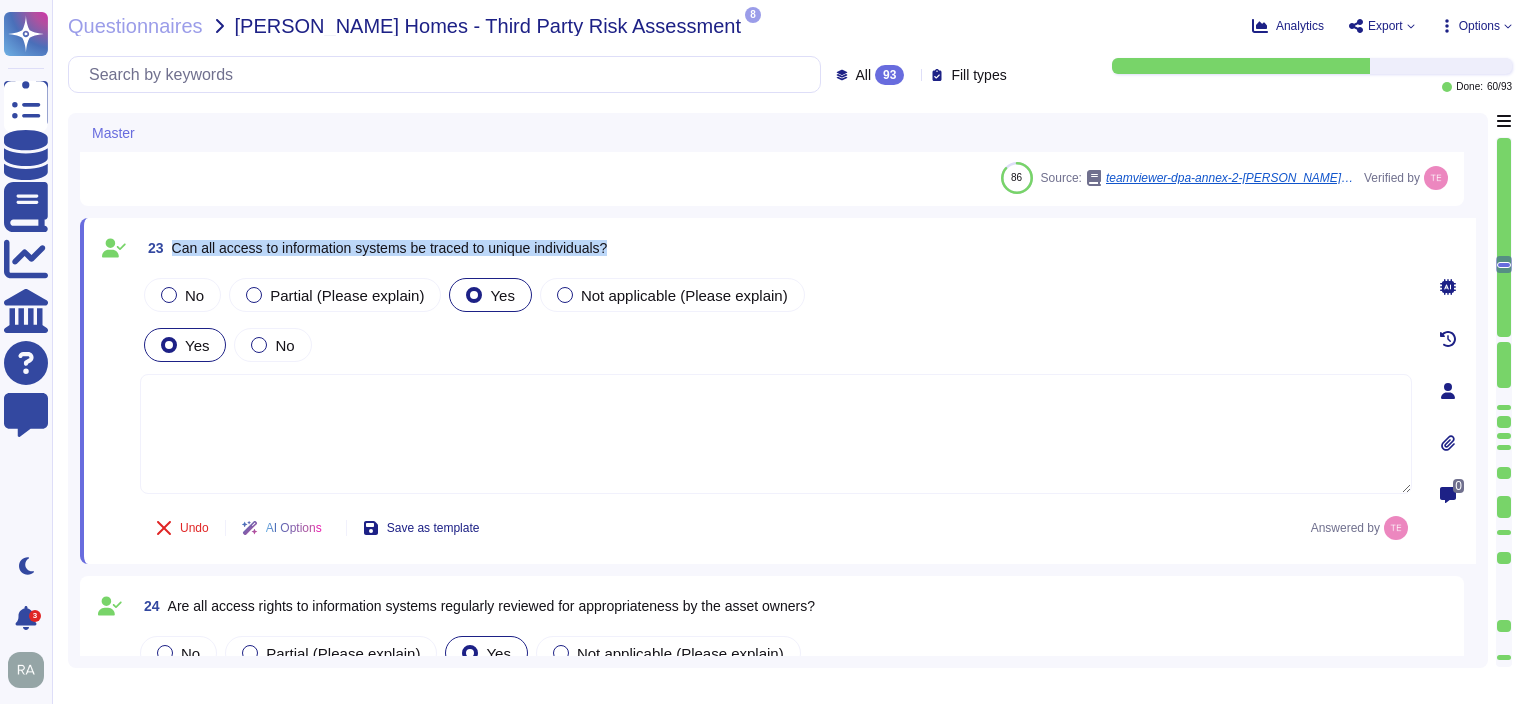 drag, startPoint x: 624, startPoint y: 247, endPoint x: 172, endPoint y: 248, distance: 452.0011 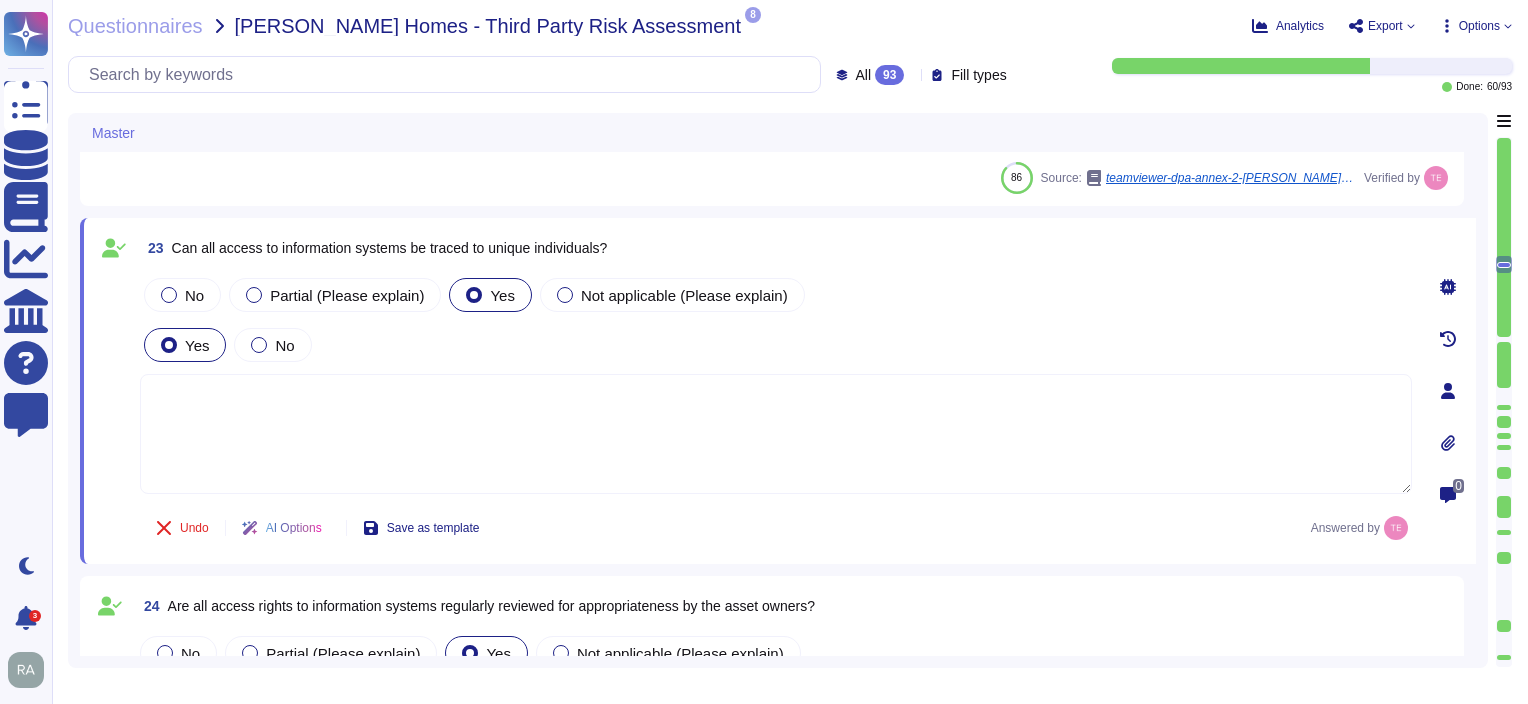 click at bounding box center (776, 434) 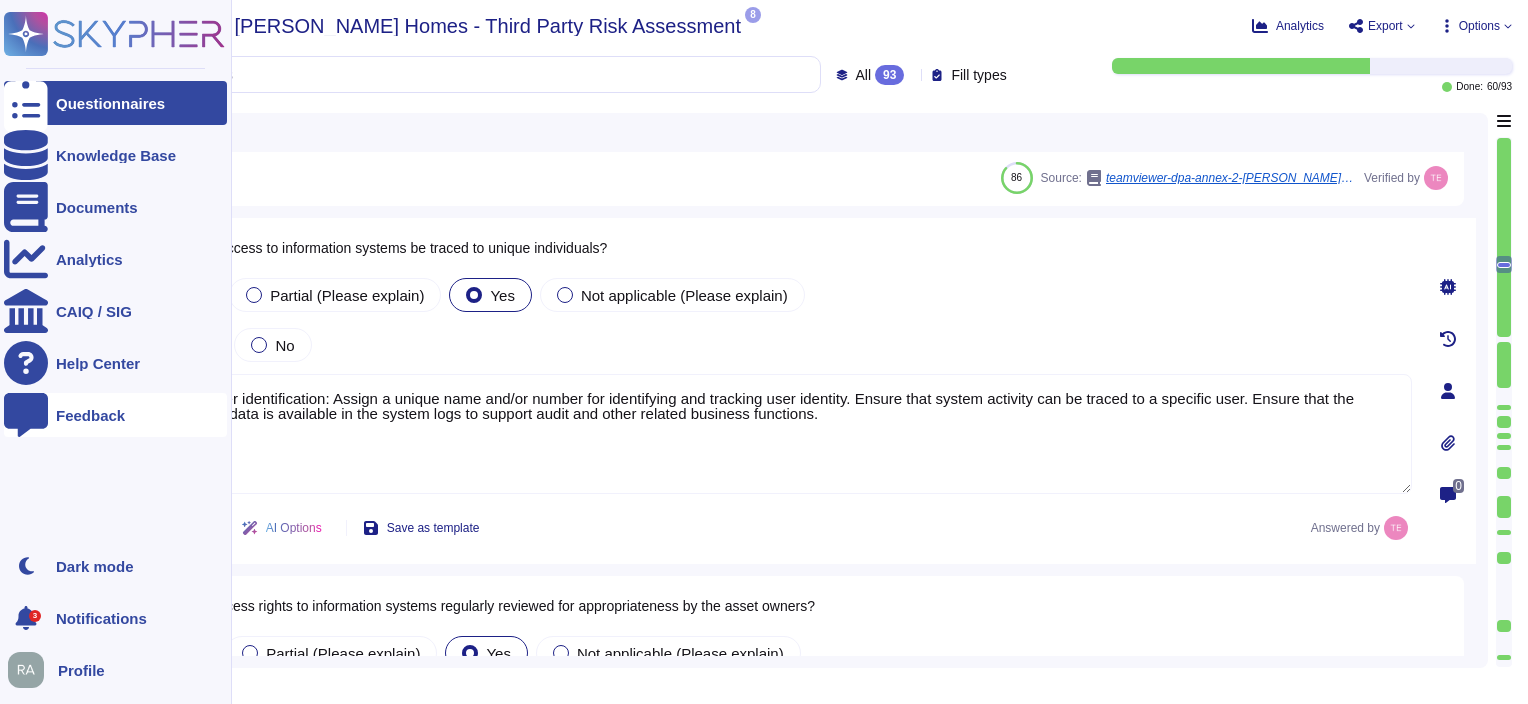 drag, startPoint x: 896, startPoint y: 420, endPoint x: 28, endPoint y: 396, distance: 868.3317 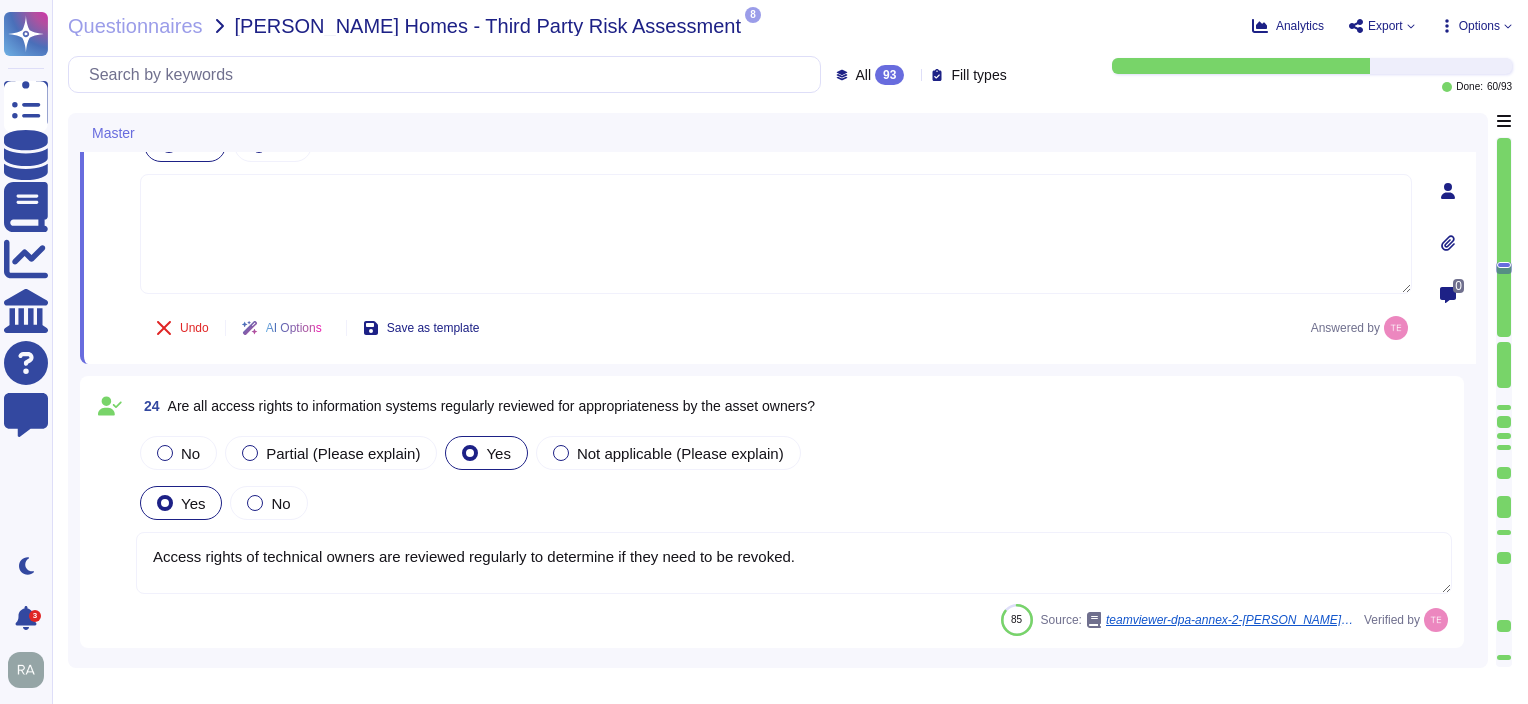 type on "TeamViewer ensures secure authentication through the use of Two-Factor Authentication (TFA) and Multi-Factor Authentication (MFA) and incorporates Single Sign-On (SSO) for daily access to various services and applications.
Access to internal corporate systems also require VPN authorization, which is also protected by multifactor authentication.
TeamViewer’s access control policies adhere to industry best practices, including the principles of need to know, need to see, need to have, and least privilege, with a default deny stance.
These policies undergo periodic reviews and are assessed by external and independent companies to ensure their effectiveness." 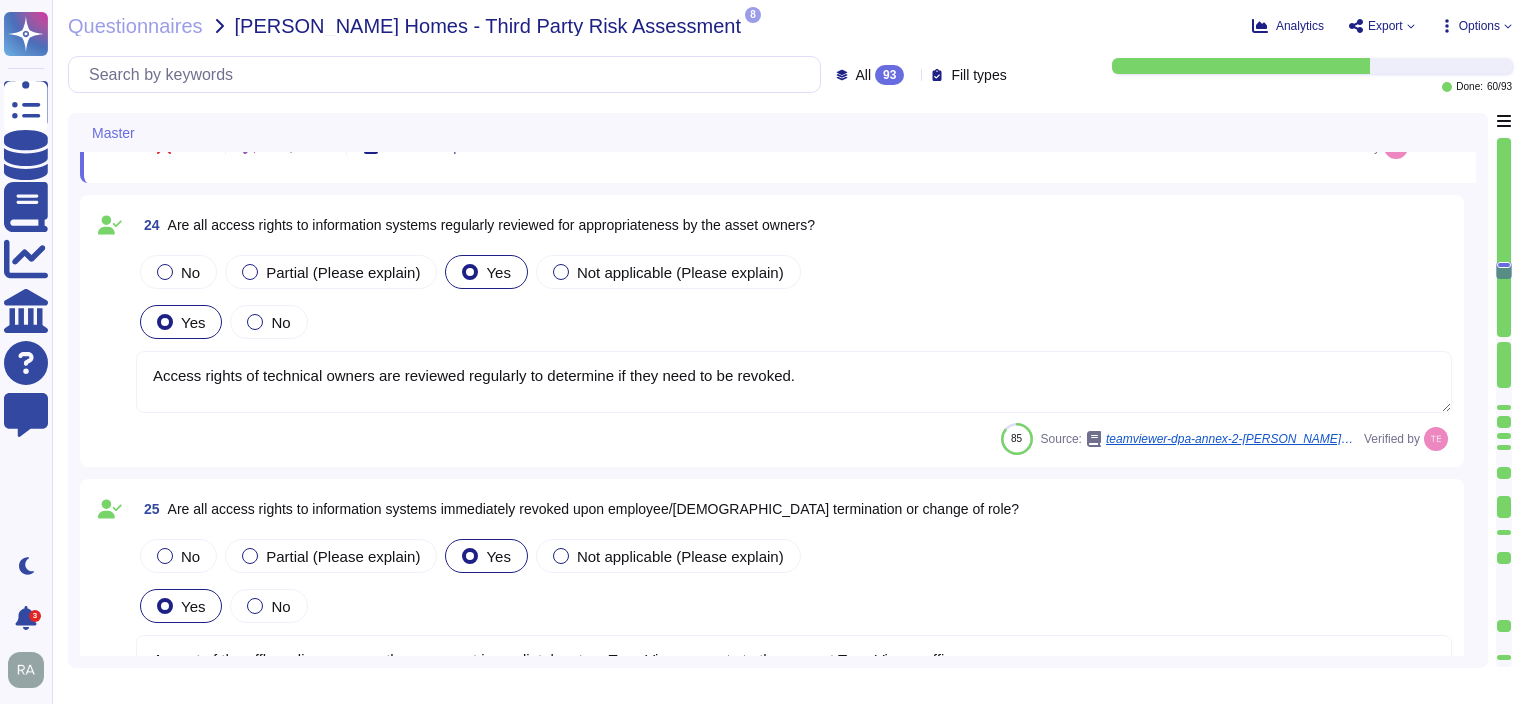 scroll, scrollTop: 7192, scrollLeft: 0, axis: vertical 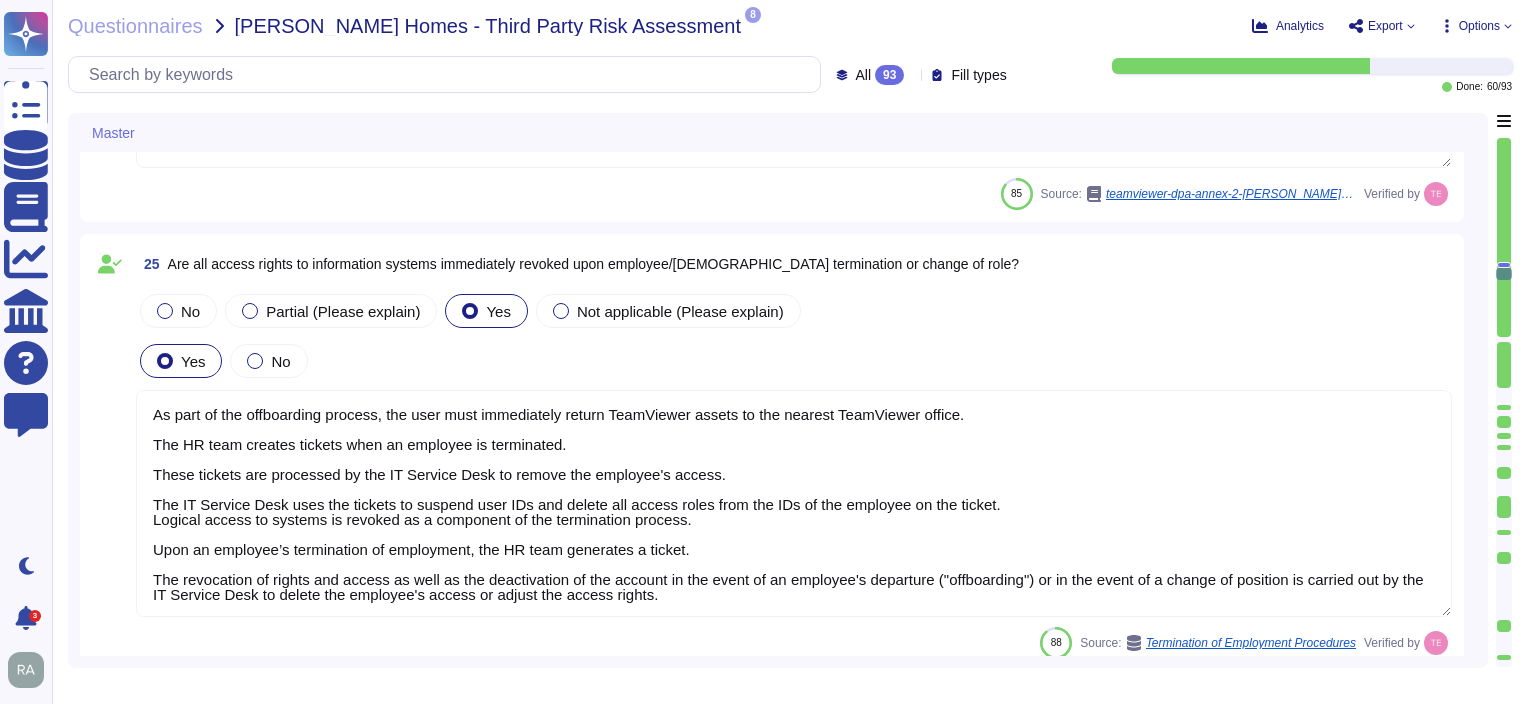 type on "TeamViewer ensures secure authentication through the use of Two-Factor Authentication (TFA) and Multi-Factor Authentication (MFA) and incorporates Single Sign-On (SSO) for daily access to various services and applications.
Access to internal corporate systems also require VPN authorization, which is also protected by multifactor authentication.
TeamViewer’s access control policies adhere to industry best practices, including the principles of need to know, need to see, need to have, and least privilege, with a default deny stance.
These policies undergo periodic reviews and are assessed by external and independent companies to ensure their effectiveness." 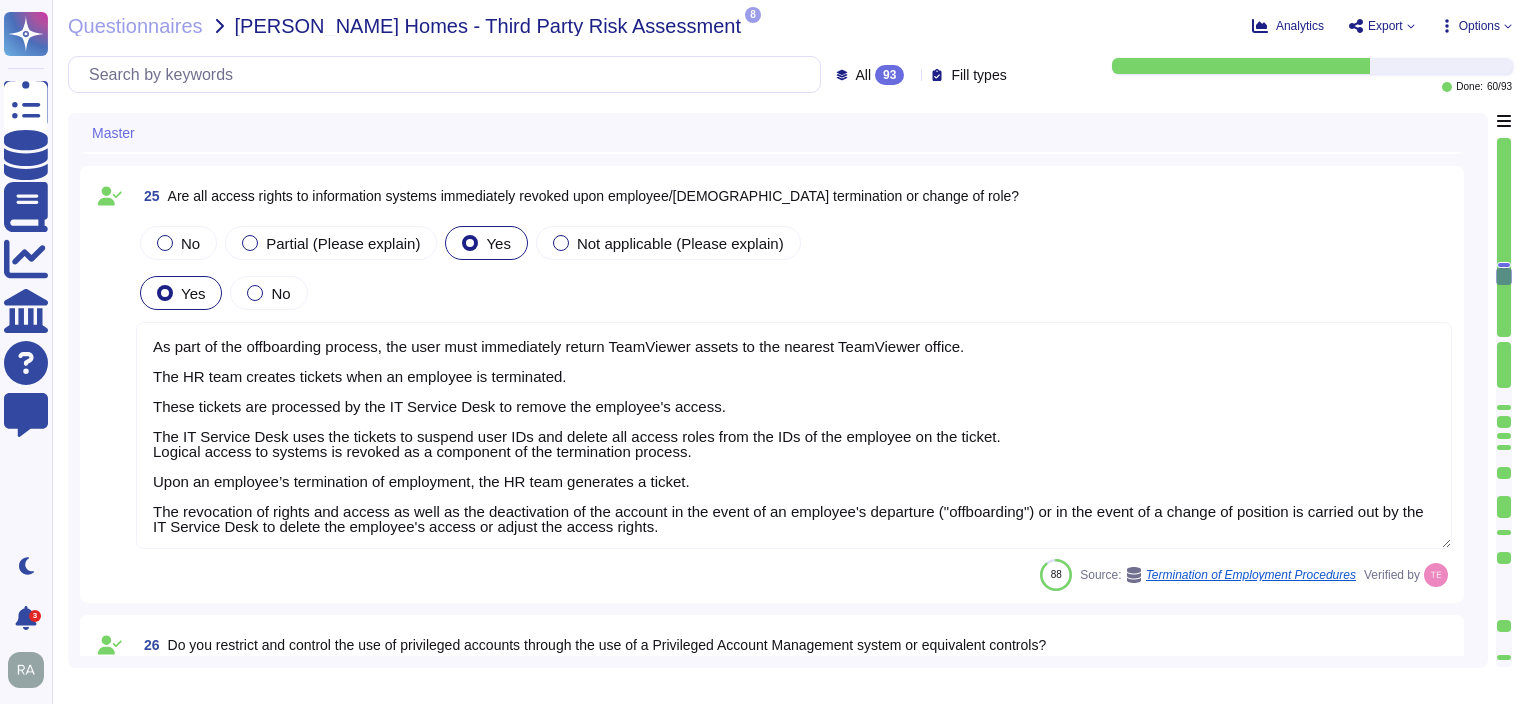 scroll, scrollTop: 7492, scrollLeft: 0, axis: vertical 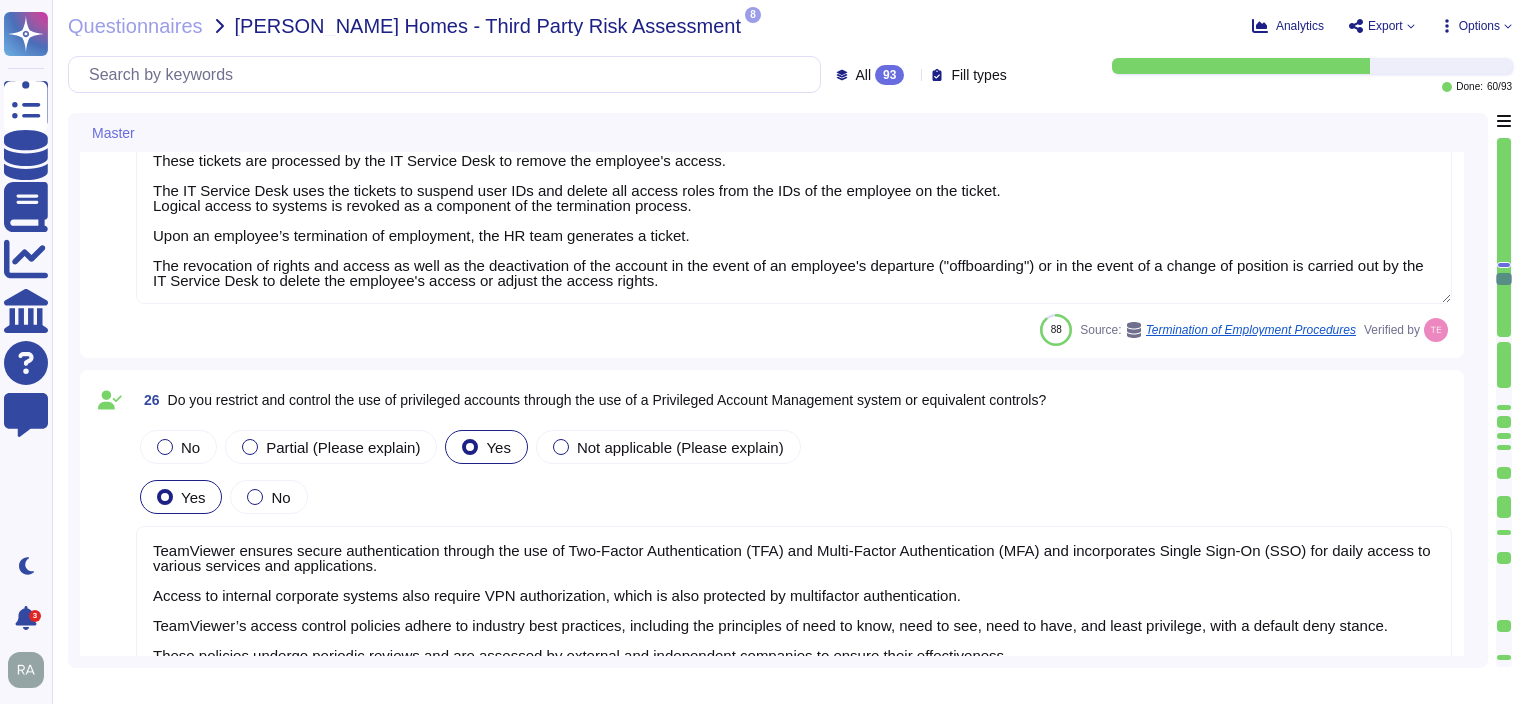type on "Employees accessing the system from outside the TeamViewer network must use a VPN tunnel and two-factor authentication system." 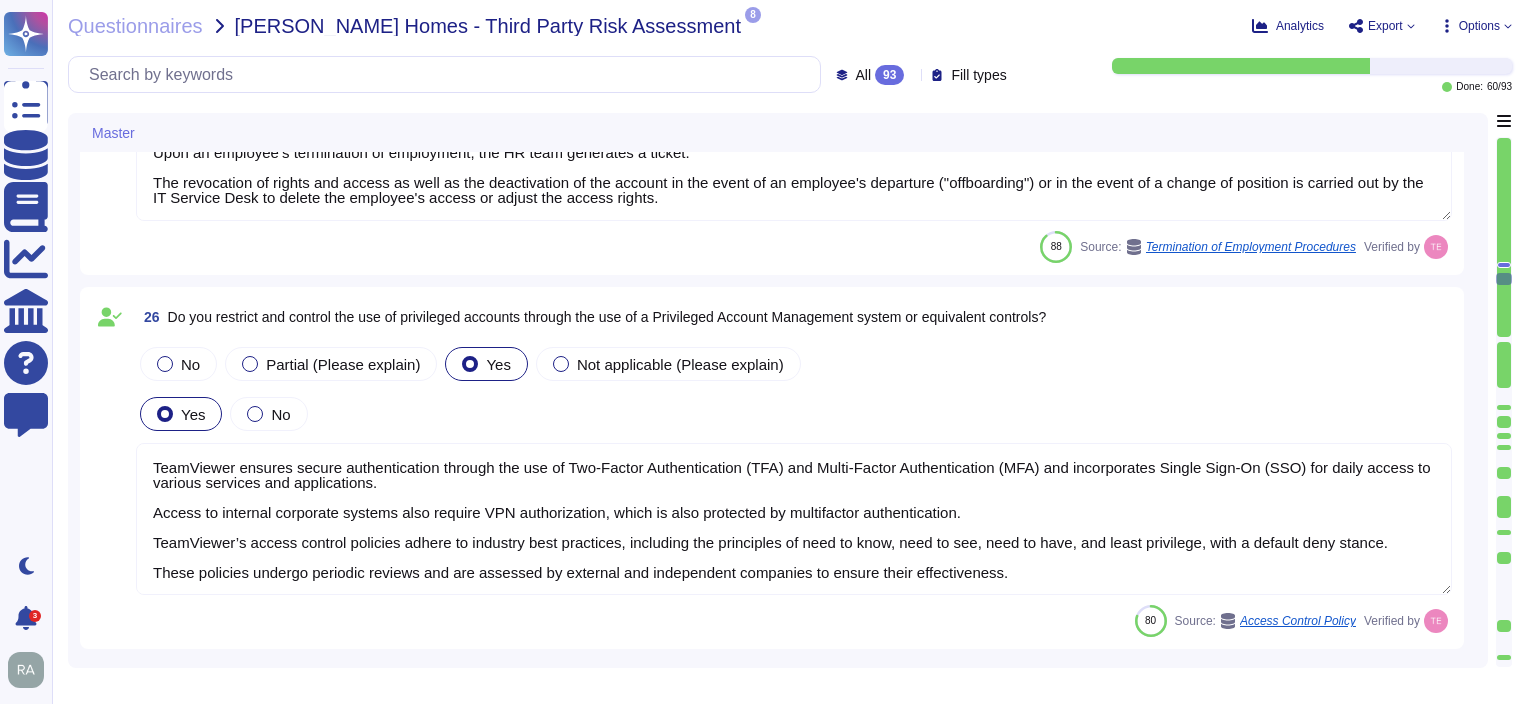 scroll, scrollTop: 7892, scrollLeft: 0, axis: vertical 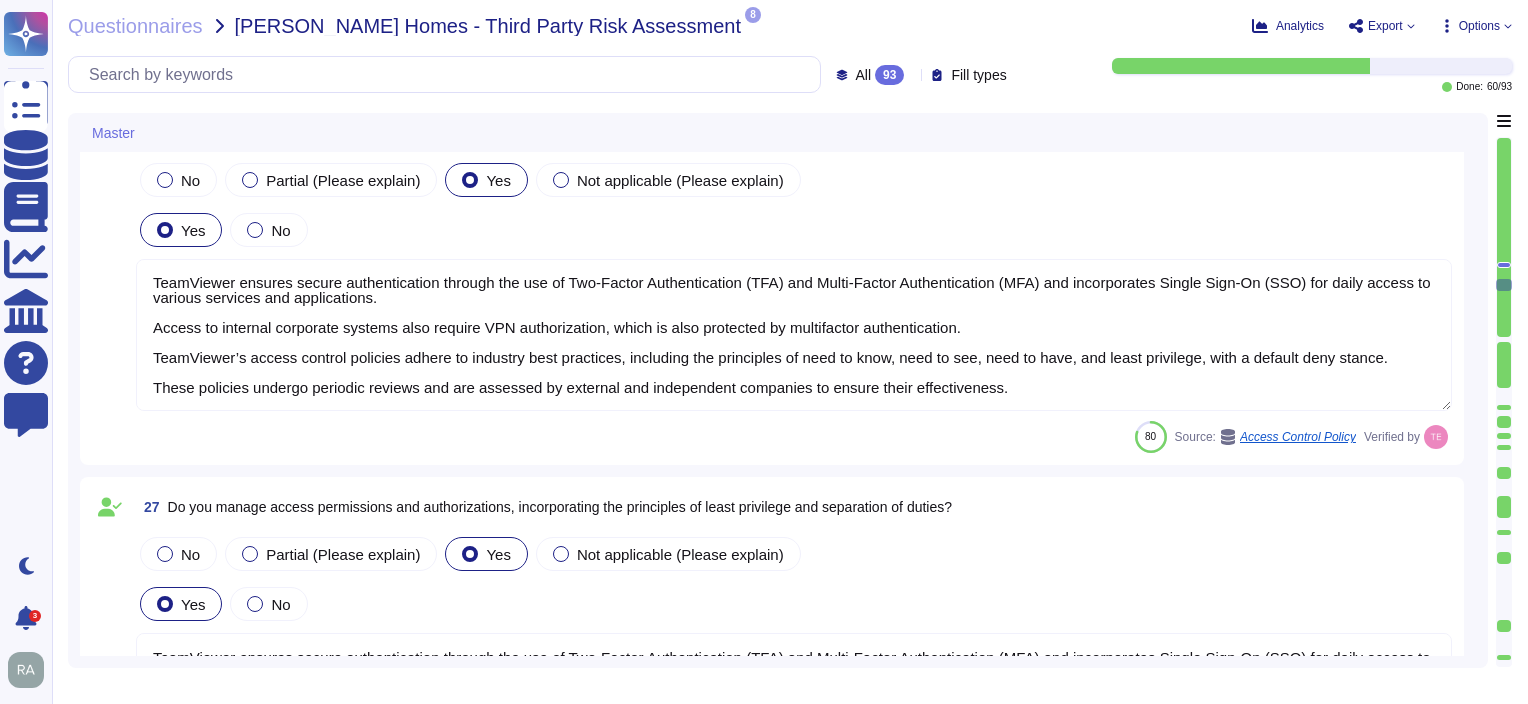 type on "TeamViewer uses a password-less multi-factor authentication process for all logins" 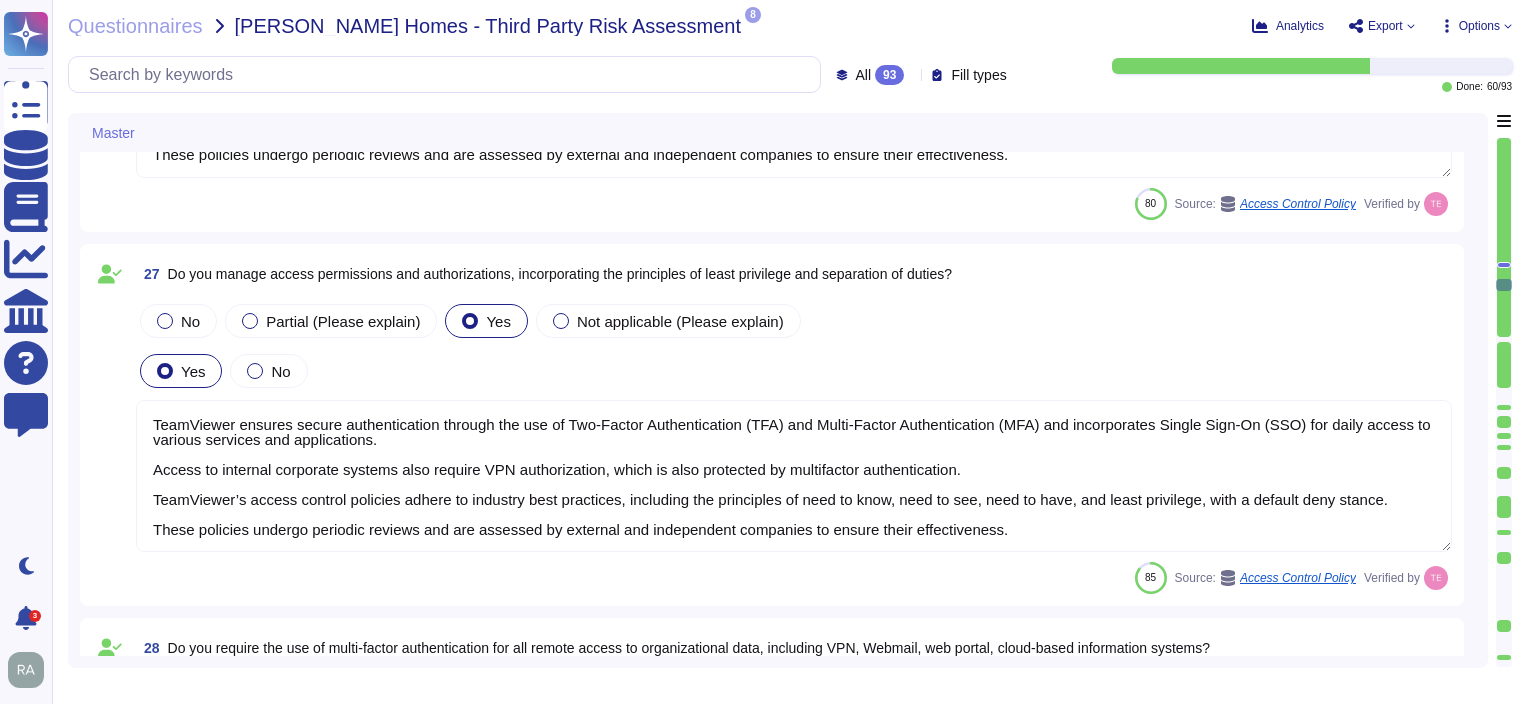 scroll, scrollTop: 8192, scrollLeft: 0, axis: vertical 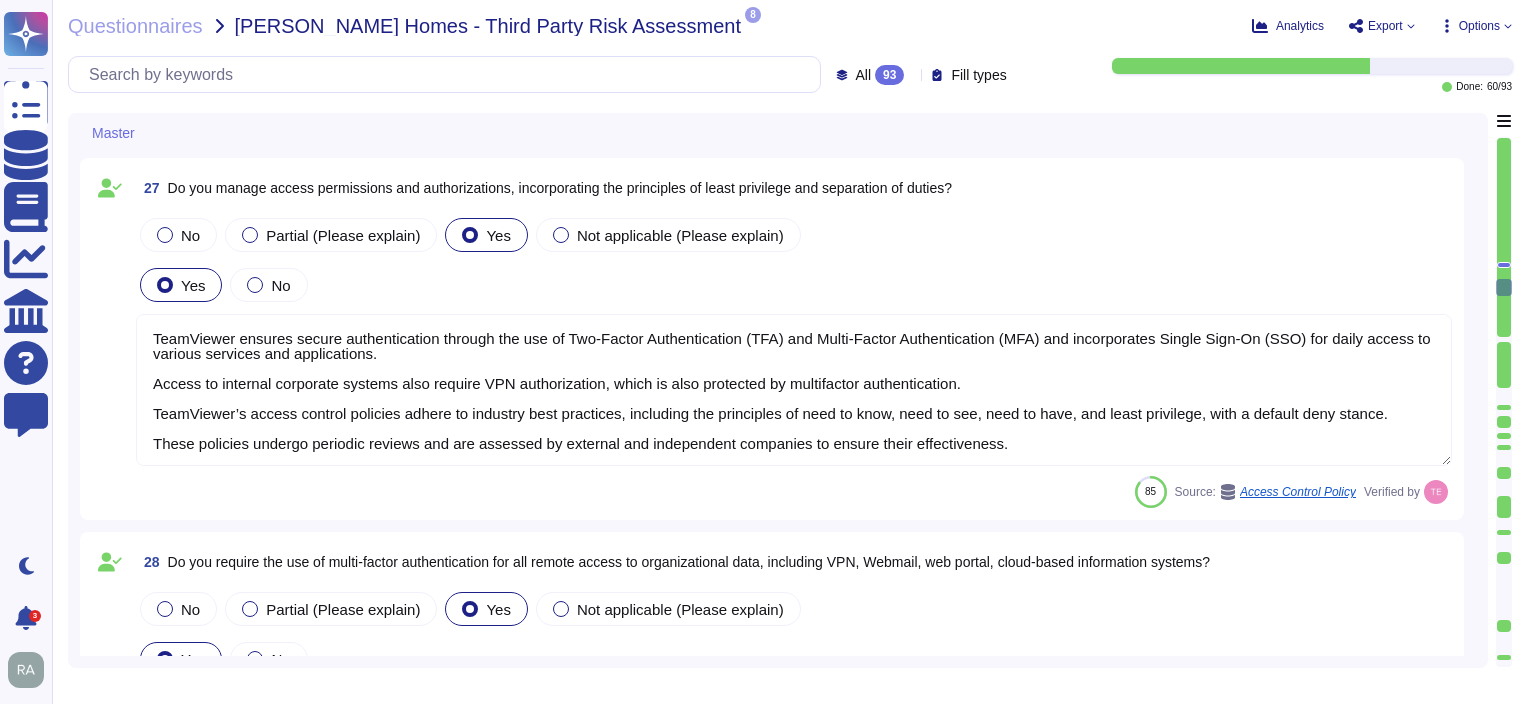 type on "The Employees receive regular data protection training and are bound to confidentiality.
TeamViewer conducts regular awareness training for employees at least once a year, but the frequency may increase as needed.
New employees were trained for an average of two months as part of TeamViewer's onboarding process." 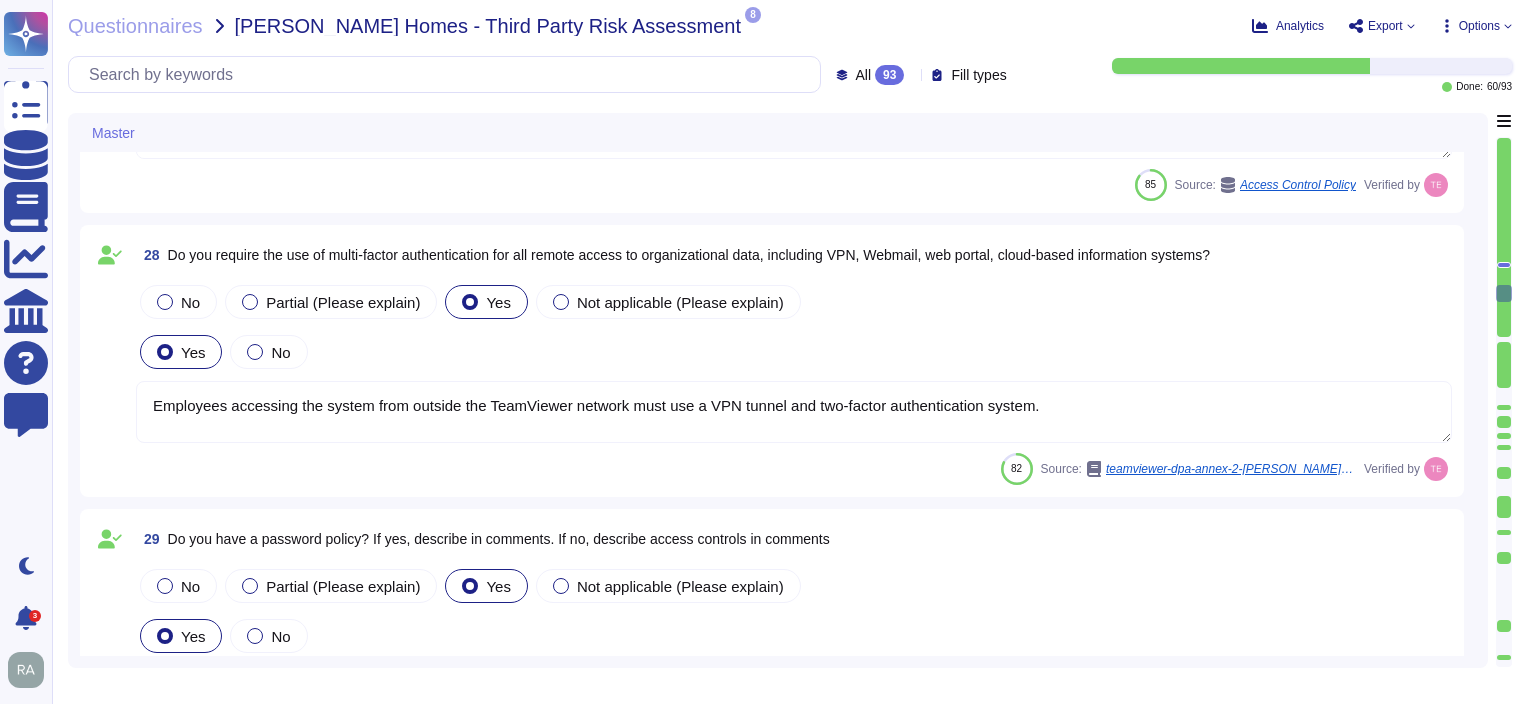 scroll, scrollTop: 8592, scrollLeft: 0, axis: vertical 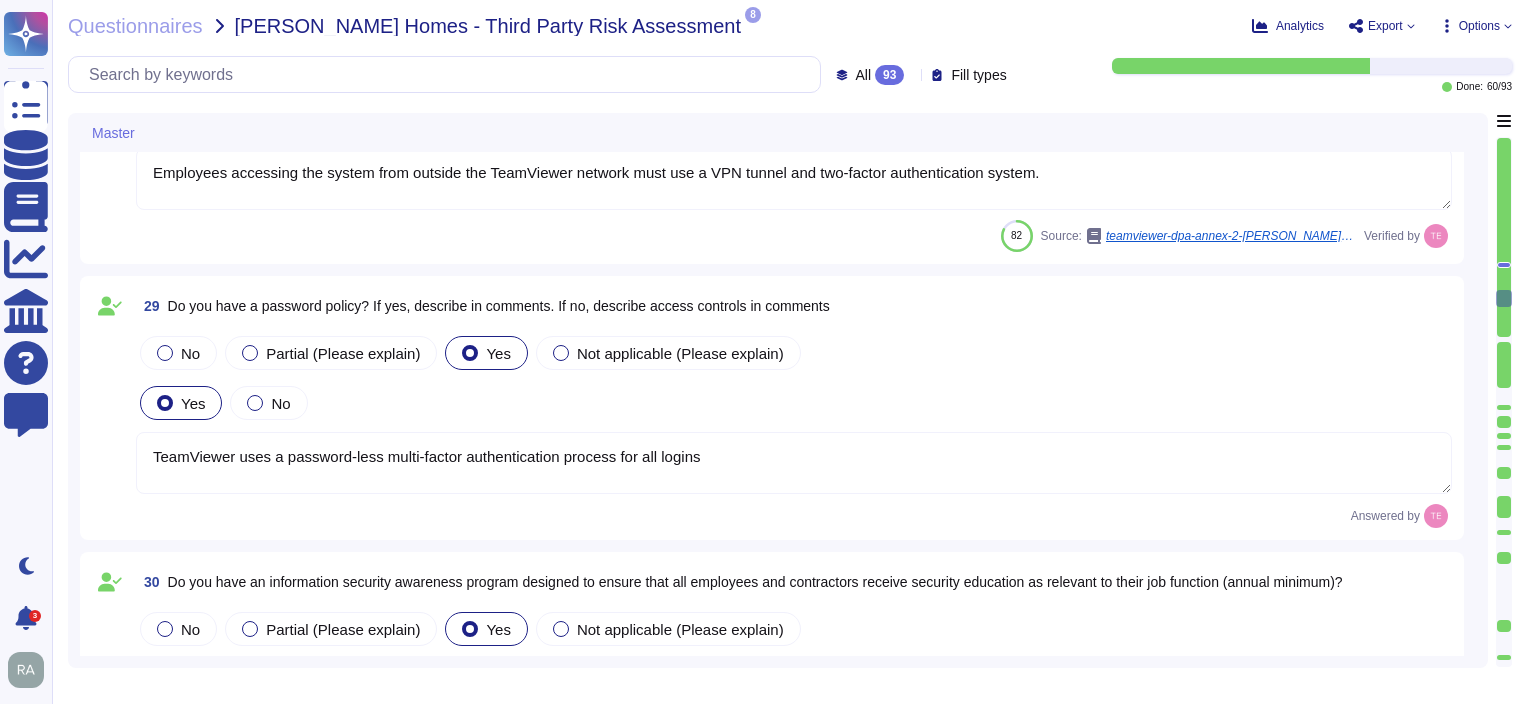 click on "TeamViewer uses a password-less multi-factor authentication process for all logins" at bounding box center (794, 463) 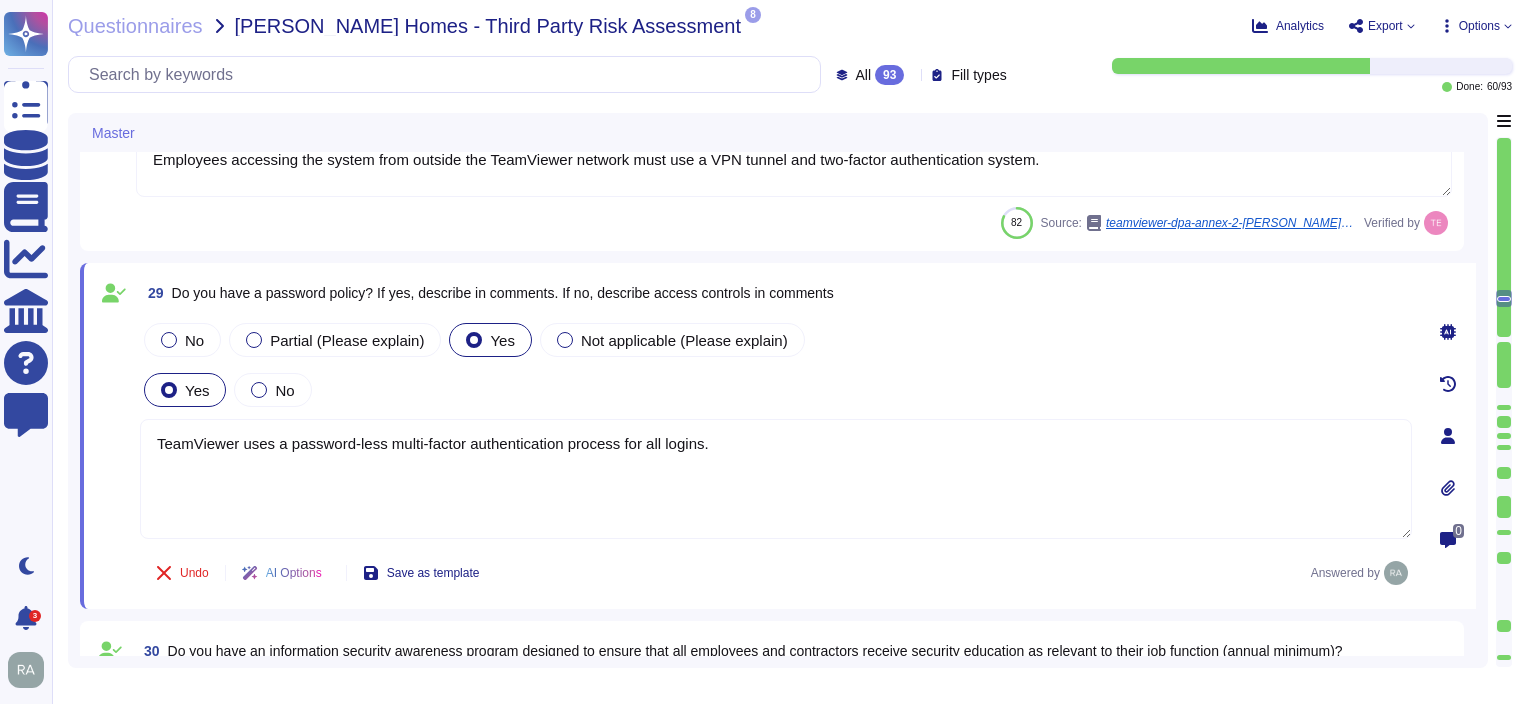 type on "TeamViewer uses a password-less multi-factor authentication process for all logins." 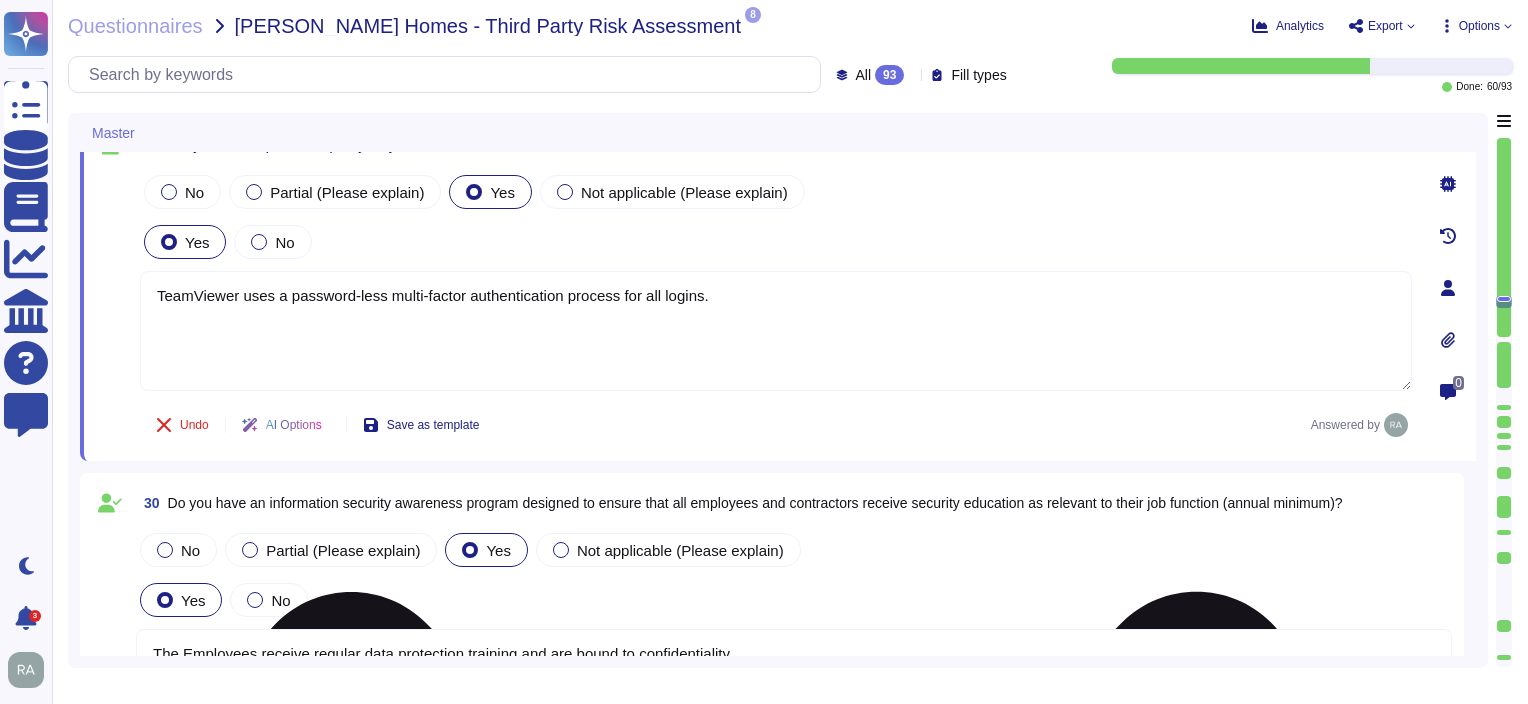 type on "TeamViewer is working in alignment with local laws in the areas of operation where possible, criminal, education, and references where possible and a dedicated process / guideline for background checks in place.
Before signing employees, TeamViewer will do an Employment Check before the starting date on base of spot checks.
For the Employment Checks, TeamViewer contacts former employers of the candidate to verify the correctness of applicant’s statements regarding his employment history.
Especially for positions in sensitive work fields (like Security, sensitive Software Development positions and critical leading positions), Human Resource will conduct a background check for the employee which includes criminal check, employment check and educational checks." 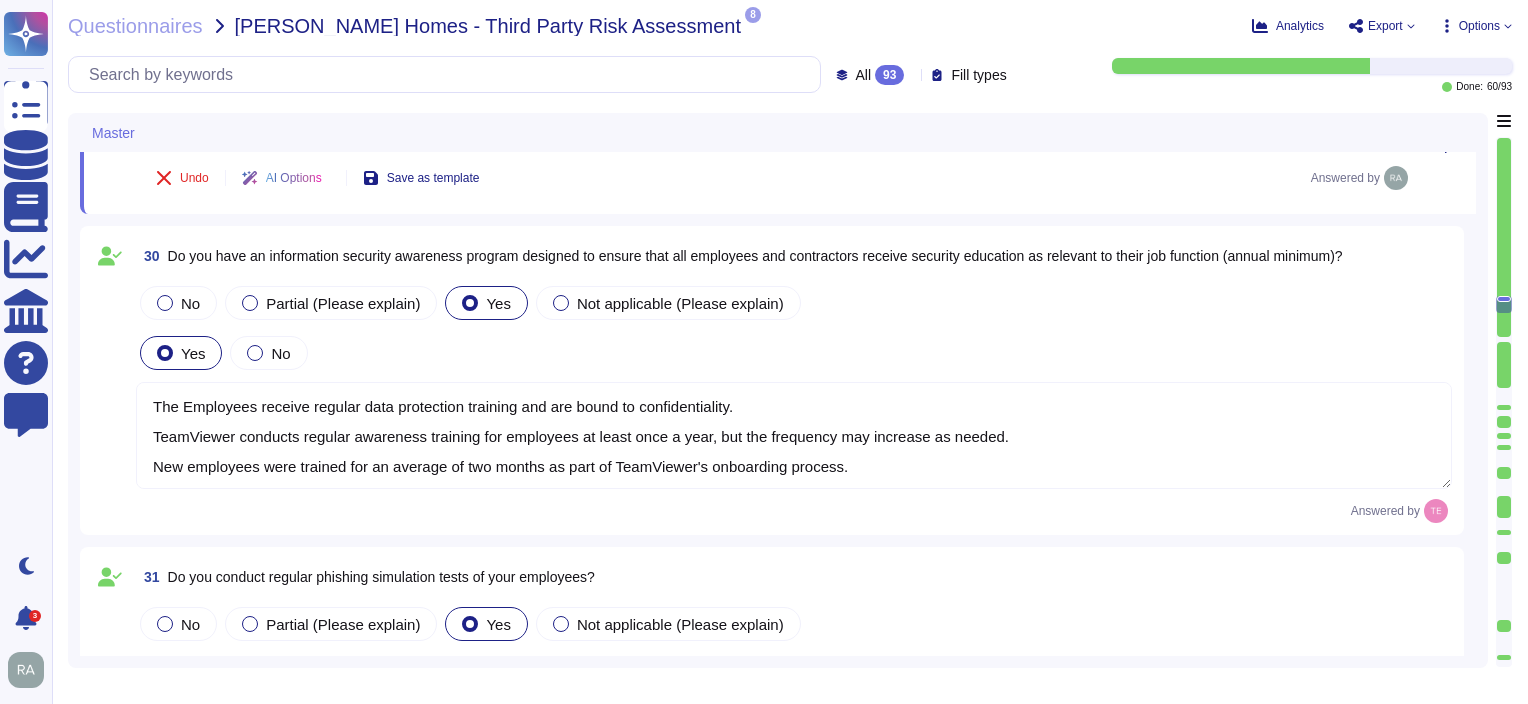 scroll, scrollTop: 9192, scrollLeft: 0, axis: vertical 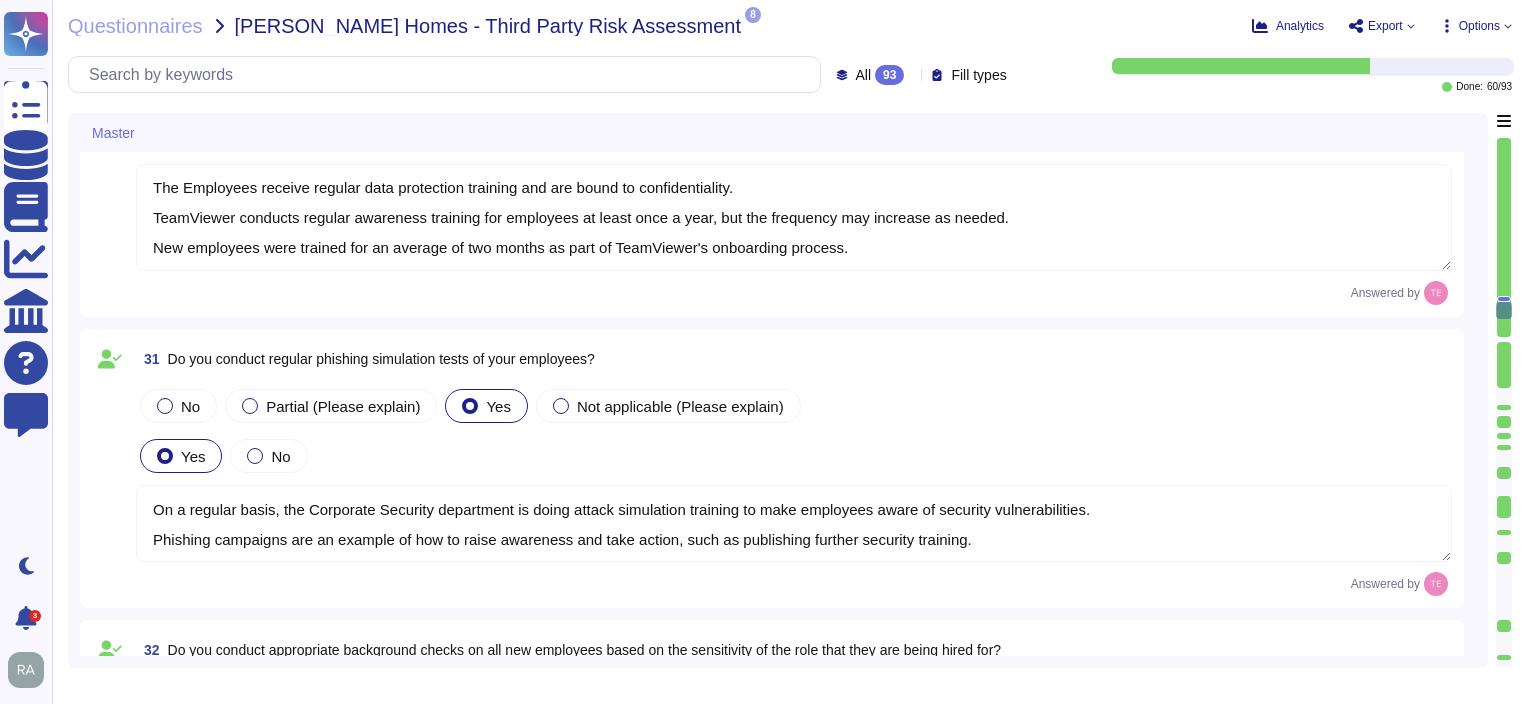 type on "All employees are trained internally in accordance with Art. 32 (4) GDPR and are obliged to ensure that personal data is handled in accordance with data protection requirements.
Employees are considered as external and should not have access to company information as long as their onboarding has not been completed and their administrative engagement such as signing clause of confidentiality is not done." 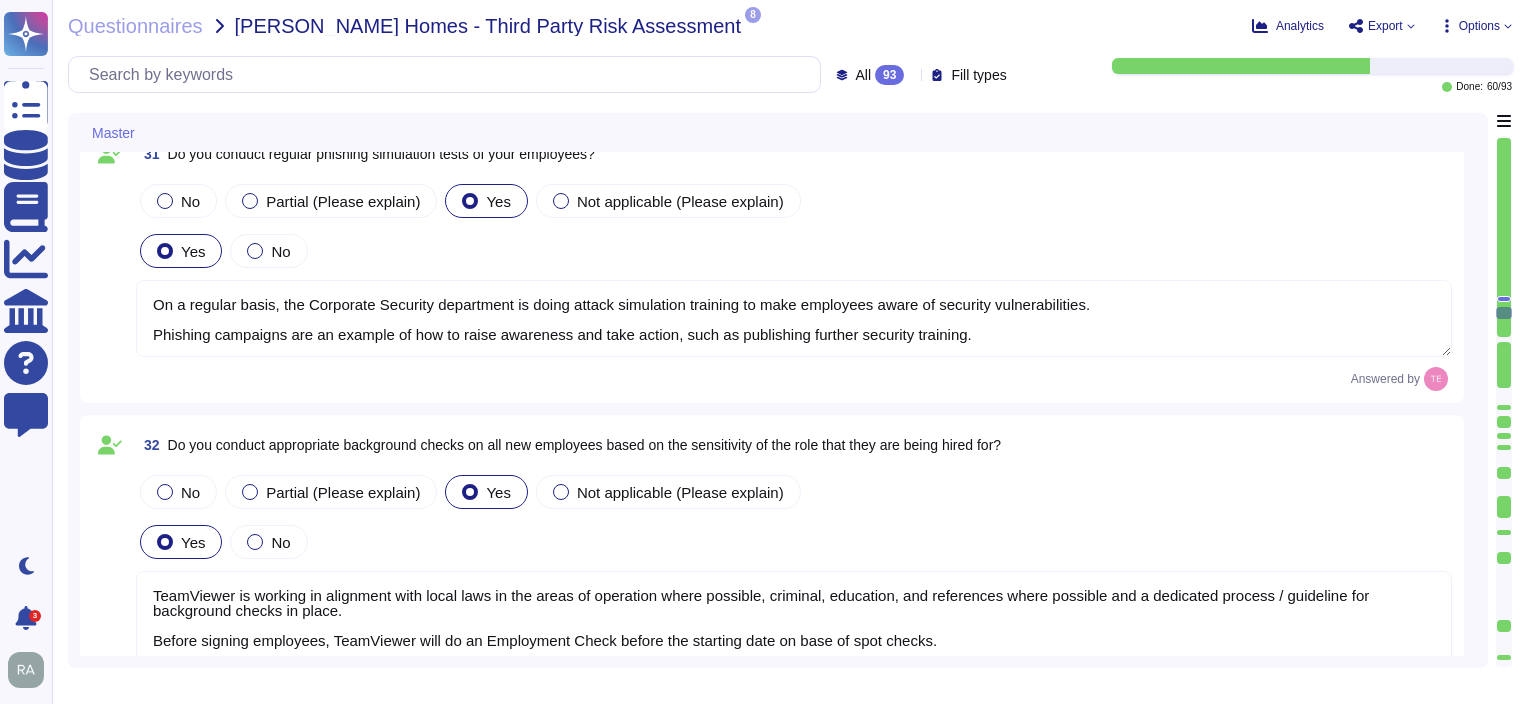 type 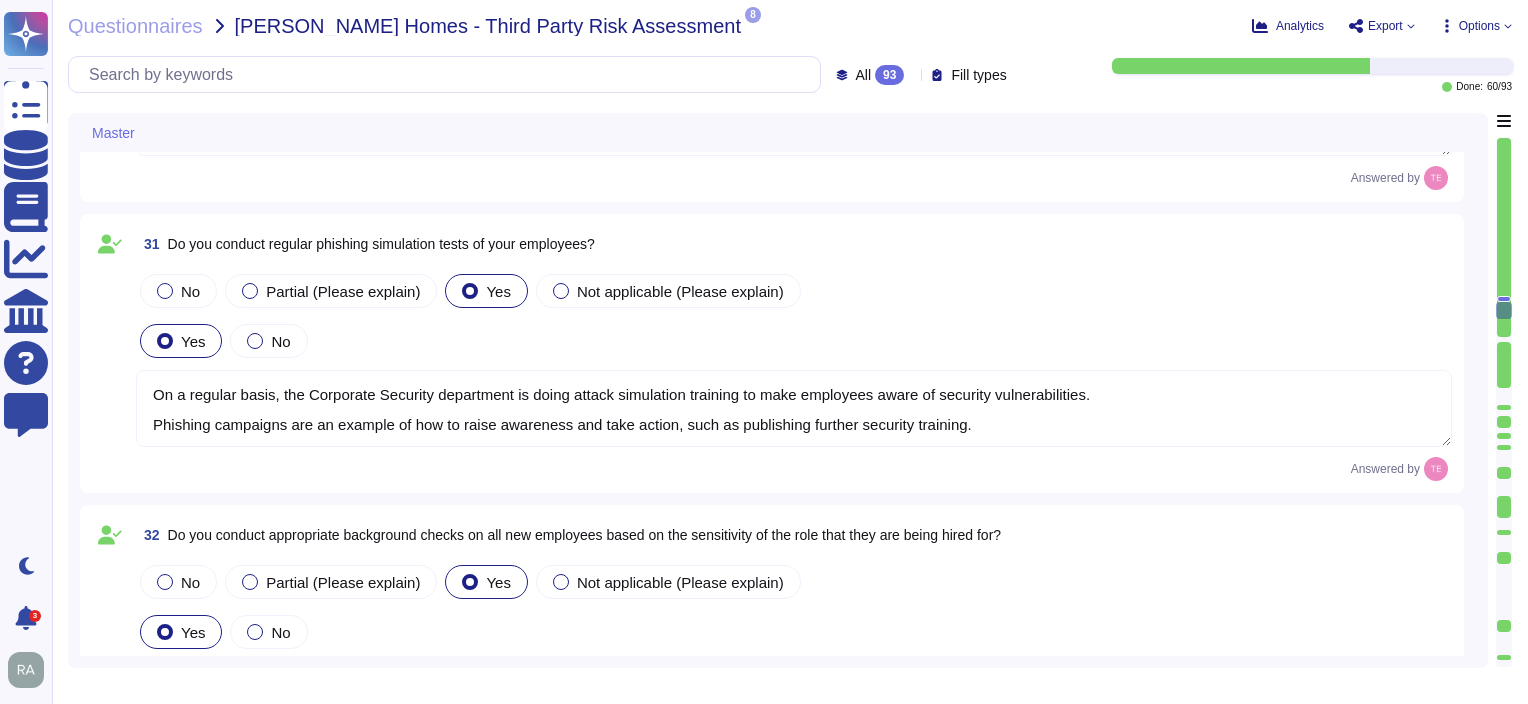 scroll, scrollTop: 9492, scrollLeft: 0, axis: vertical 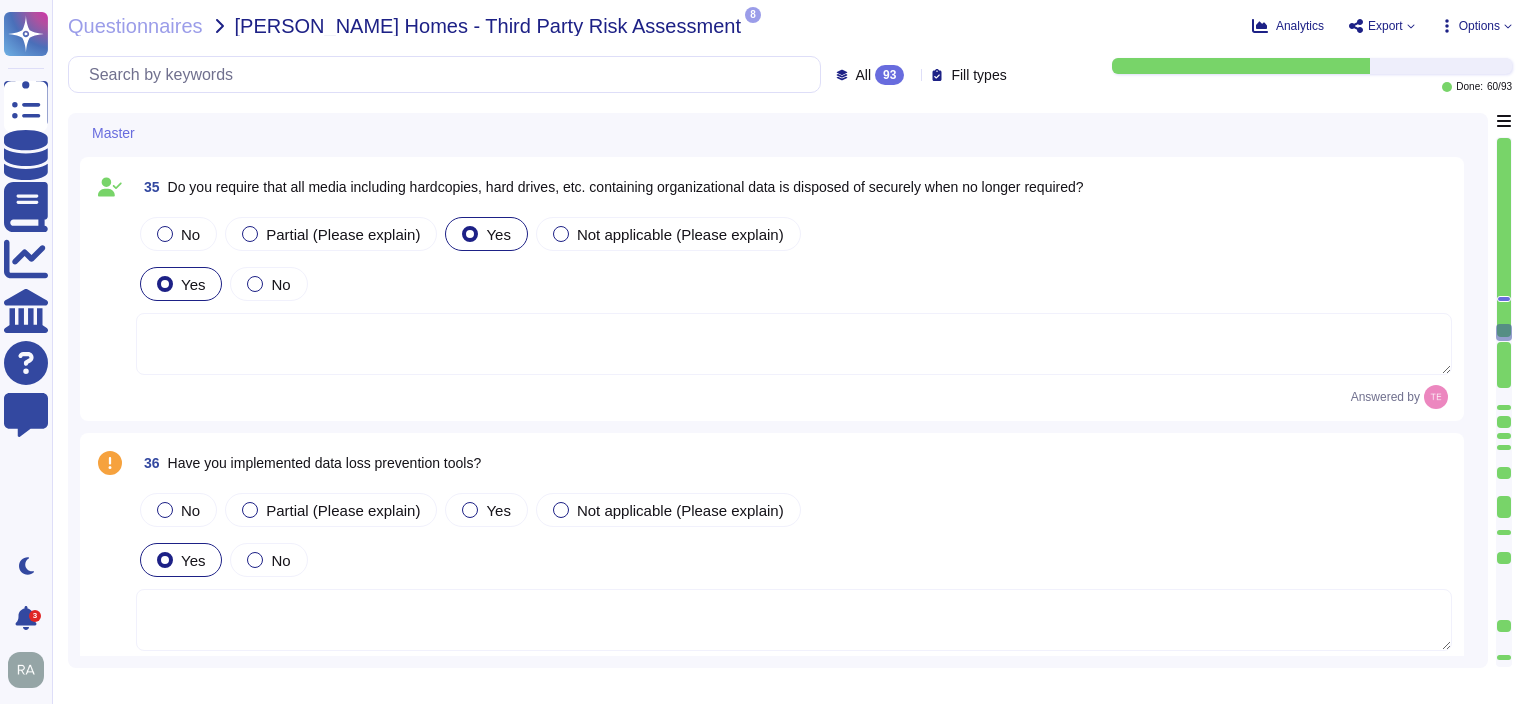 type on "The content data is always encrypted, and TeamViewer can never access any of the content; Error log data stored on the user’s device; Information in connection with customized individual monitoring policies." 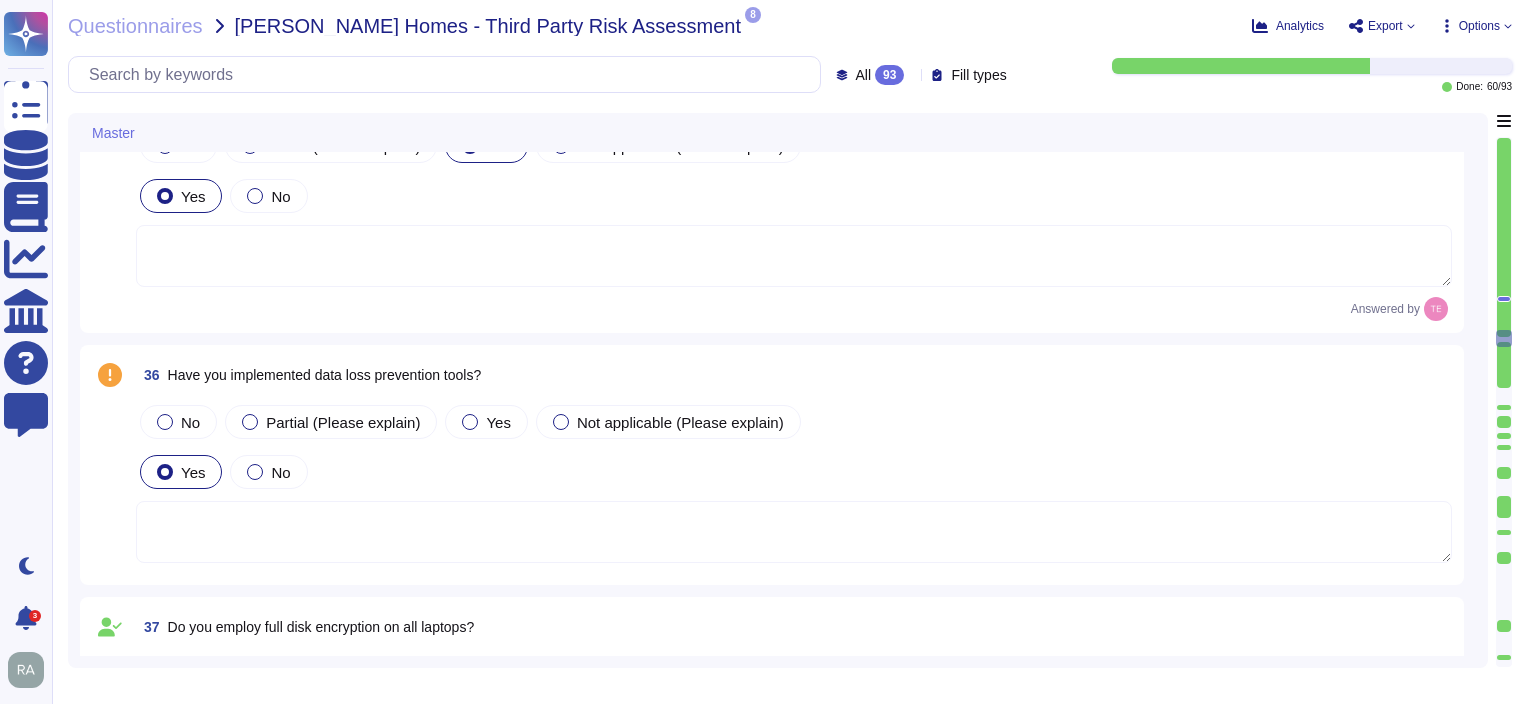 type 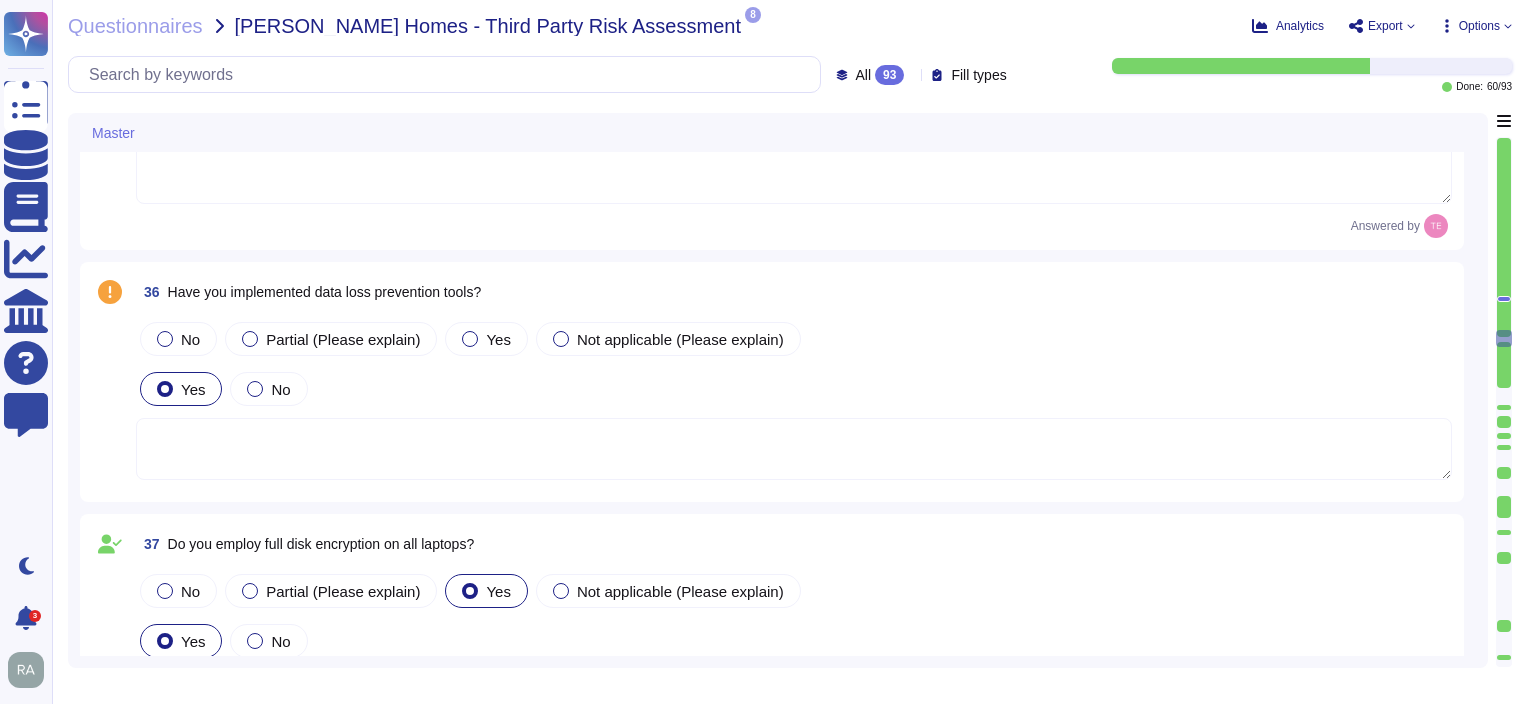 scroll, scrollTop: 10992, scrollLeft: 0, axis: vertical 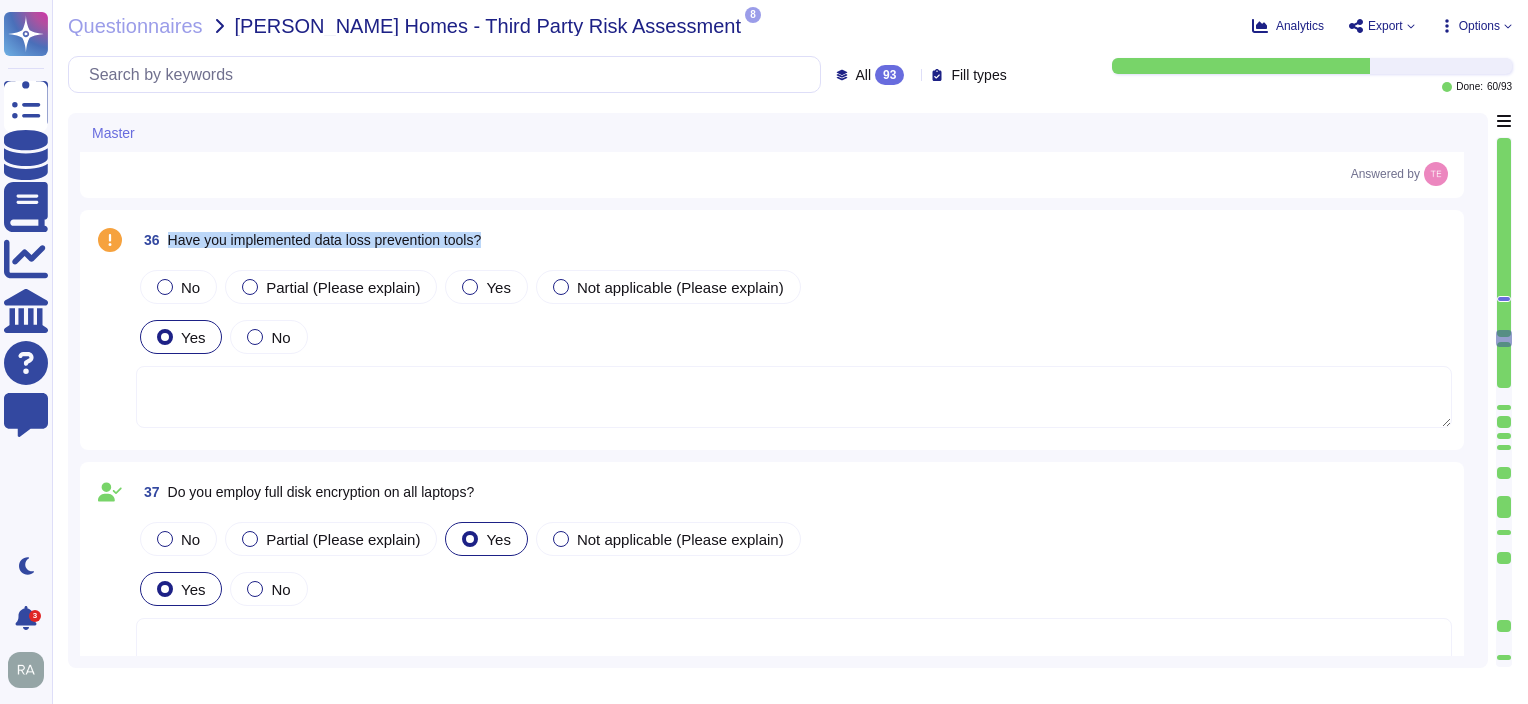 drag, startPoint x: 528, startPoint y: 234, endPoint x: 165, endPoint y: 246, distance: 363.1983 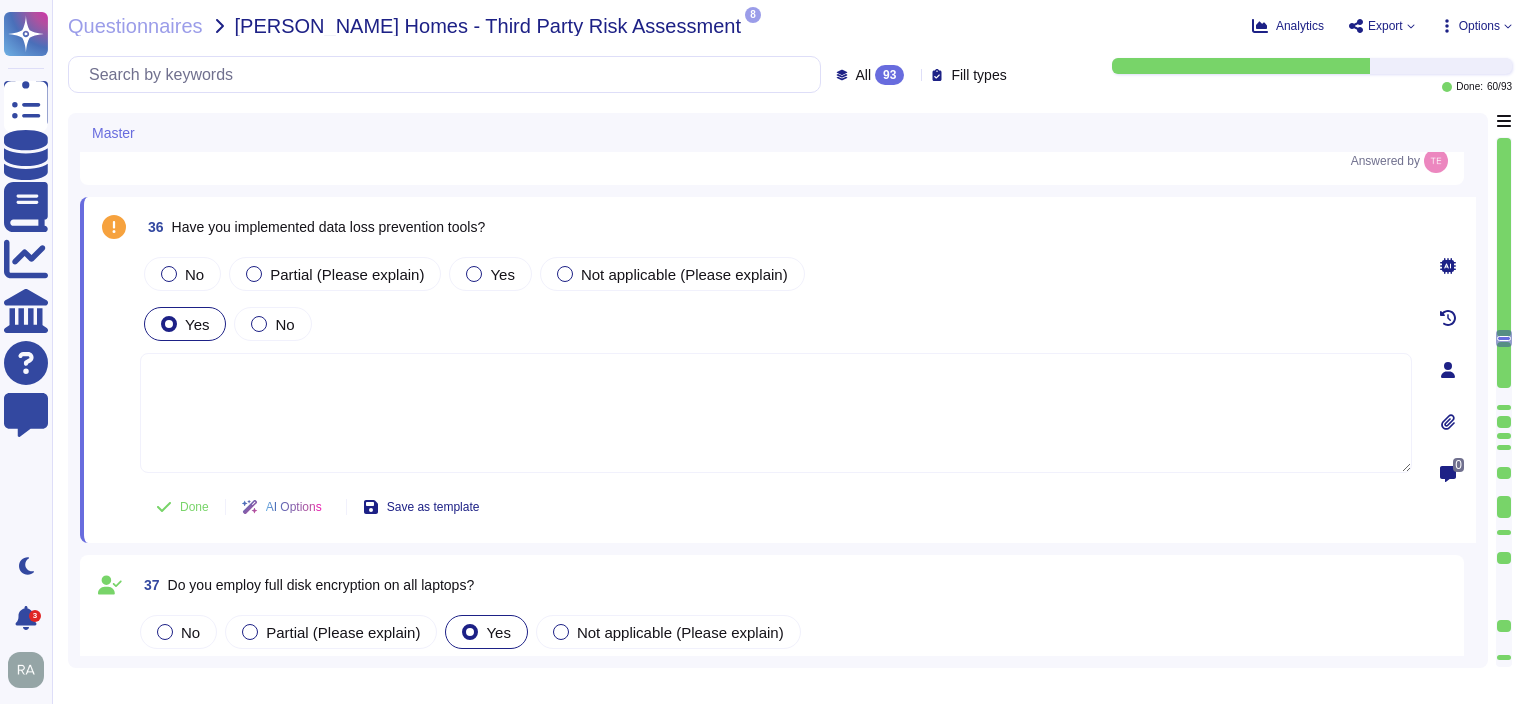click on "Have you implemented data loss prevention tools?" at bounding box center [329, 227] 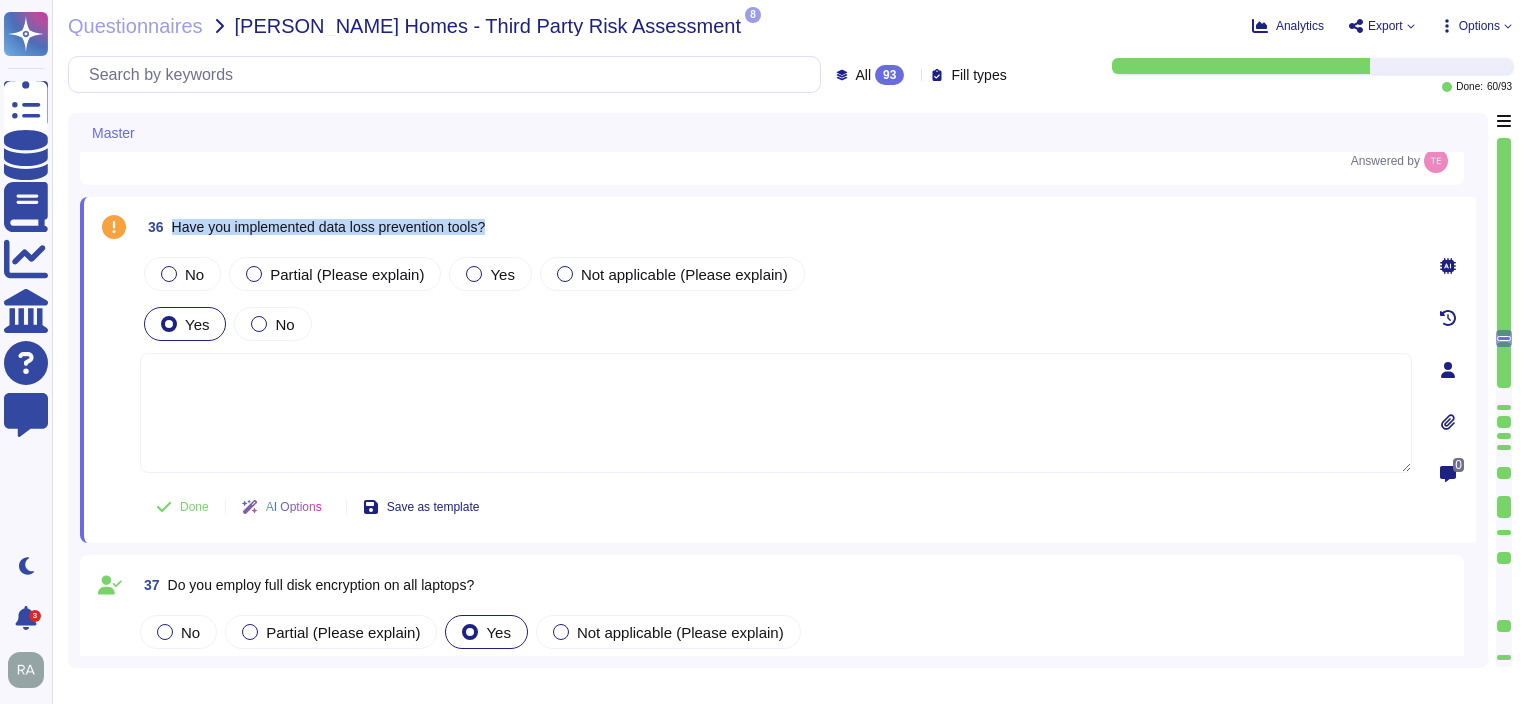 drag, startPoint x: 505, startPoint y: 228, endPoint x: 175, endPoint y: 228, distance: 330 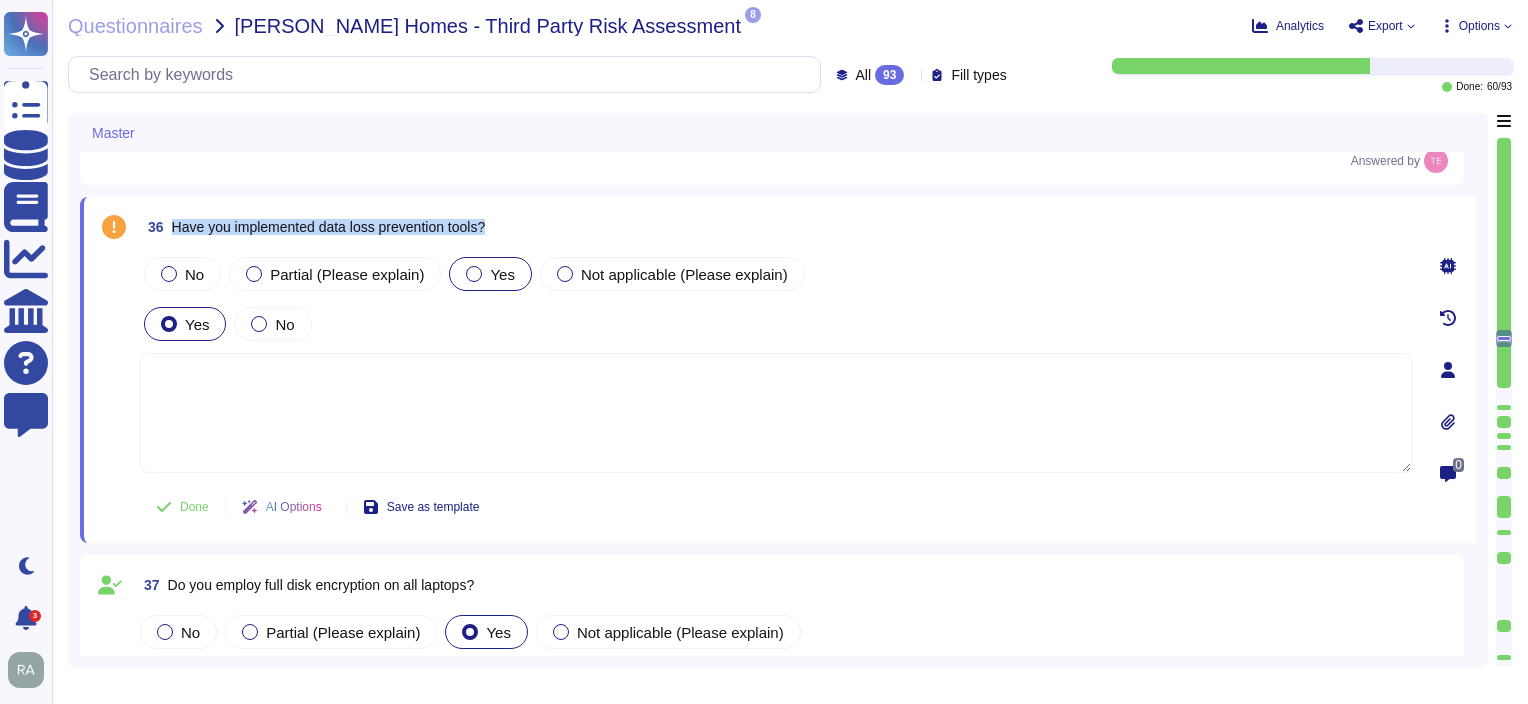 click on "Yes" at bounding box center (490, 274) 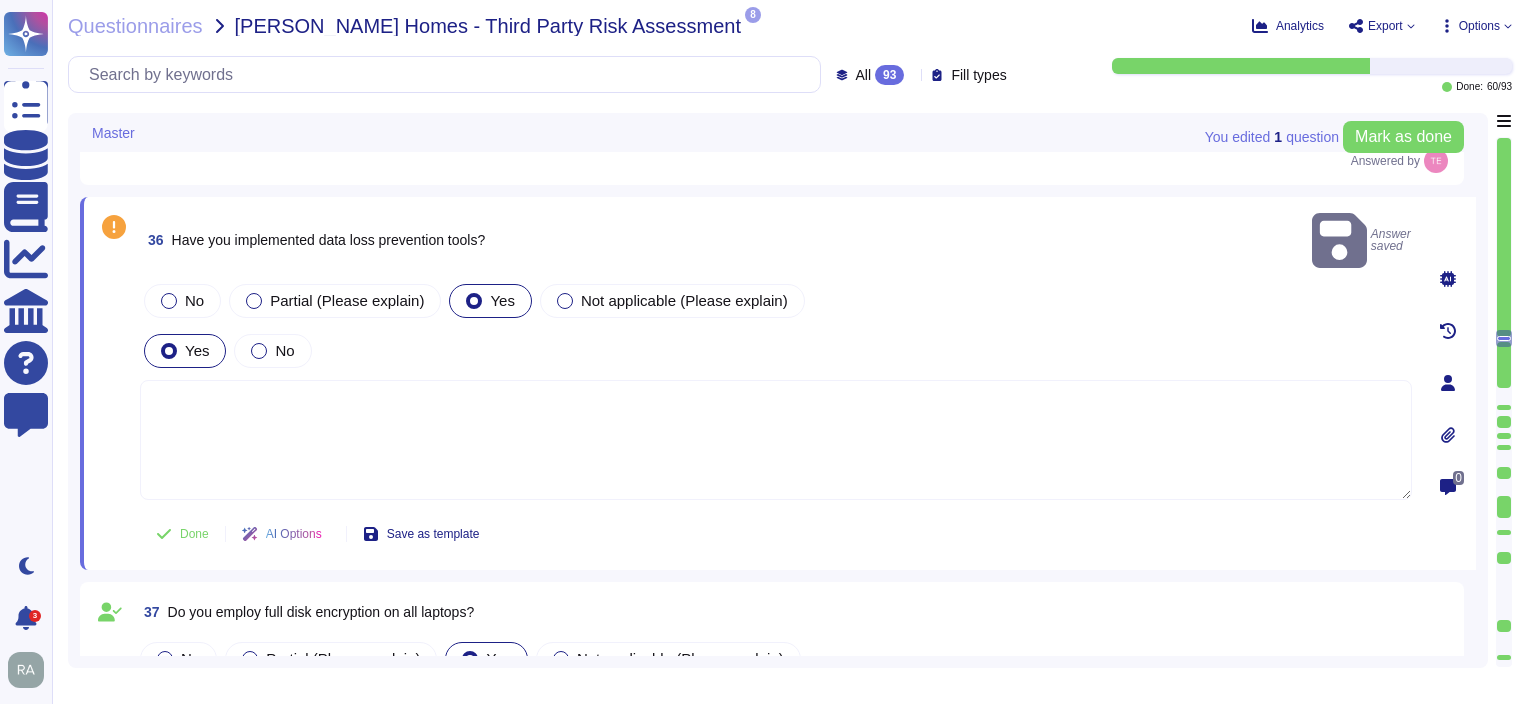 click at bounding box center [776, 440] 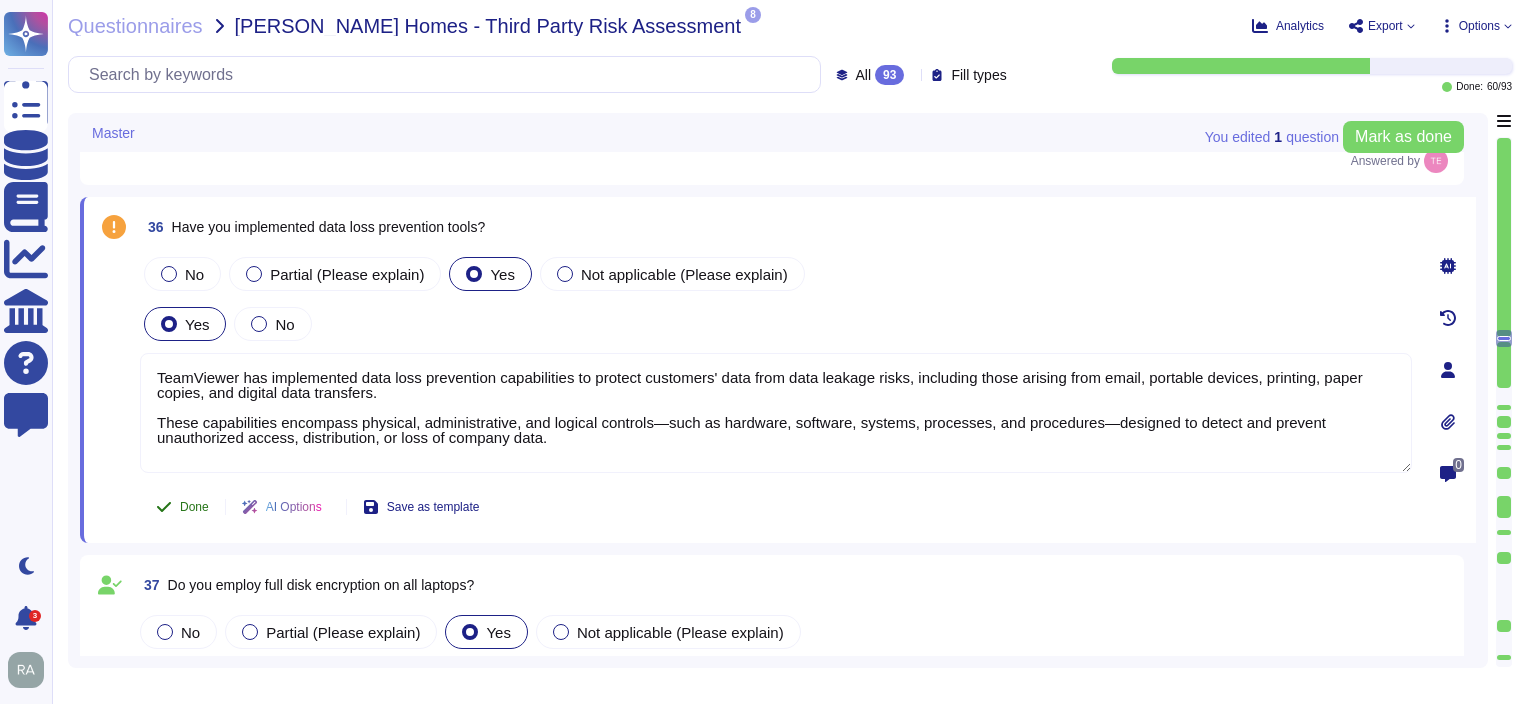 type on "TeamViewer has implemented data loss prevention capabilities to protect customers' data from data leakage risks, including those arising from email, portable devices, printing, paper copies, and digital data transfers.
These capabilities encompass physical, administrative, and logical controls—such as hardware, software, systems, processes, and procedures—designed to detect and prevent unauthorized access, distribution, or loss of company data." 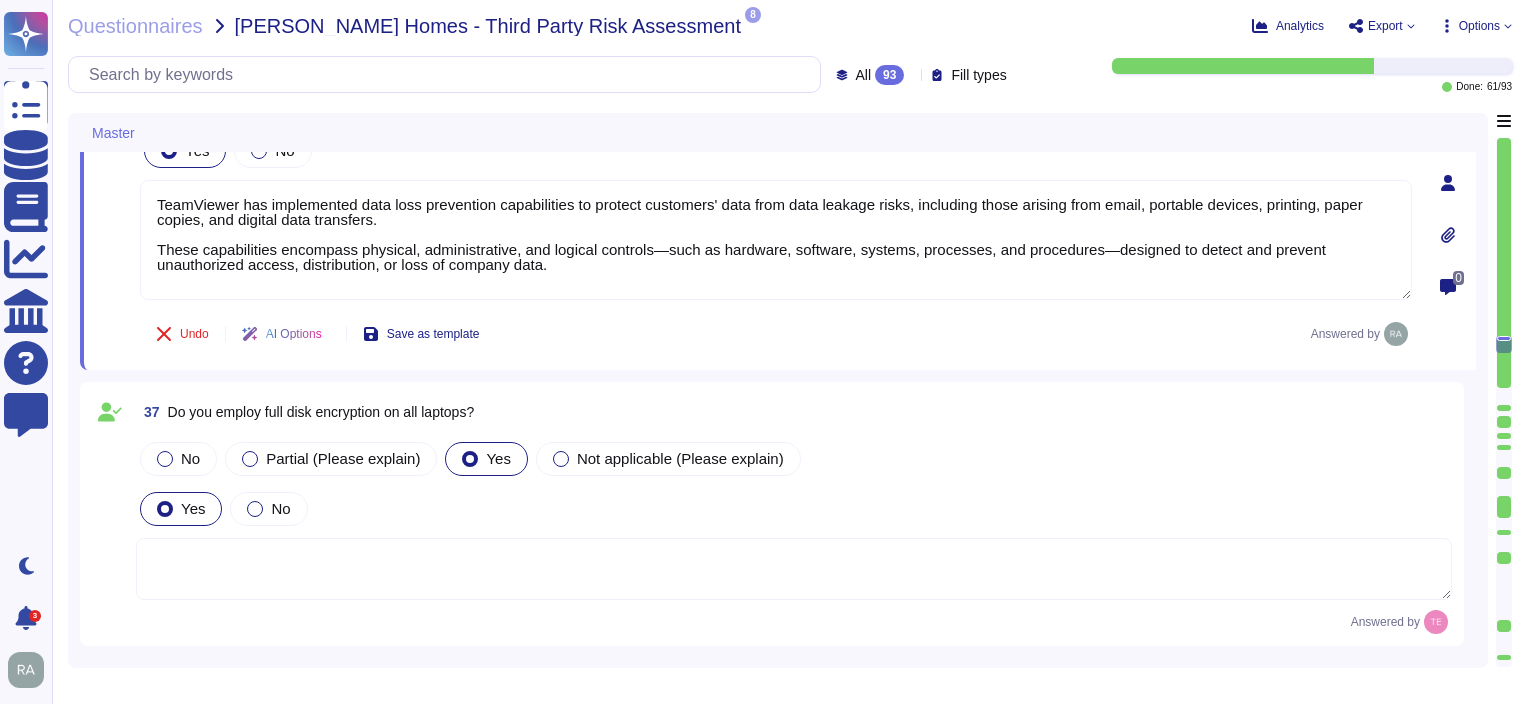 scroll, scrollTop: 11292, scrollLeft: 0, axis: vertical 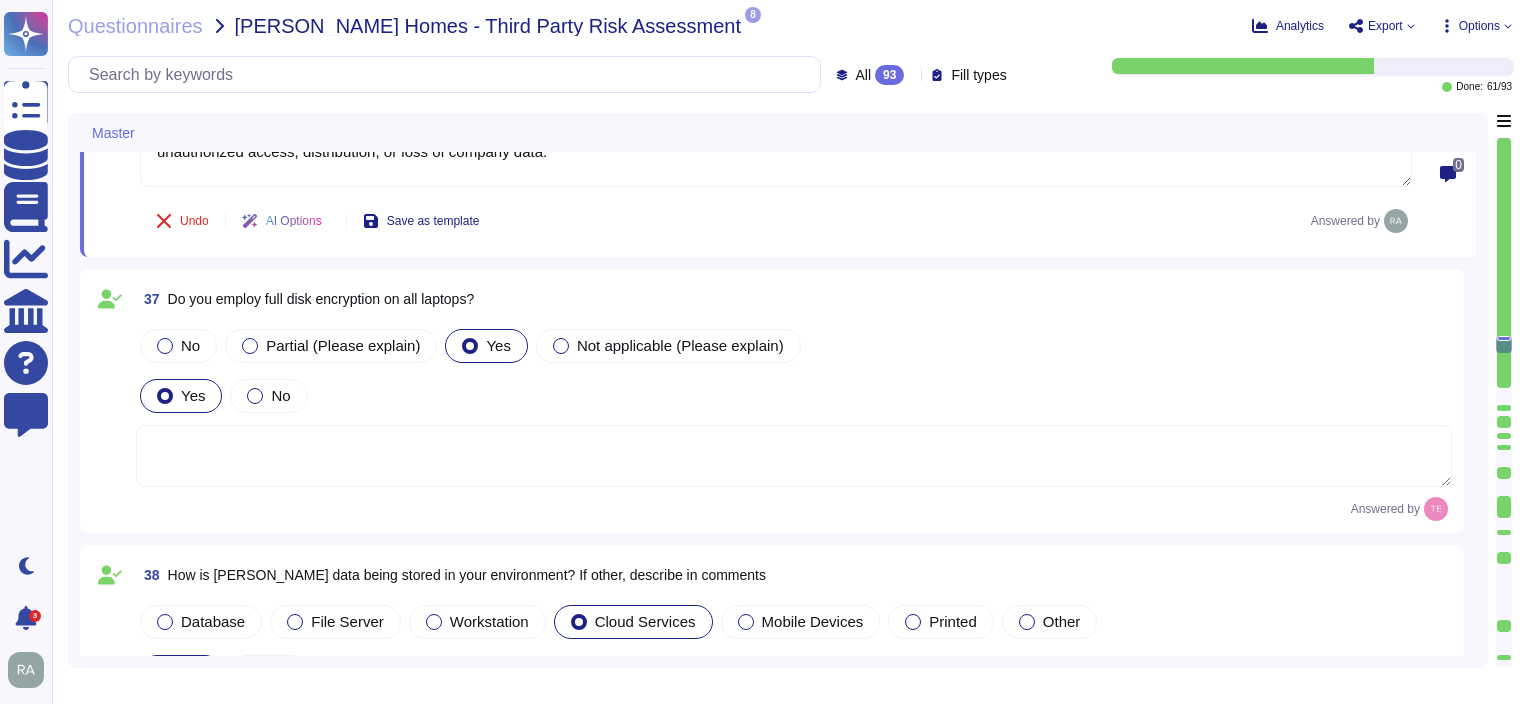 type on "Please see our Data Processing Agreement for details: [URL][DOMAIN_NAME][PERSON_NAME]" 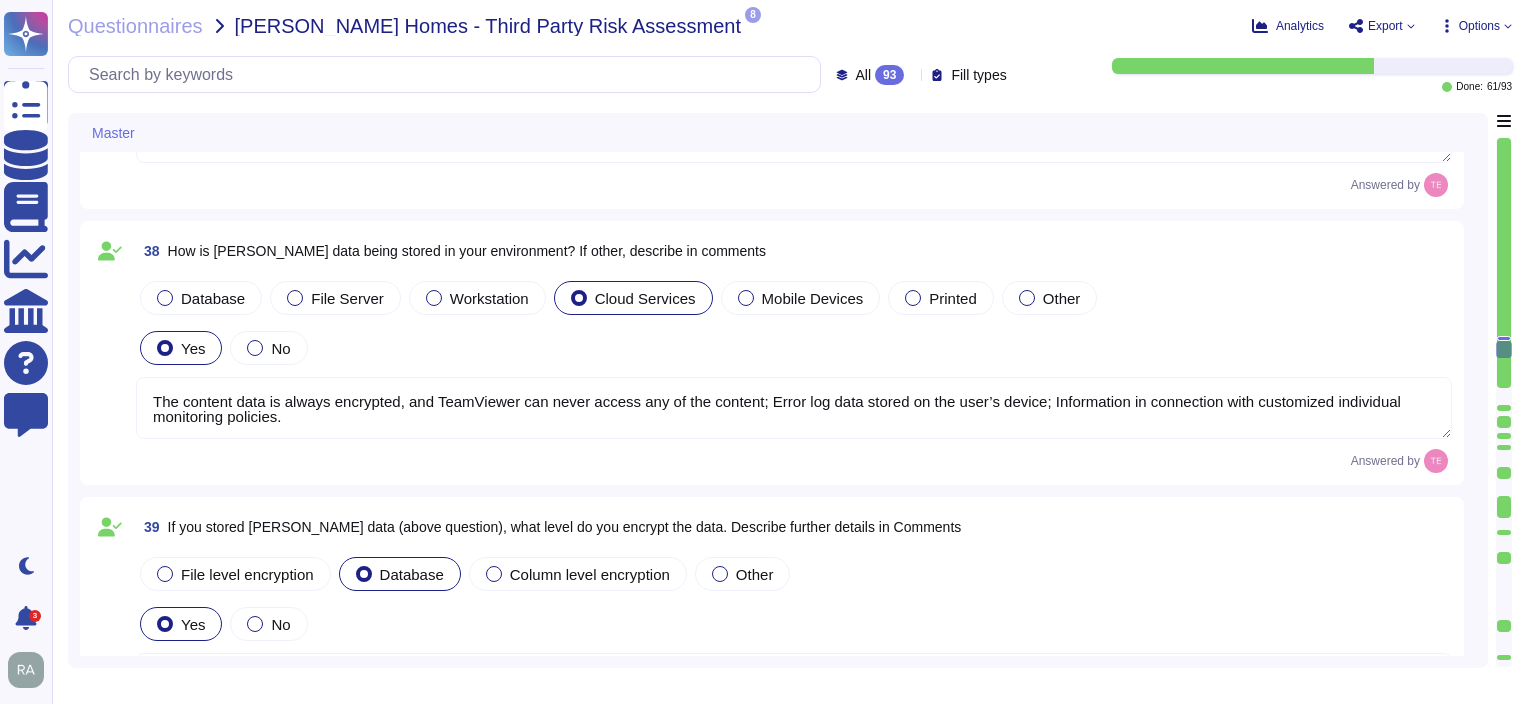 scroll, scrollTop: 11592, scrollLeft: 0, axis: vertical 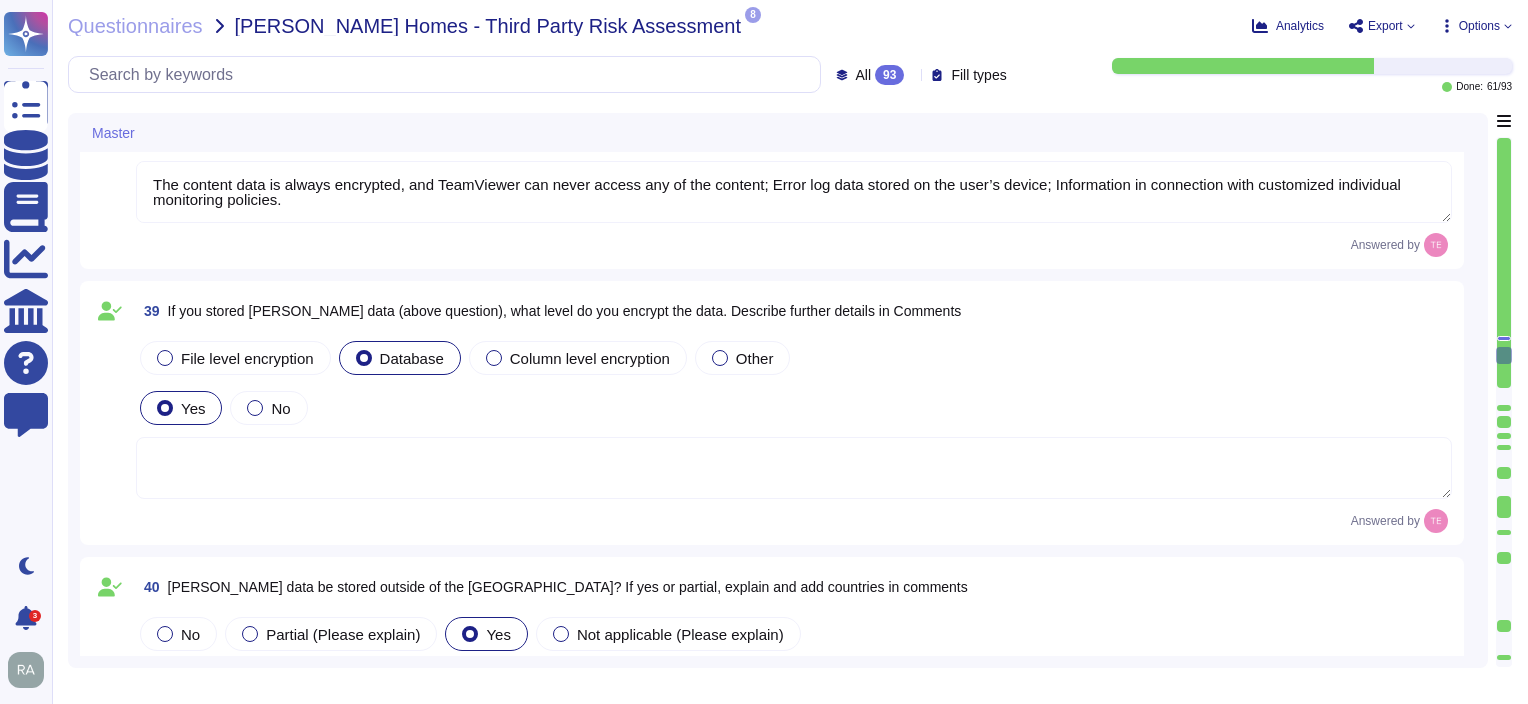 type on "4 hours" 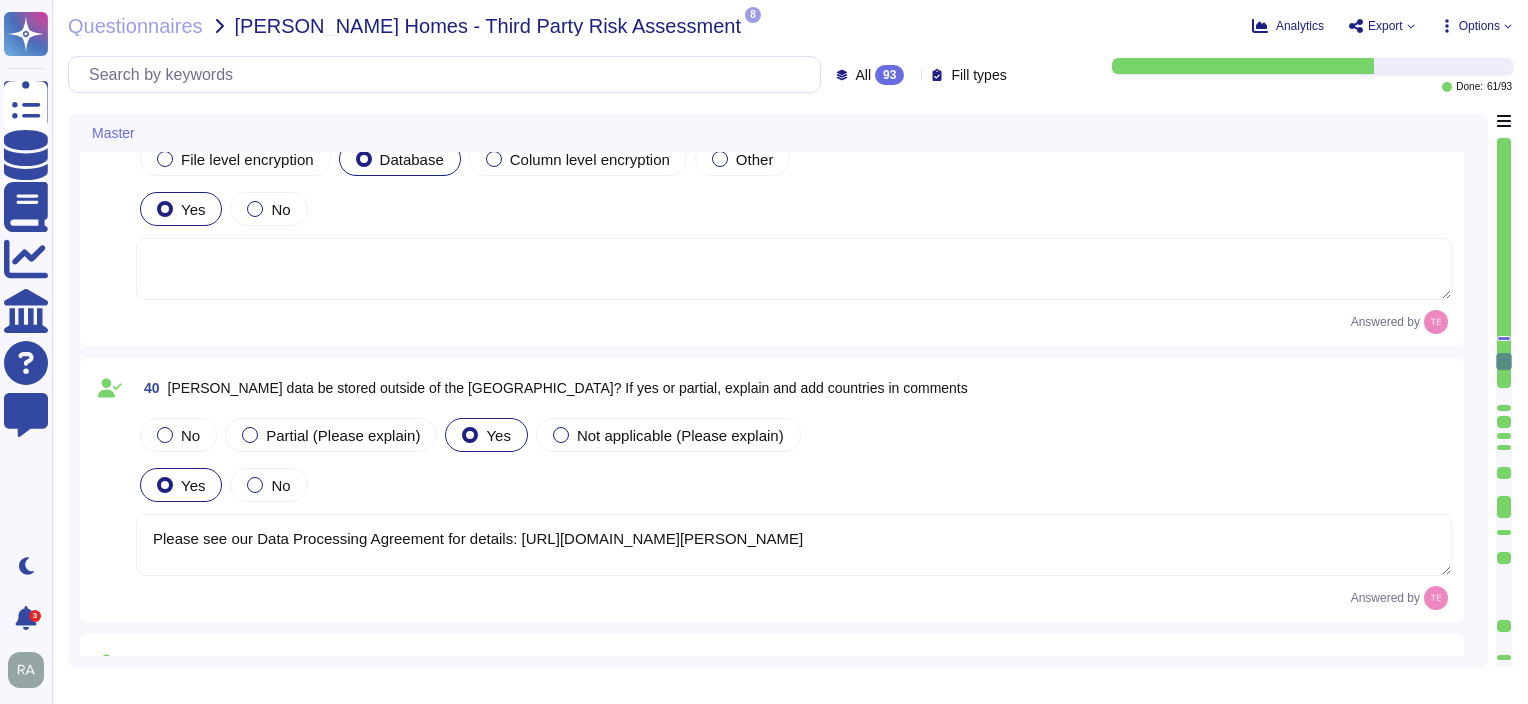 scroll, scrollTop: 11992, scrollLeft: 0, axis: vertical 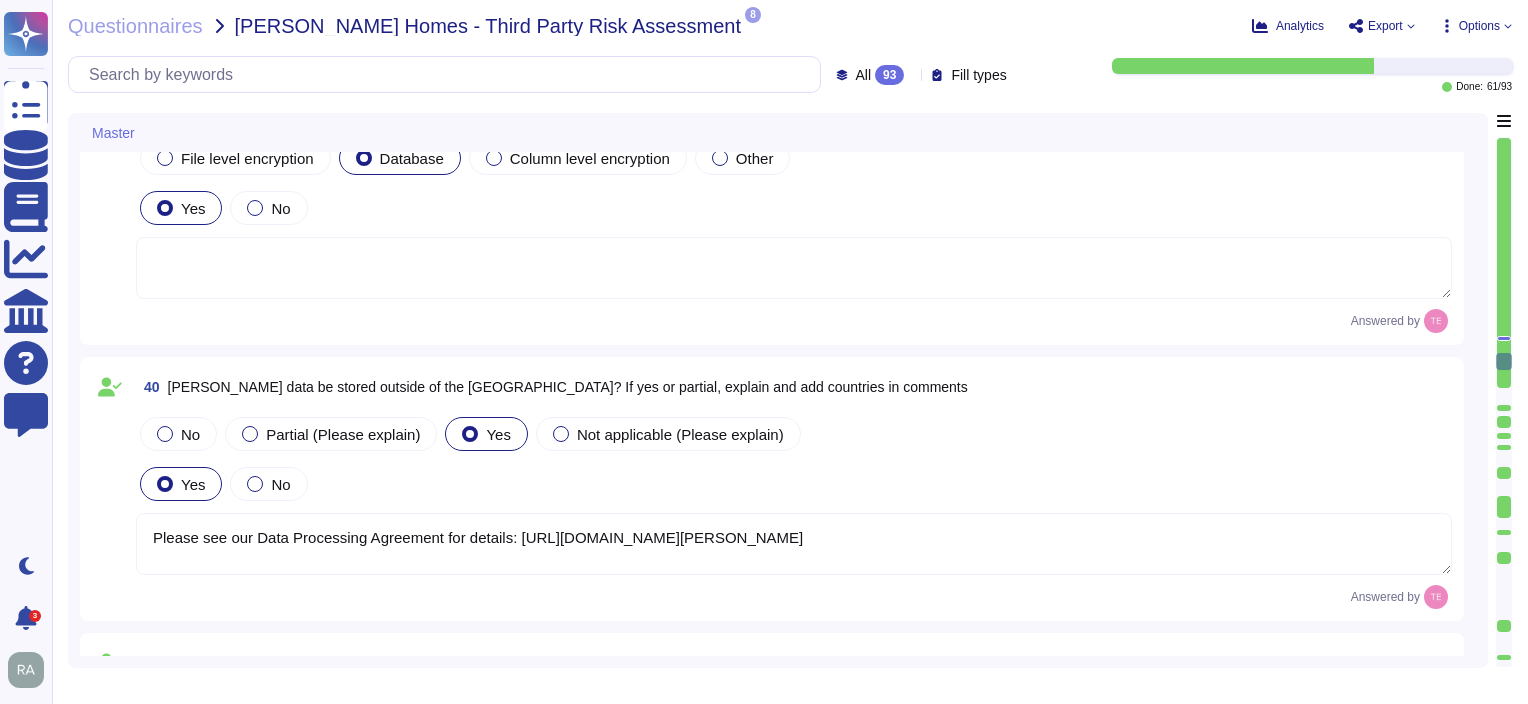 drag, startPoint x: 885, startPoint y: 533, endPoint x: 512, endPoint y: 537, distance: 373.02145 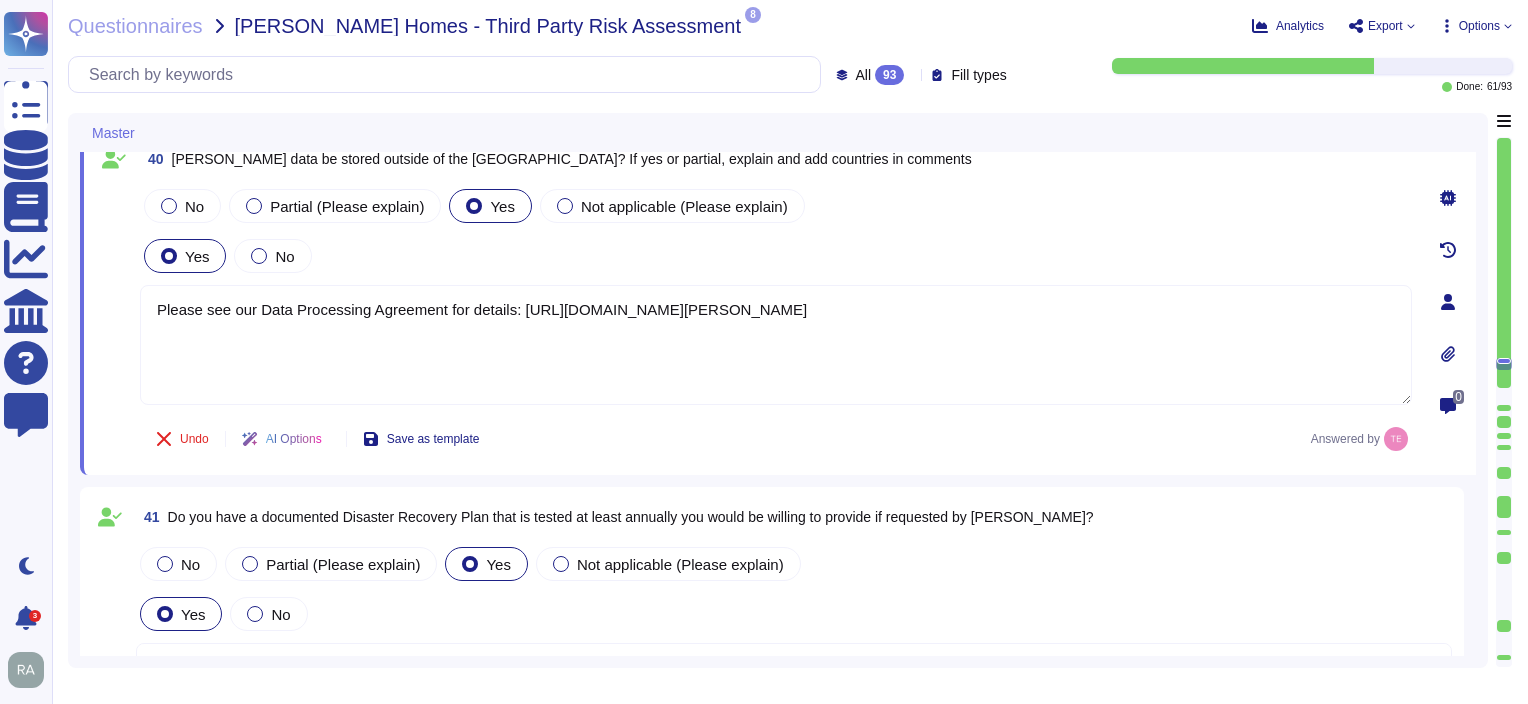 type on "4 hours" 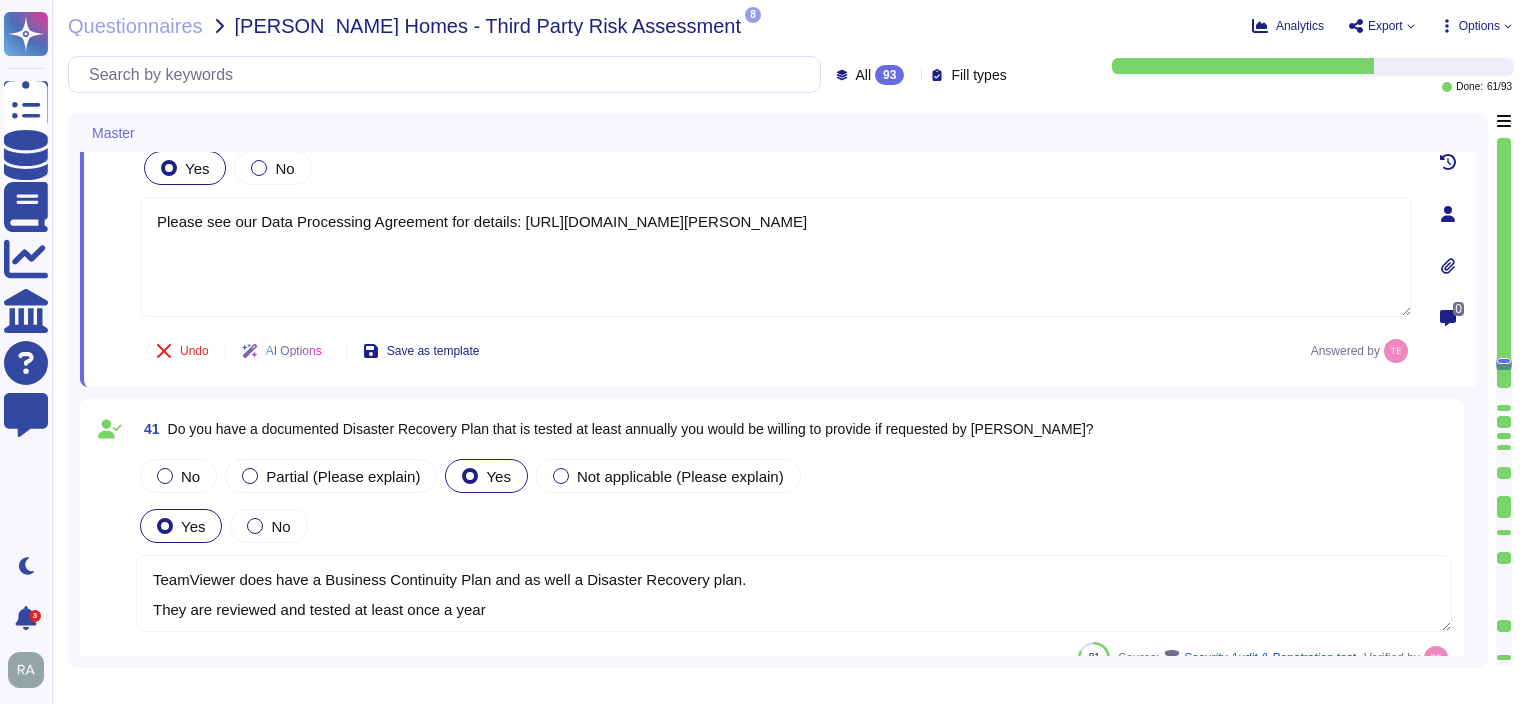 scroll, scrollTop: 12292, scrollLeft: 0, axis: vertical 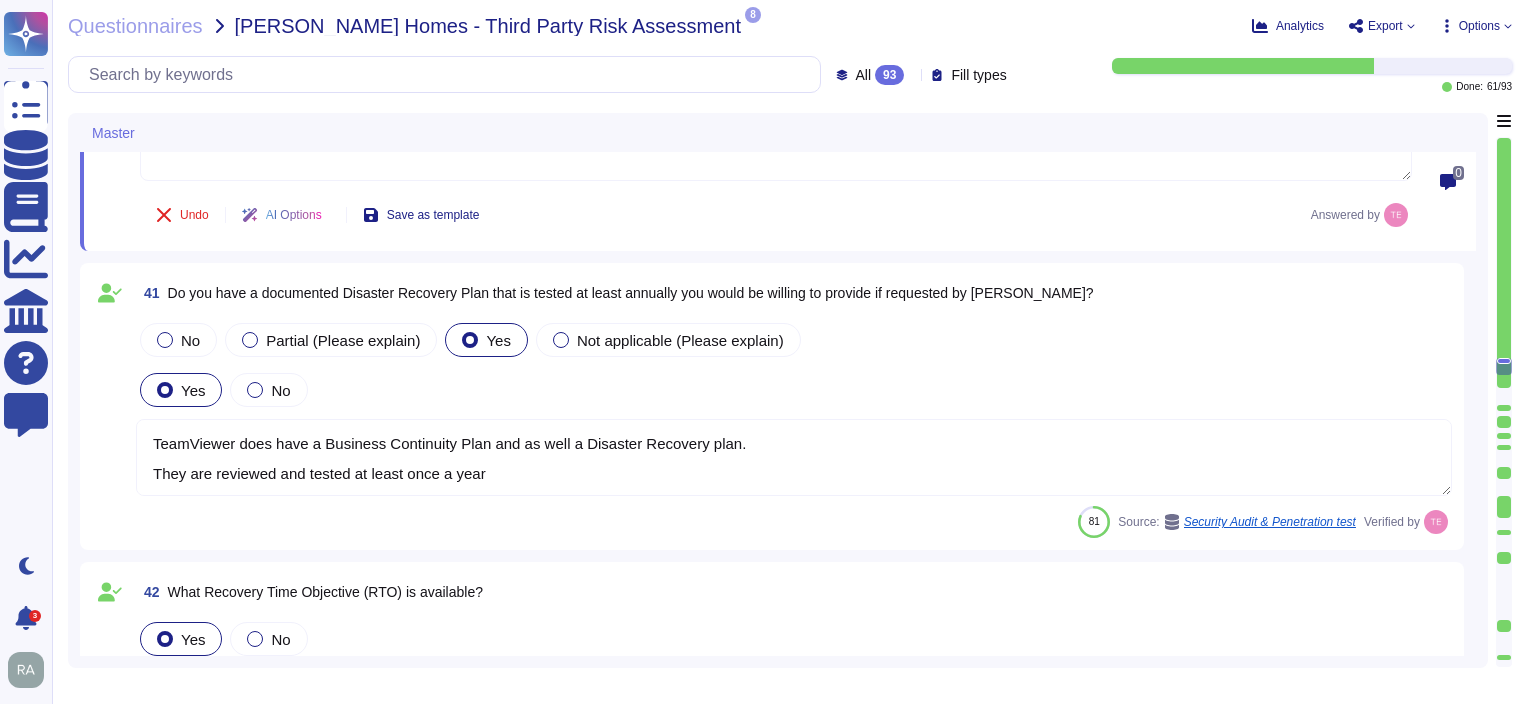 click on "TeamViewer does have a Business Continuity Plan and as well a Disaster Recovery plan.
They are reviewed and tested at least once a year" at bounding box center [794, 457] 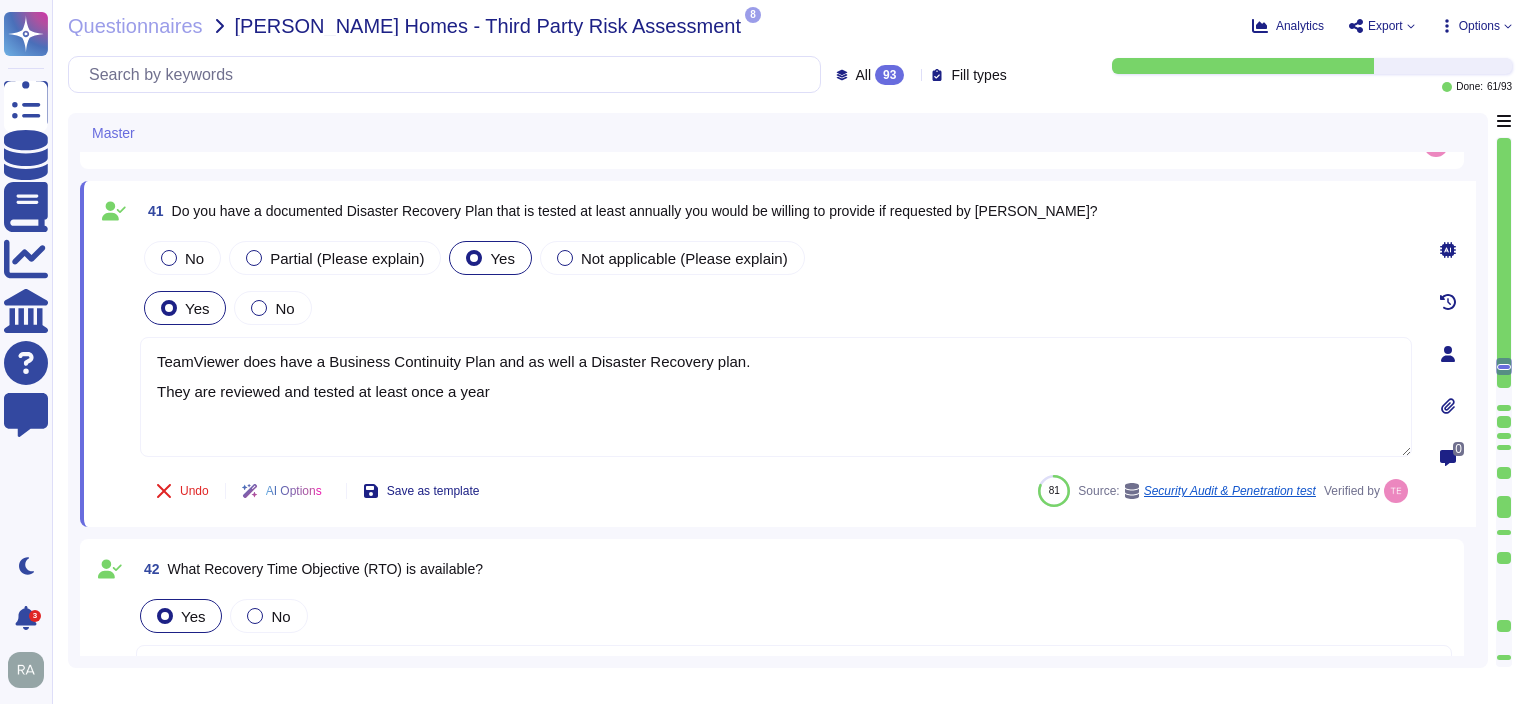 click on "TeamViewer does have a Business Continuity Plan and as well a Disaster Recovery plan.
They are reviewed and tested at least once a year" at bounding box center (776, 397) 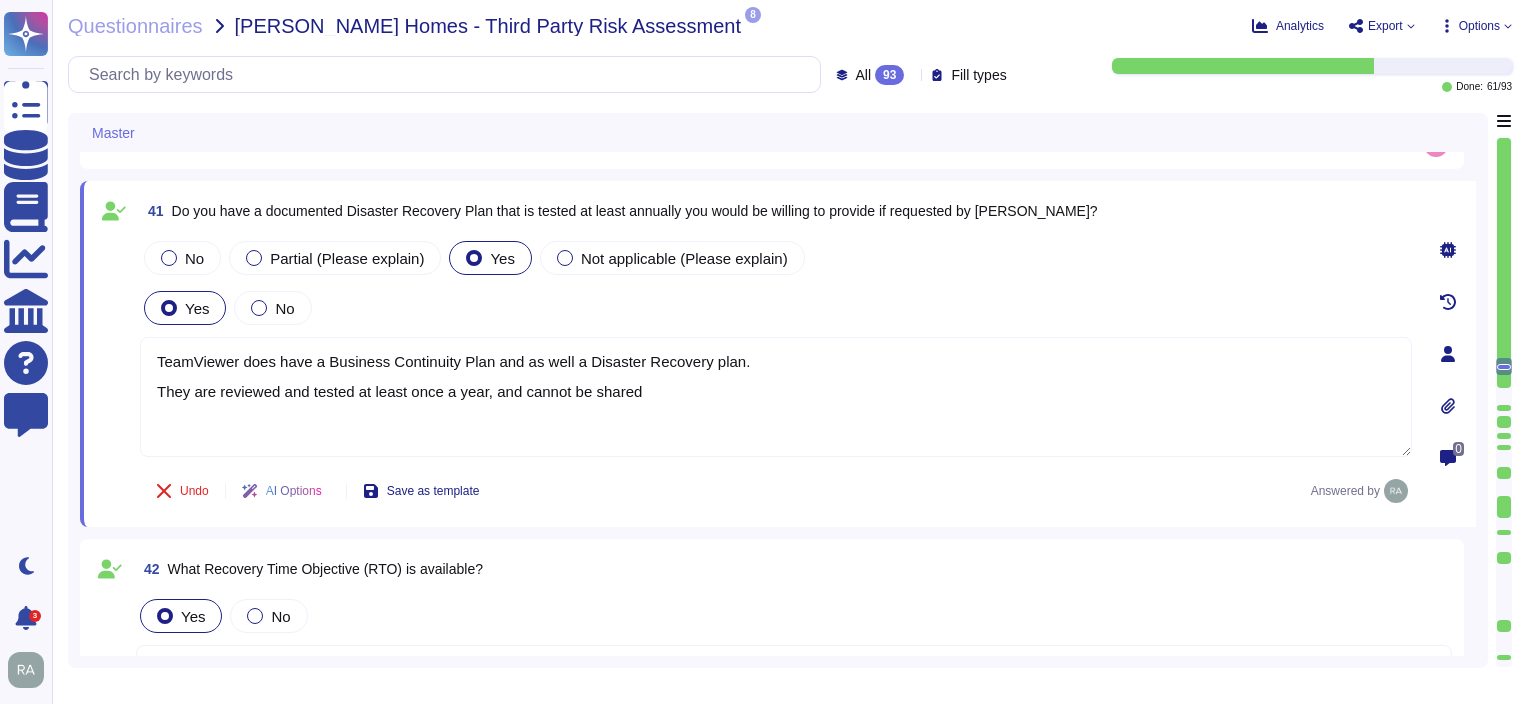 click on "TeamViewer does have a Business Continuity Plan and as well a Disaster Recovery plan.
They are reviewed and tested at least once a year, and cannot be shared" at bounding box center [776, 397] 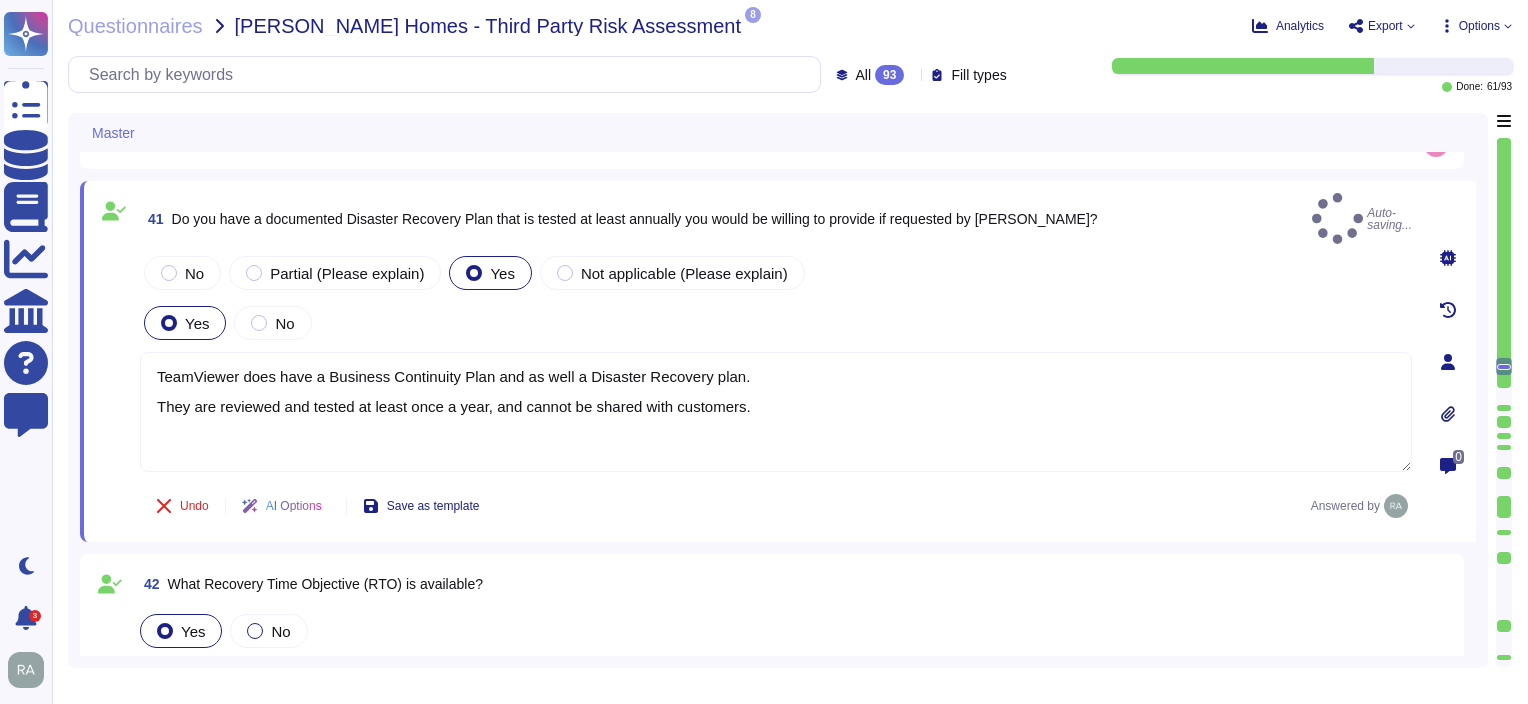 type on "TeamViewer does have a Business Continuity Plan and as well a Disaster Recovery plan.
They are reviewed and tested at least once a year, and cannot be shared with customers." 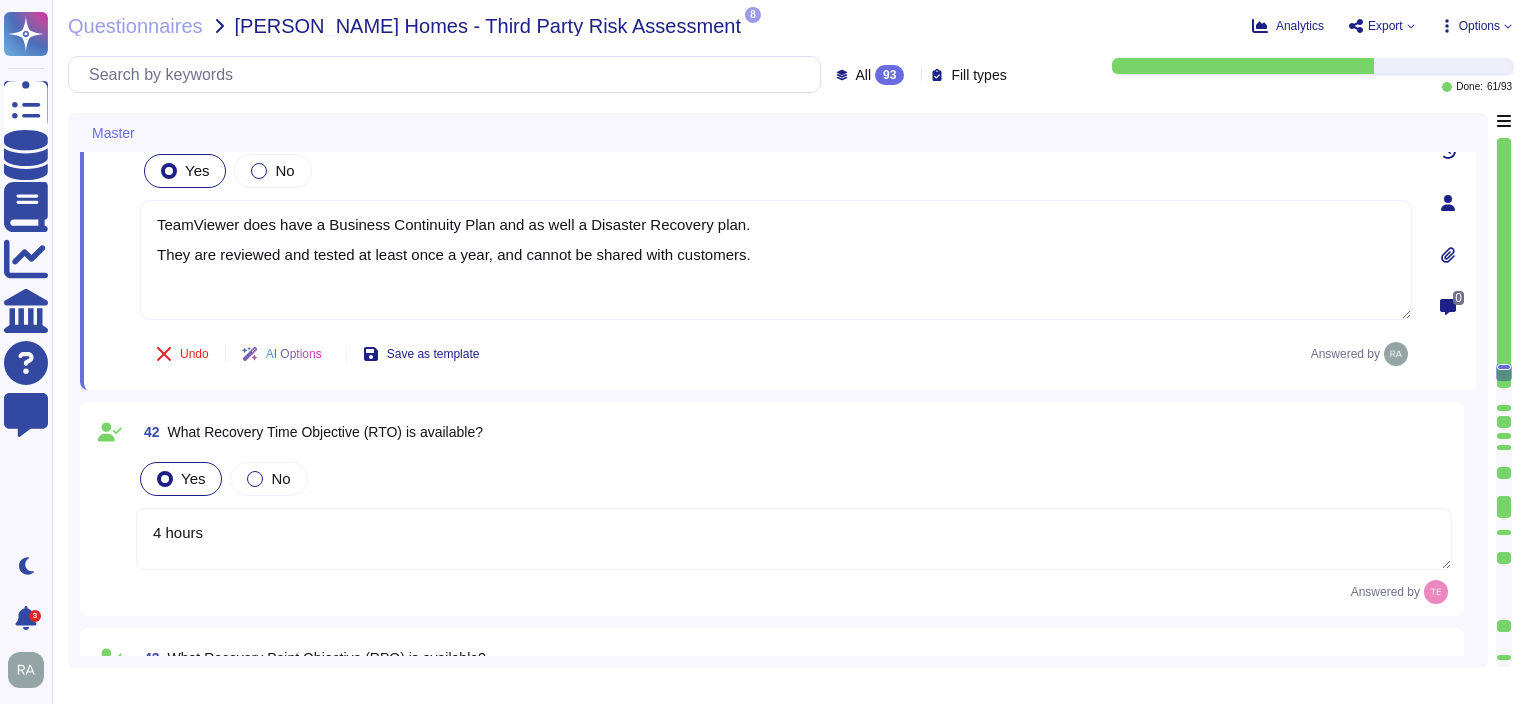 scroll, scrollTop: 12592, scrollLeft: 0, axis: vertical 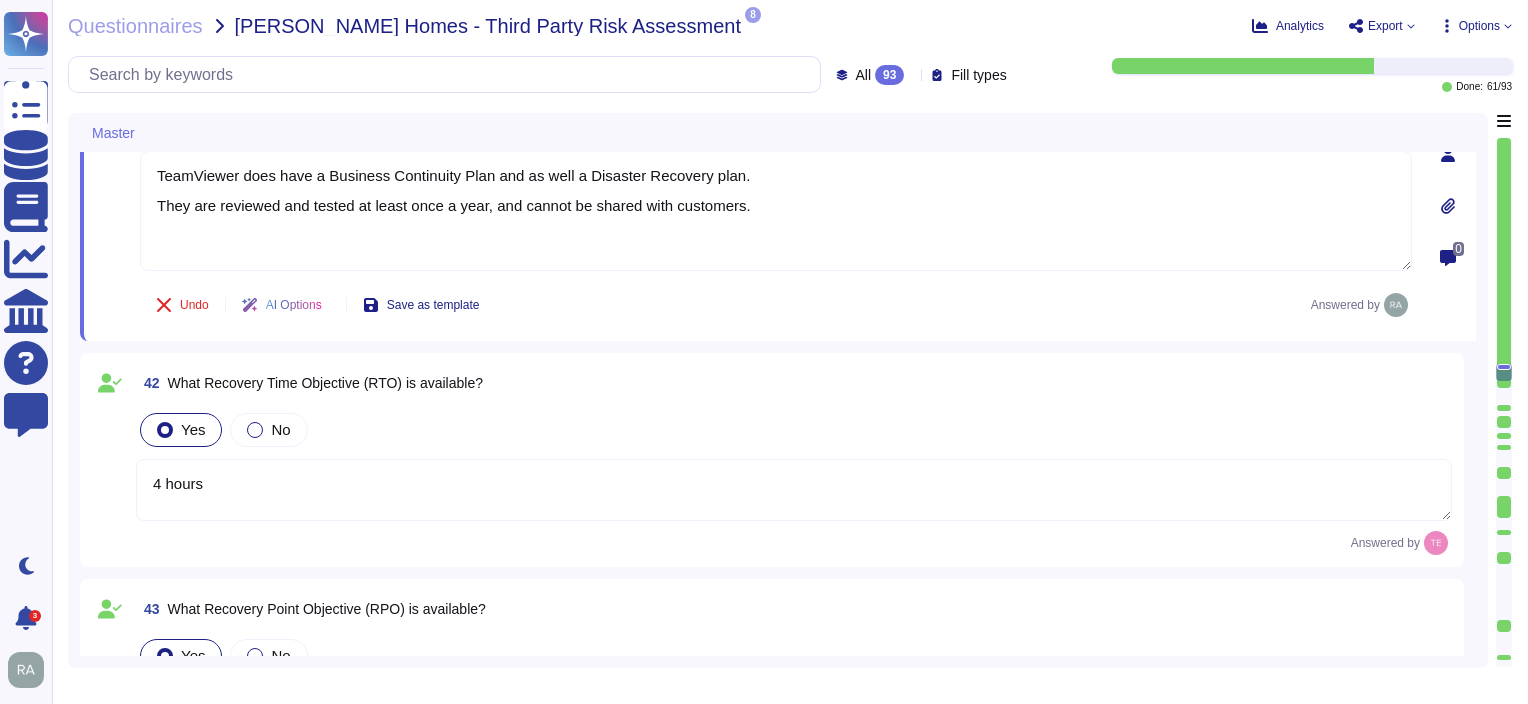 type 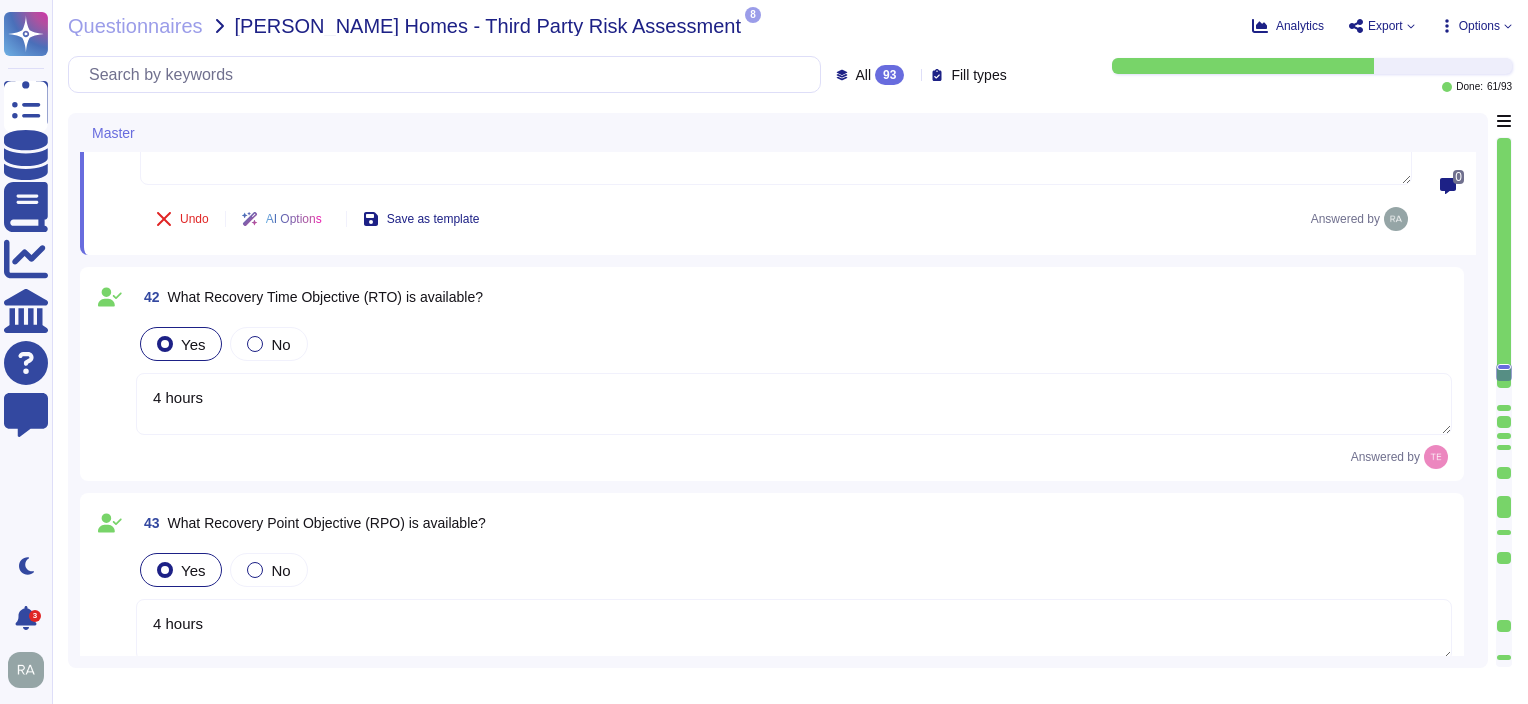 scroll, scrollTop: 12692, scrollLeft: 0, axis: vertical 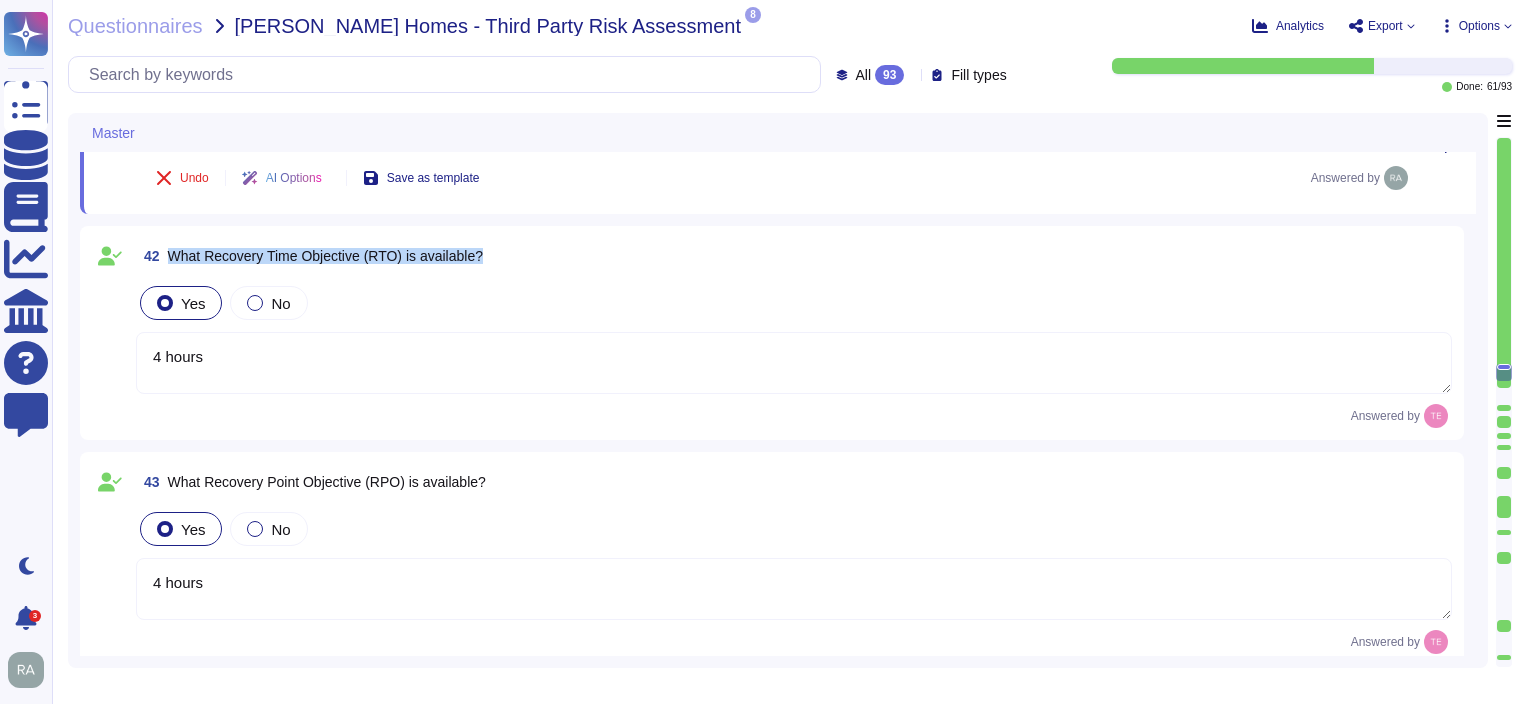 drag, startPoint x: 170, startPoint y: 248, endPoint x: 480, endPoint y: 258, distance: 310.16125 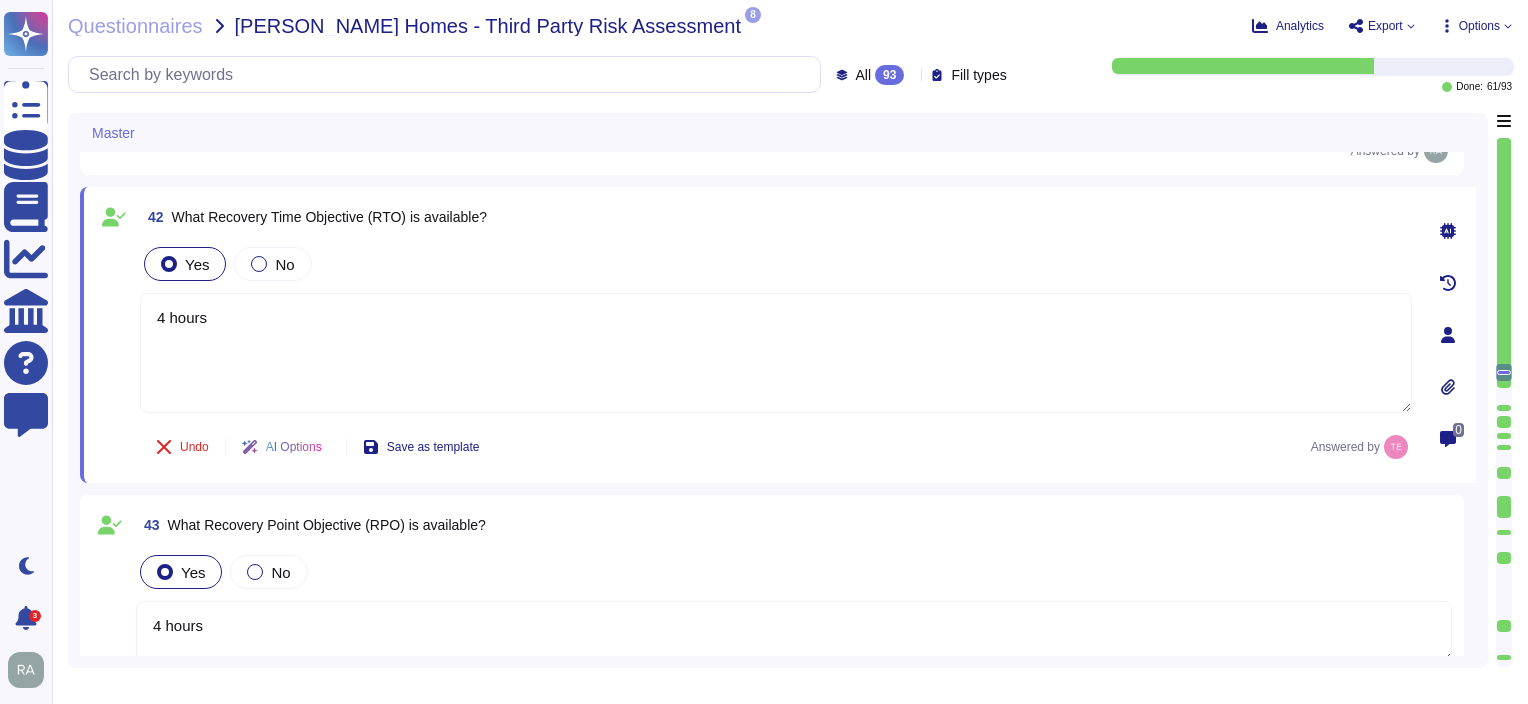 drag, startPoint x: 466, startPoint y: 252, endPoint x: 415, endPoint y: 222, distance: 59.16925 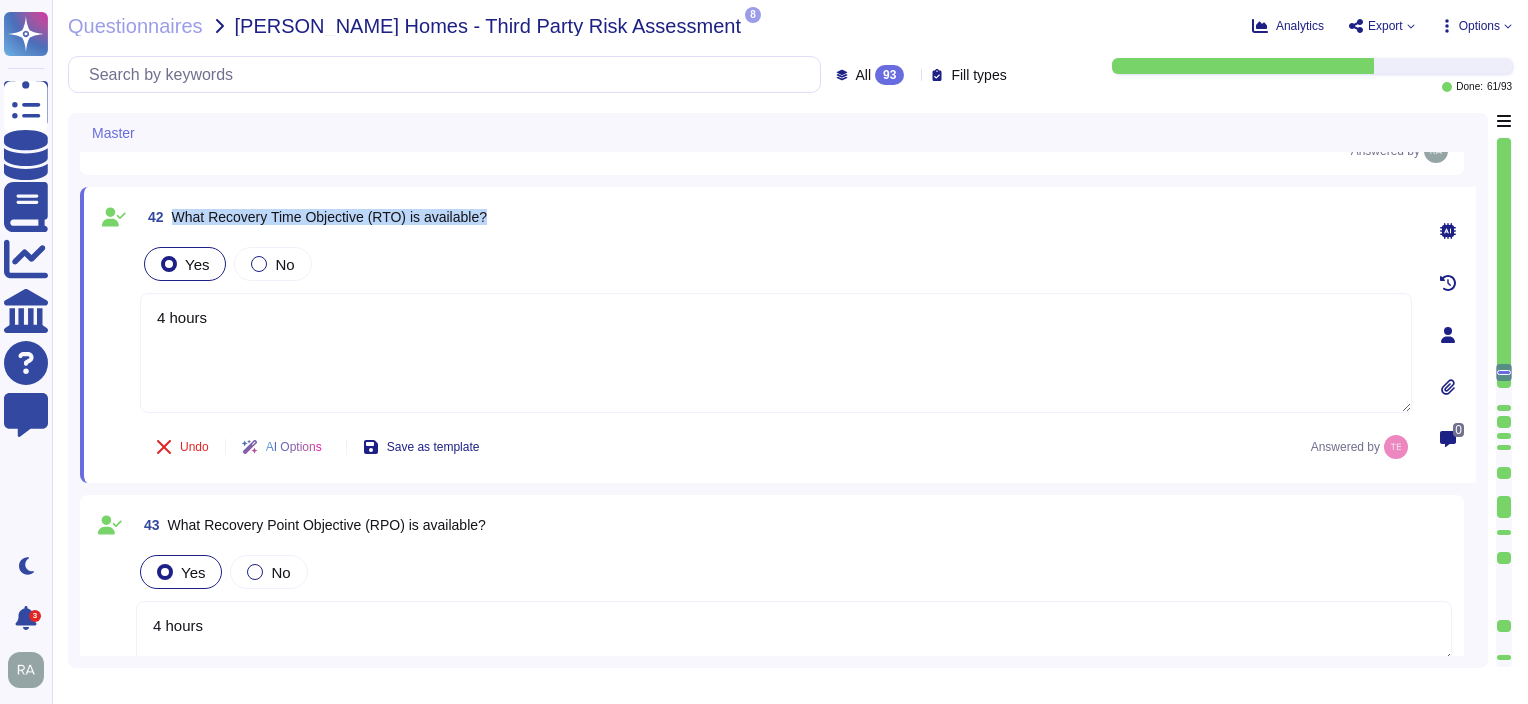 drag, startPoint x: 503, startPoint y: 221, endPoint x: 177, endPoint y: 219, distance: 326.00613 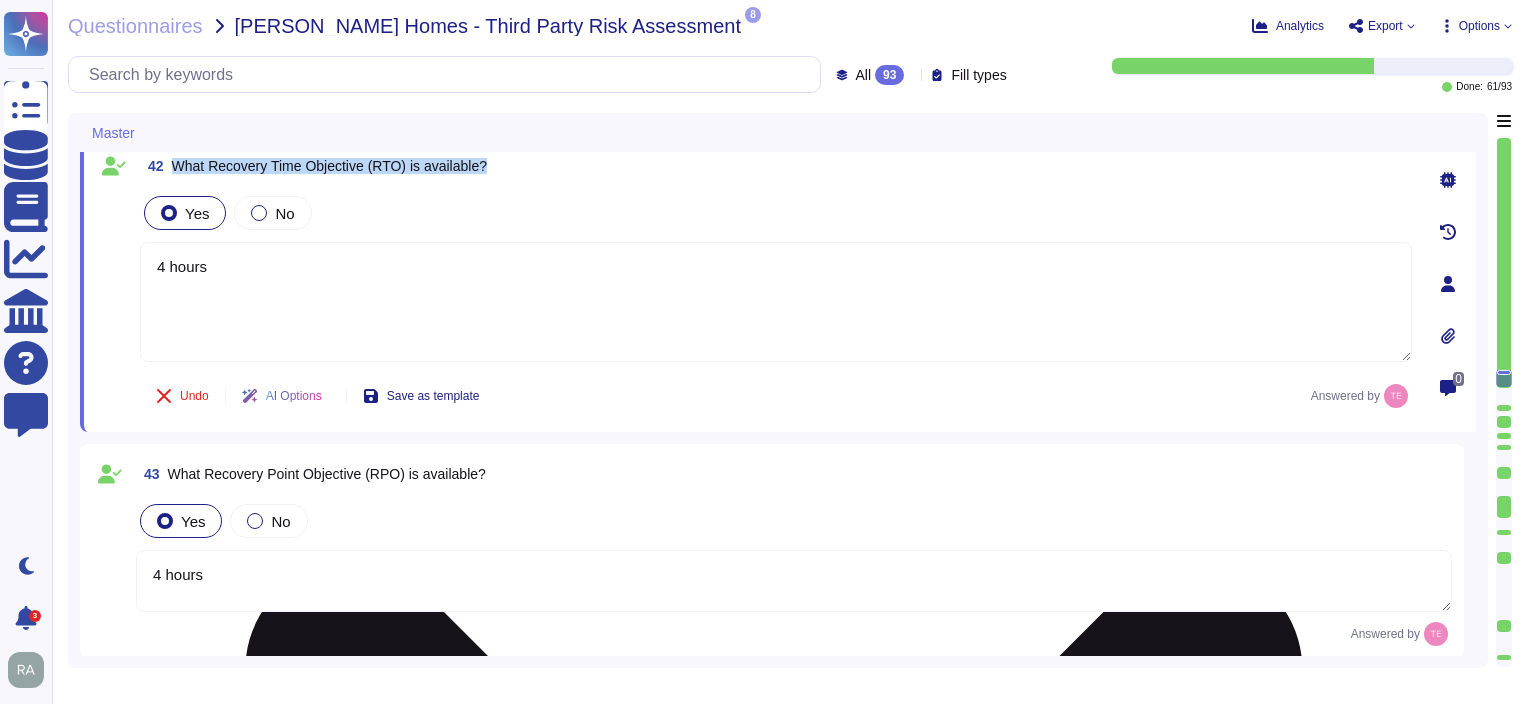 scroll, scrollTop: 12792, scrollLeft: 0, axis: vertical 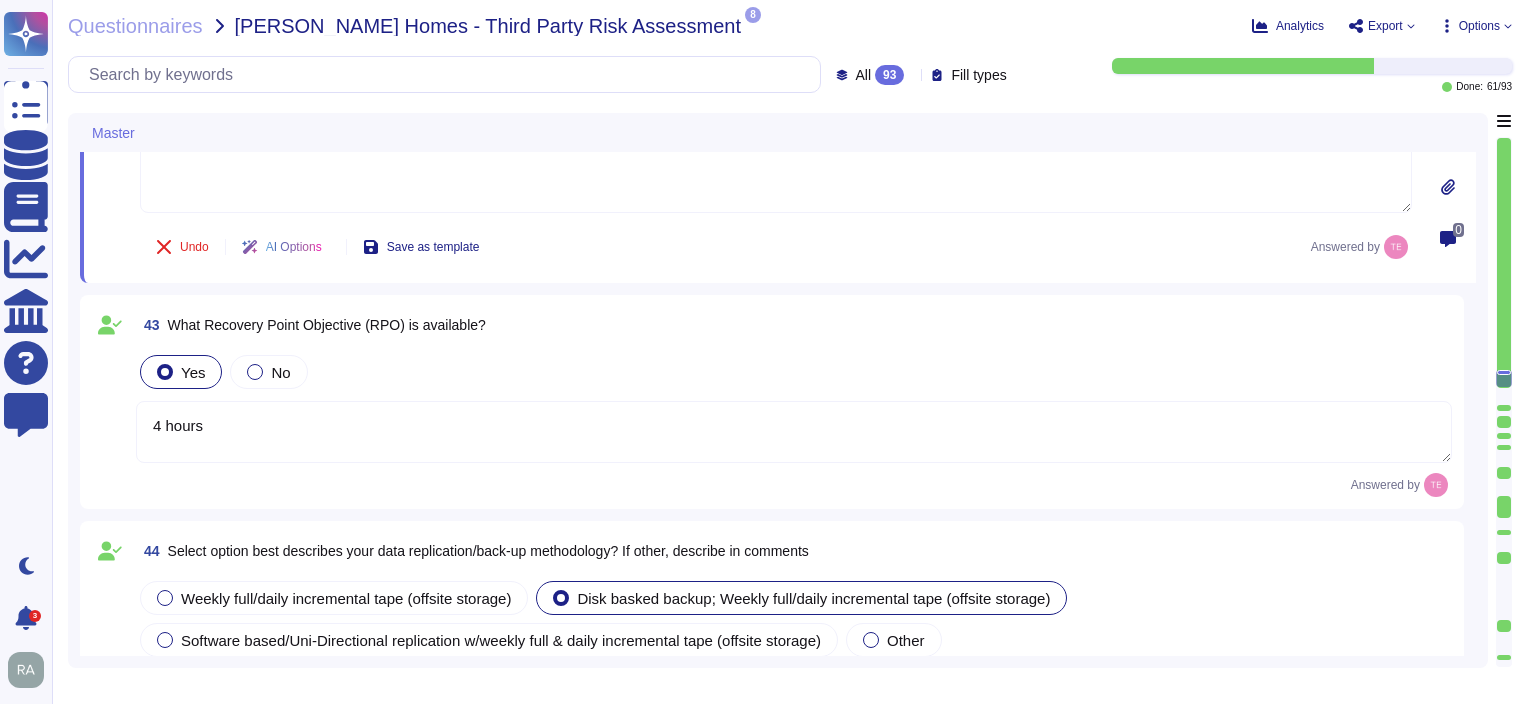 type 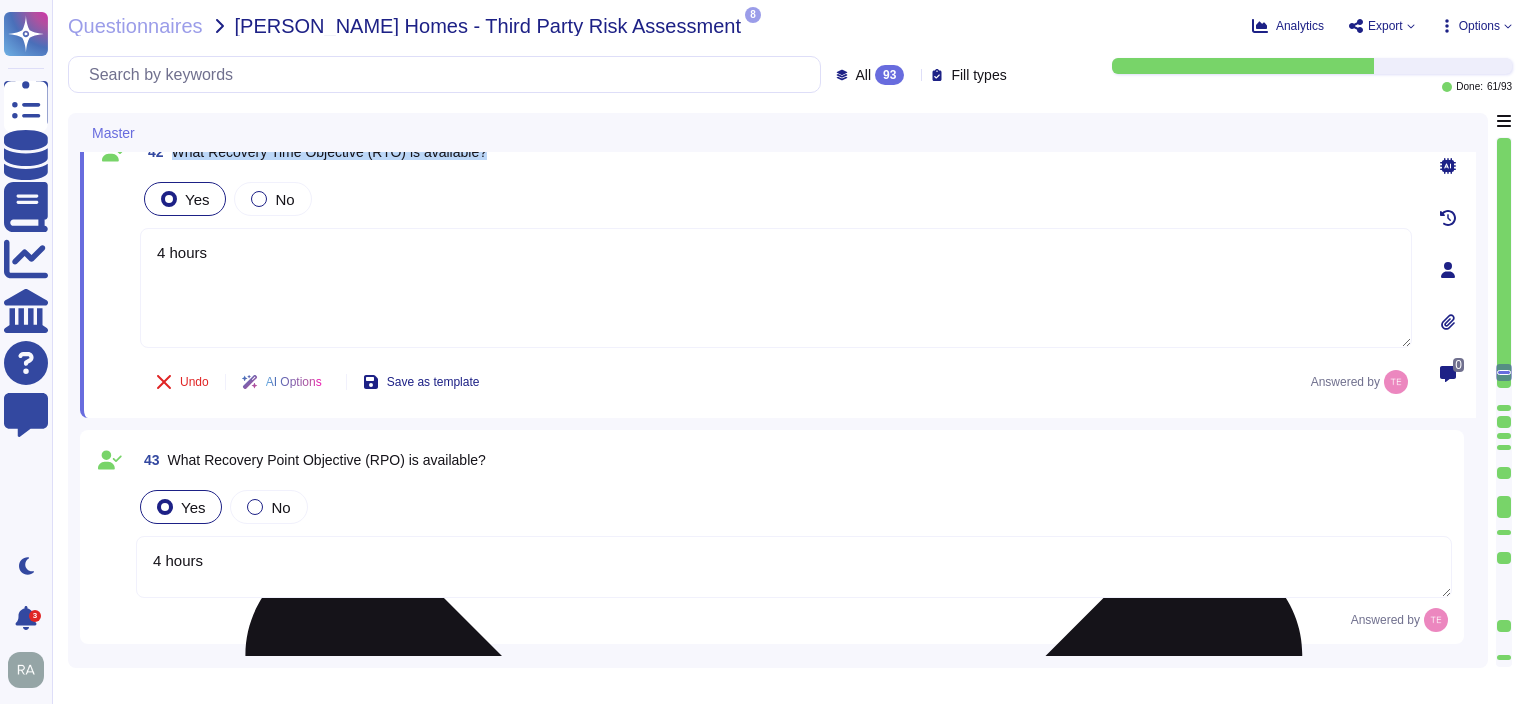 scroll, scrollTop: 12792, scrollLeft: 0, axis: vertical 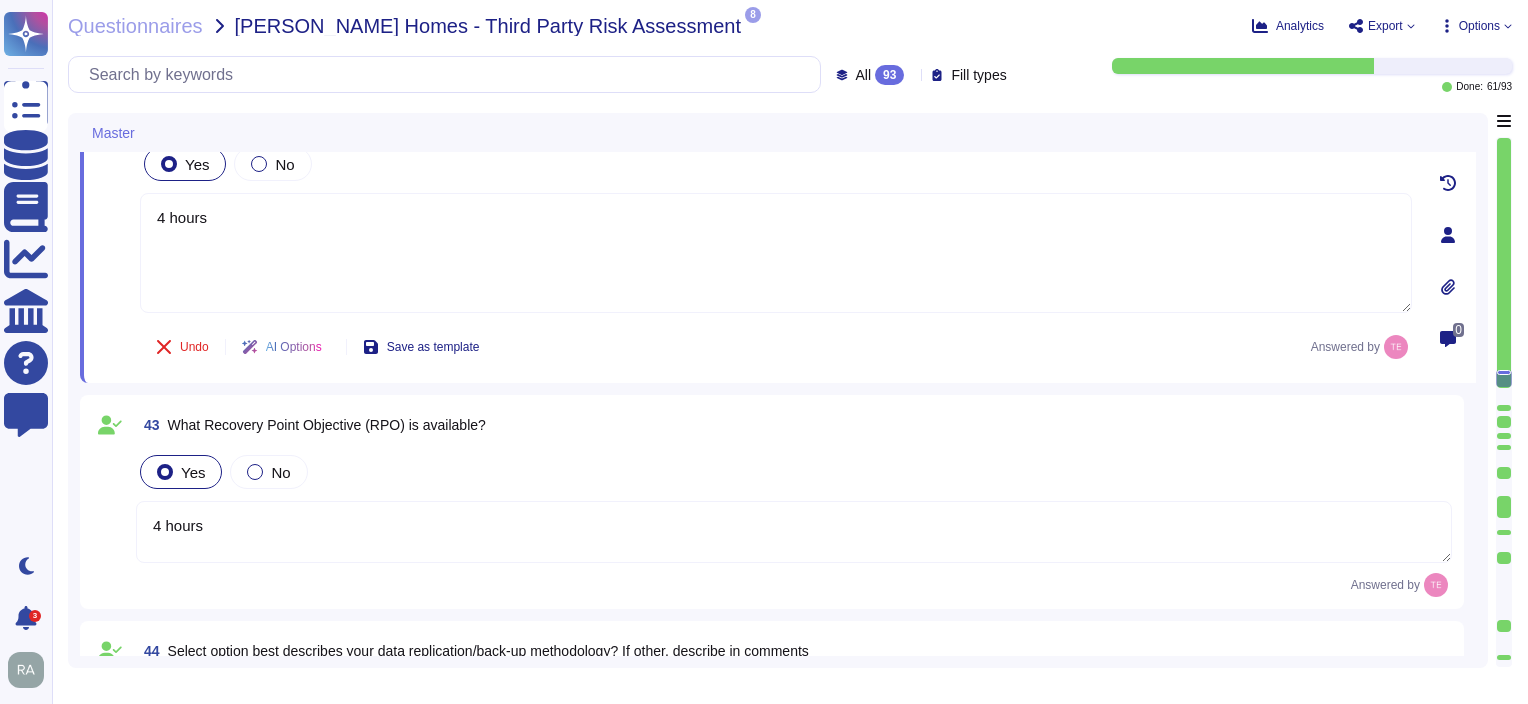 click on "43 What Recovery Point Objective (RPO) is available?" at bounding box center [794, 425] 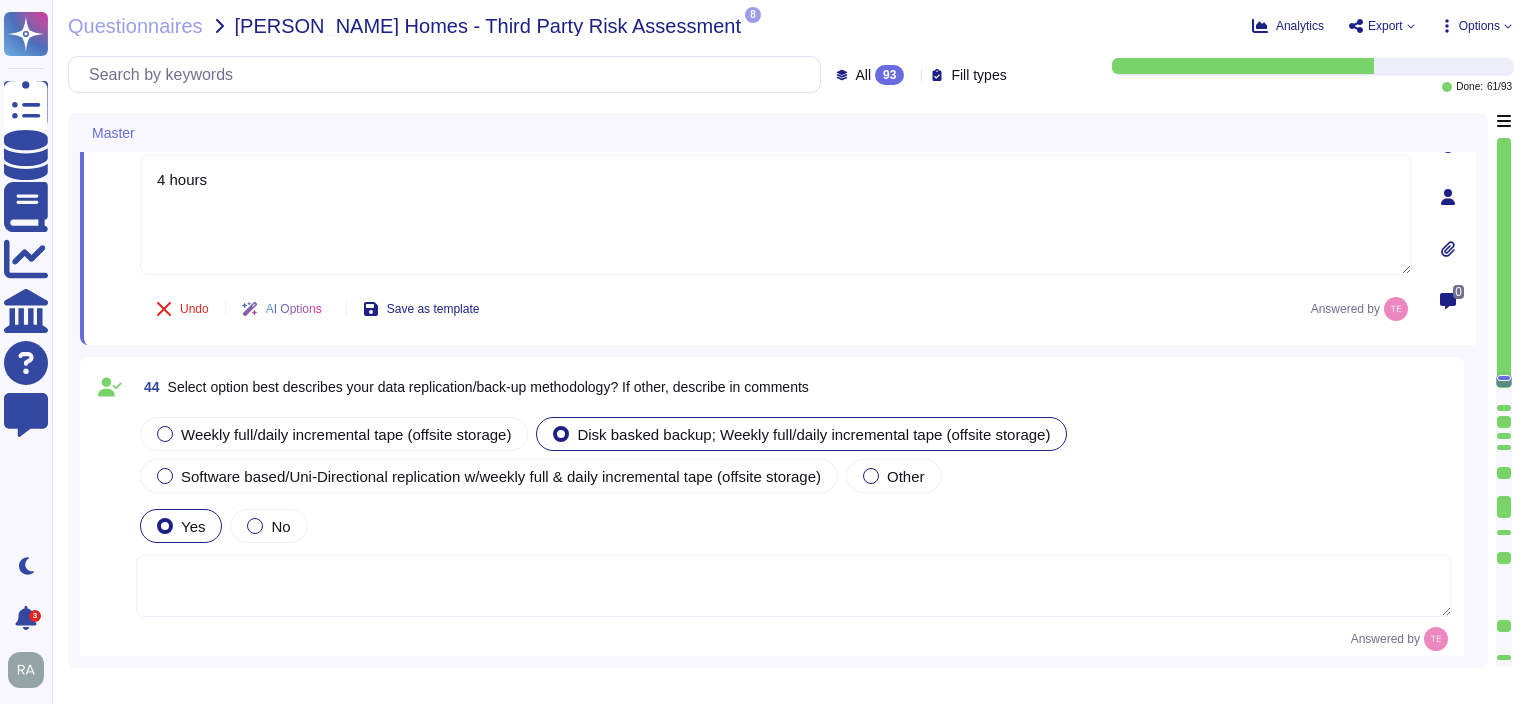 scroll, scrollTop: 13092, scrollLeft: 0, axis: vertical 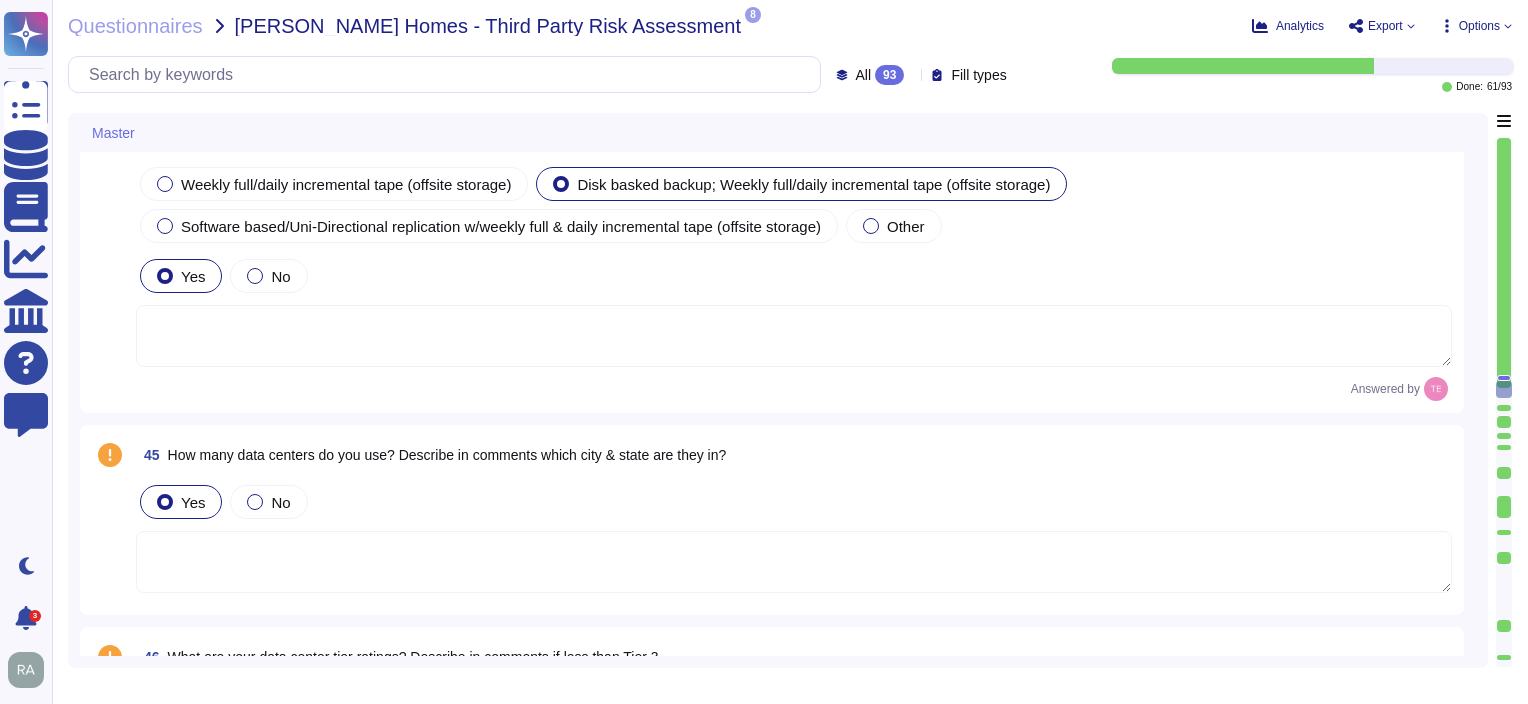 type 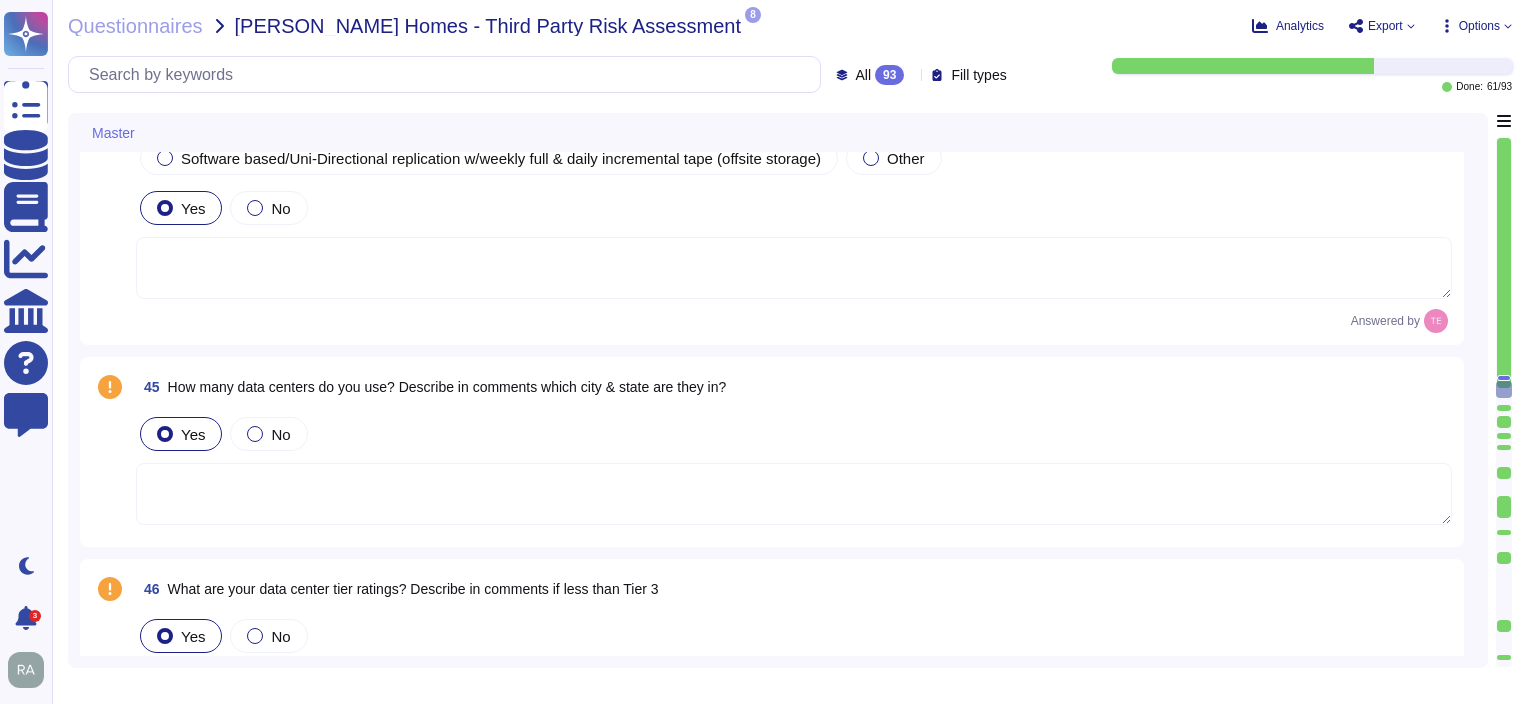 scroll, scrollTop: 13392, scrollLeft: 0, axis: vertical 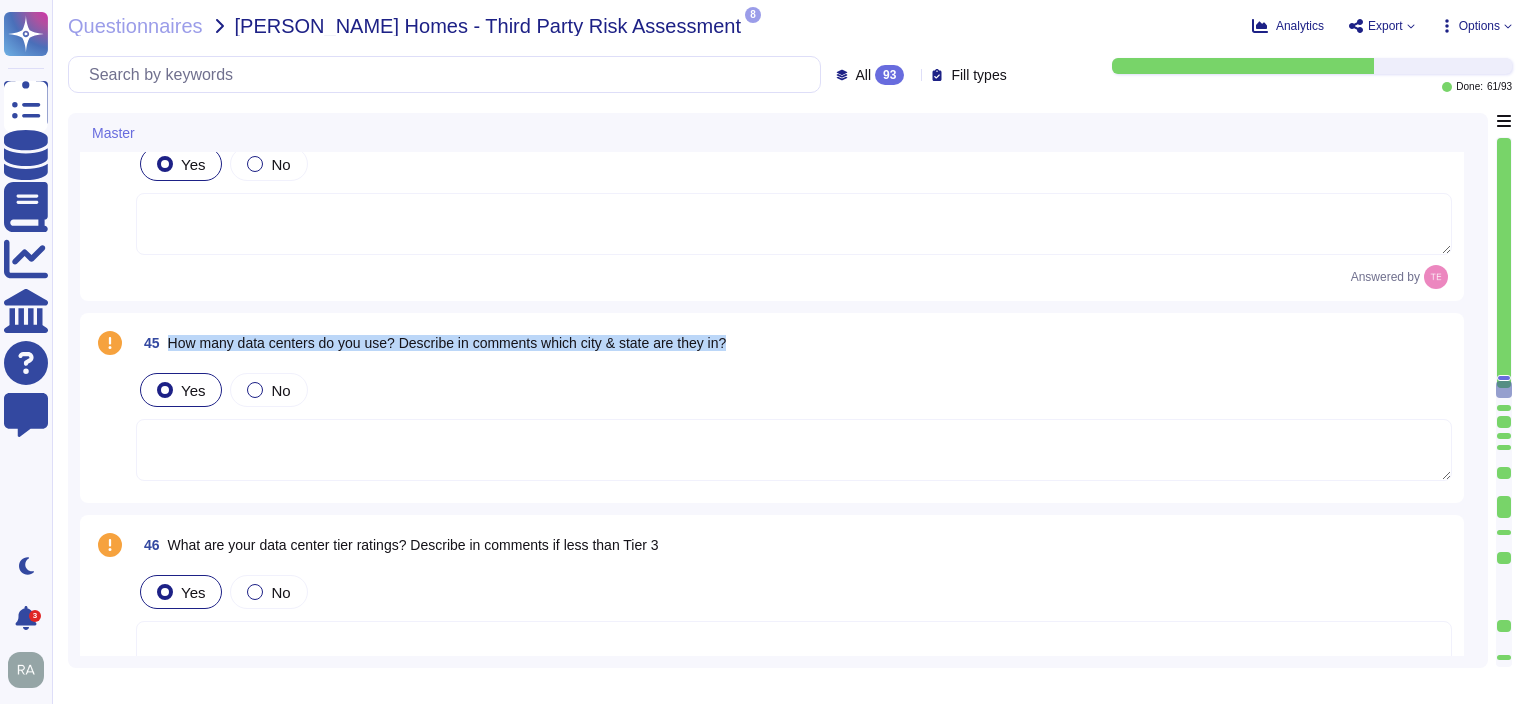drag, startPoint x: 748, startPoint y: 341, endPoint x: 176, endPoint y: 333, distance: 572.05597 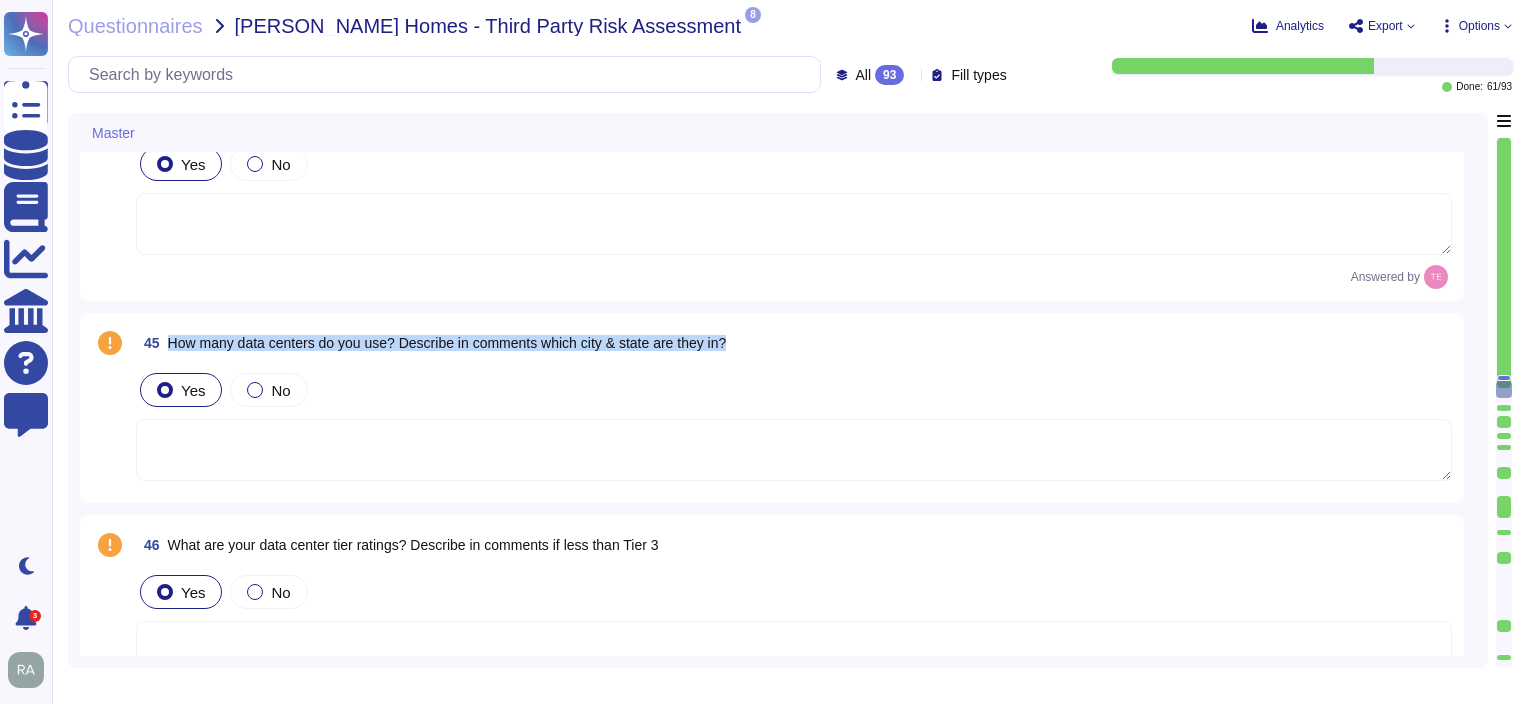 click on "45 How many data centers do you use?   Describe in comments which city & state are they in?" at bounding box center [794, 343] 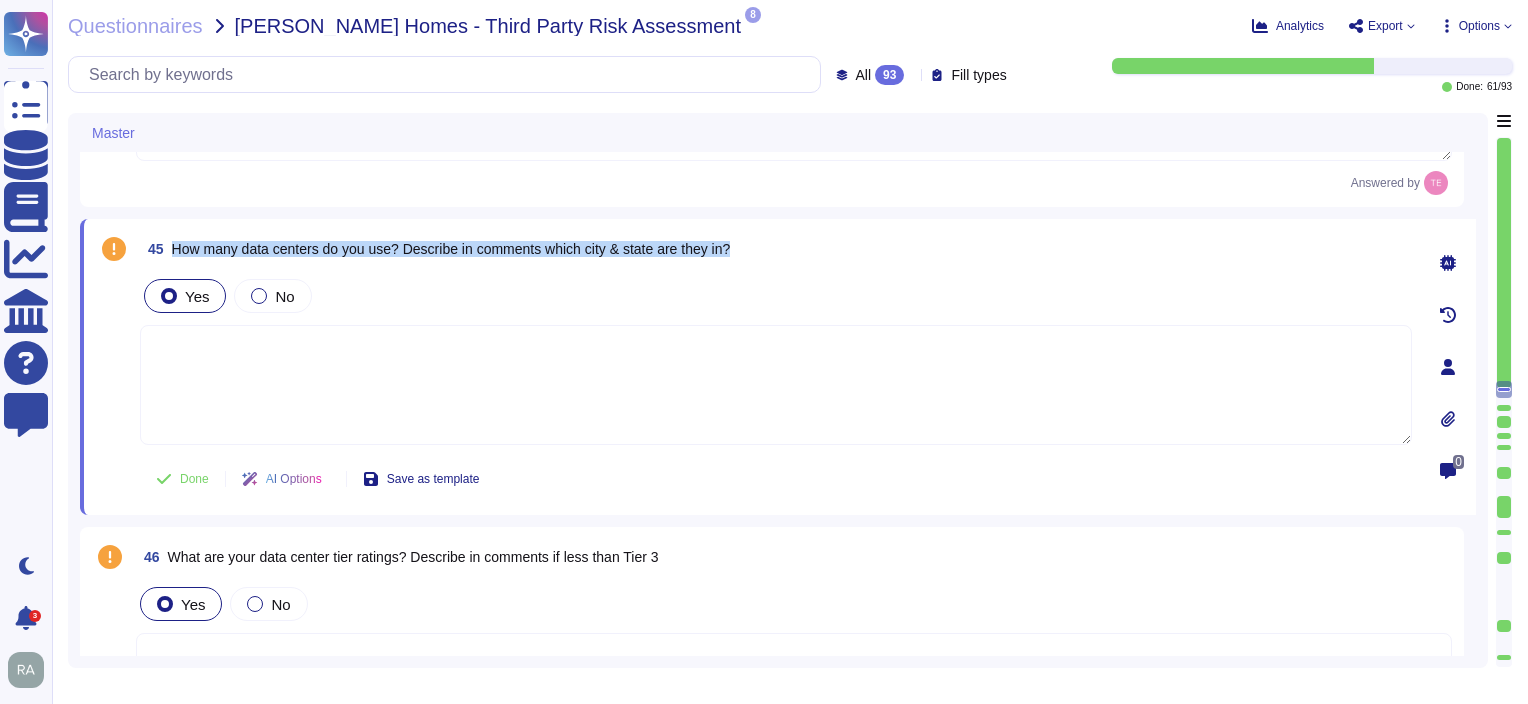drag, startPoint x: 175, startPoint y: 244, endPoint x: 714, endPoint y: 270, distance: 539.6267 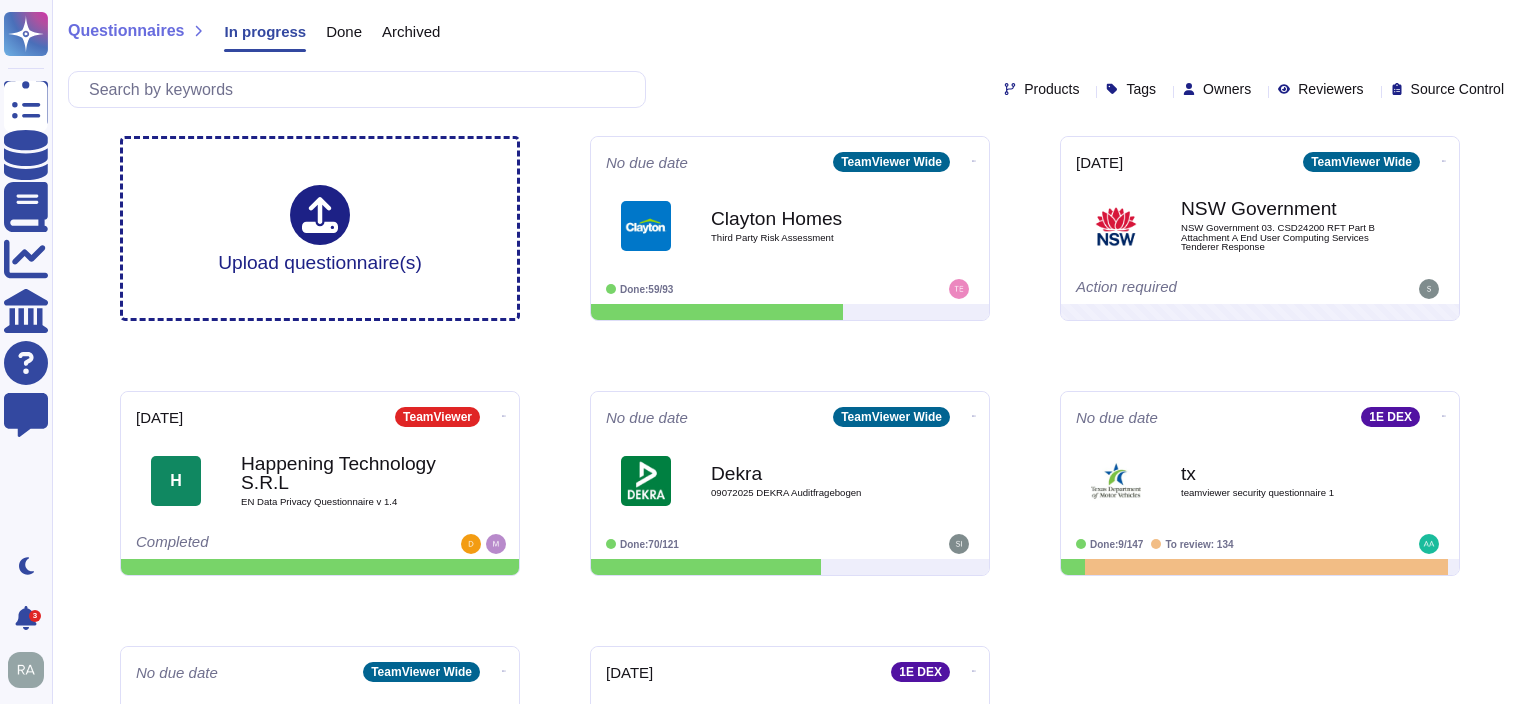scroll, scrollTop: 0, scrollLeft: 0, axis: both 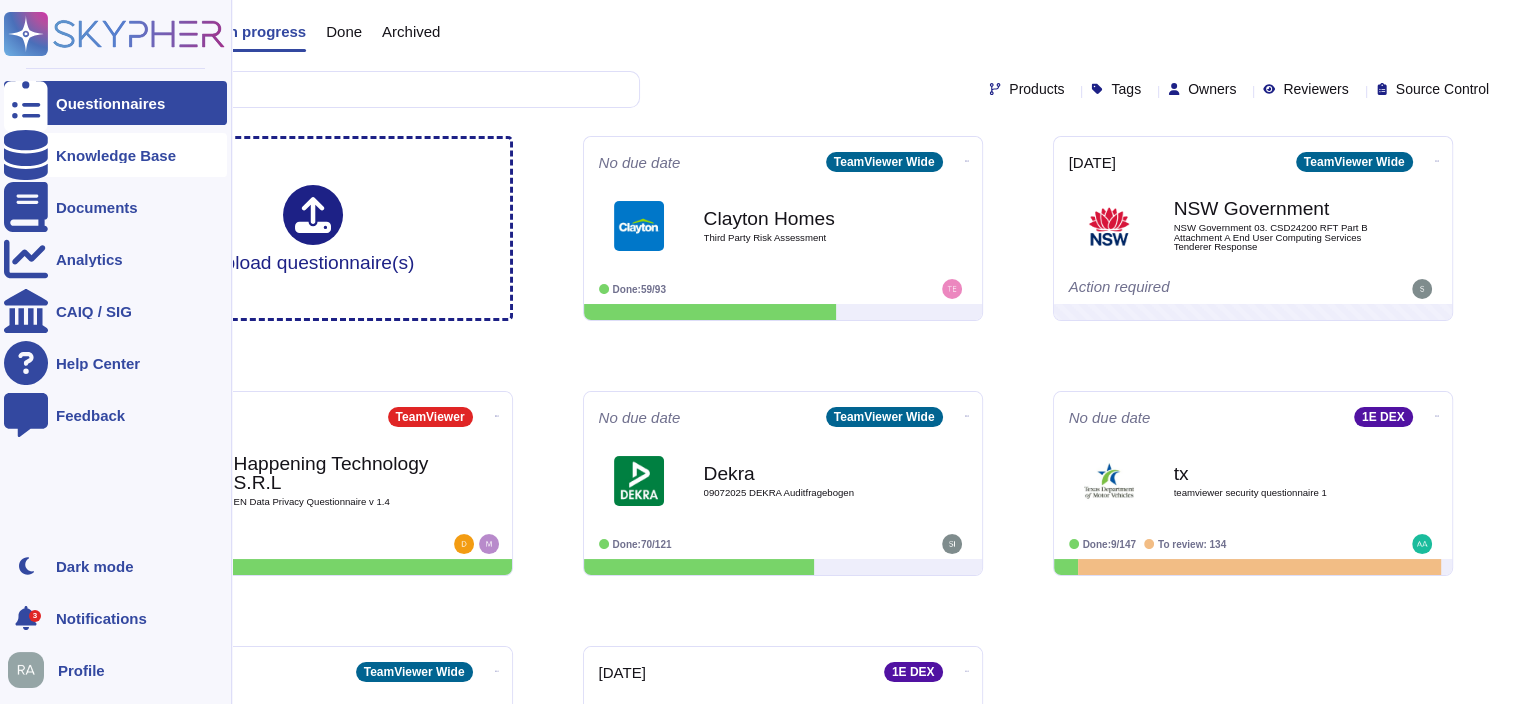 click on "Knowledge Base" at bounding box center [116, 155] 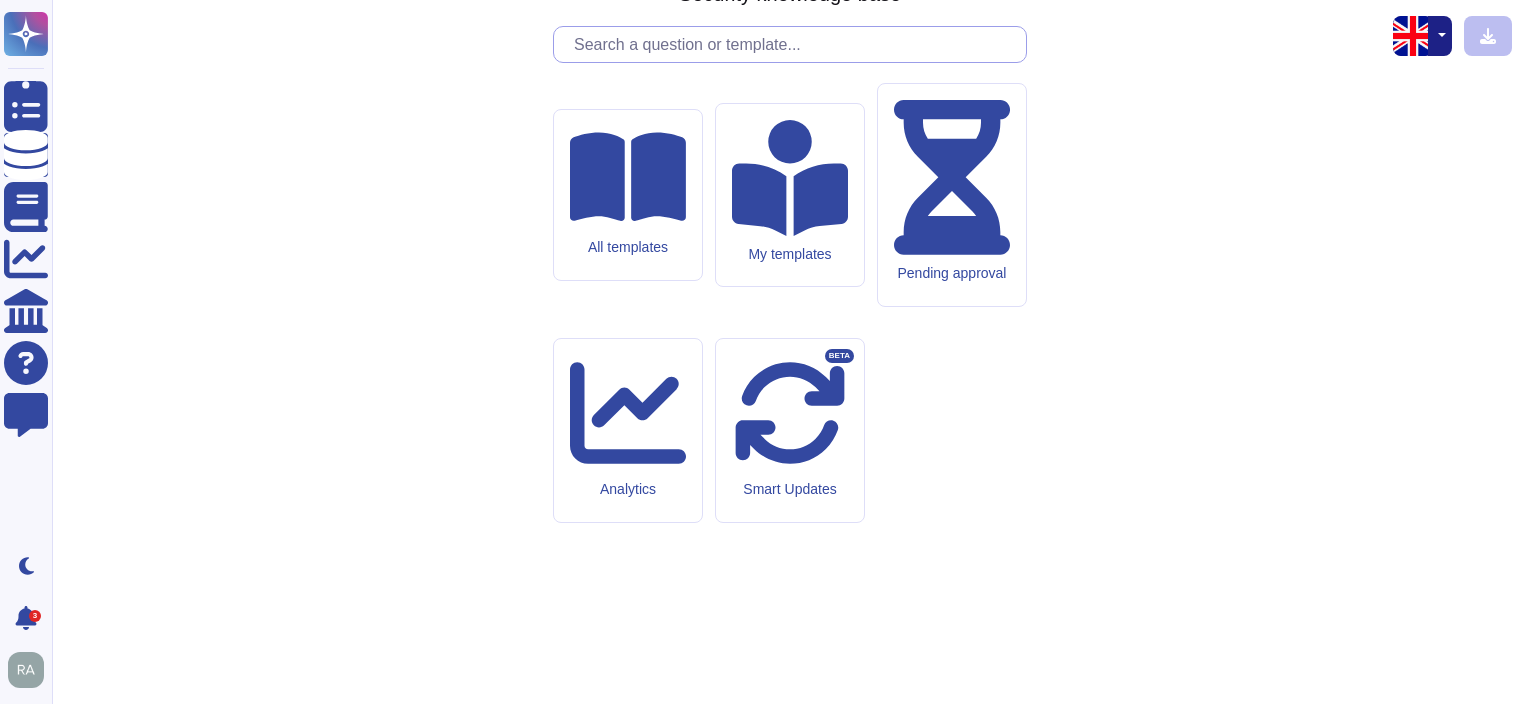 click at bounding box center [795, 44] 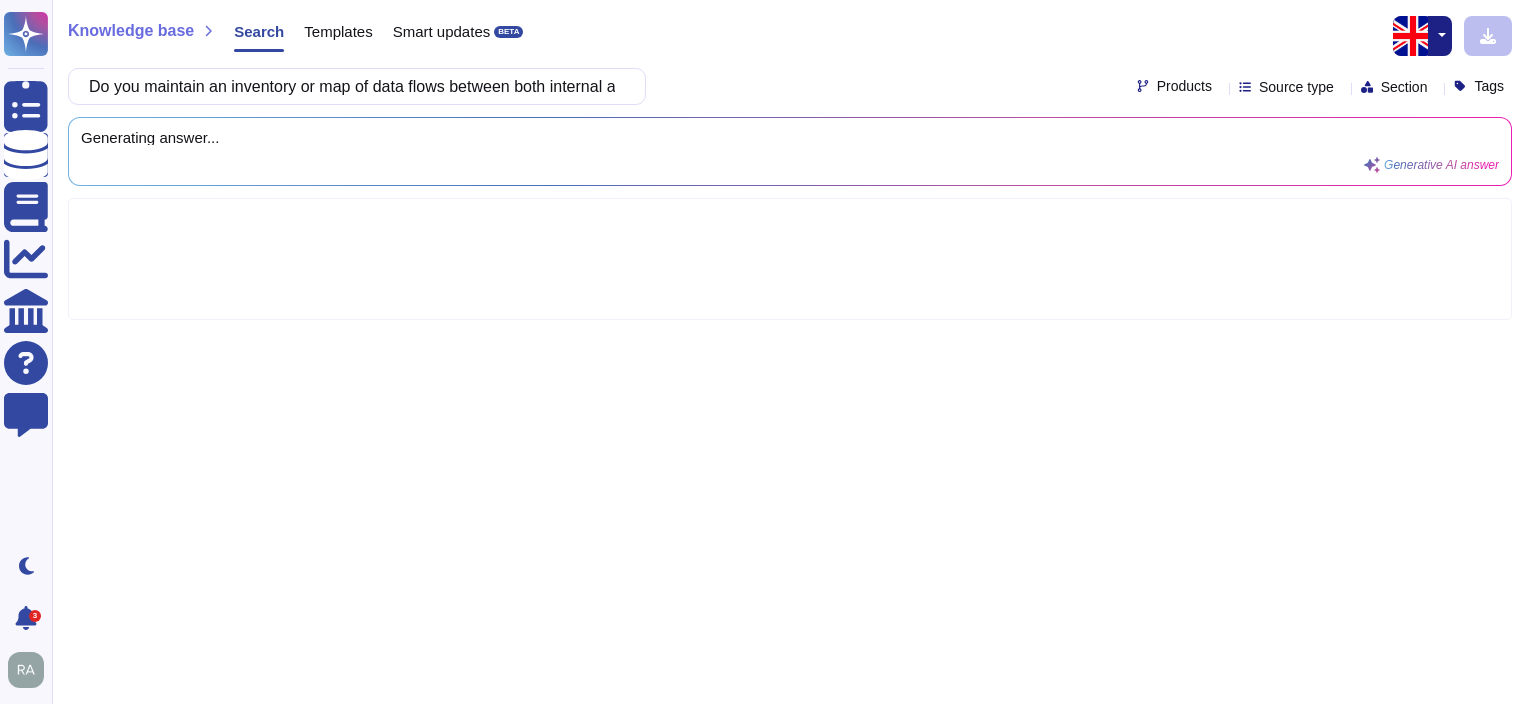 scroll, scrollTop: 0, scrollLeft: 254, axis: horizontal 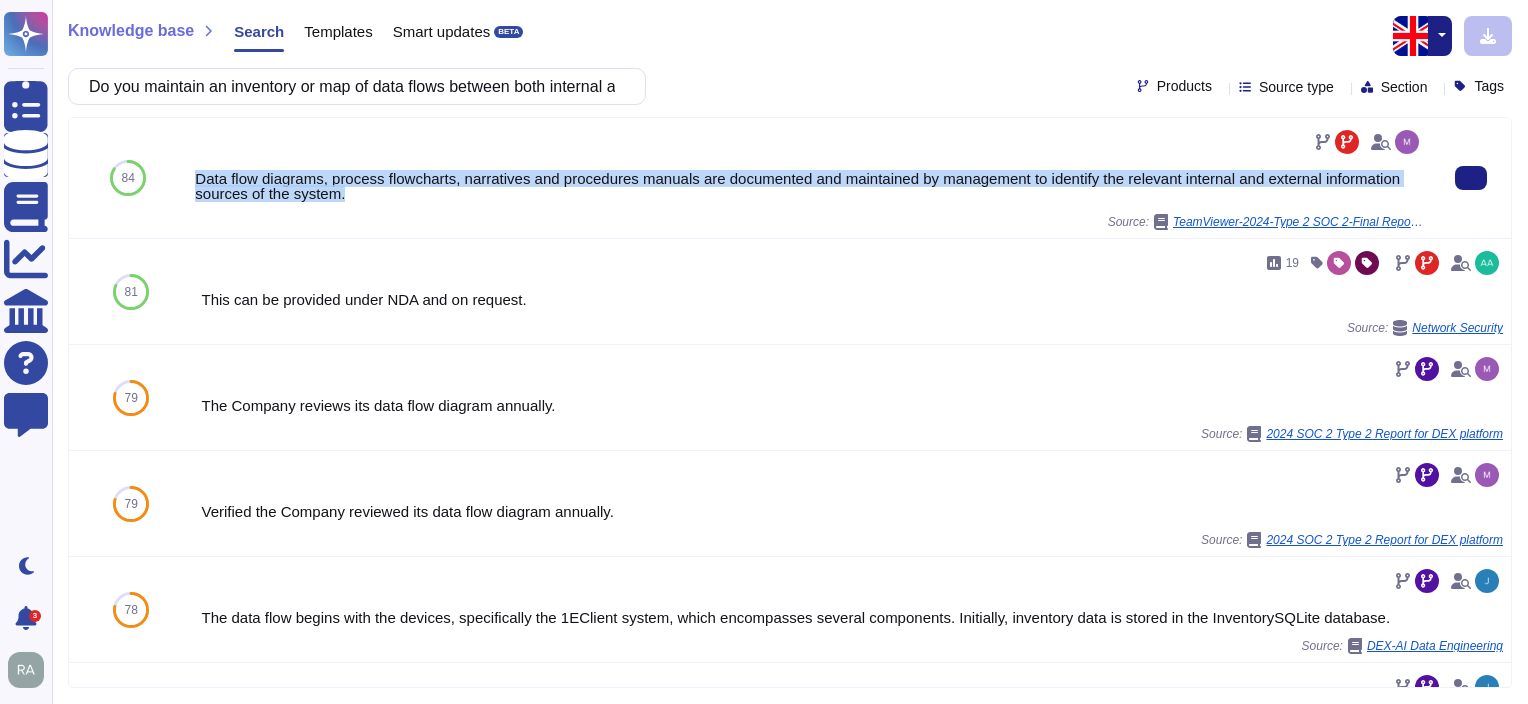 drag, startPoint x: 372, startPoint y: 200, endPoint x: 193, endPoint y: 178, distance: 180.3469 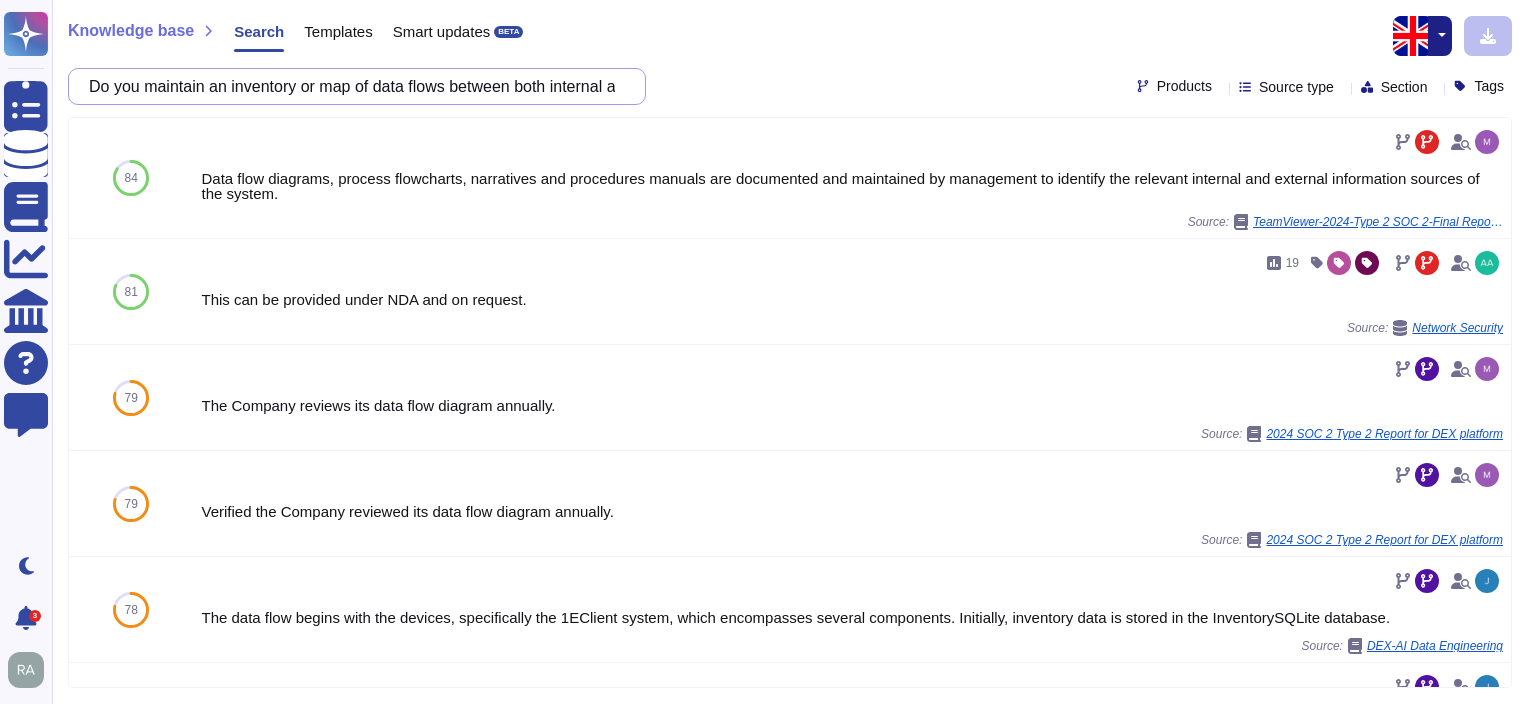 click on "Do you maintain an inventory or map of data flows between both internal and external information systems?" at bounding box center [352, 86] 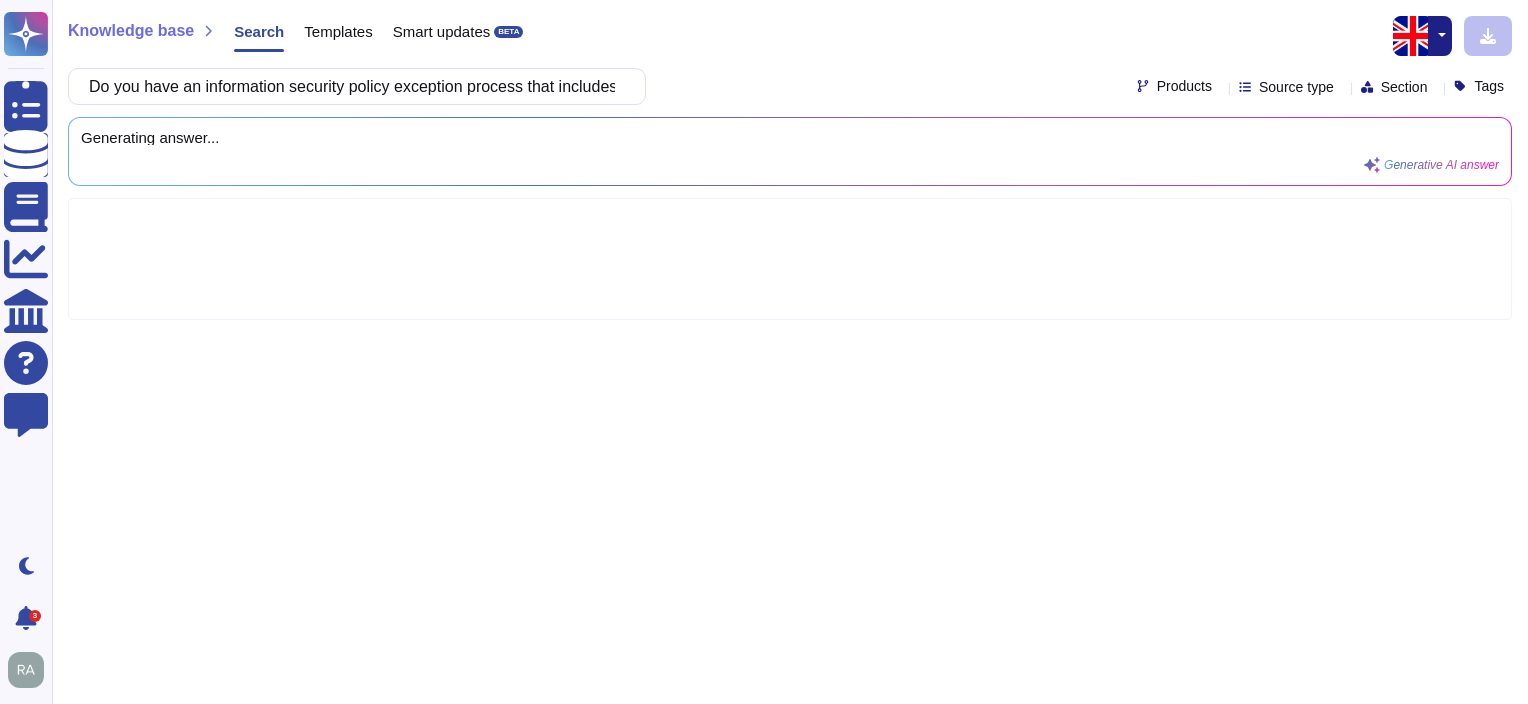 scroll, scrollTop: 0, scrollLeft: 330, axis: horizontal 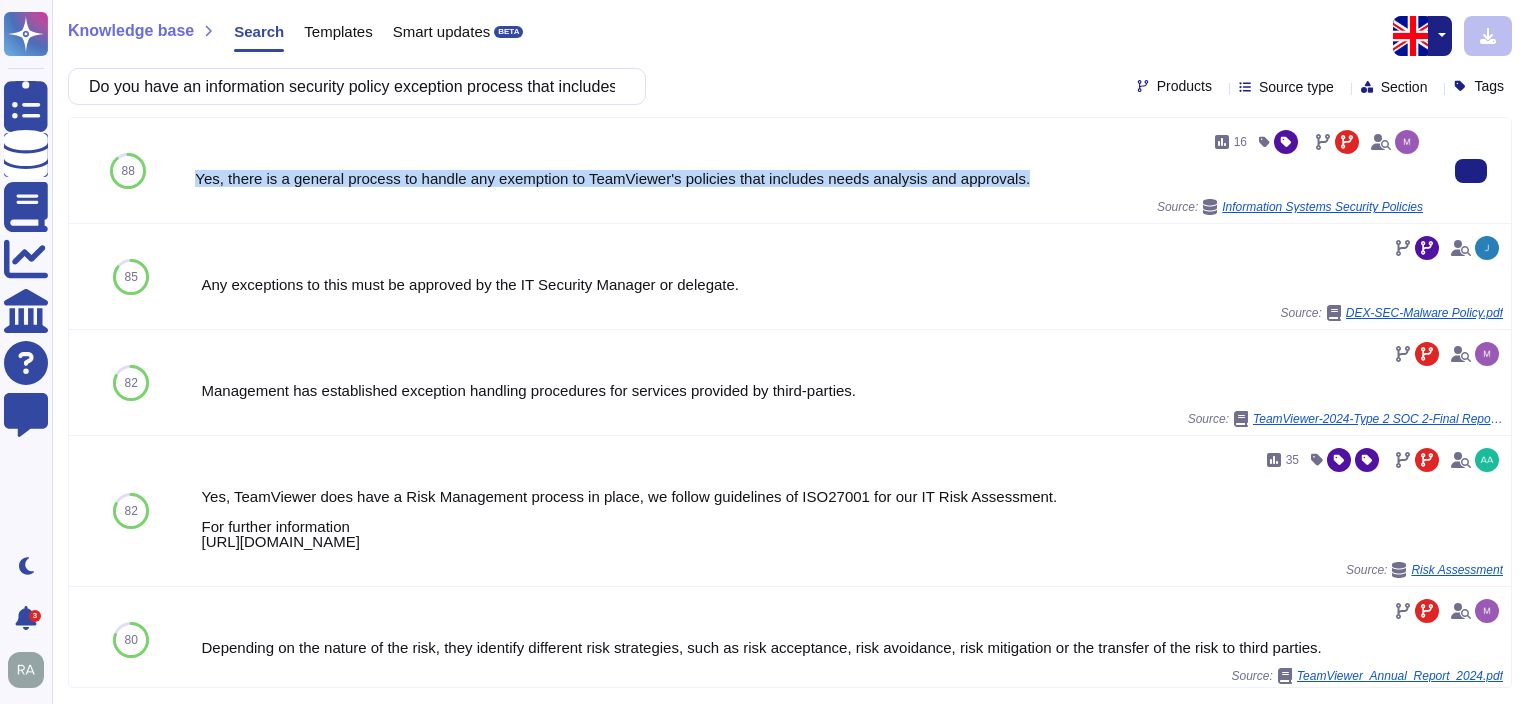 drag, startPoint x: 1023, startPoint y: 181, endPoint x: 195, endPoint y: 176, distance: 828.0151 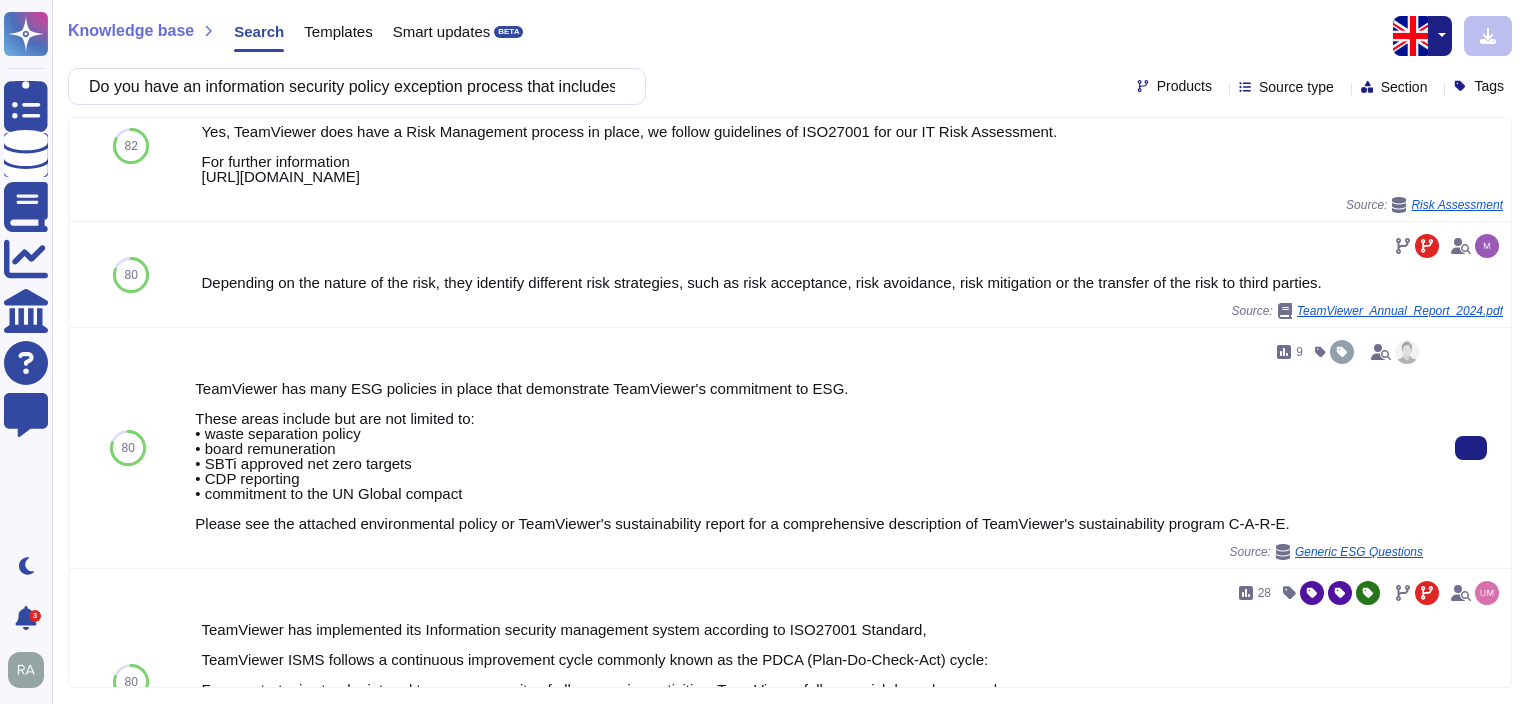 scroll, scrollTop: 400, scrollLeft: 0, axis: vertical 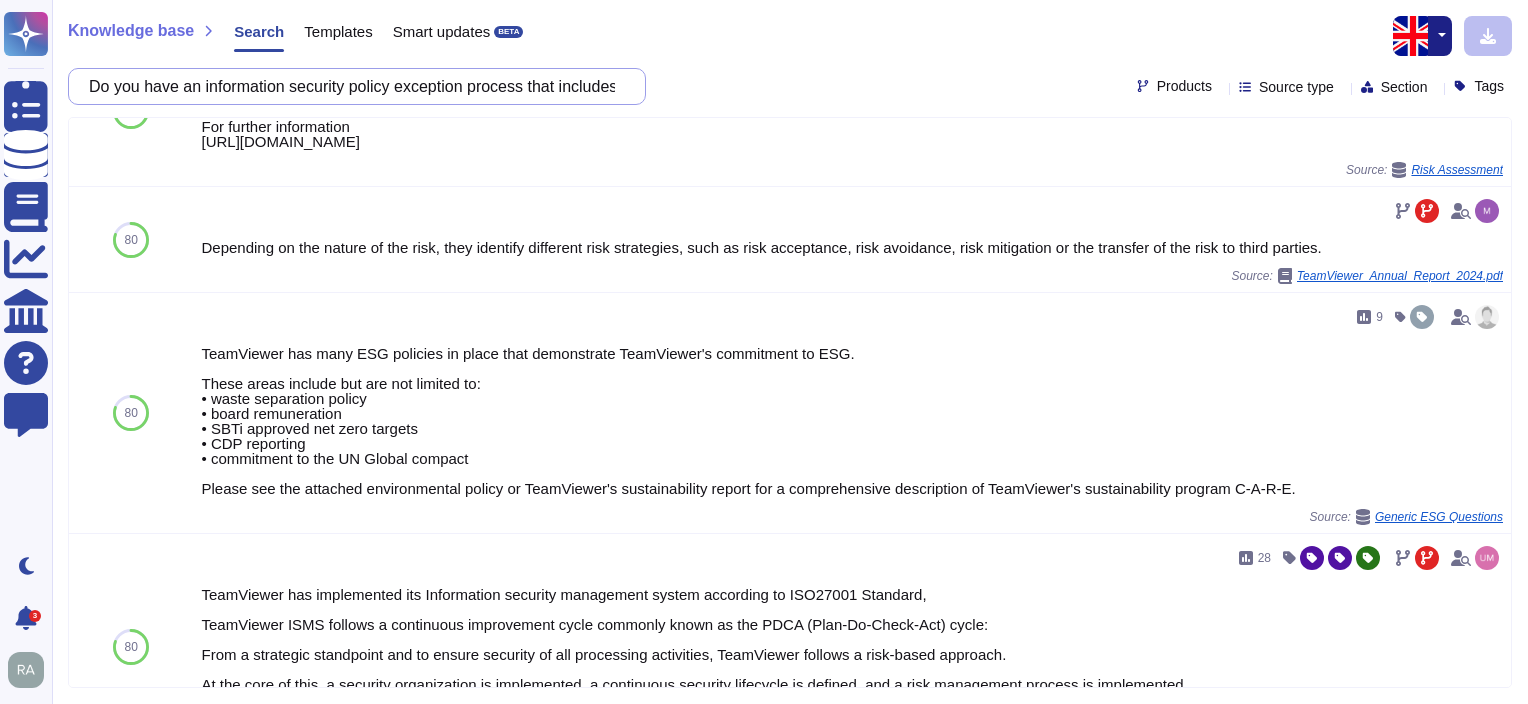 click on "Do you have an information security policy exception process that includes formal acceptance of risk by the risk owner?" at bounding box center [352, 86] 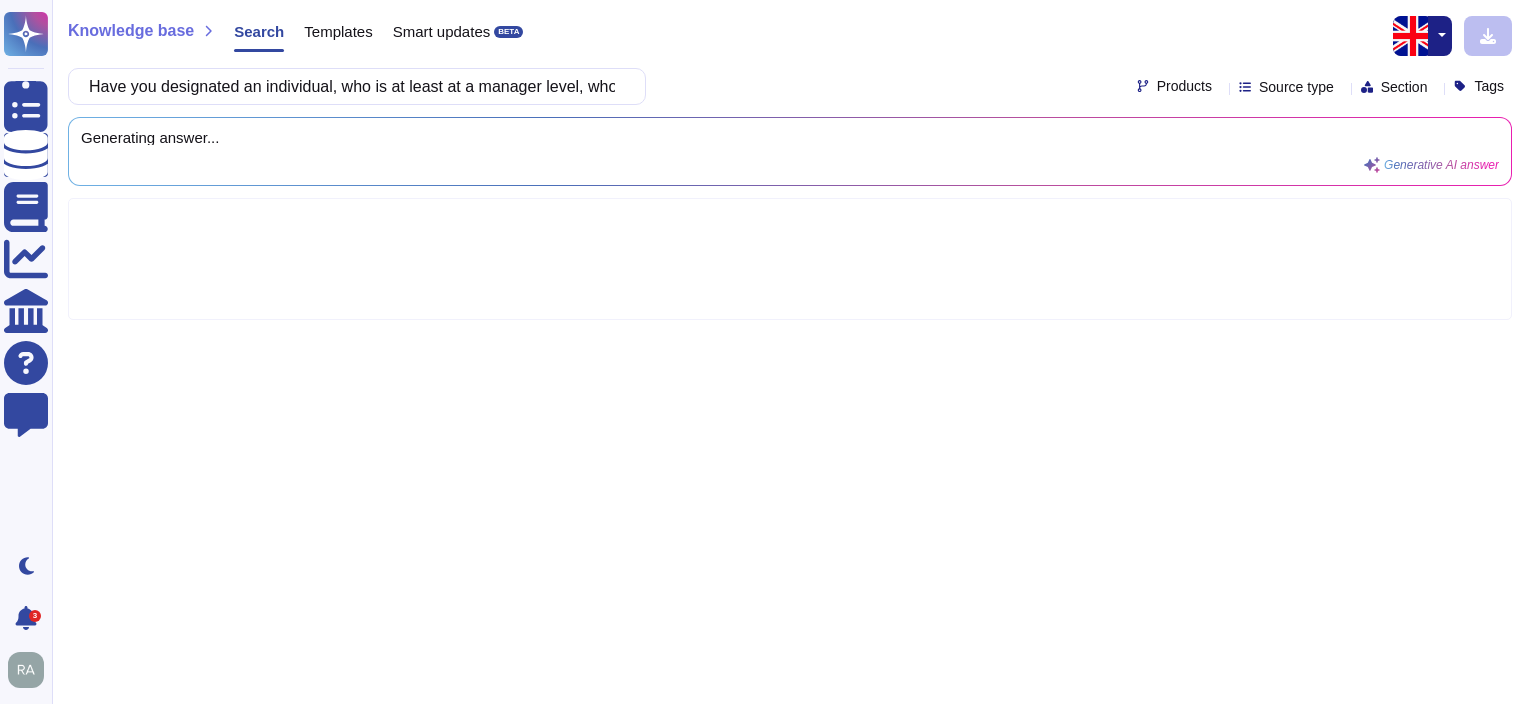 scroll, scrollTop: 0, scrollLeft: 353, axis: horizontal 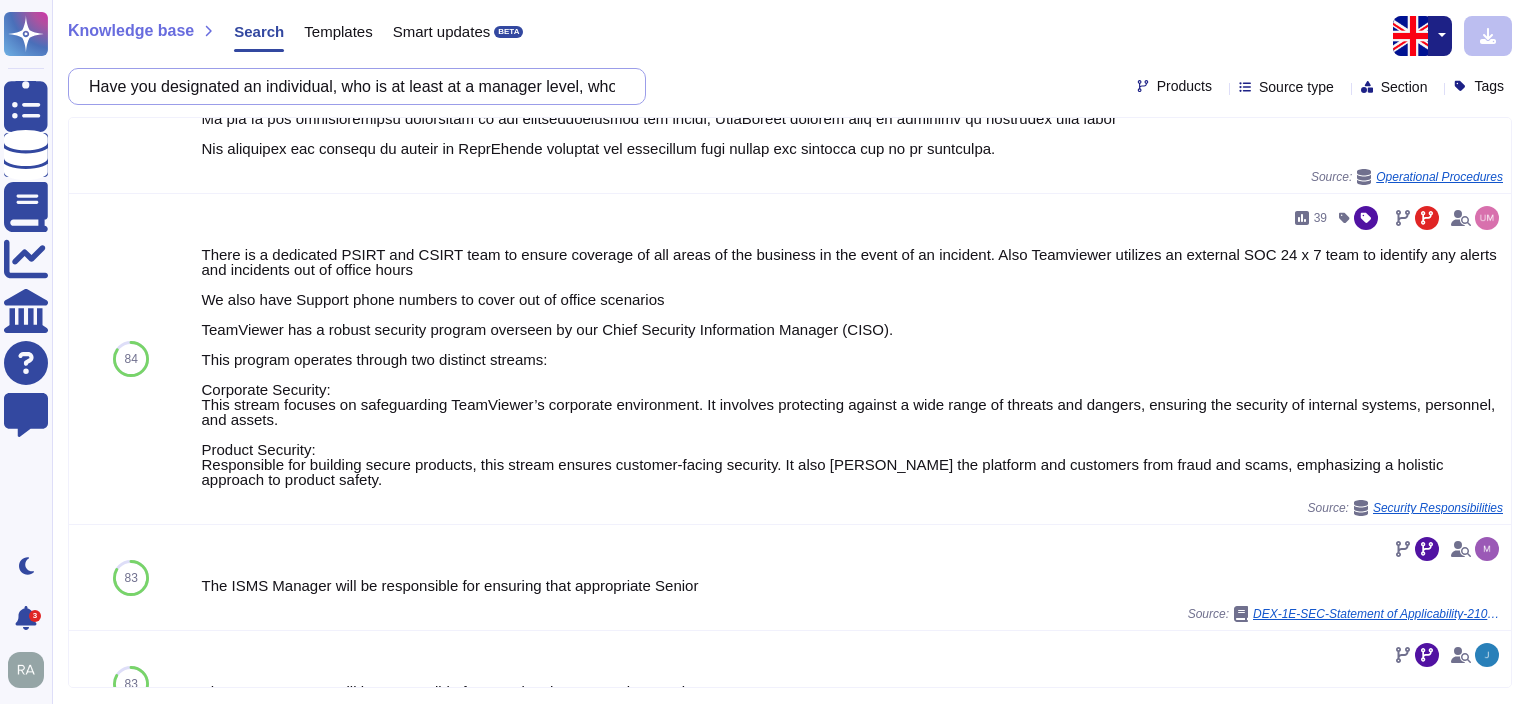 click on "Have you designated an individual, who is at least at a manager level, who is responsible for information security activities?" at bounding box center [352, 86] 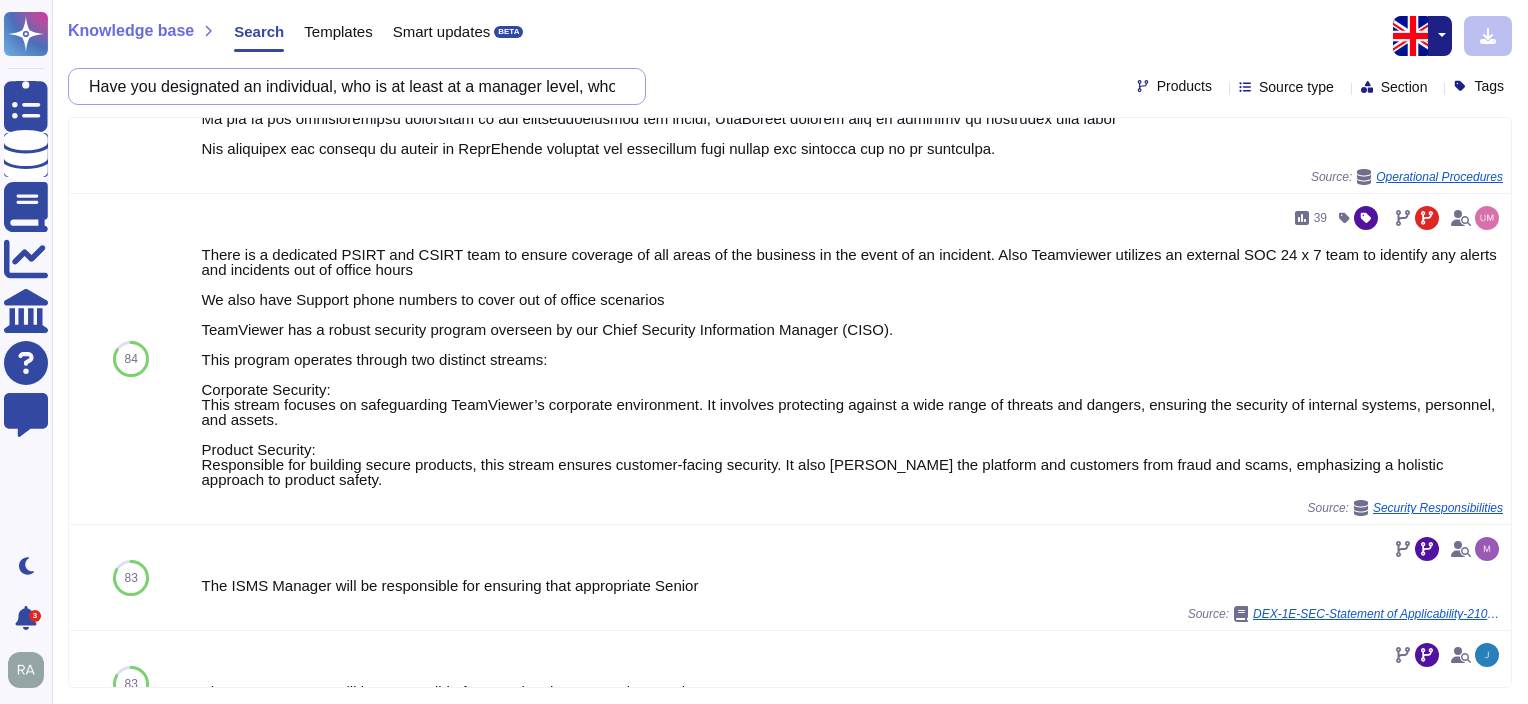 paste on "Do you have a process designed to monitor changes to regulations and ensure compliance with relevant security requirement" 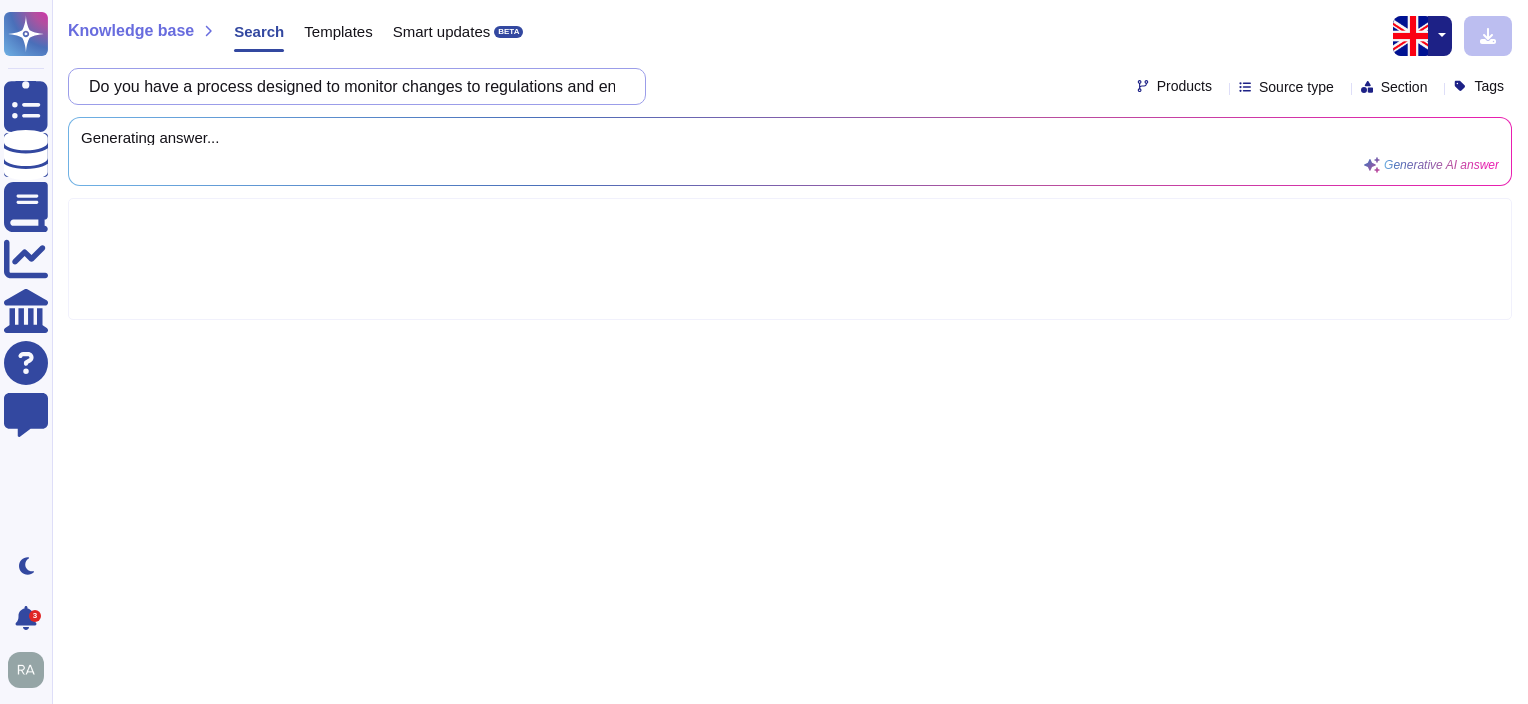 scroll, scrollTop: 0, scrollLeft: 388, axis: horizontal 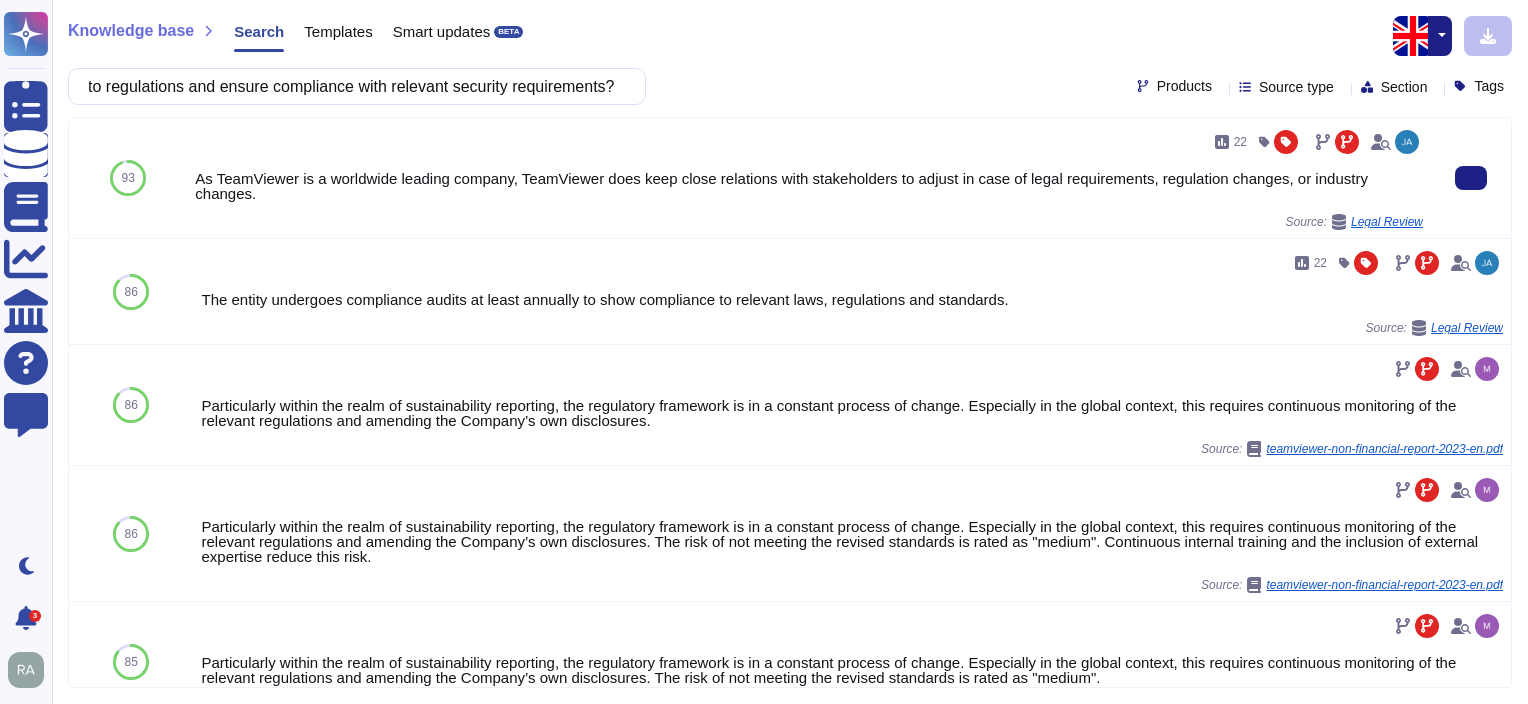 click on "As TeamViewer is a worldwide leading company, TeamViewer does keep close relations with stakeholders to adjust in case of legal requirements, regulation changes, or industry changes." at bounding box center (809, 186) 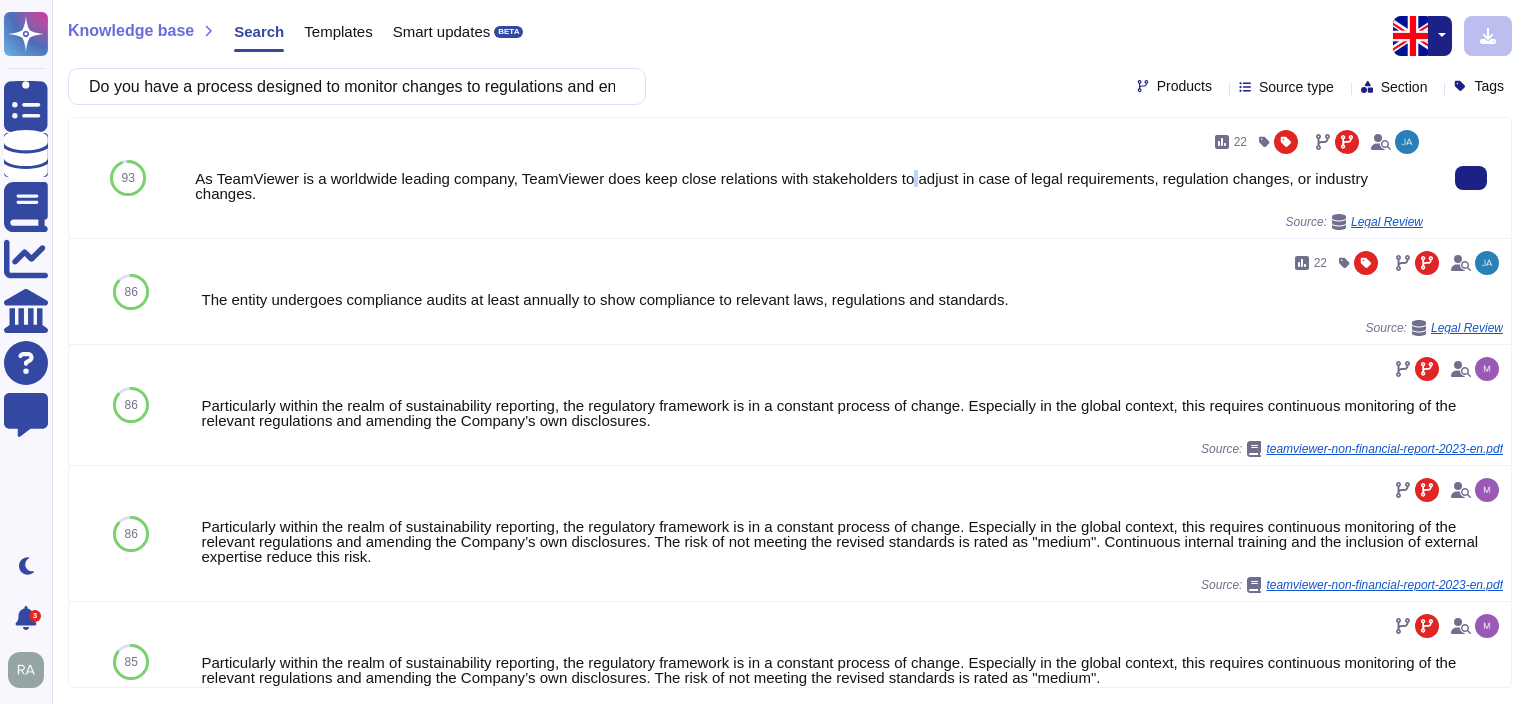 click on "As TeamViewer is a worldwide leading company, TeamViewer does keep close relations with stakeholders to adjust in case of legal requirements, regulation changes, or industry changes." at bounding box center (809, 186) 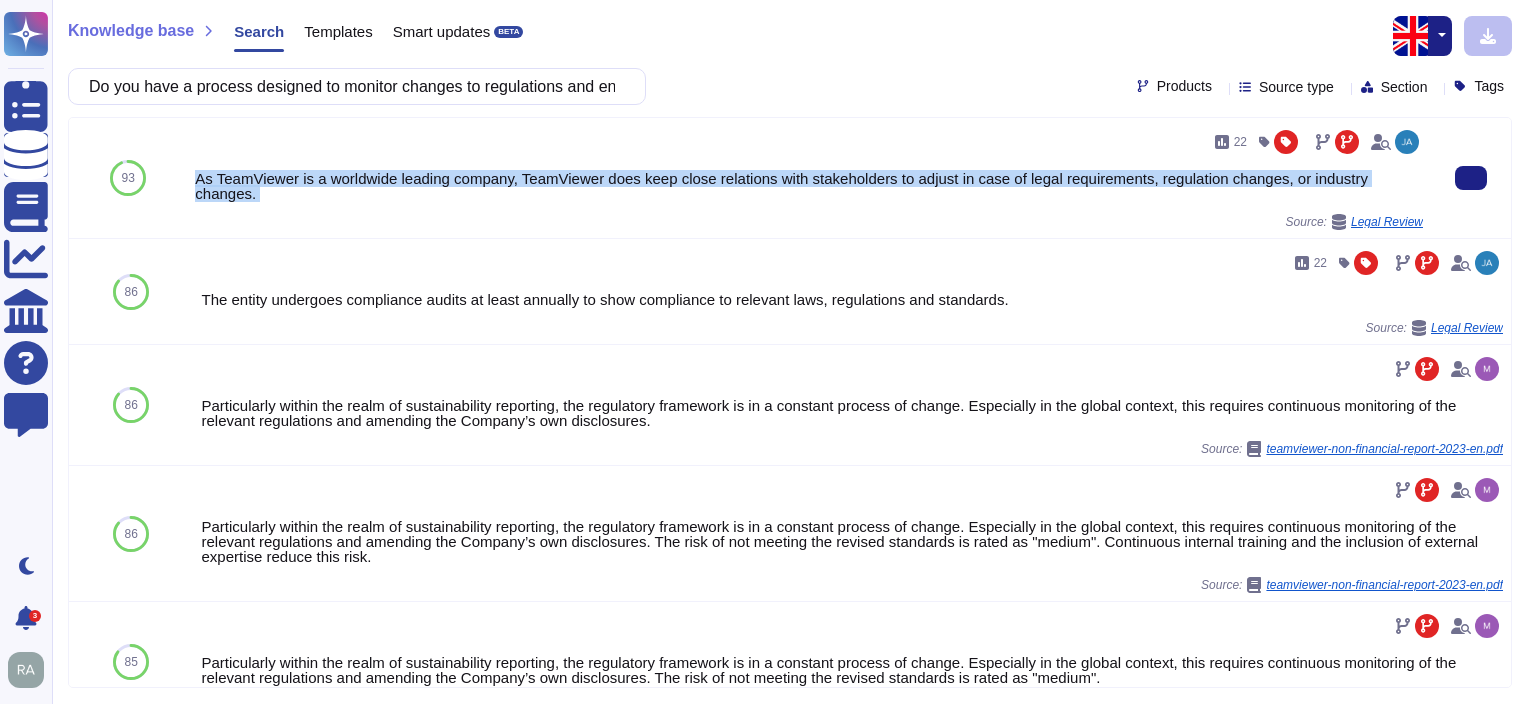 click on "As TeamViewer is a worldwide leading company, TeamViewer does keep close relations with stakeholders to adjust in case of legal requirements, regulation changes, or industry changes." at bounding box center [809, 186] 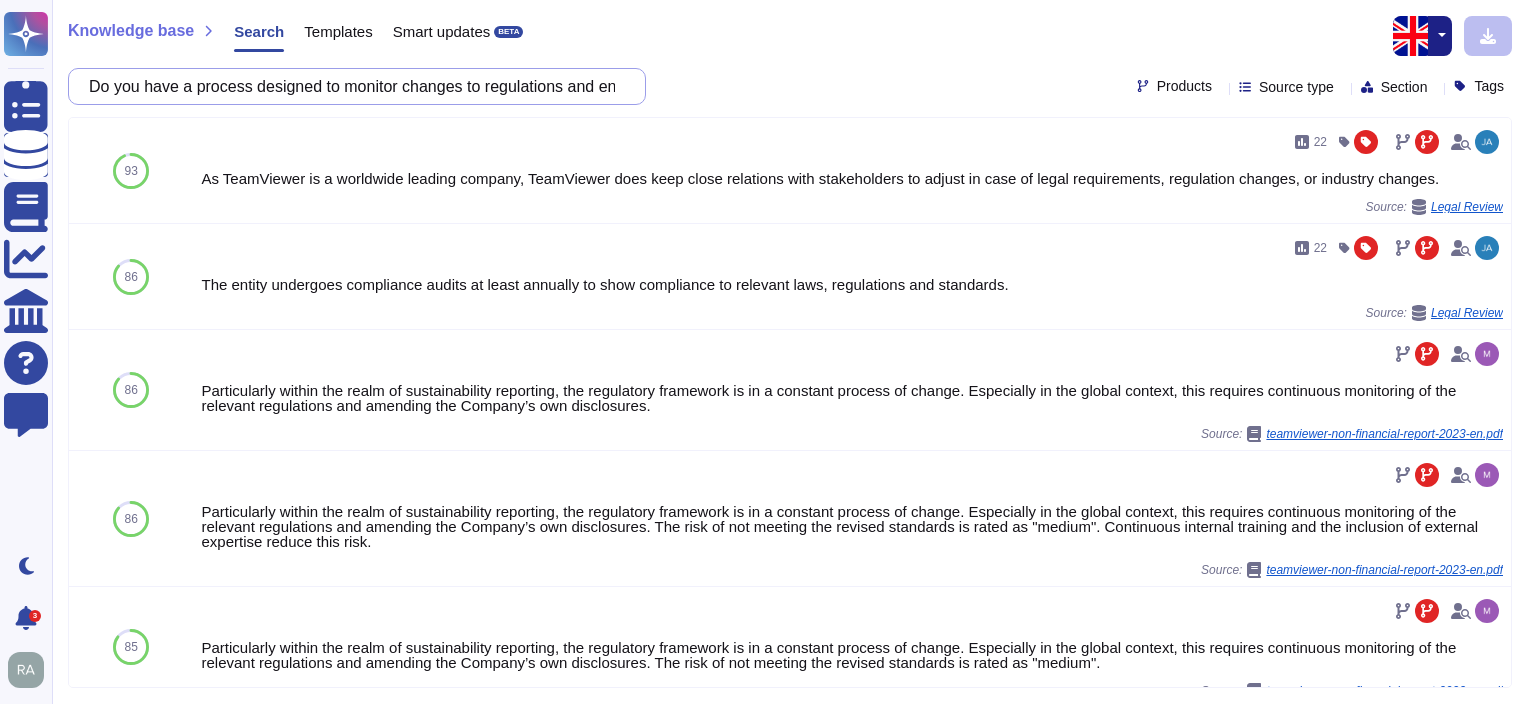 click on "Do you have a process designed to monitor changes to regulations and ensure compliance with relevant security requirements?" at bounding box center (352, 86) 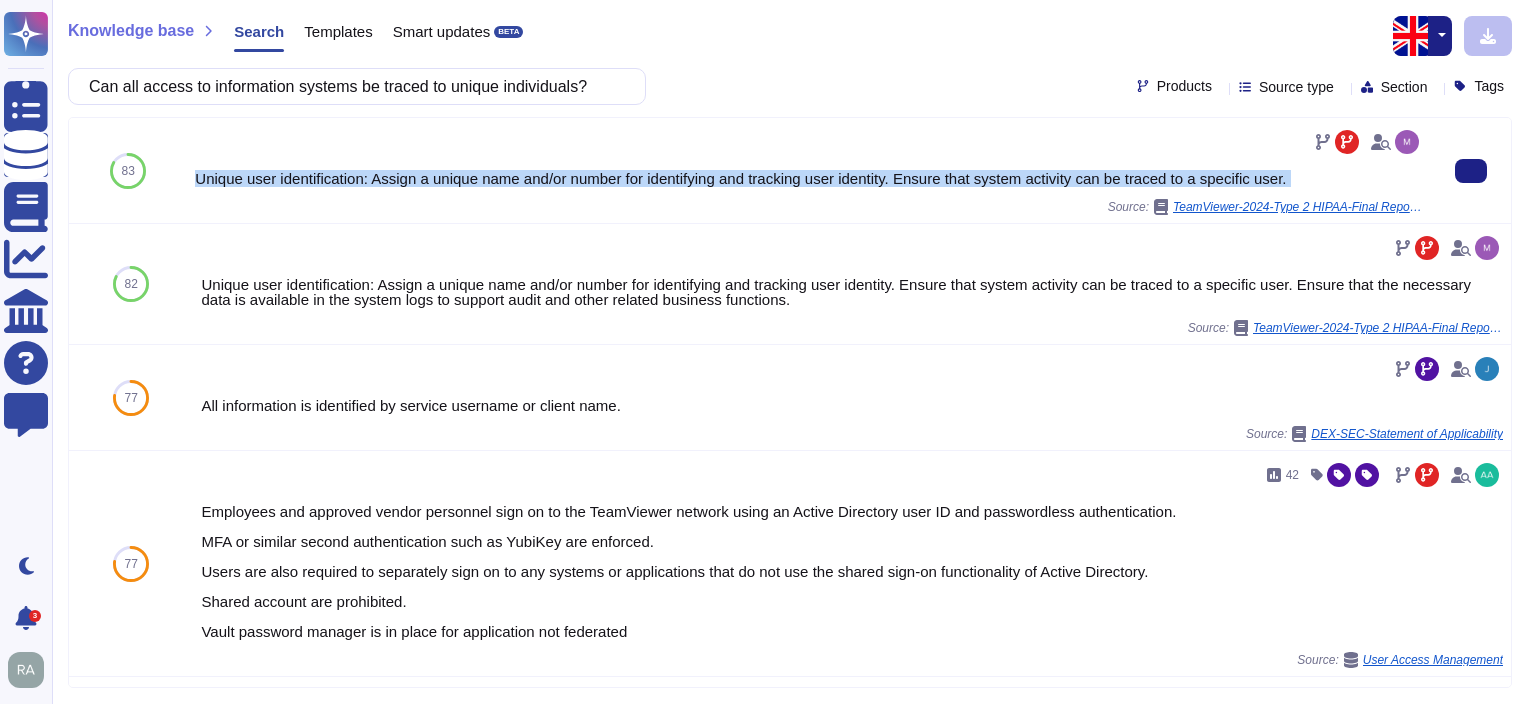 drag, startPoint x: 195, startPoint y: 181, endPoint x: 545, endPoint y: 192, distance: 350.17282 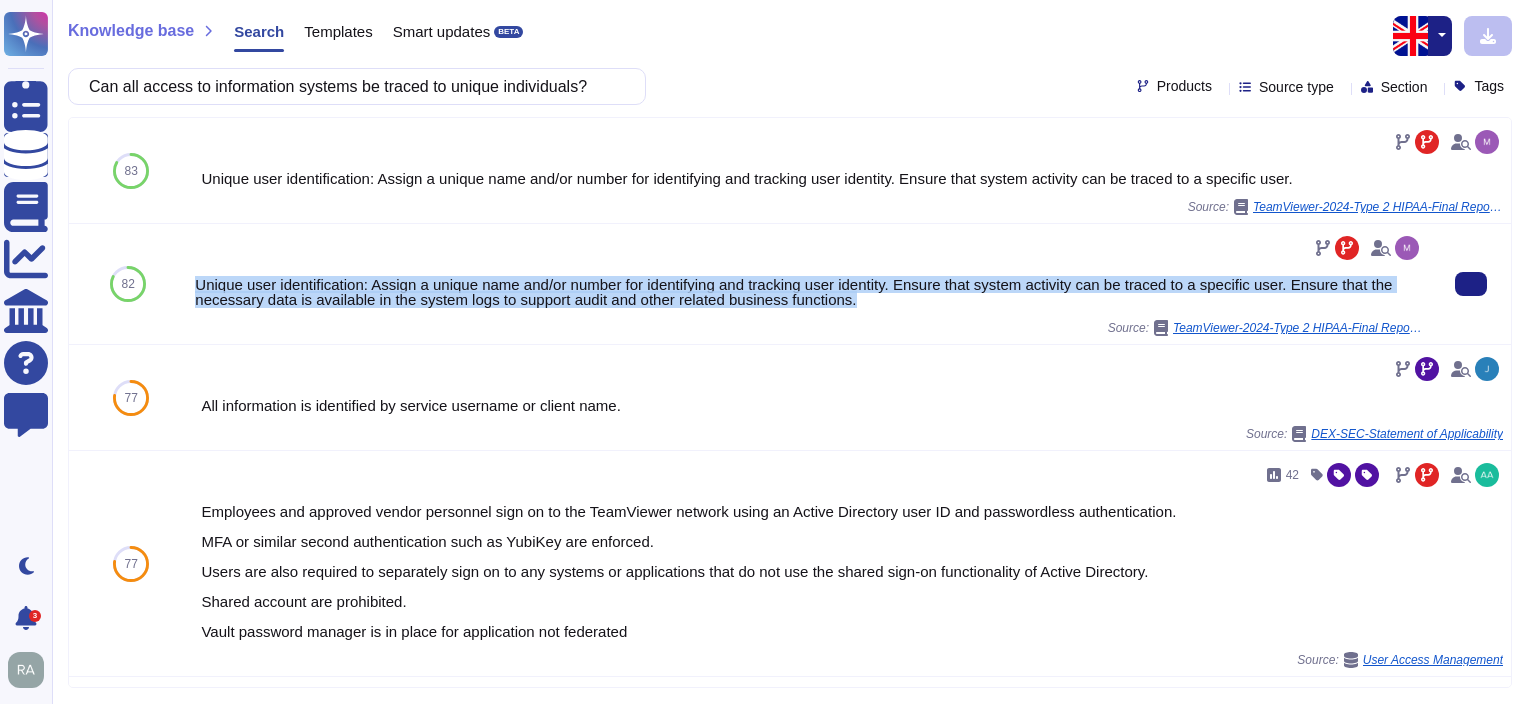 drag, startPoint x: 875, startPoint y: 300, endPoint x: 196, endPoint y: 288, distance: 679.106 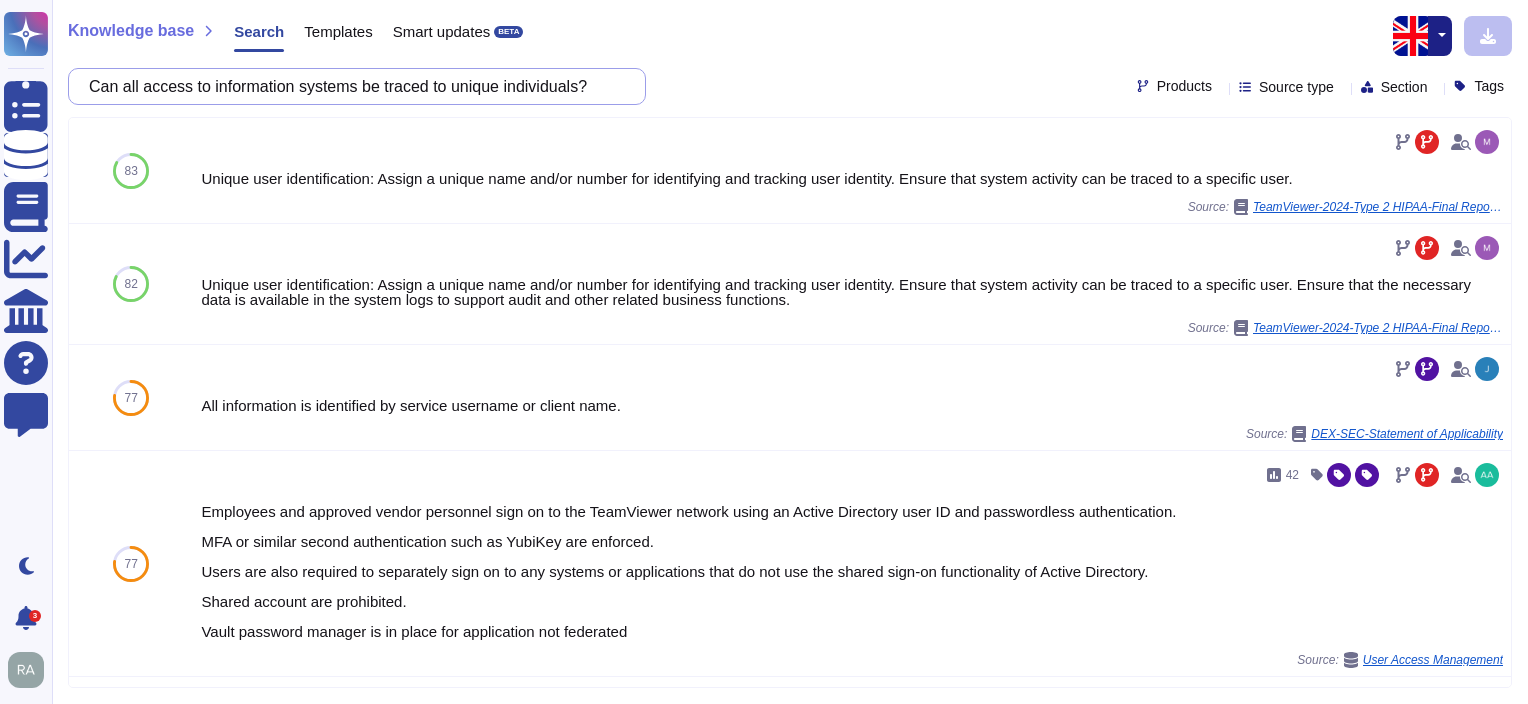click on "Can all access to information systems be traced to unique individuals?" at bounding box center (352, 86) 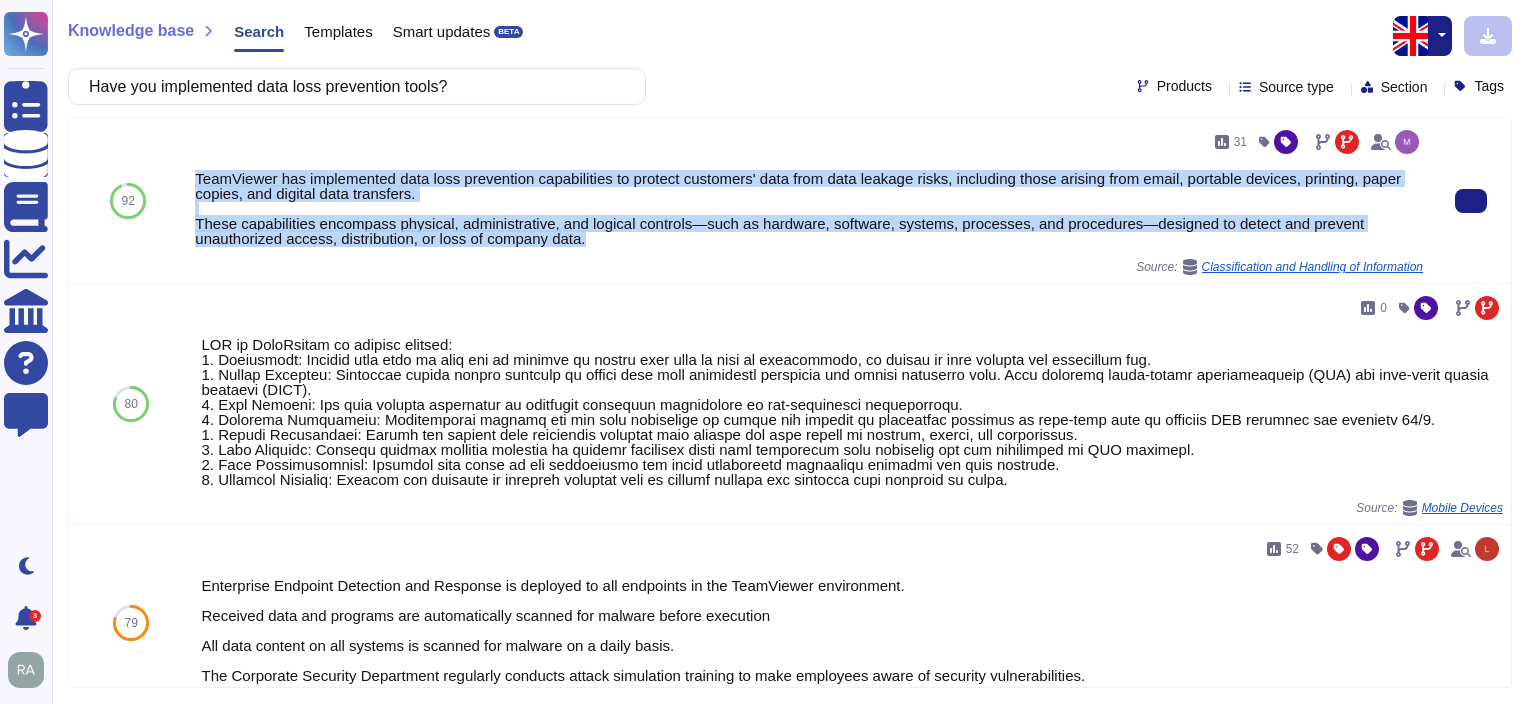 drag, startPoint x: 619, startPoint y: 248, endPoint x: 191, endPoint y: 175, distance: 434.18085 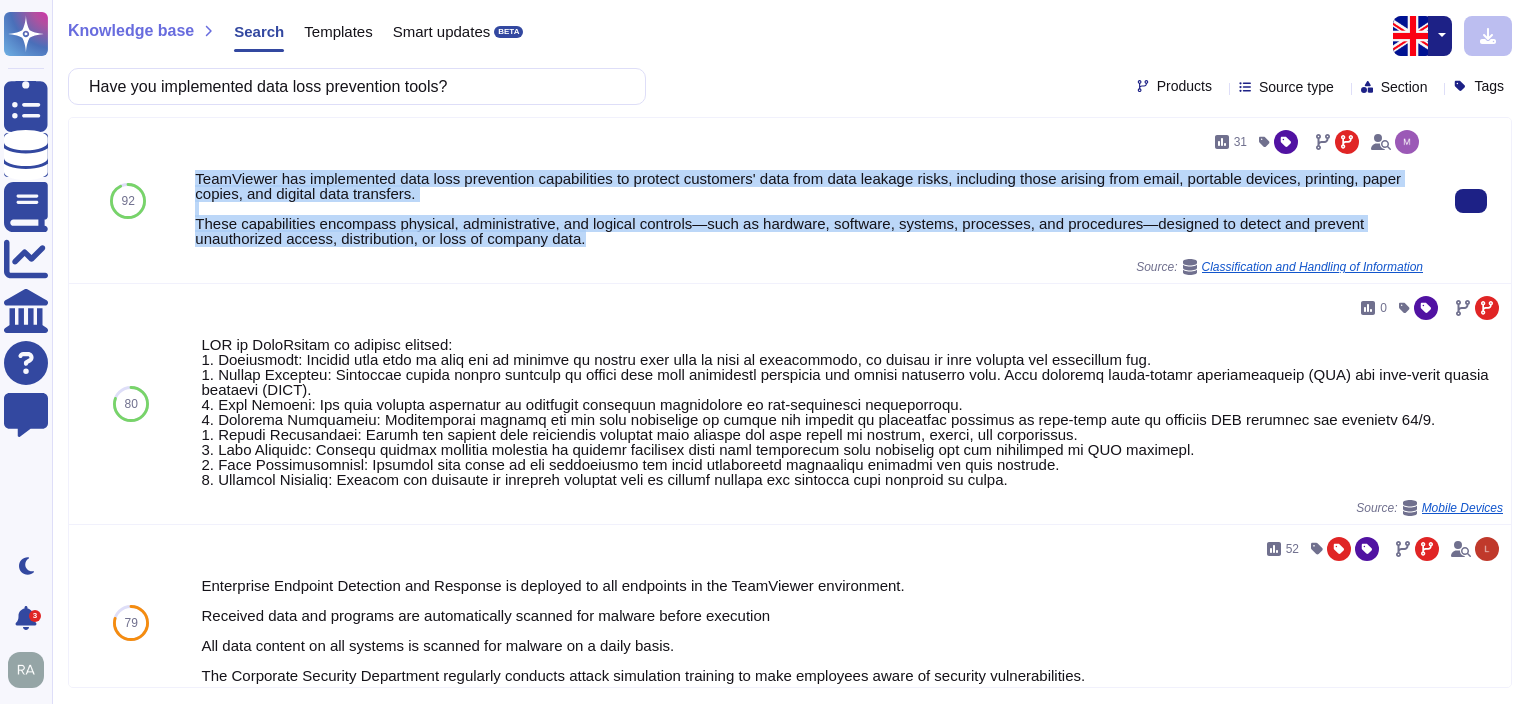 drag, startPoint x: 191, startPoint y: 175, endPoint x: 308, endPoint y: 179, distance: 117.06836 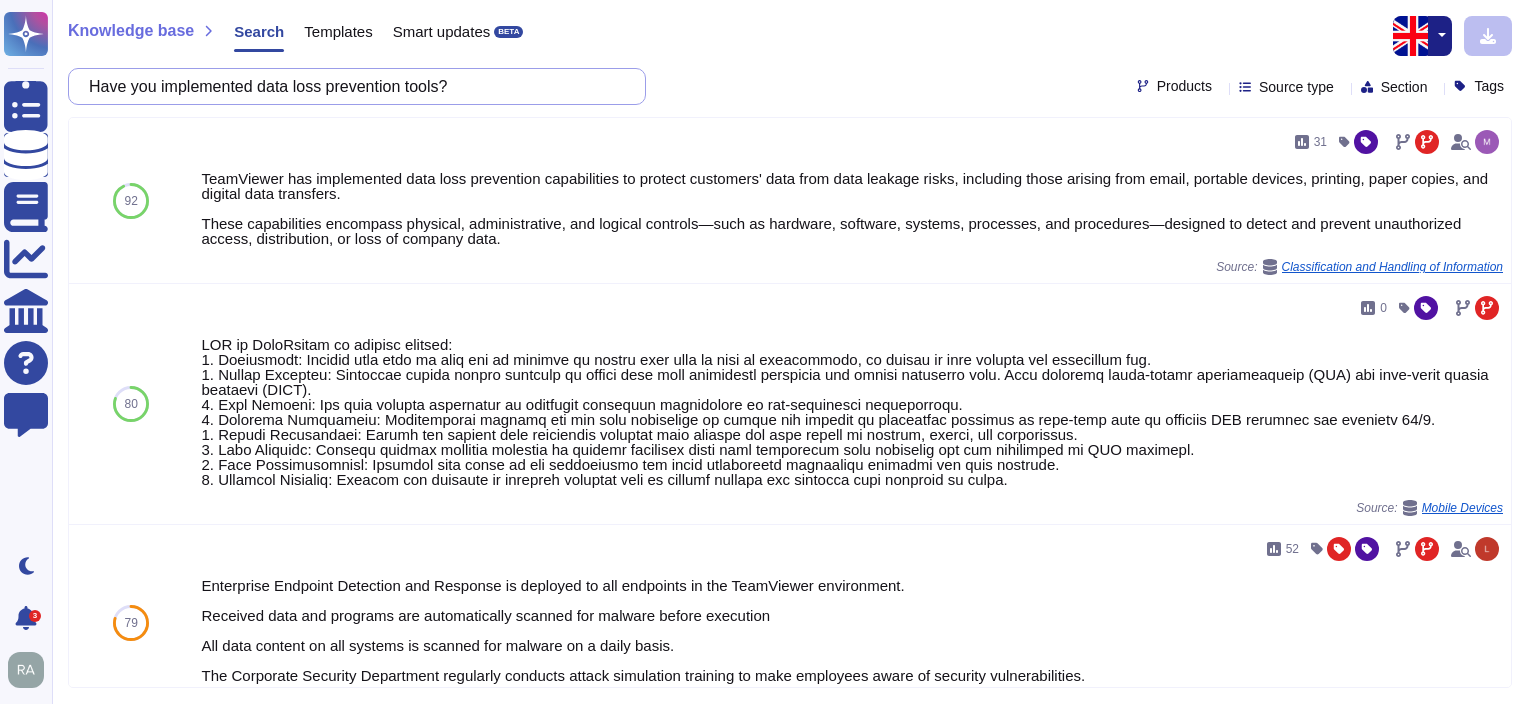 click on "Have you implemented data loss prevention tools?" at bounding box center [352, 86] 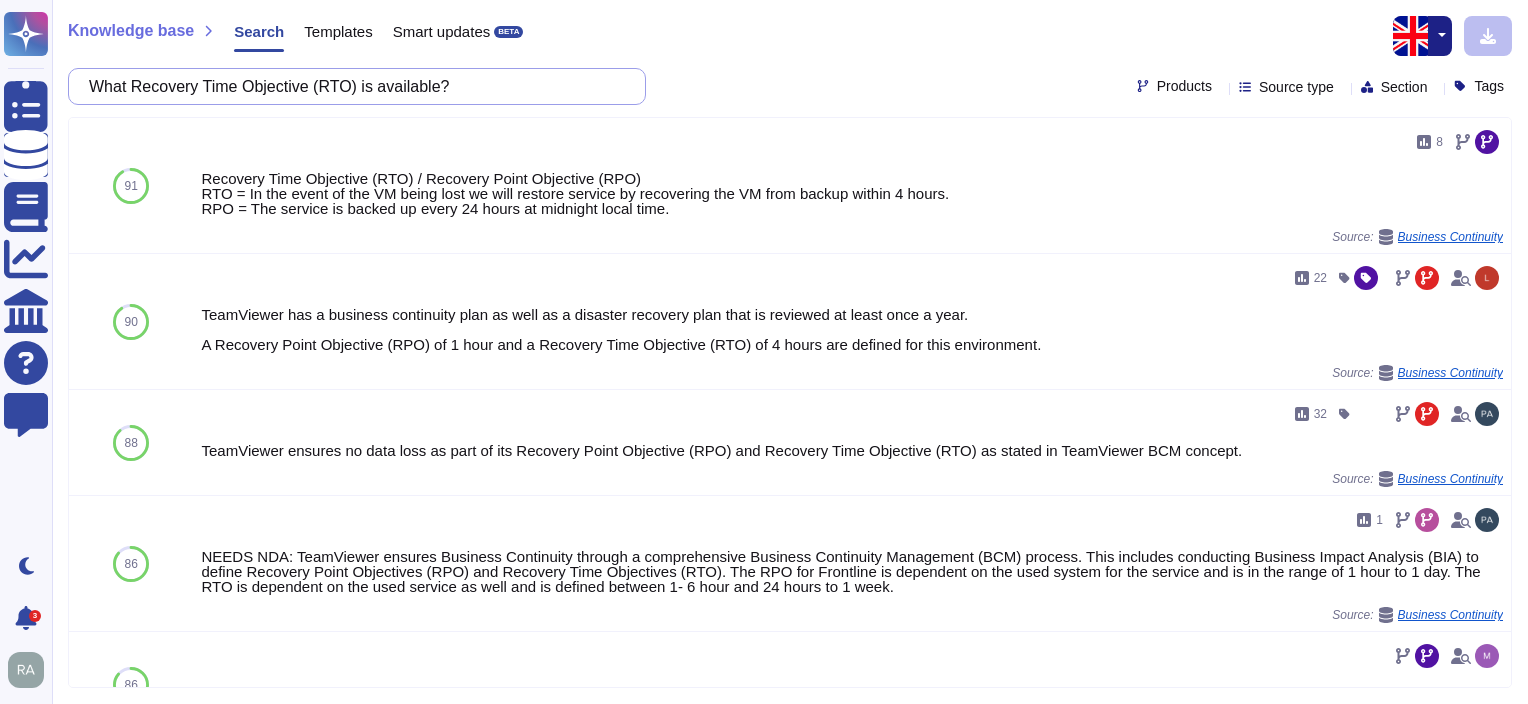 type on "What Recovery Time Objective (RTO) is available?" 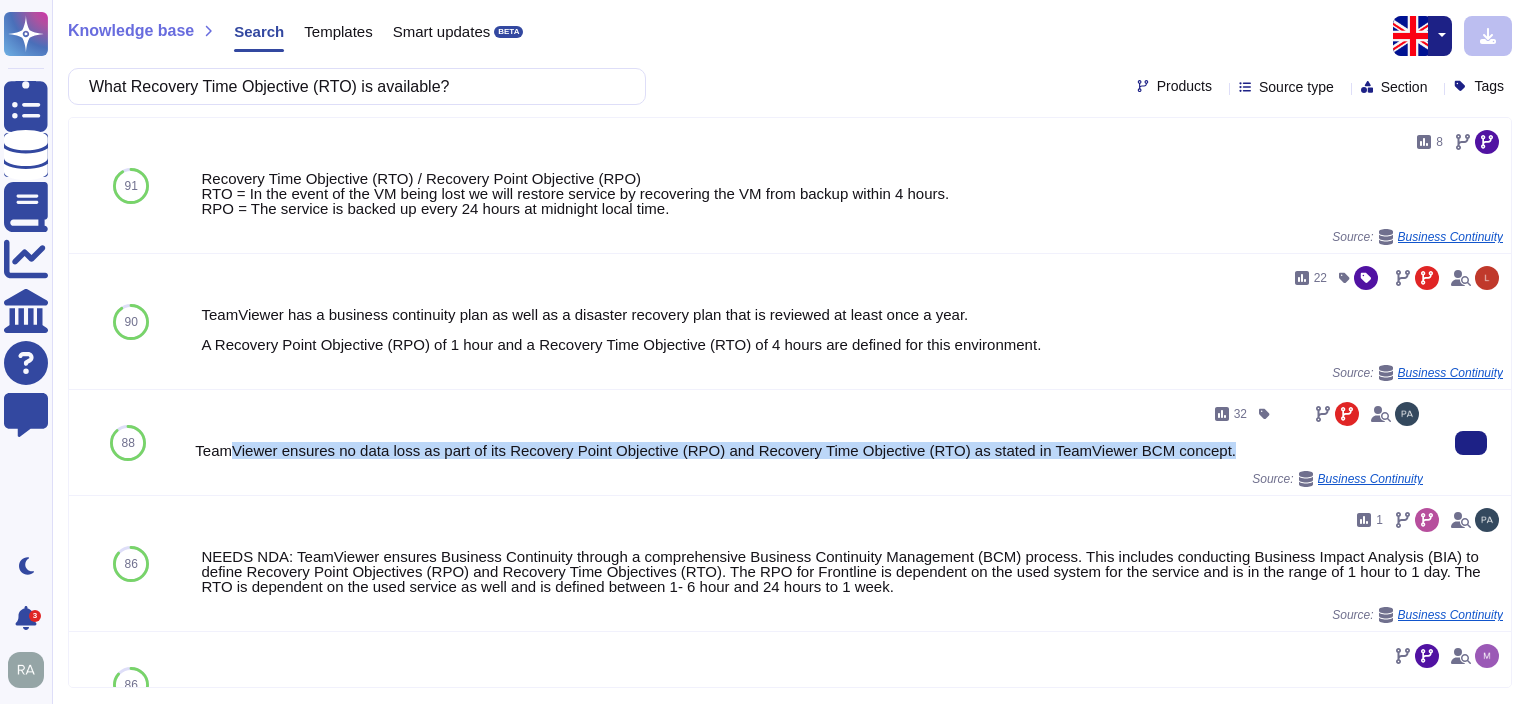 drag, startPoint x: 1201, startPoint y: 450, endPoint x: 231, endPoint y: 461, distance: 970.0624 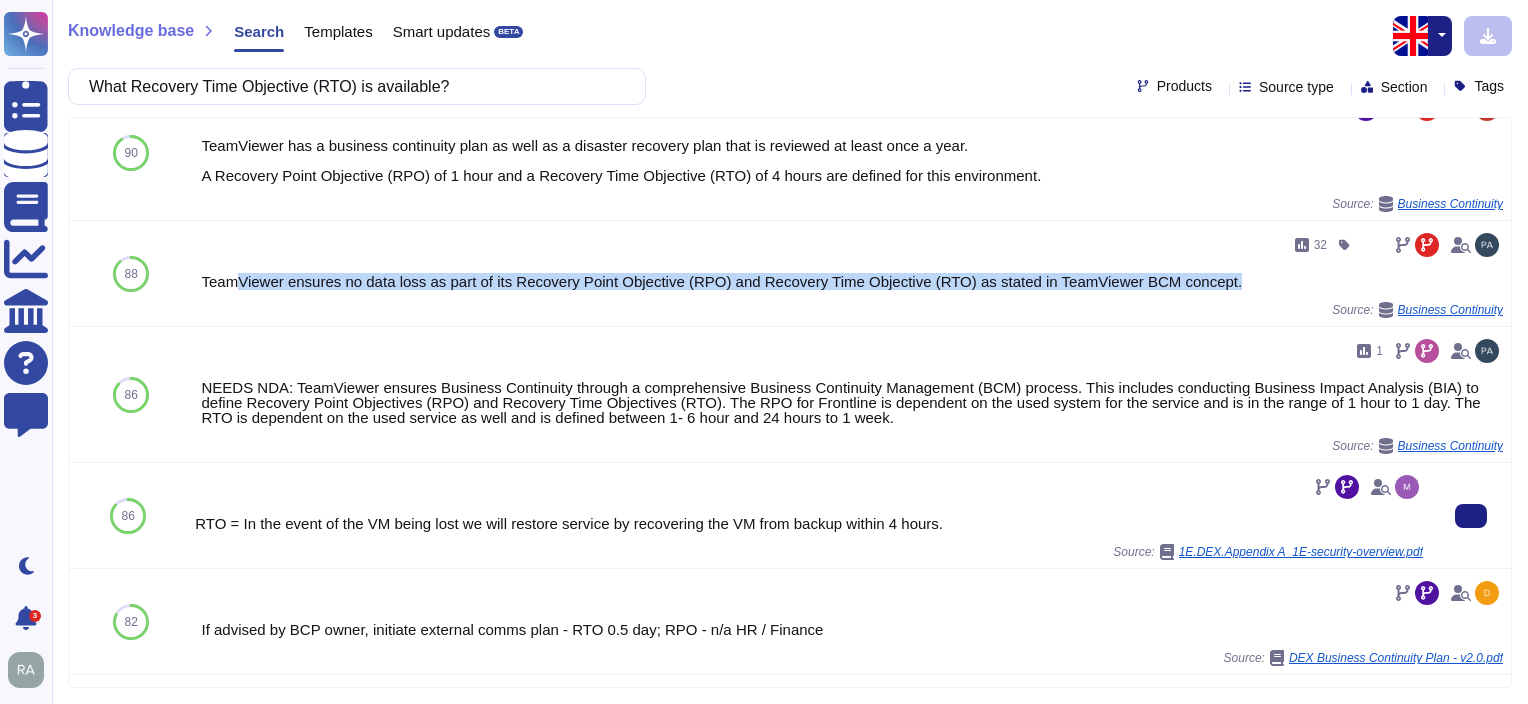 scroll, scrollTop: 0, scrollLeft: 0, axis: both 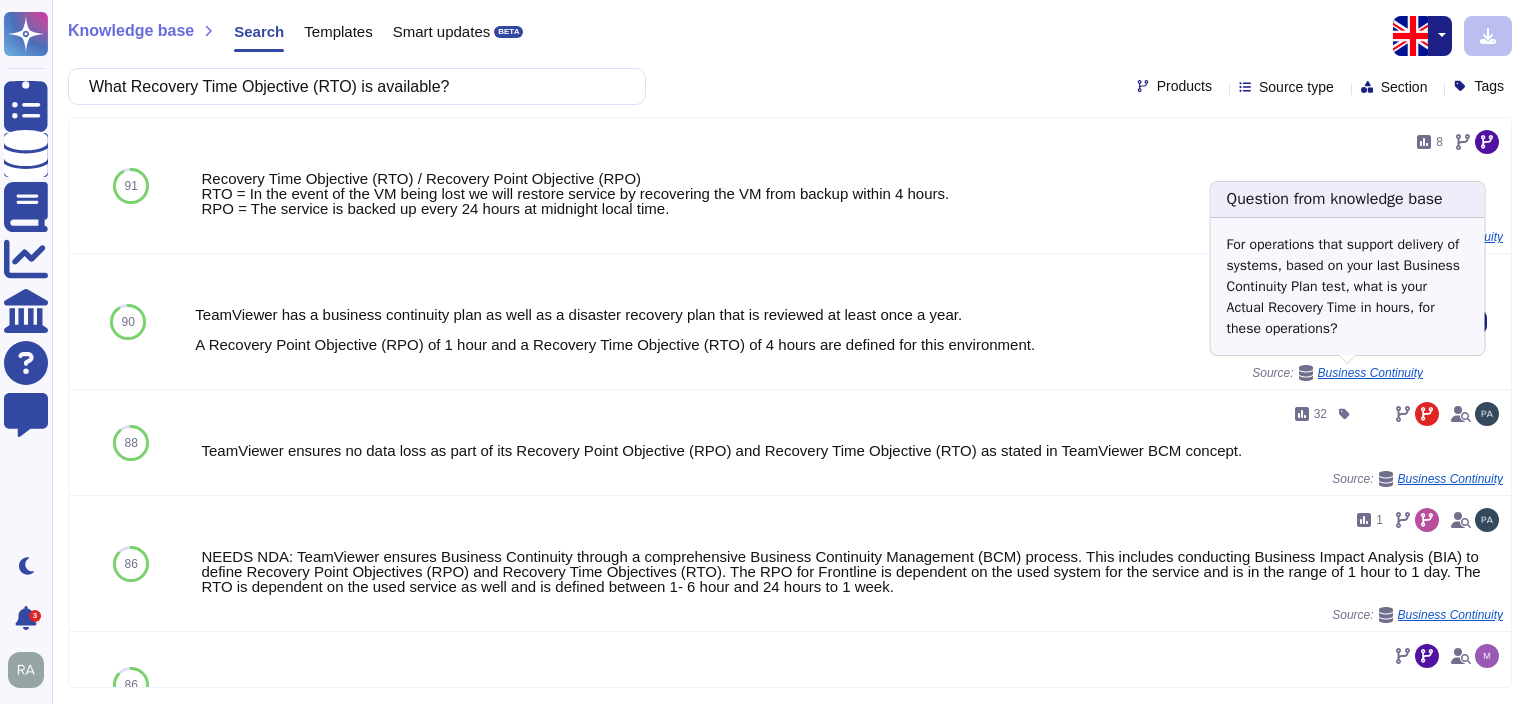 click on "Business Continuity" at bounding box center (1370, 373) 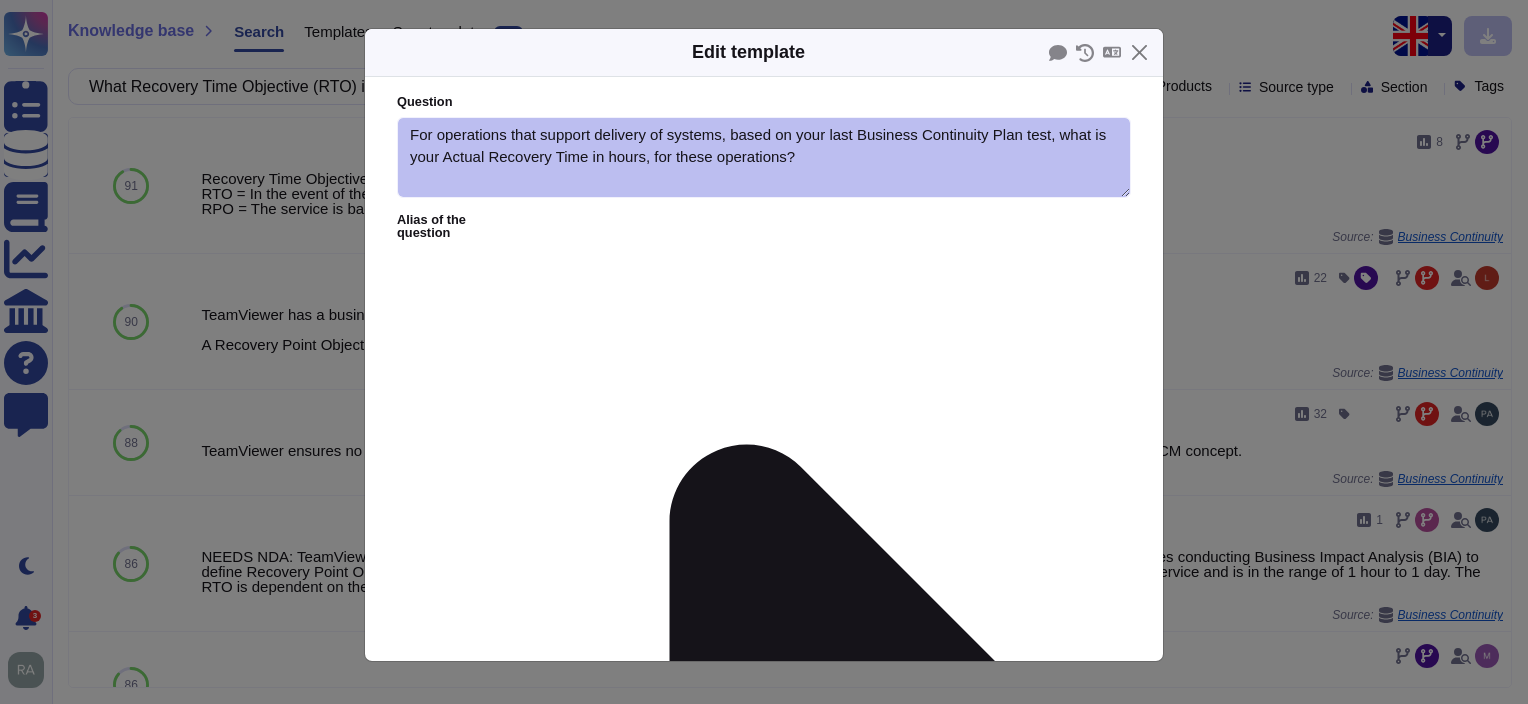 type on "For operations that support delivery of systems, based on your last Business Continuity Plan test, what is your Actual Recovery Time in hours, for these operations?" 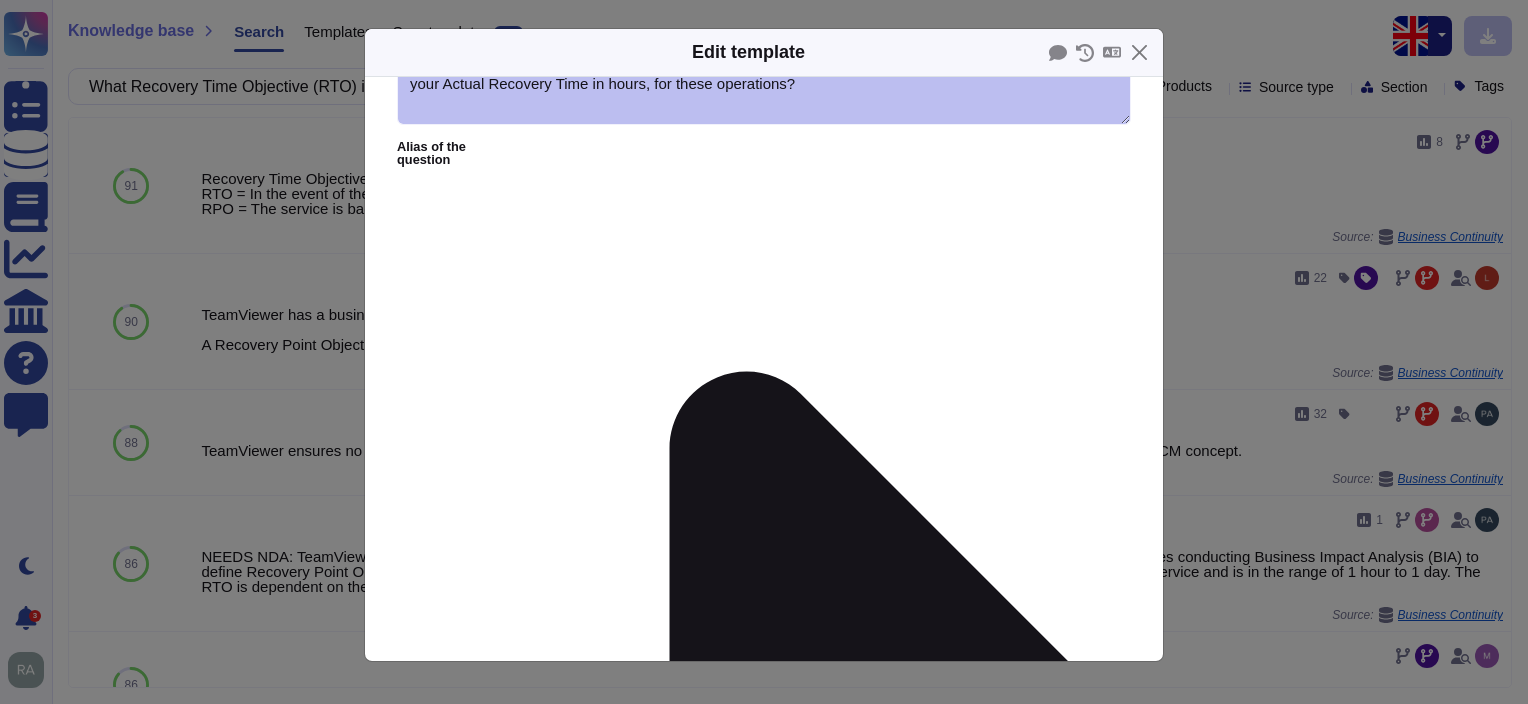 scroll, scrollTop: 0, scrollLeft: 0, axis: both 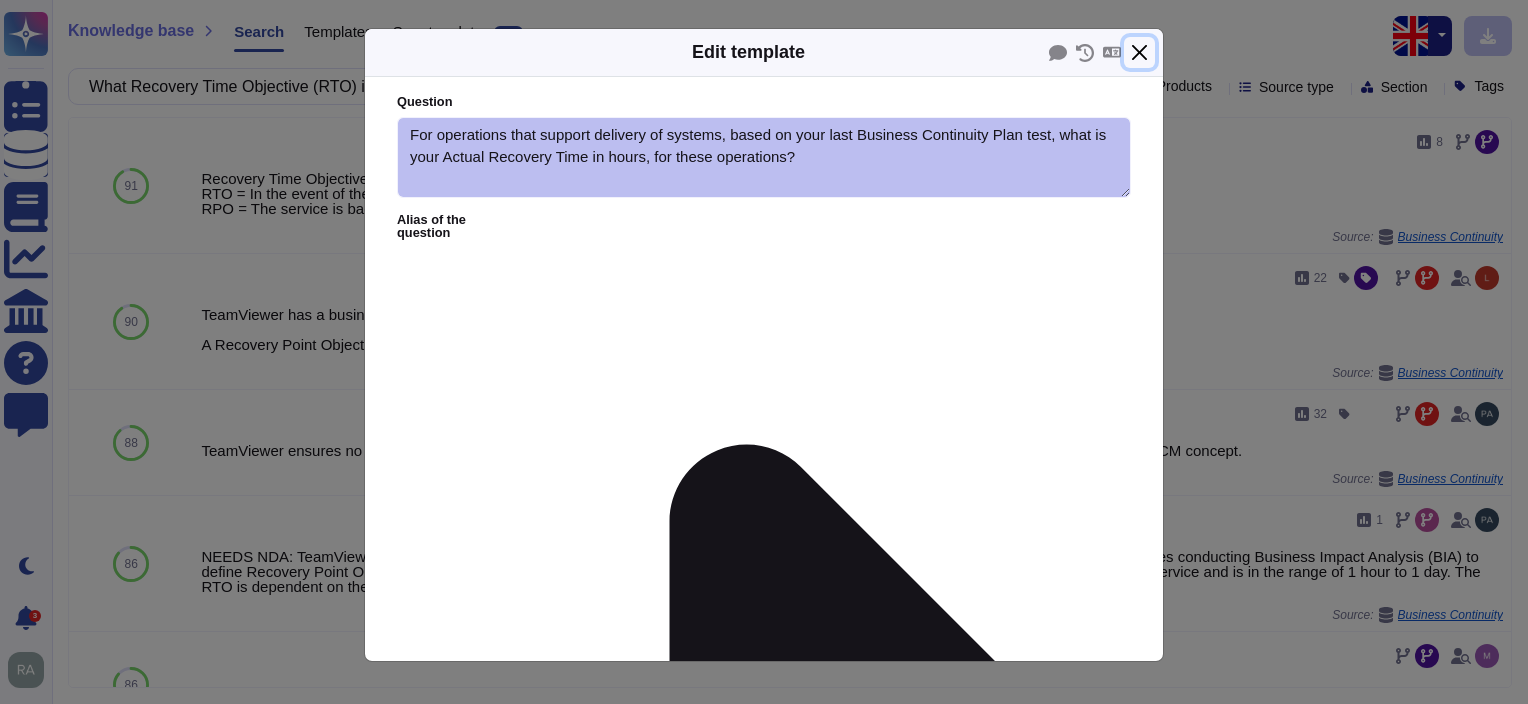 click at bounding box center (1139, 52) 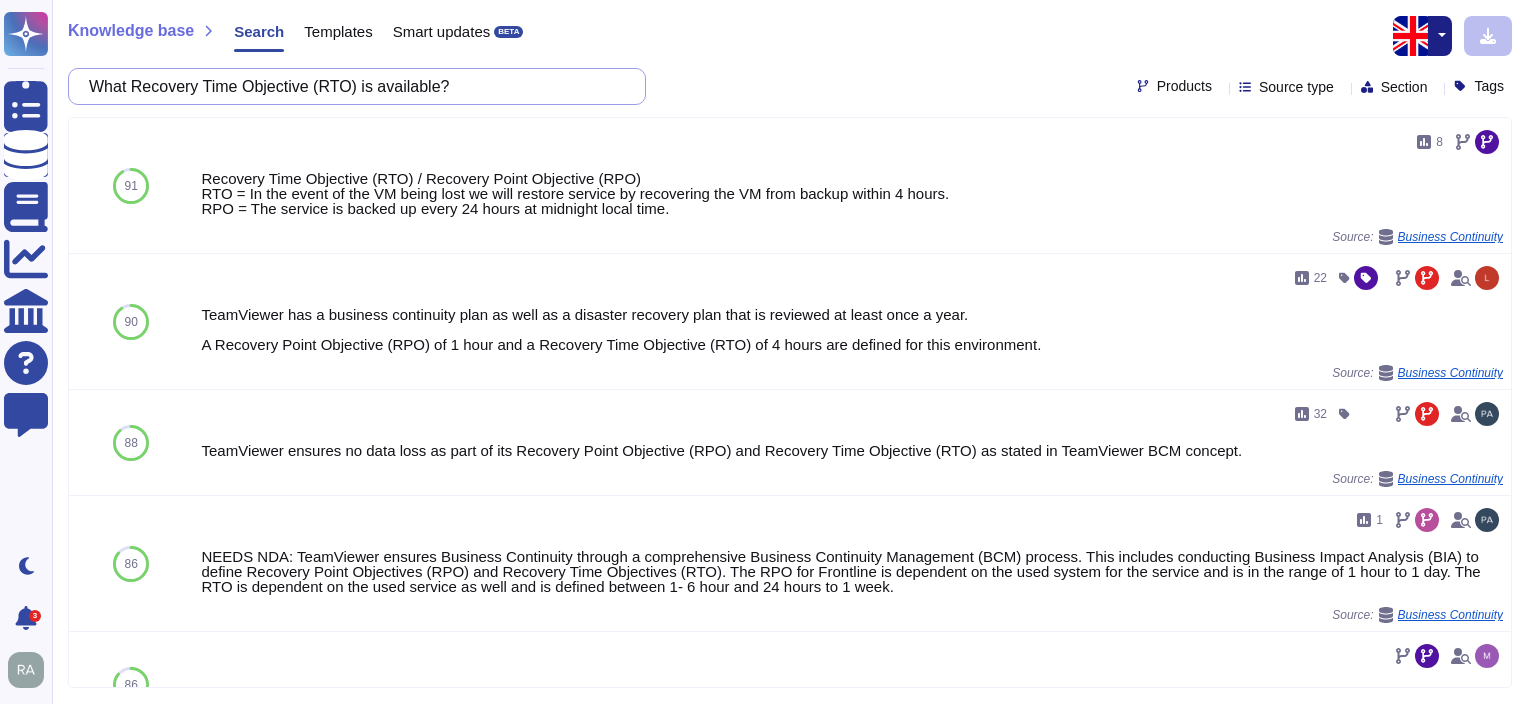 drag, startPoint x: 480, startPoint y: 87, endPoint x: 54, endPoint y: 55, distance: 427.2002 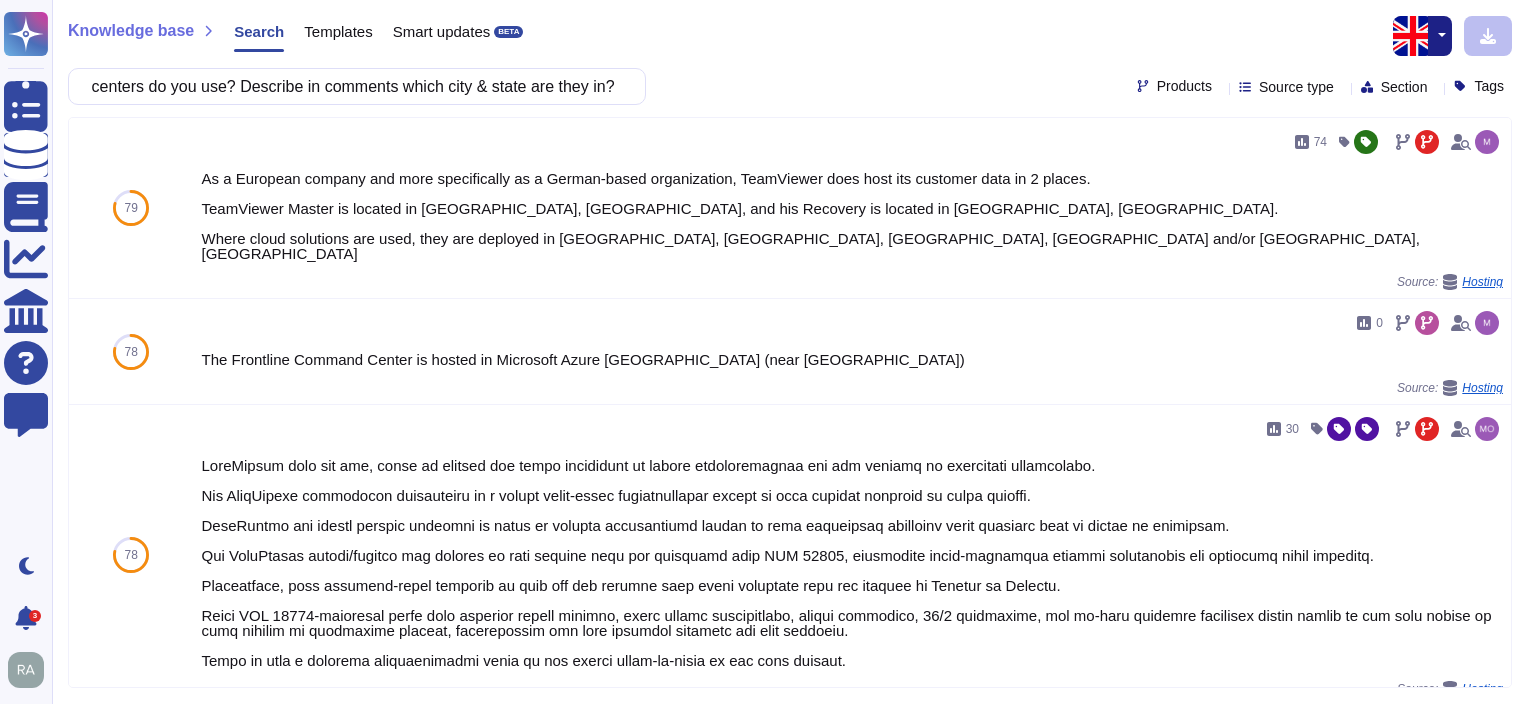 type on "How many data centers do you use? Describe in comments which city & state are they in?" 